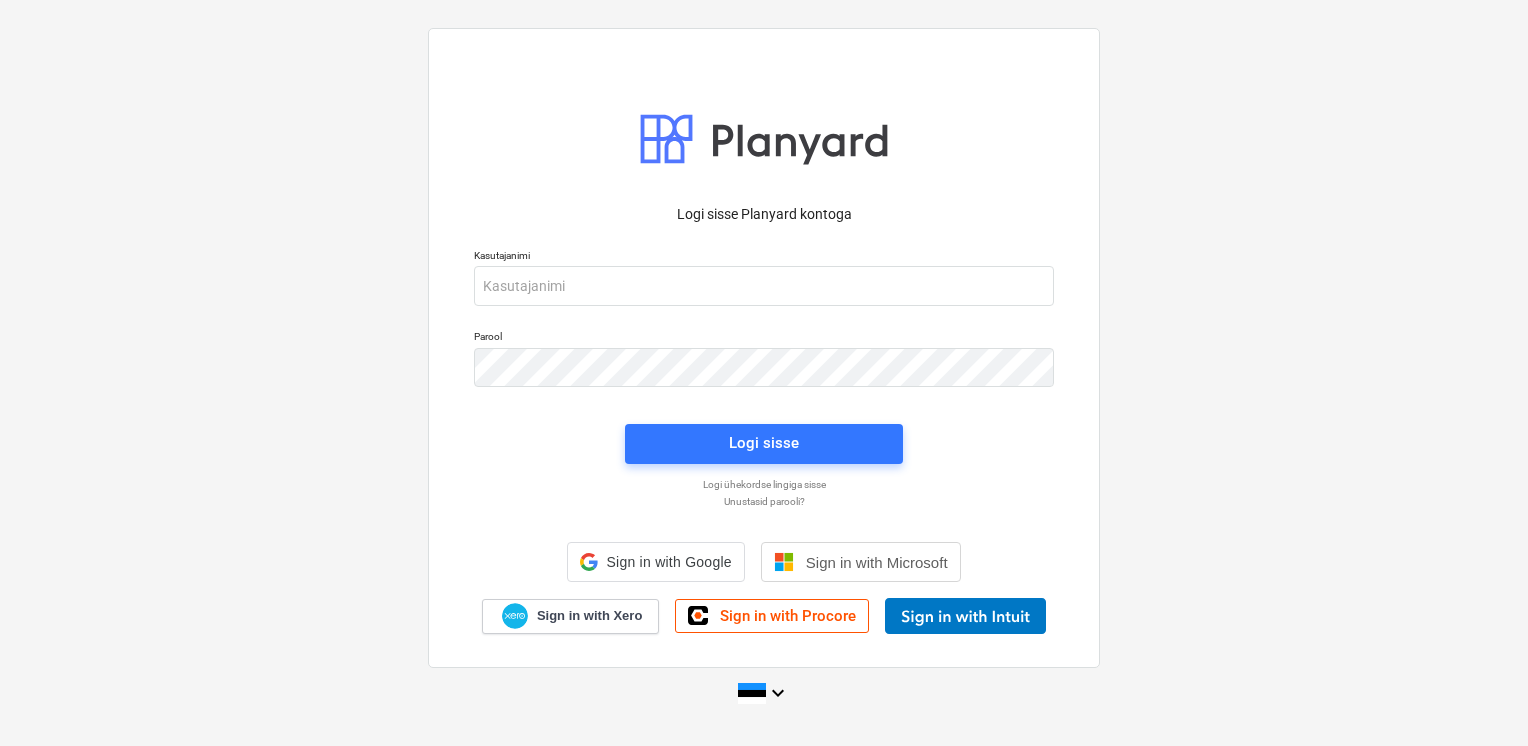 scroll, scrollTop: 0, scrollLeft: 0, axis: both 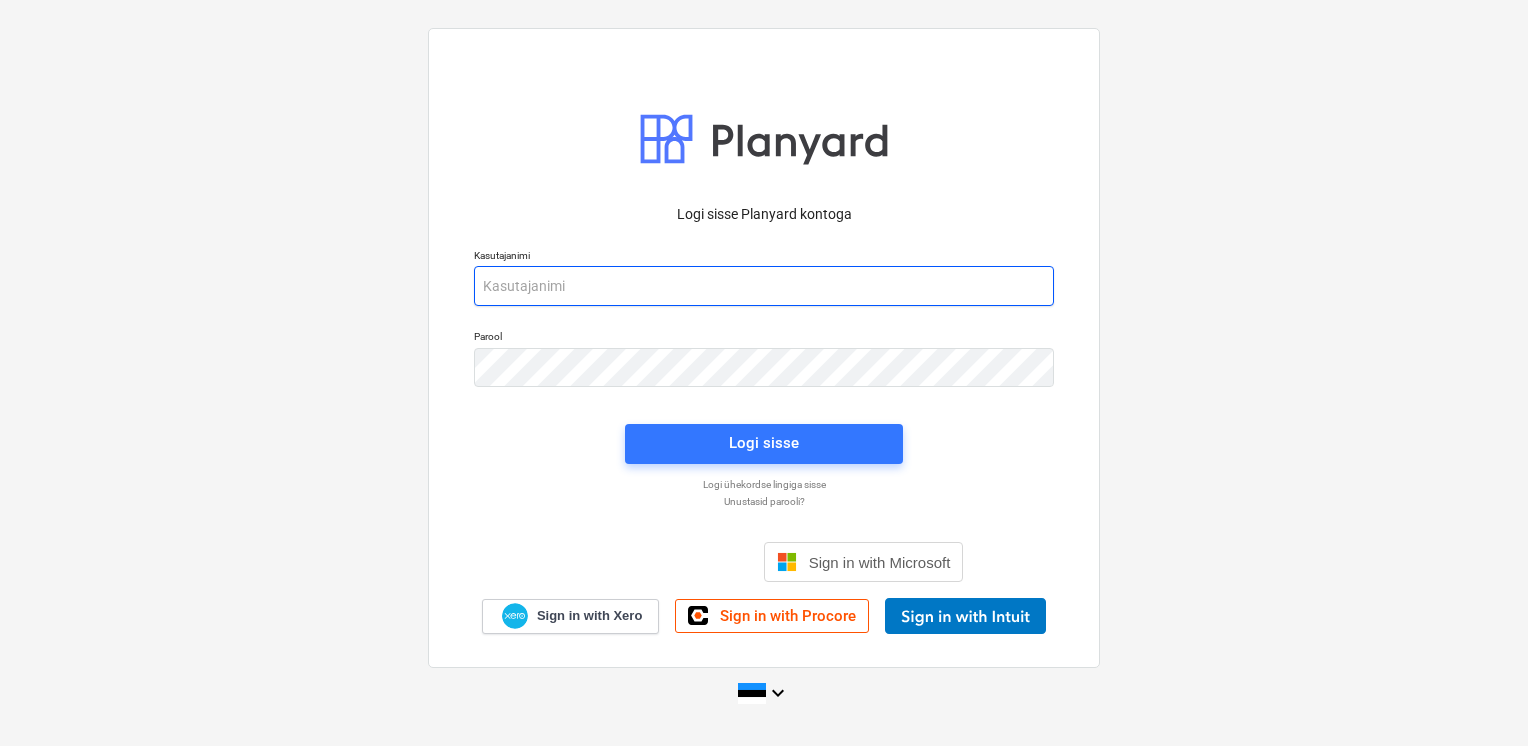 click at bounding box center [764, 286] 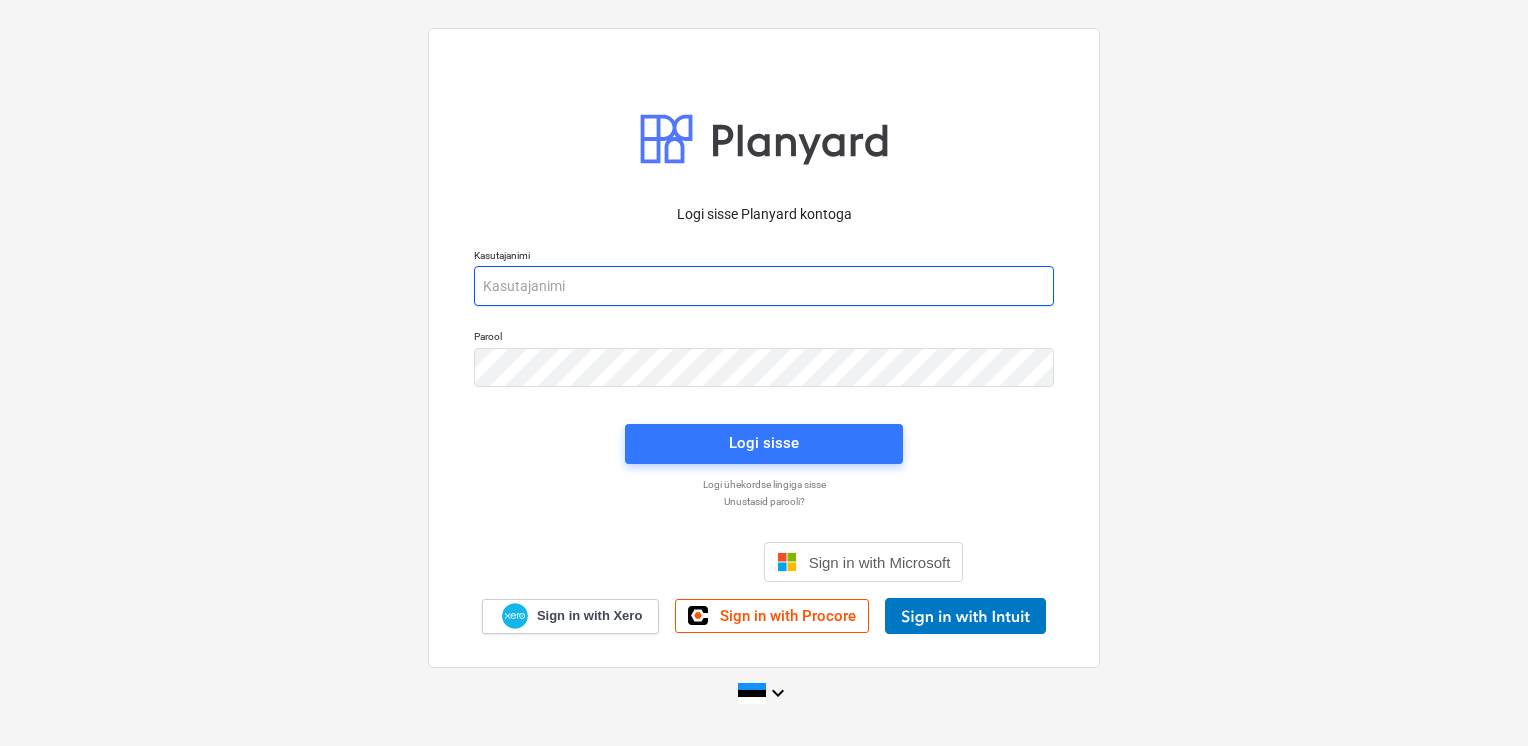 type on "[EMAIL]" 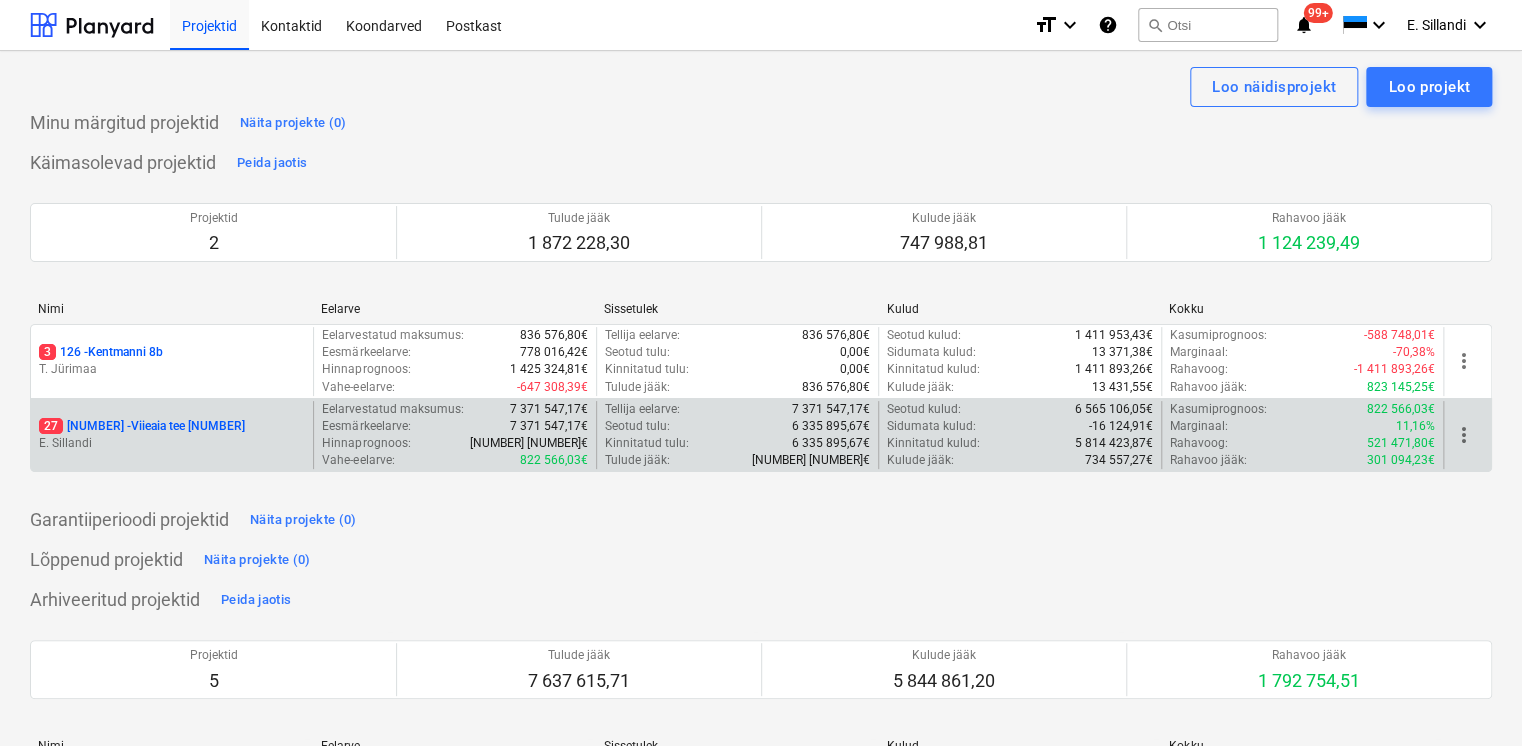 click on "E. Sillandi" at bounding box center (172, 435) 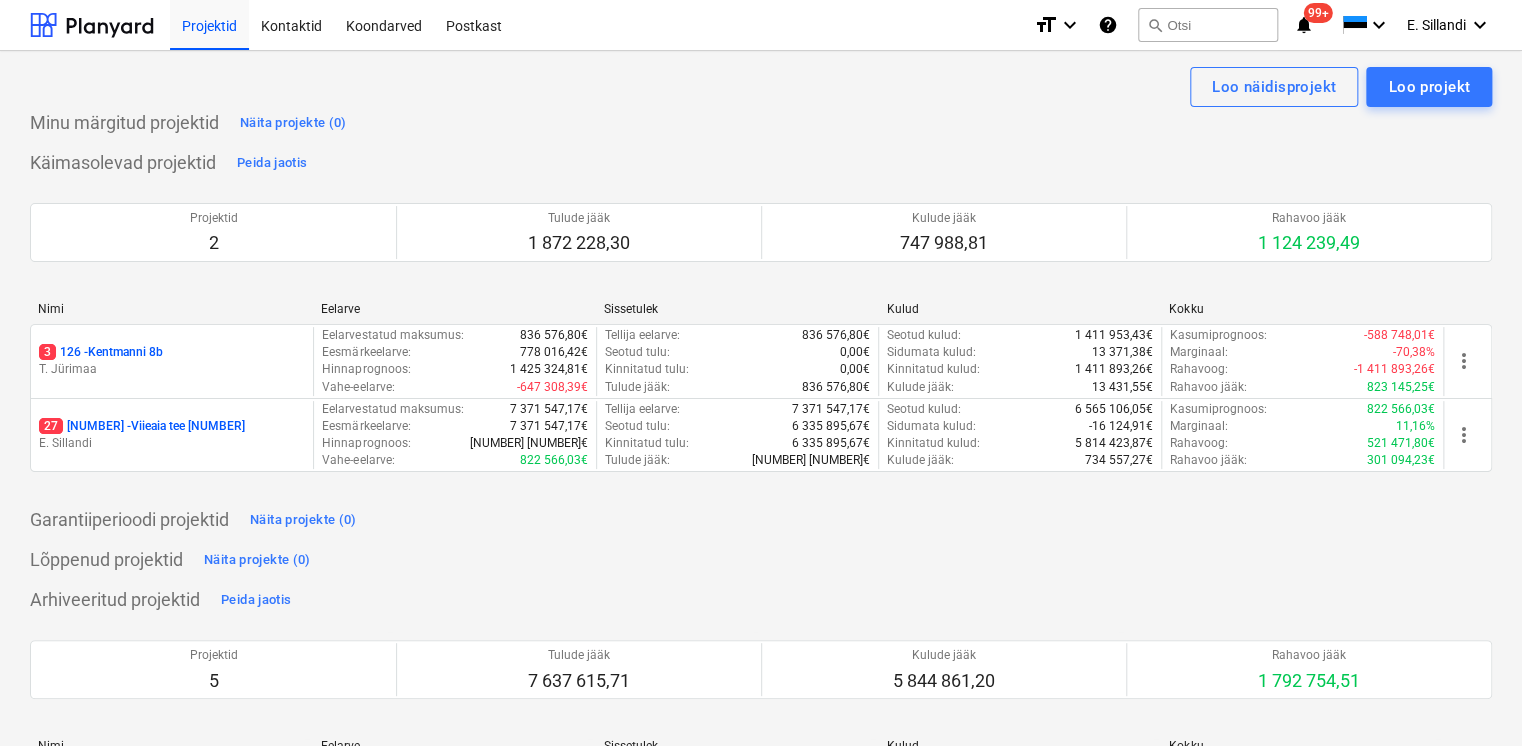 click on "[NUMBER]  122 -  Viieaia tee [NUMBER]" at bounding box center (142, 426) 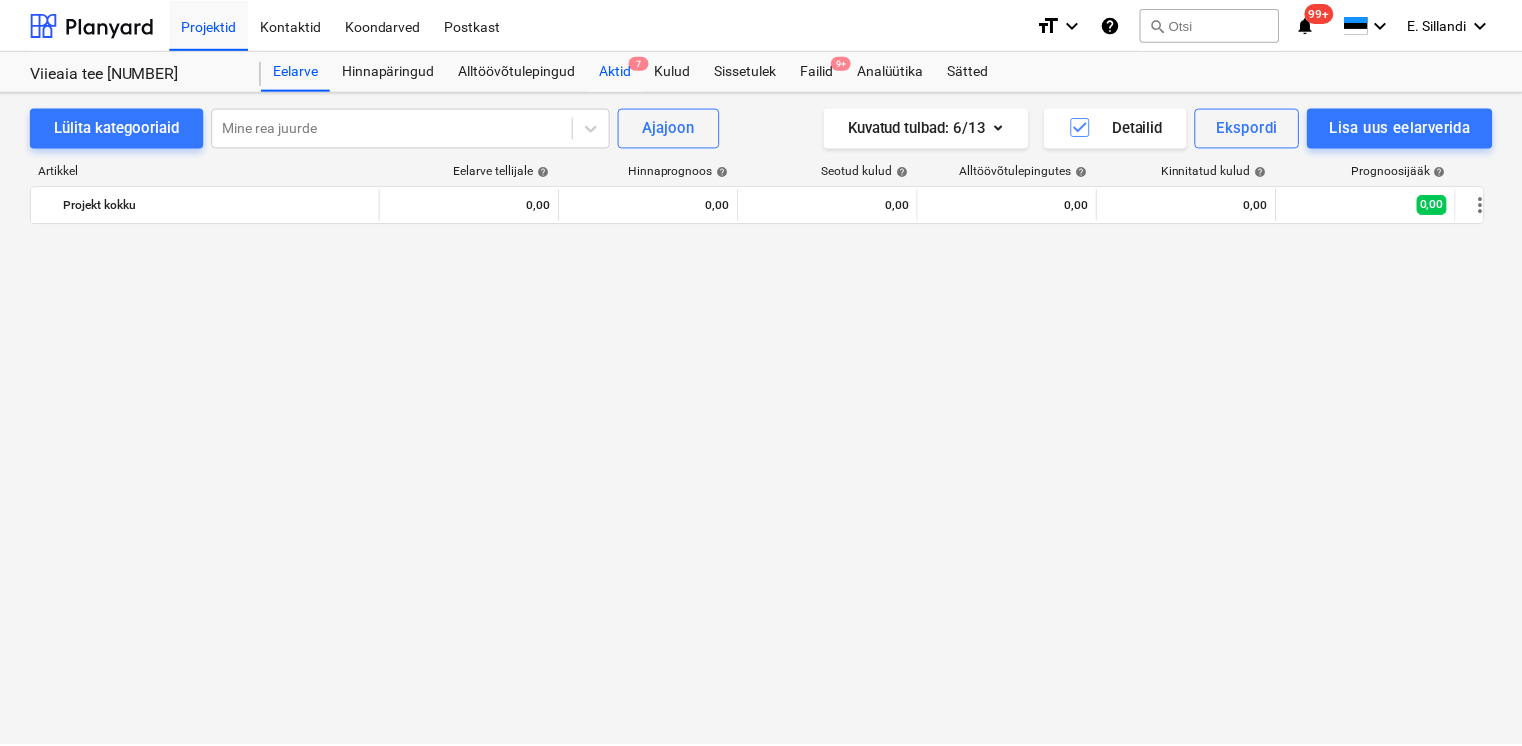 scroll, scrollTop: 2333, scrollLeft: 0, axis: vertical 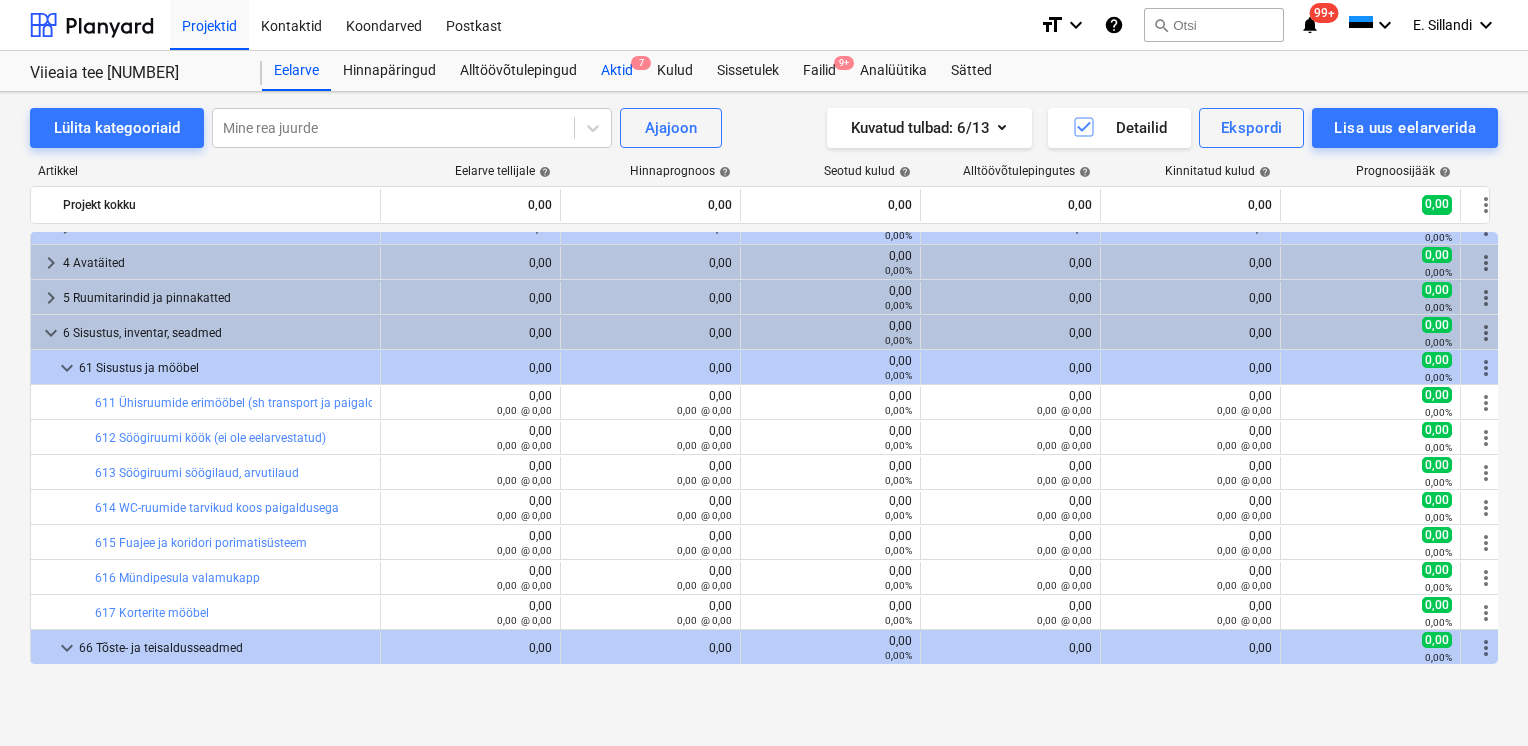 click on "Aktid 7" at bounding box center [617, 71] 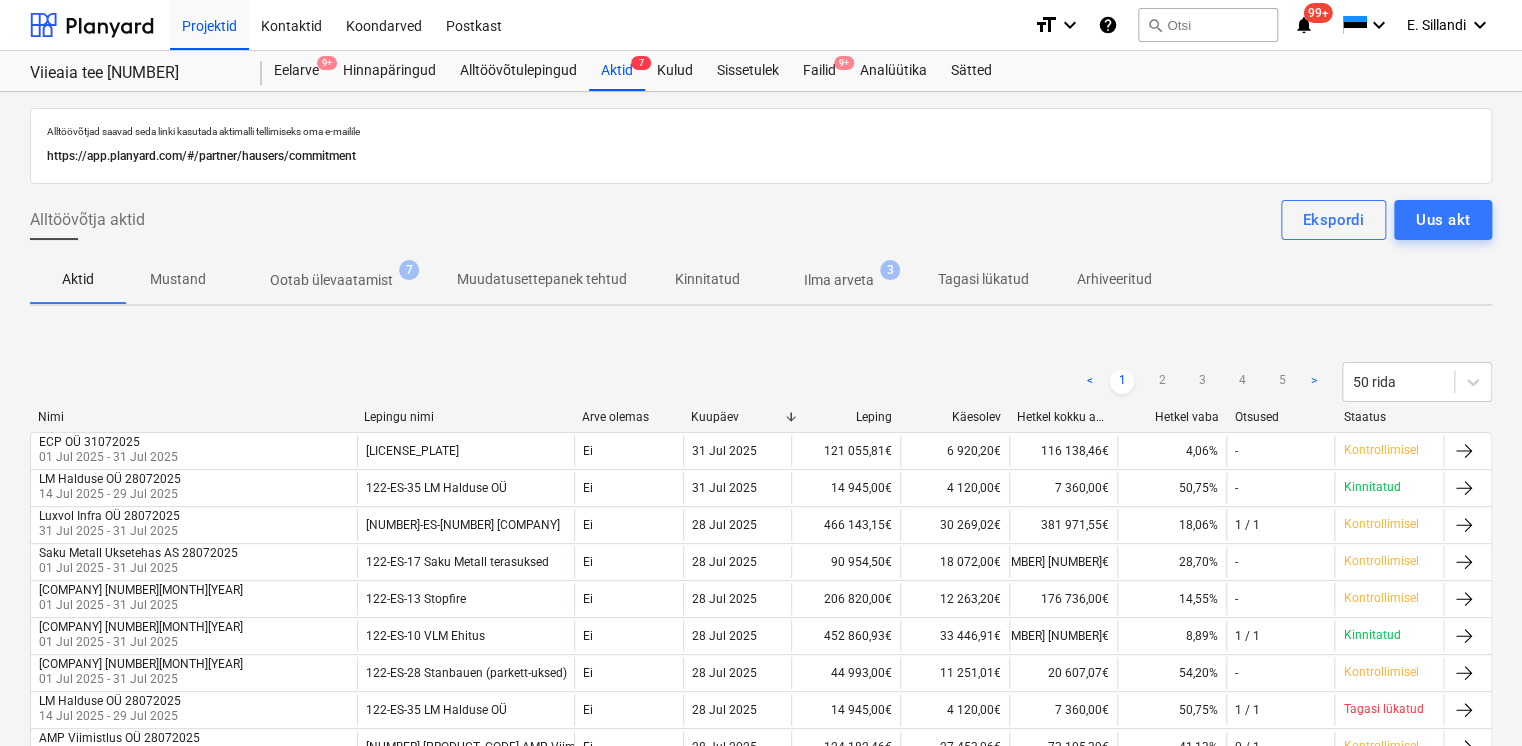 click on "Ilma arveta" at bounding box center [839, 280] 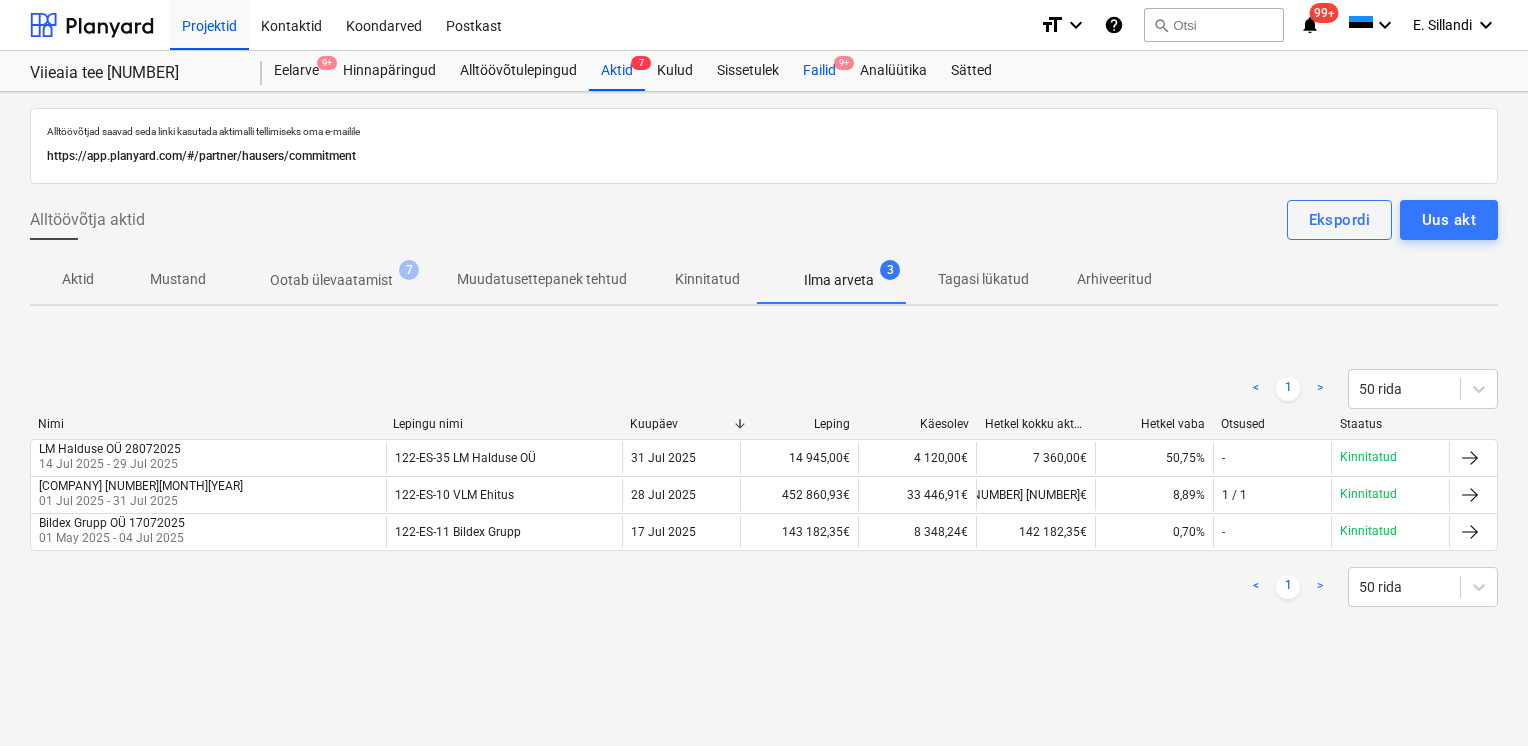 click on "Failid 9+" at bounding box center [819, 71] 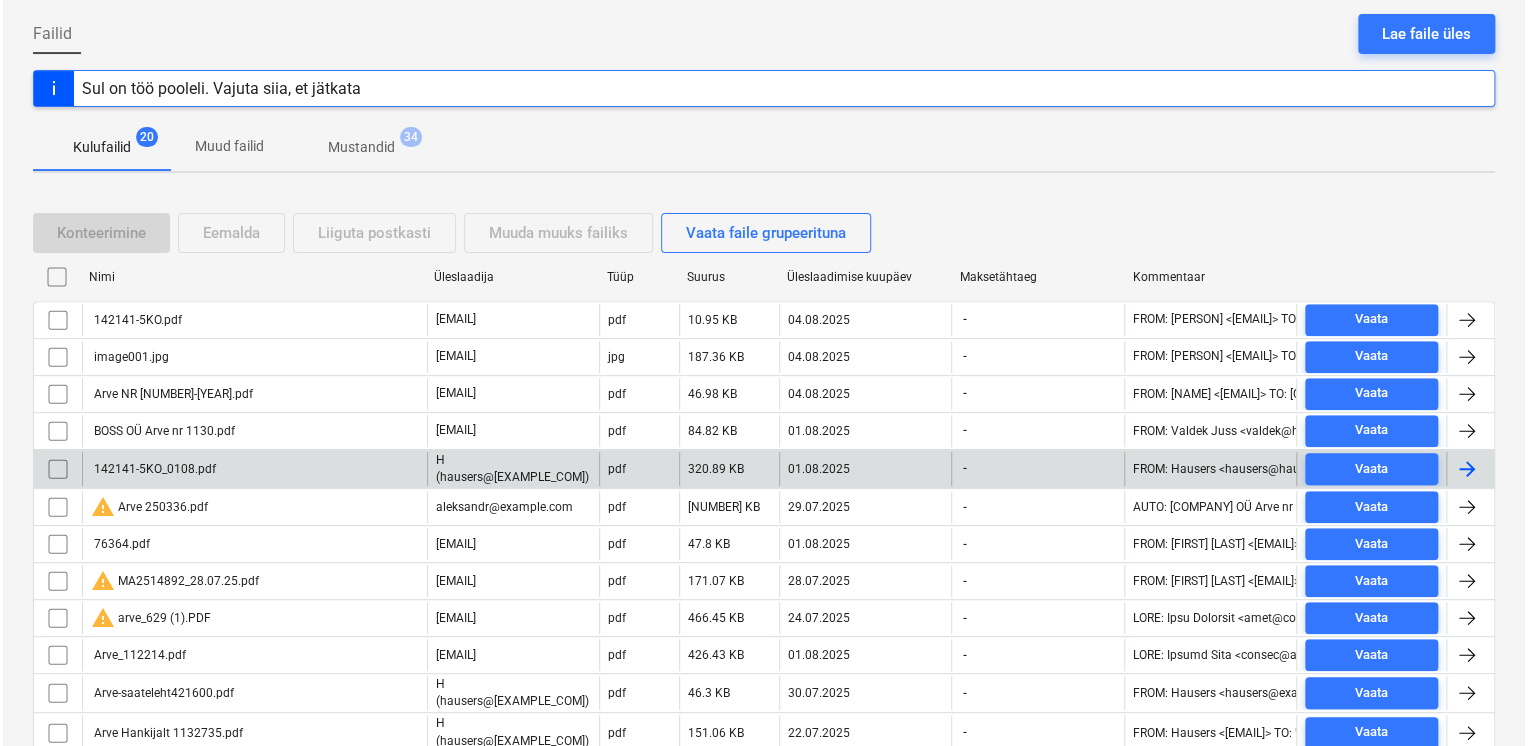 scroll, scrollTop: 233, scrollLeft: 0, axis: vertical 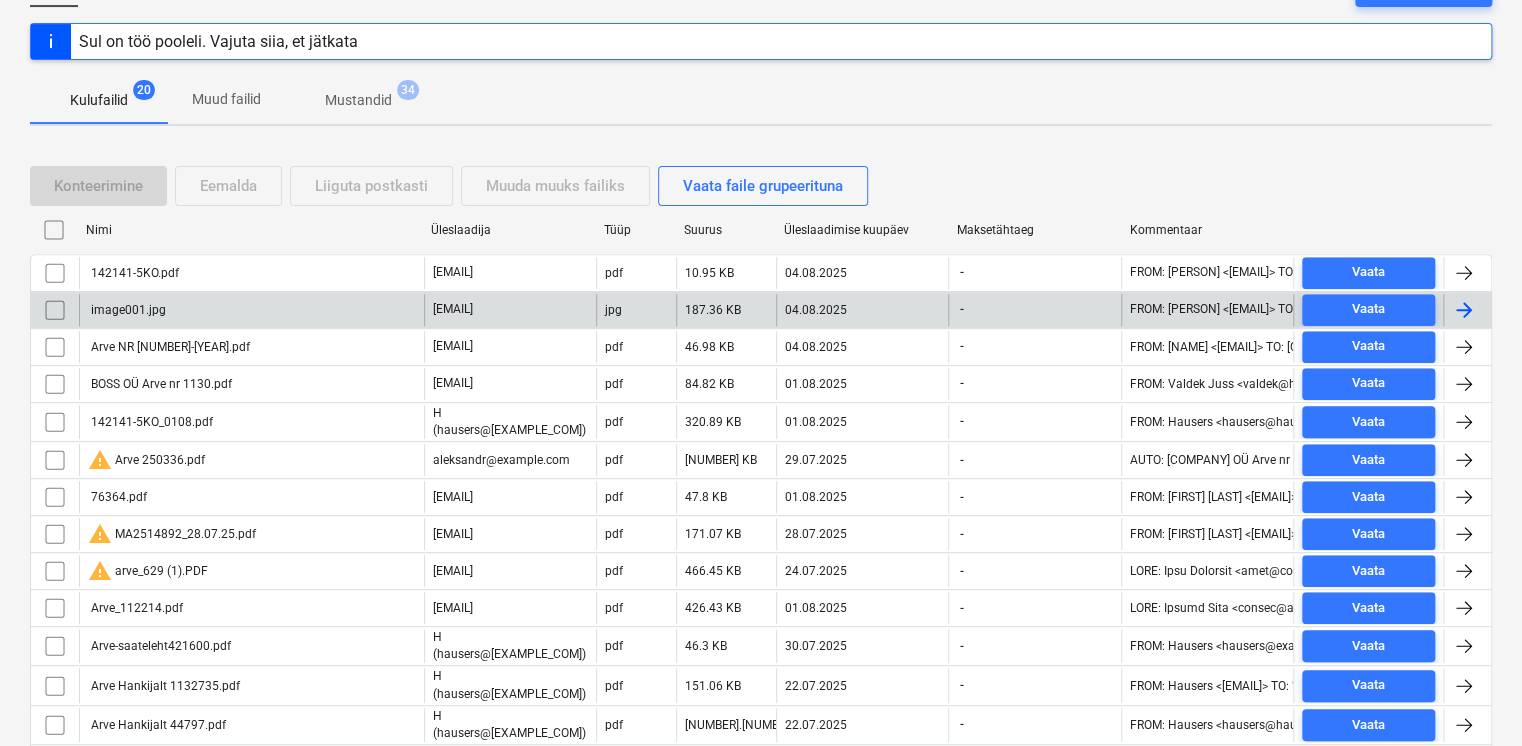 click at bounding box center (55, 310) 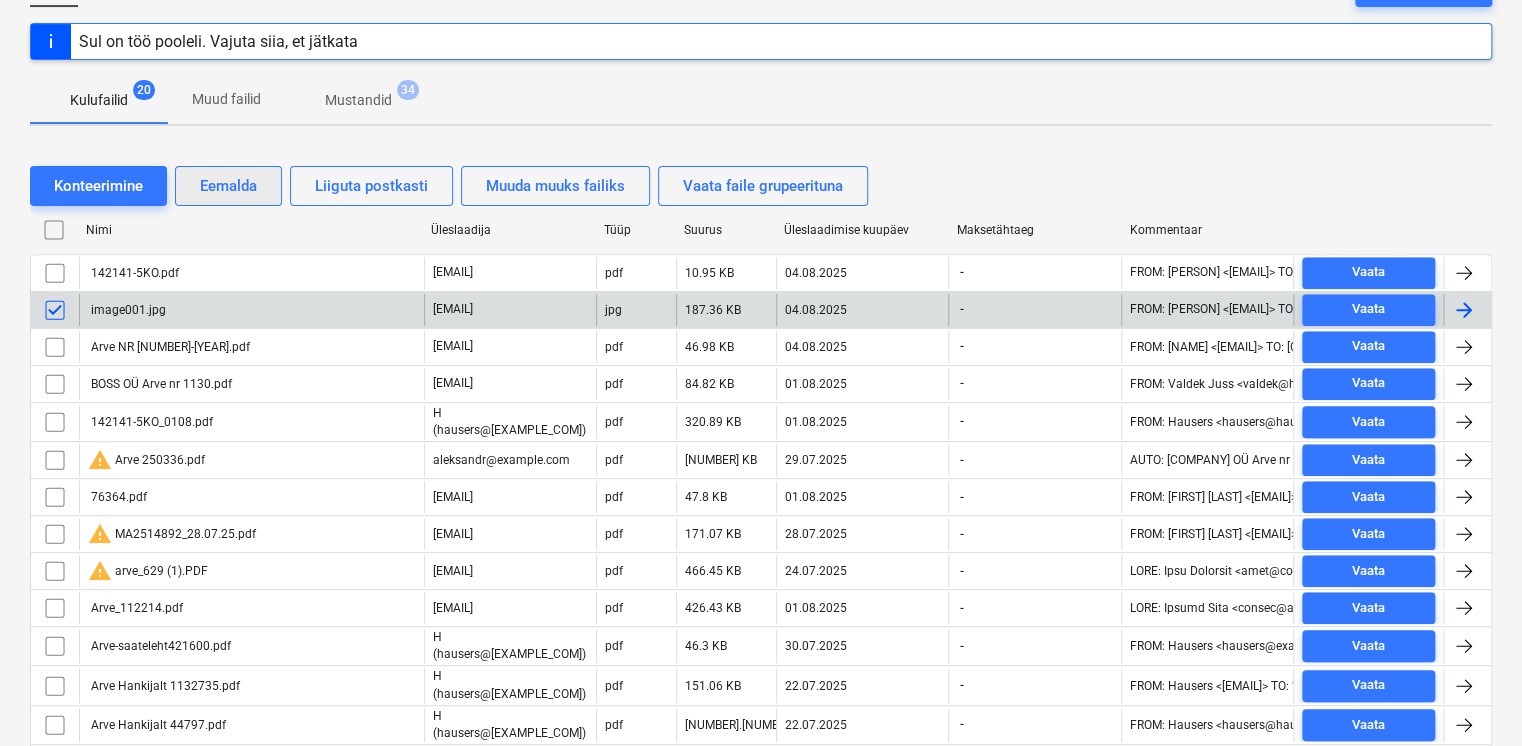 click on "Eemalda" at bounding box center (228, 186) 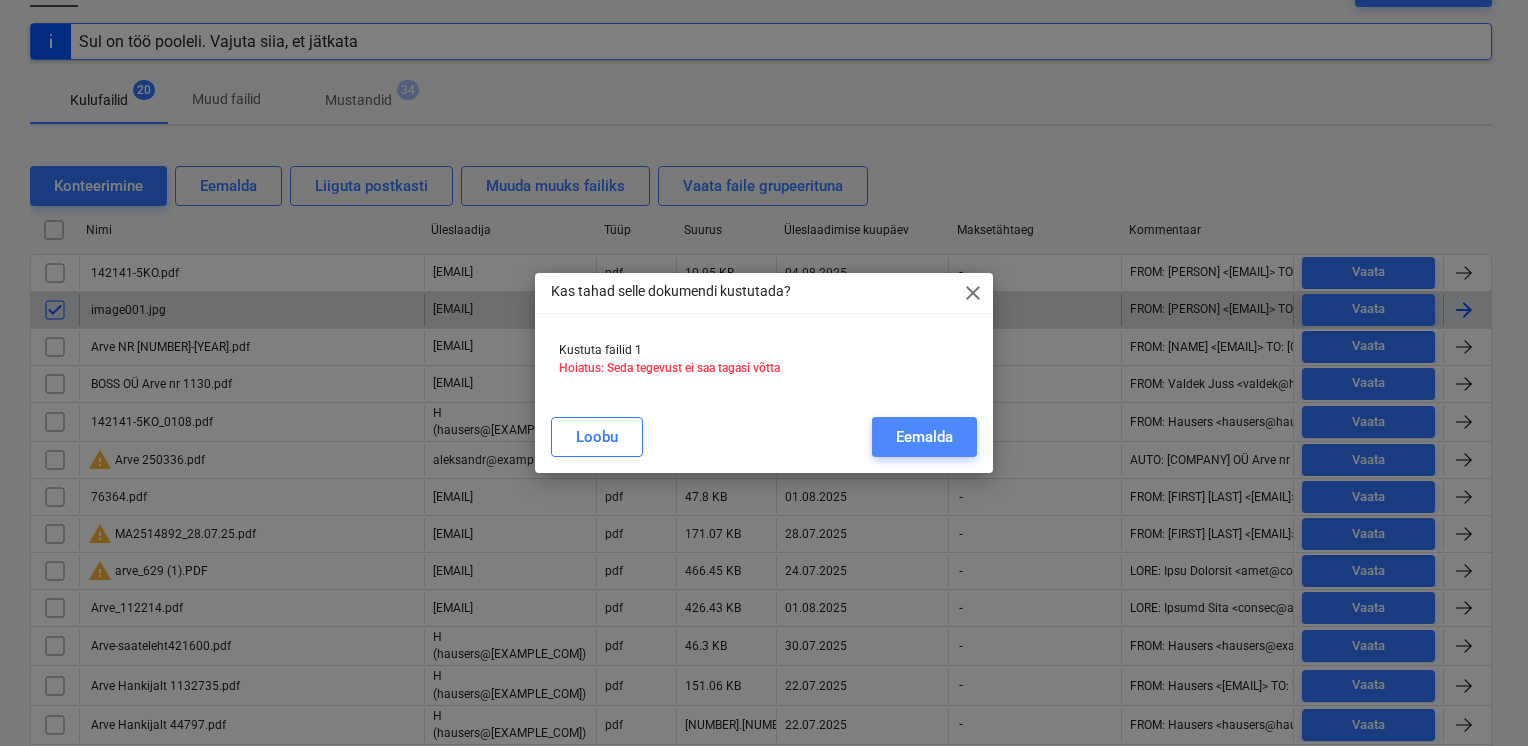 click on "Eemalda" at bounding box center [924, 437] 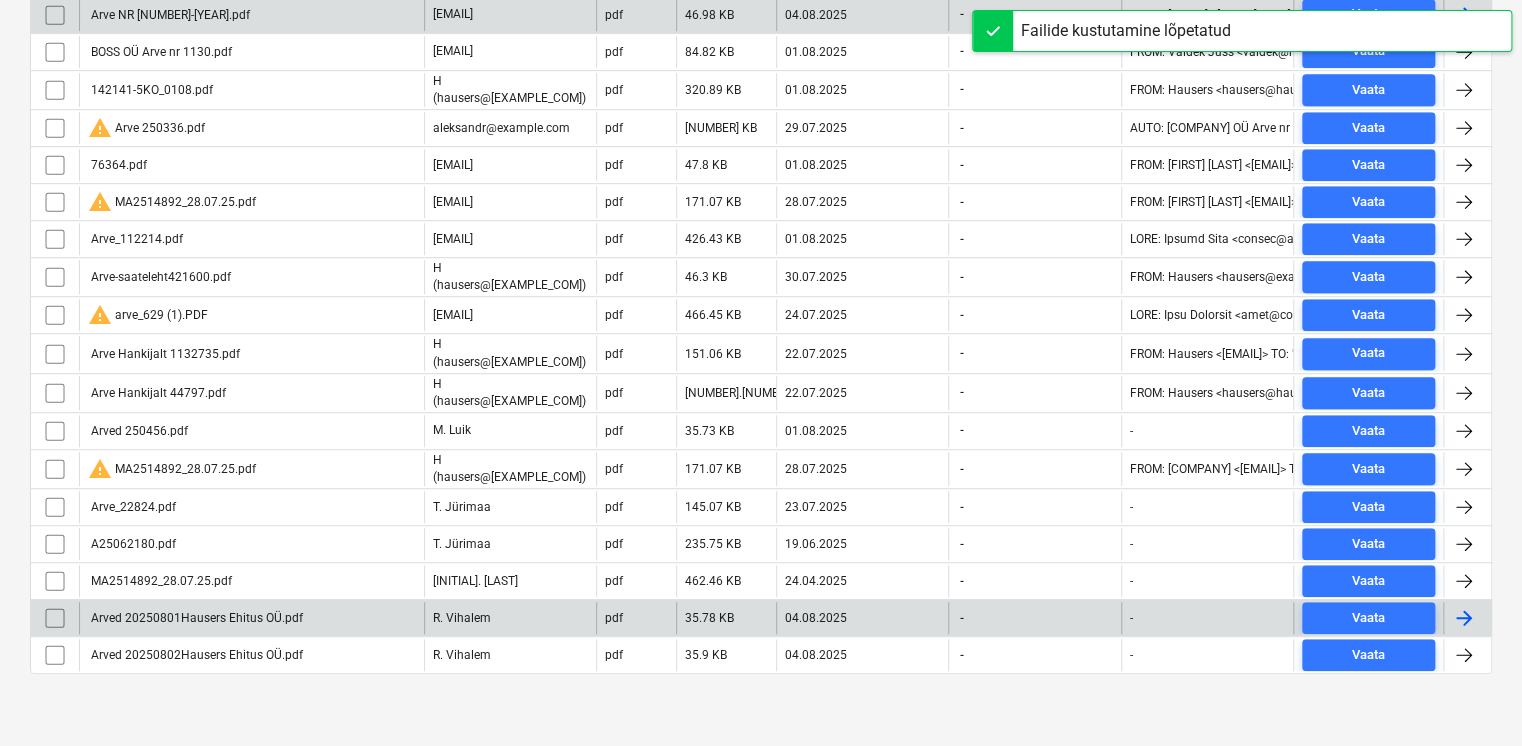 scroll, scrollTop: 511, scrollLeft: 0, axis: vertical 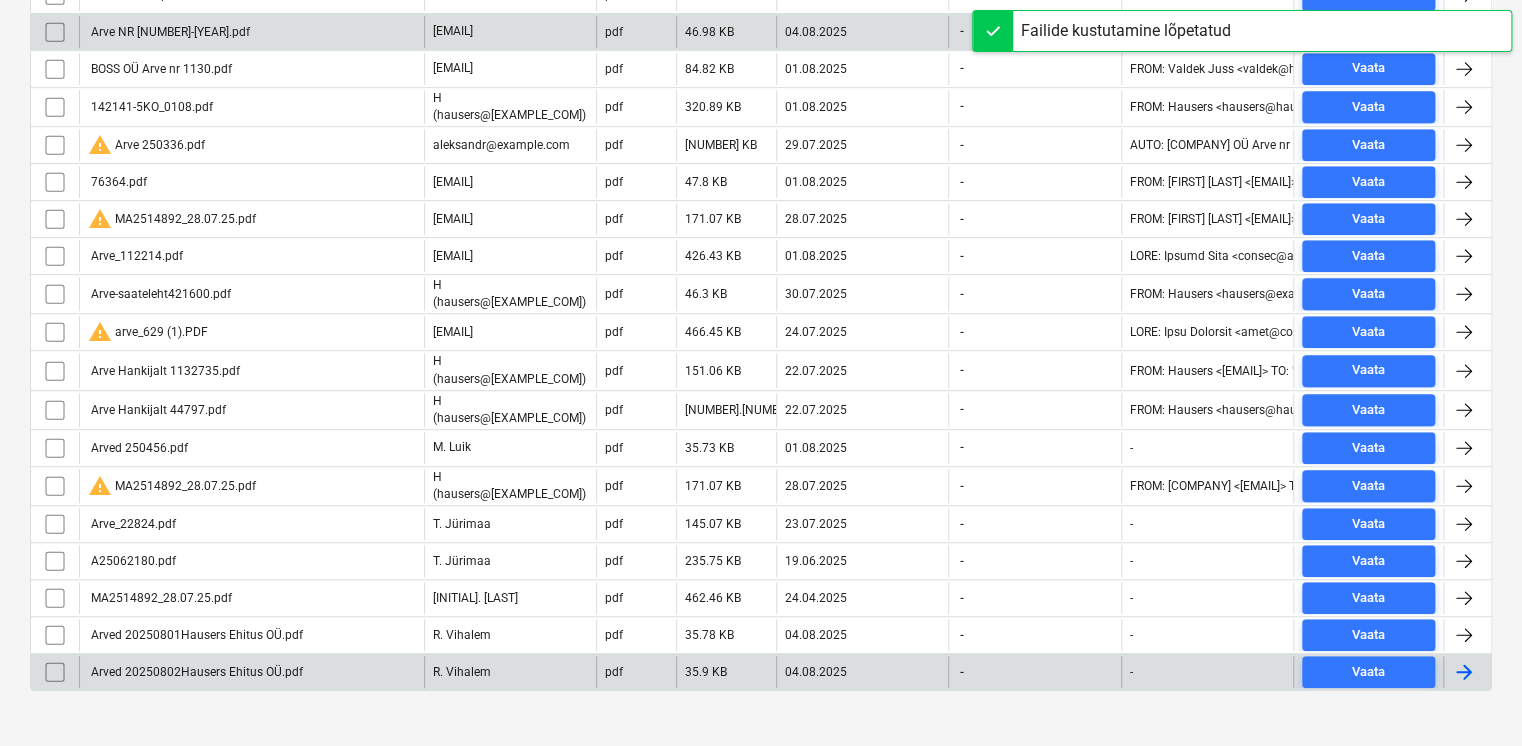 click on "Arved 20250802Hausers Ehitus OÜ.pdf" at bounding box center (251, 672) 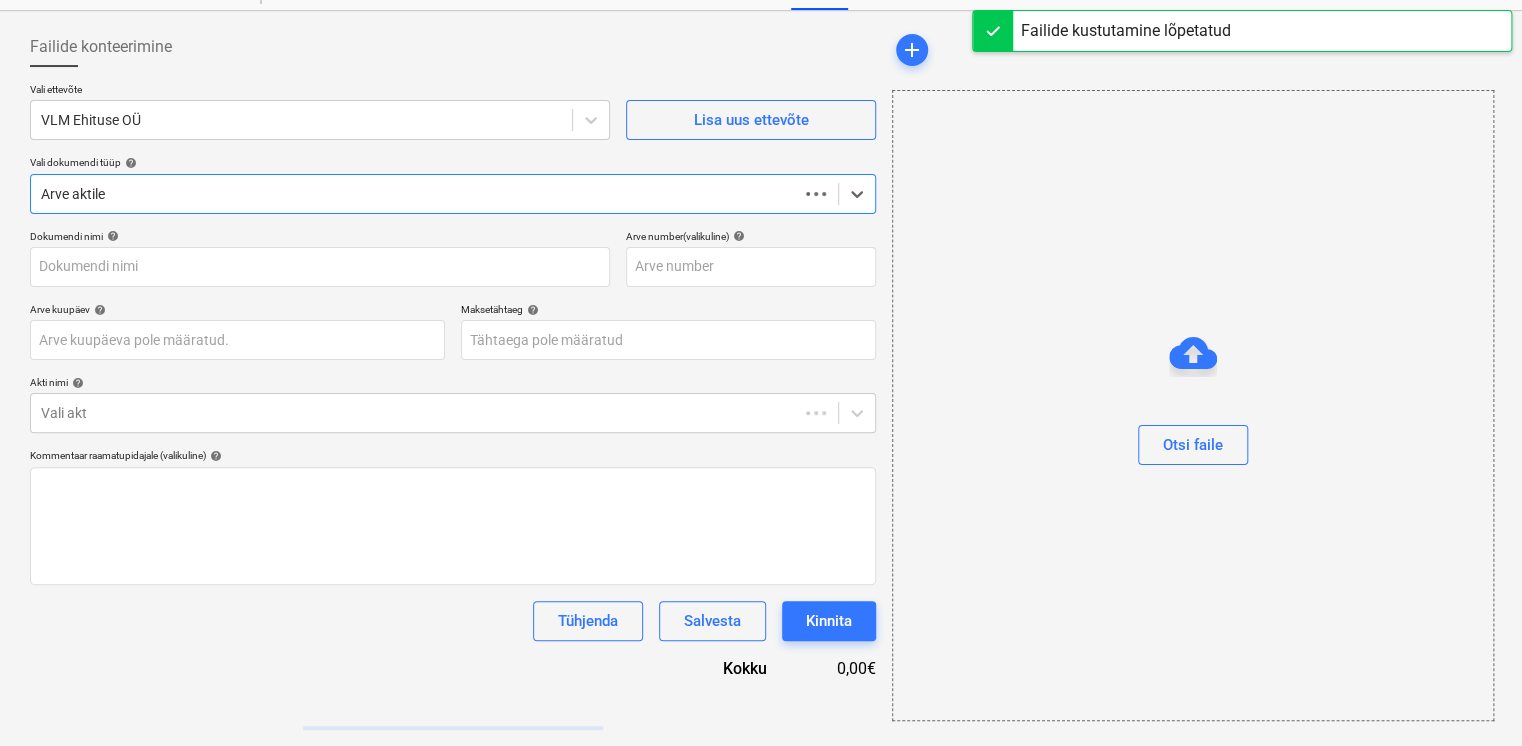 scroll, scrollTop: 80, scrollLeft: 0, axis: vertical 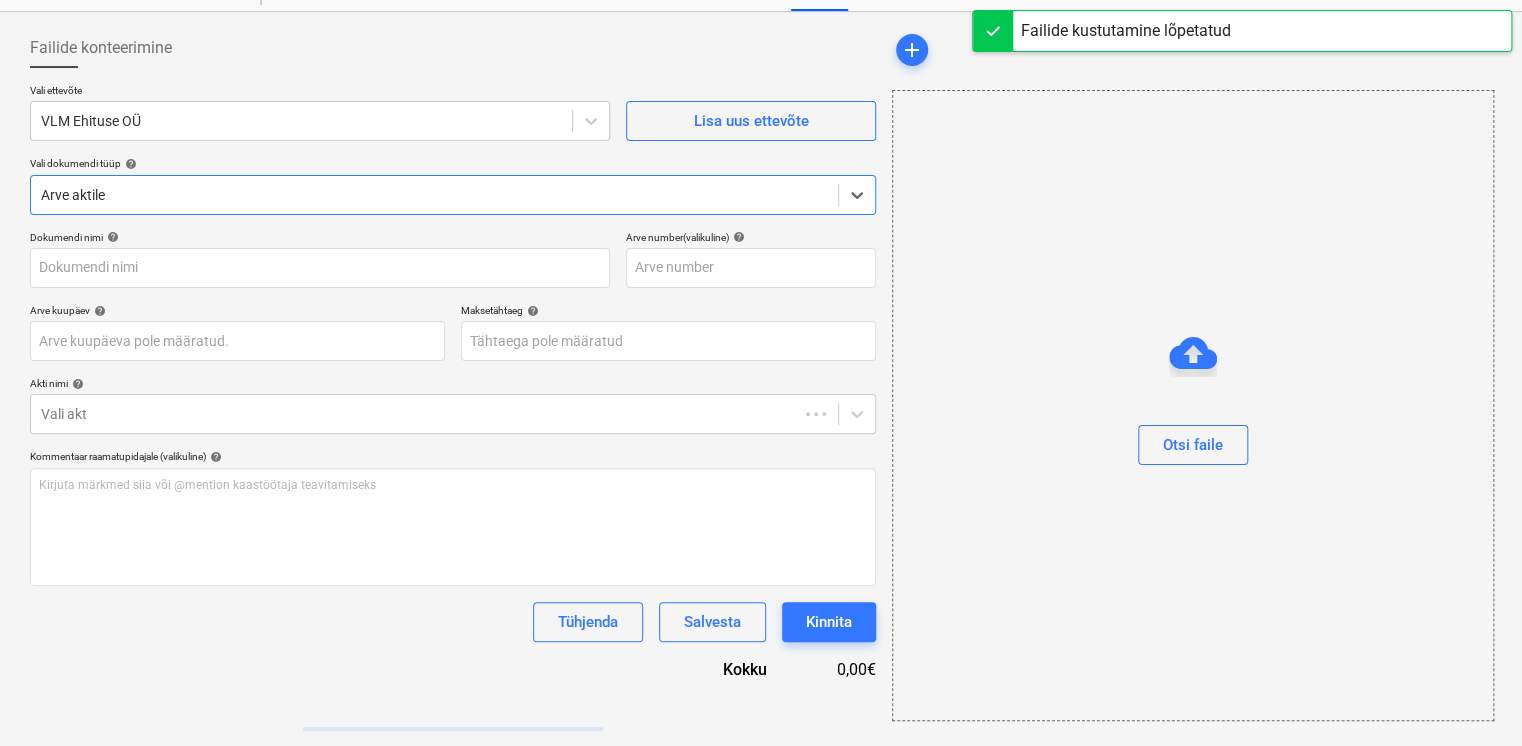 type on "Arved 20250801Hausers Ehitus OÜ.pdf" 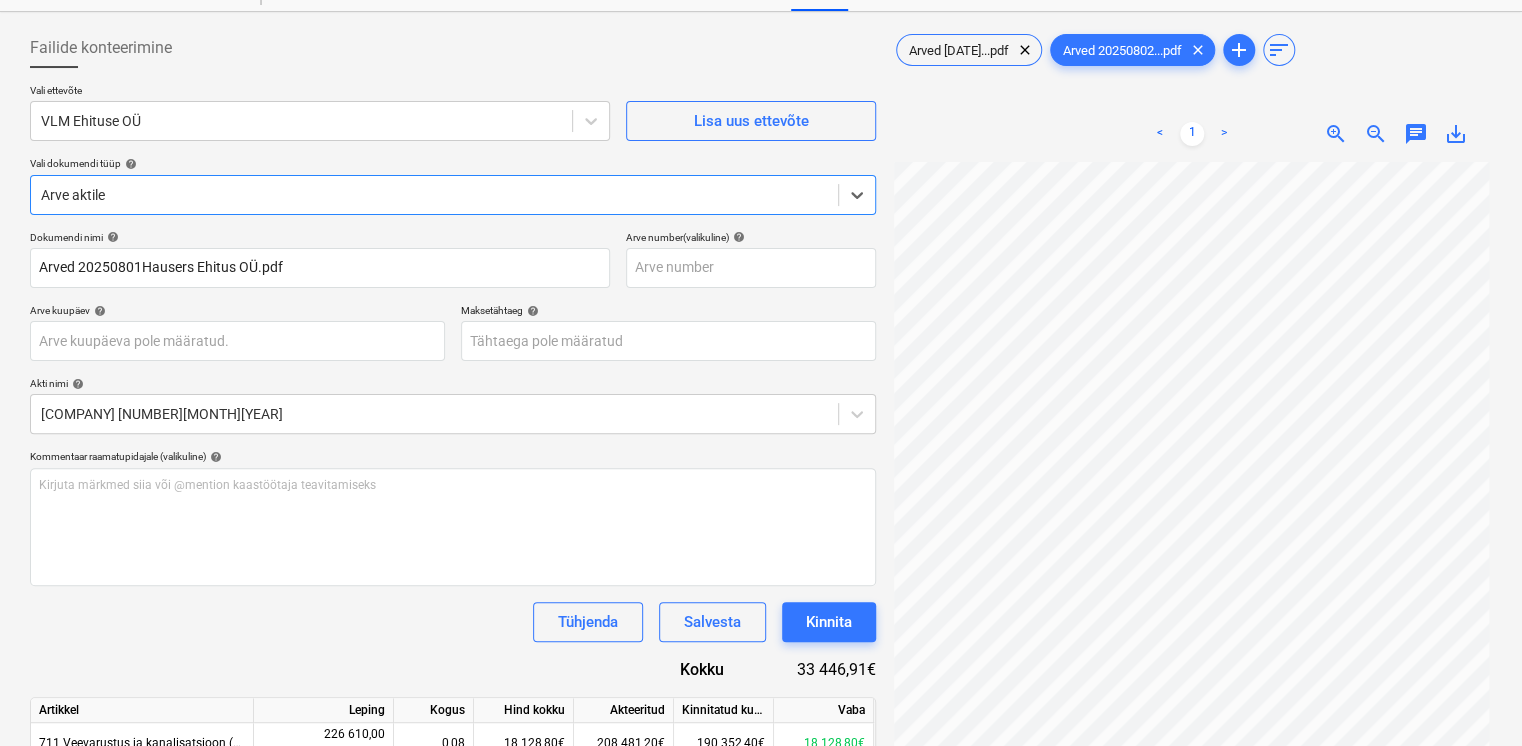 click on "save_alt" at bounding box center (1456, 134) 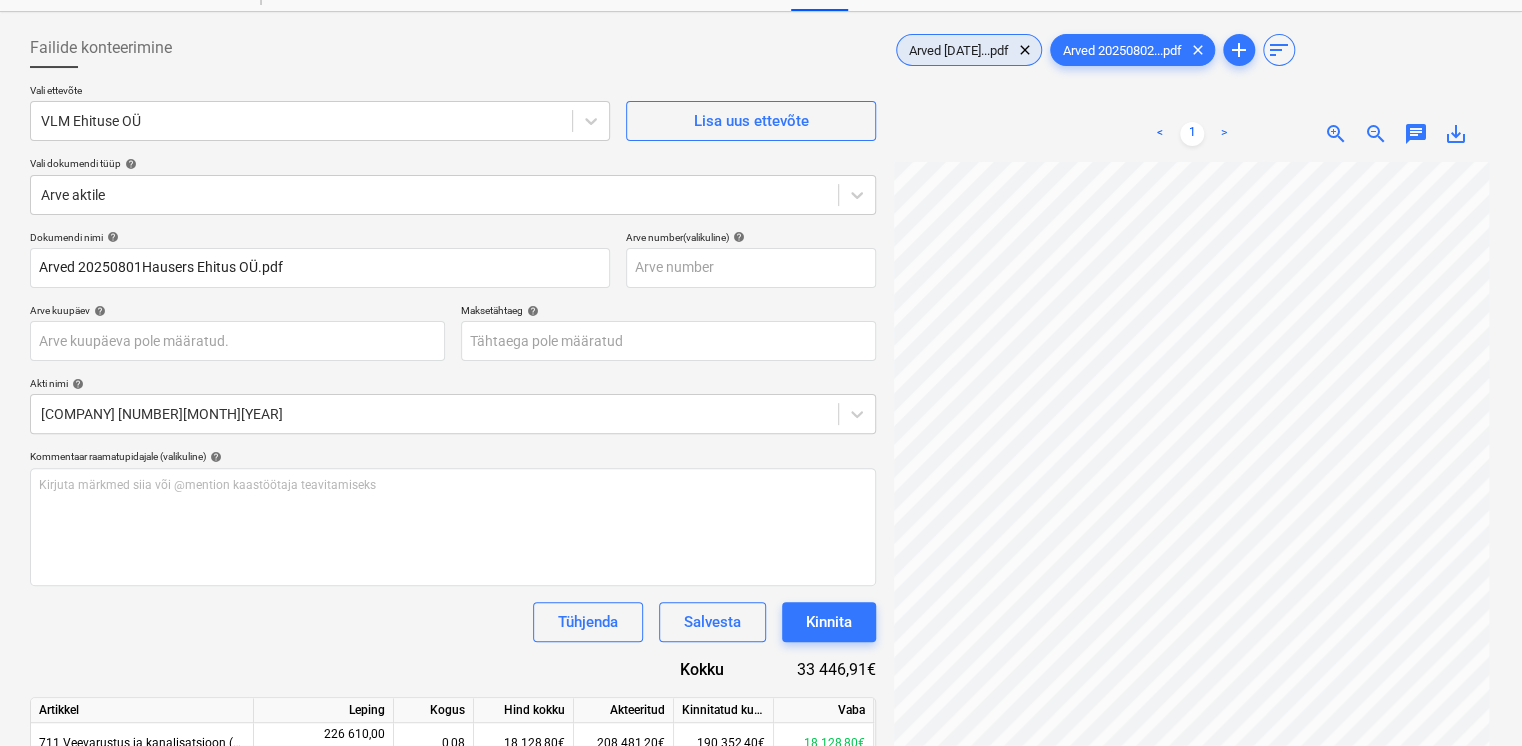 click on "Arved [DATE]...pdf" at bounding box center (959, 50) 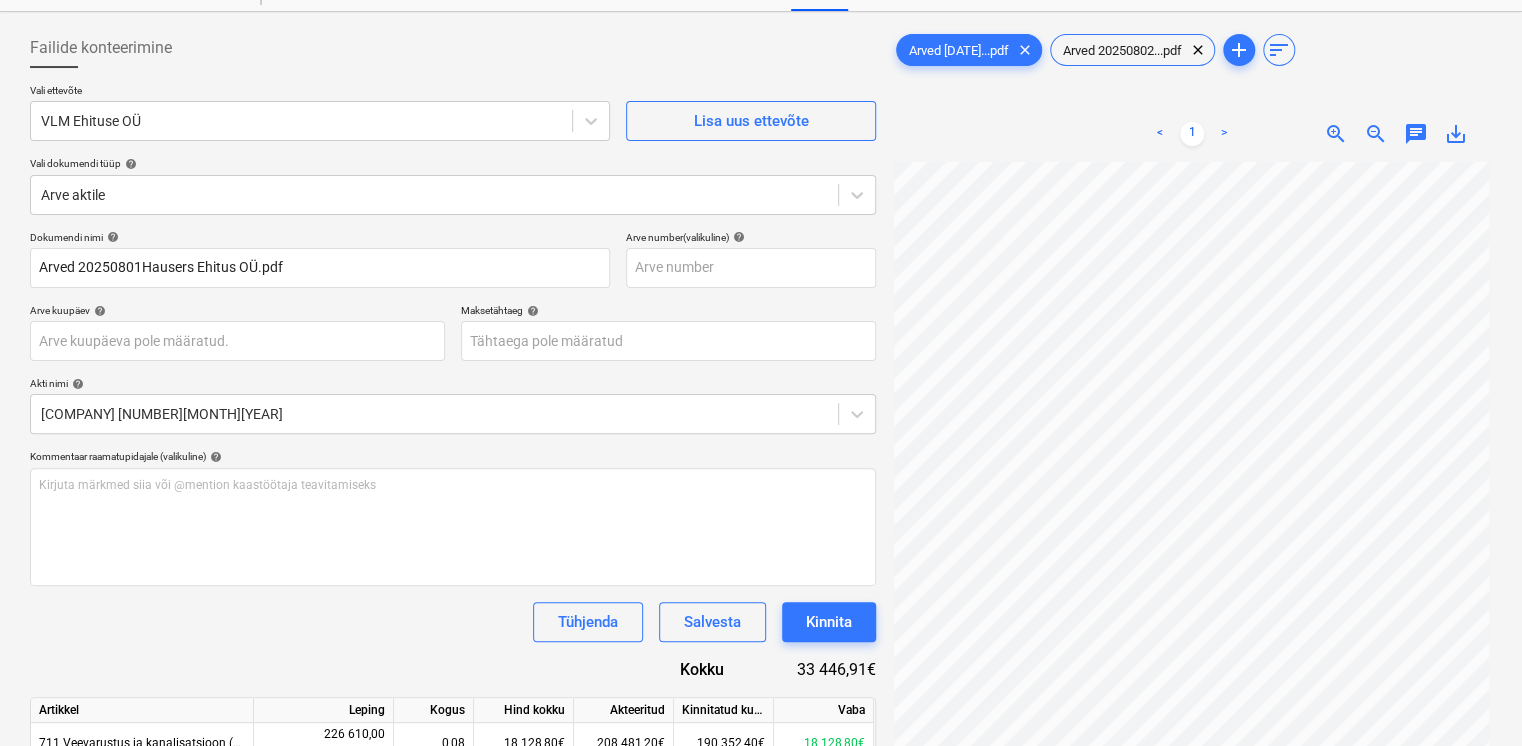 click on "save_alt" at bounding box center [1456, 134] 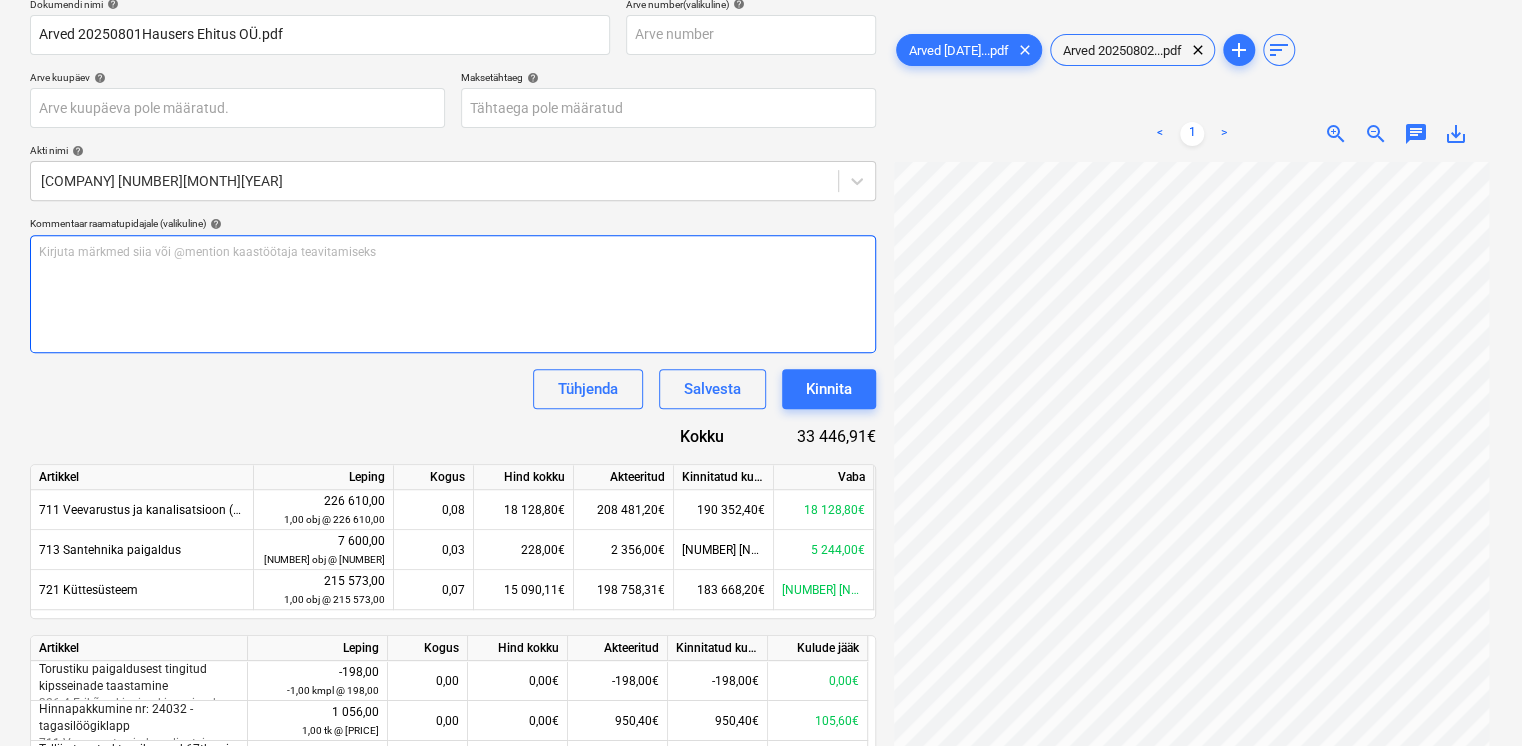 scroll, scrollTop: 0, scrollLeft: 0, axis: both 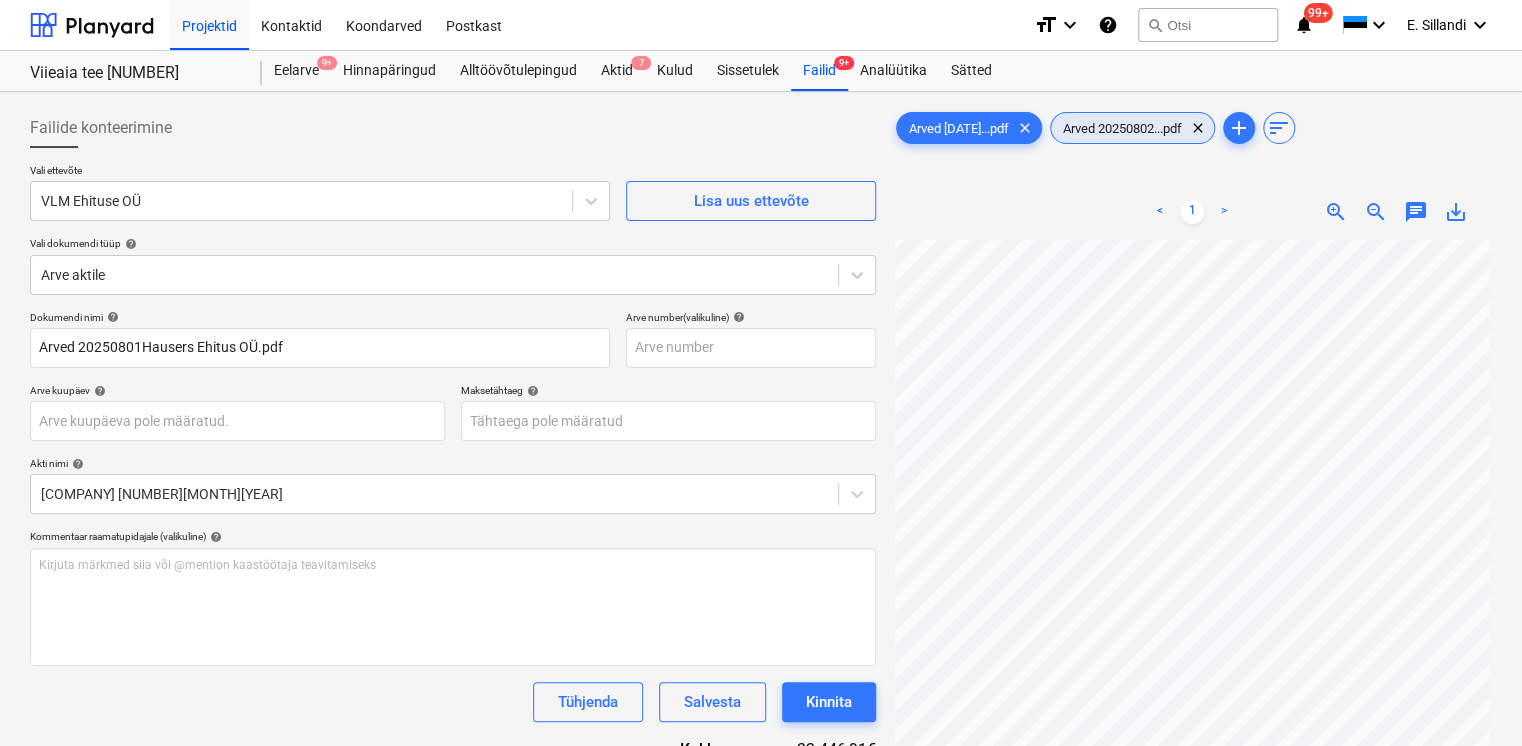 click on "Arved 20250802...pdf" at bounding box center [1122, 128] 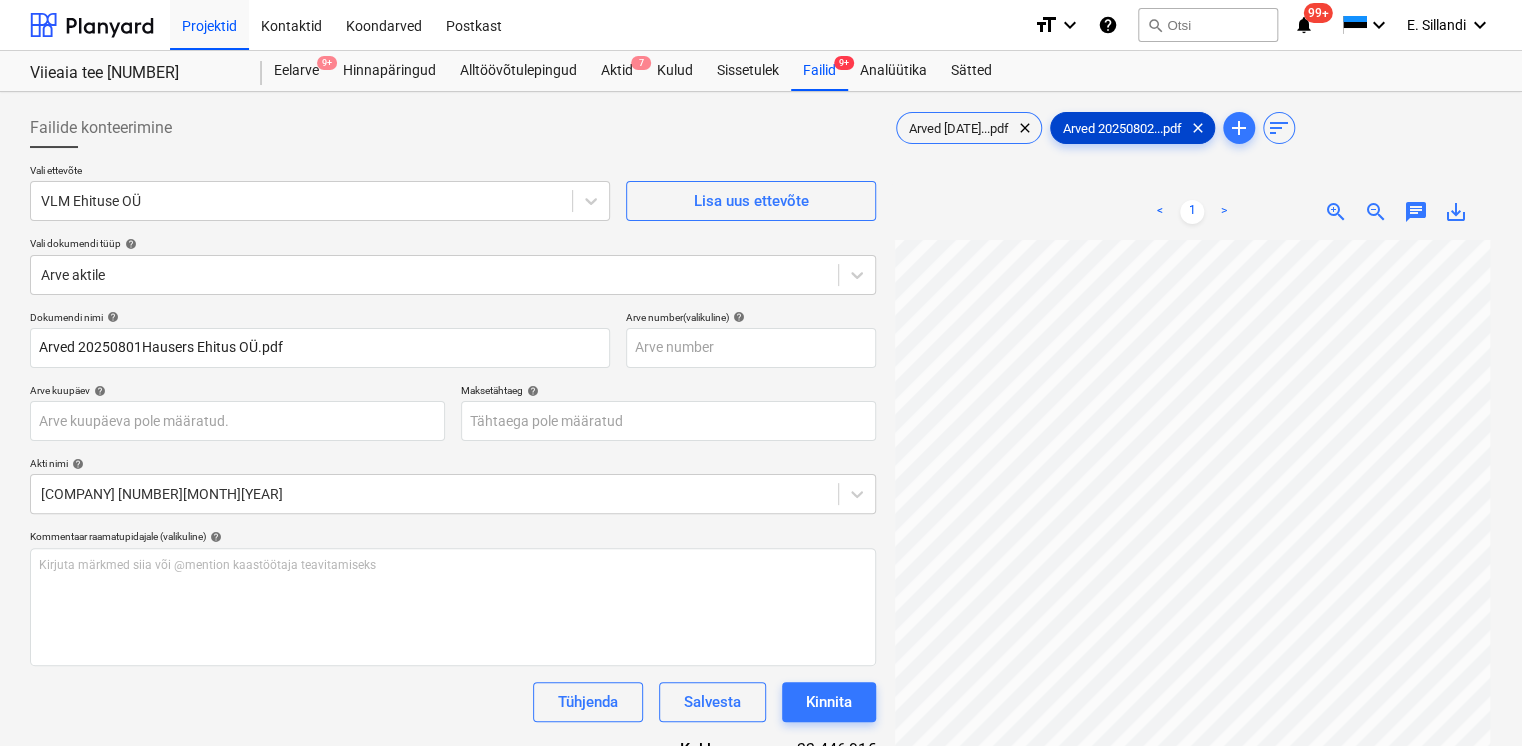 scroll, scrollTop: 0, scrollLeft: 0, axis: both 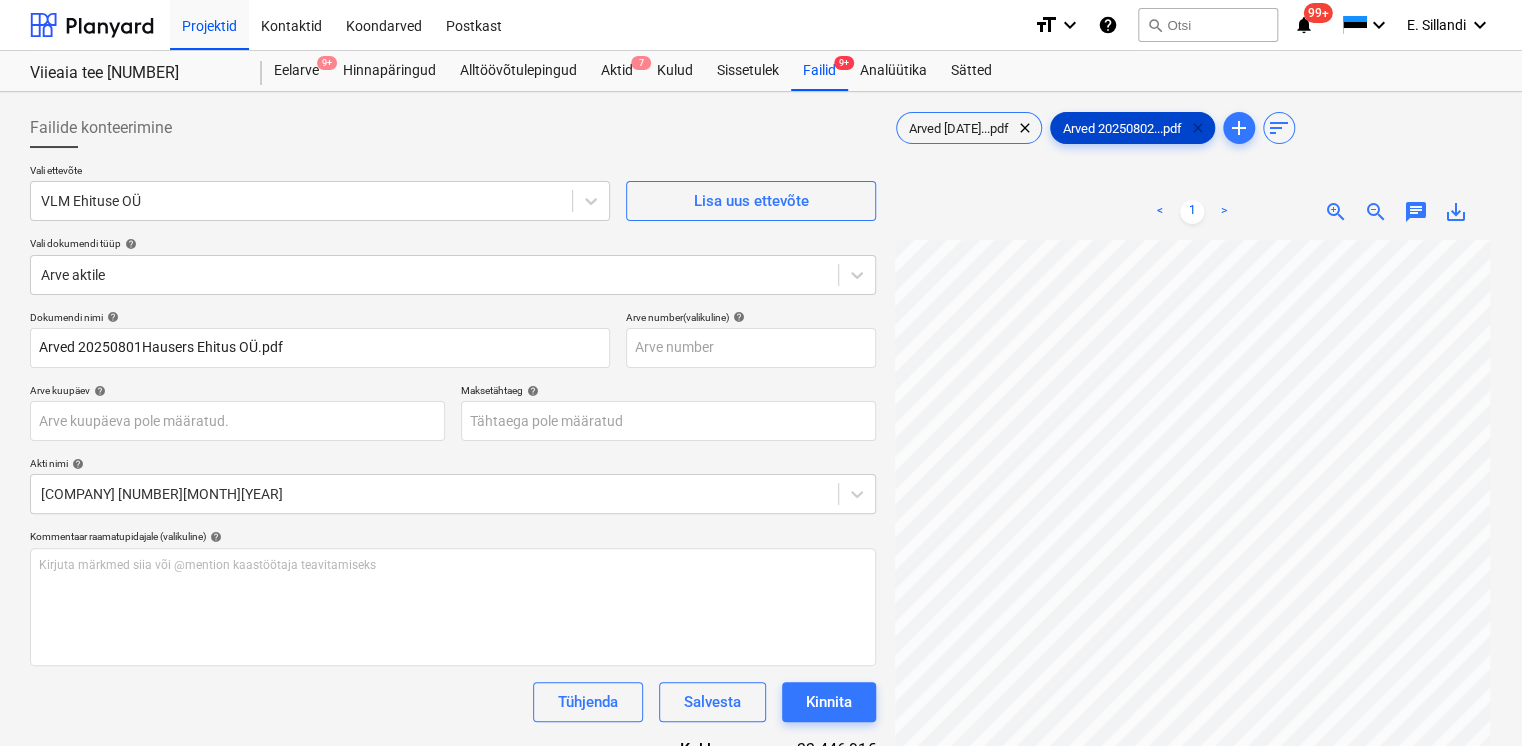 click on "clear" at bounding box center [1198, 128] 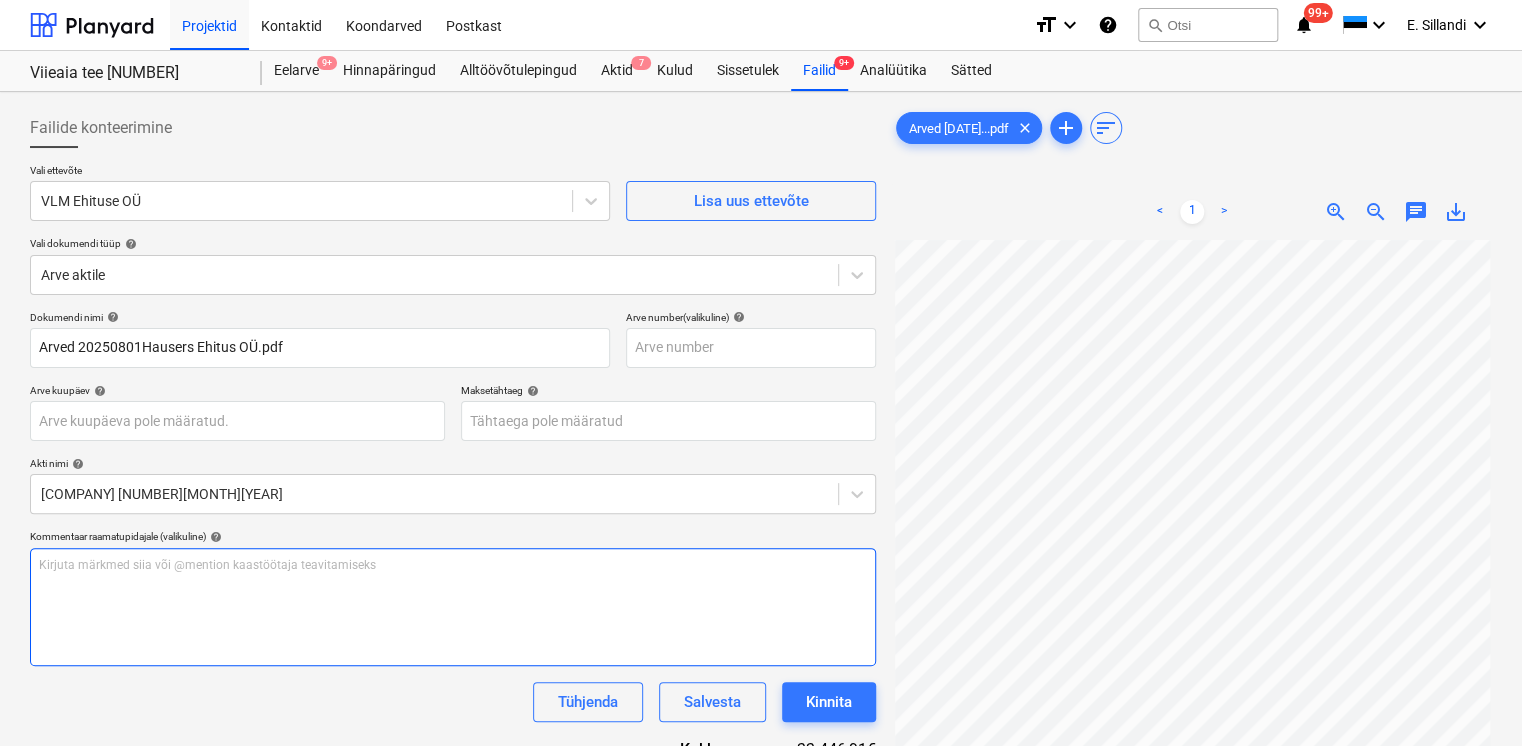 click on "Kirjuta märkmed siia või @mention kaastöötaja teavitamiseks ﻿" at bounding box center [453, 607] 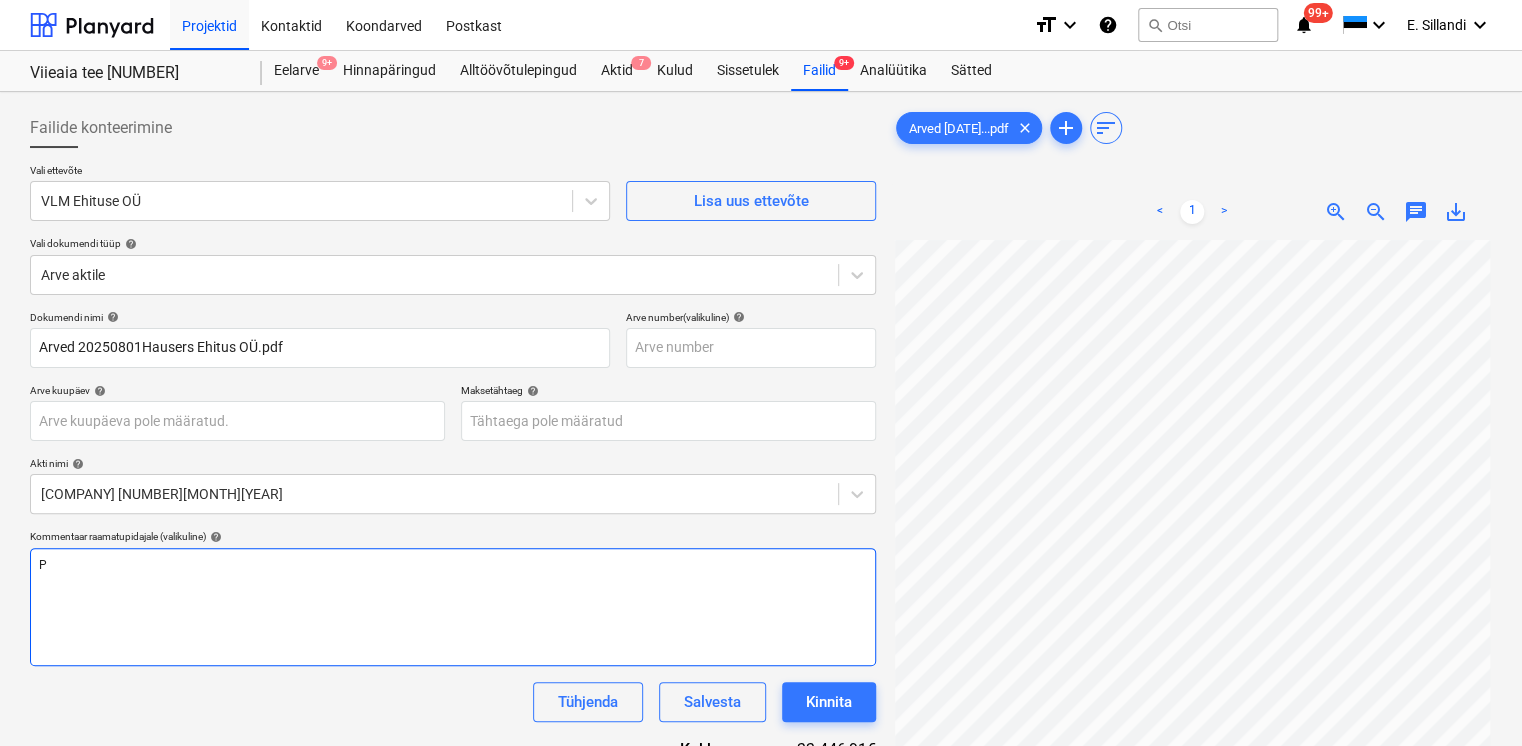 type 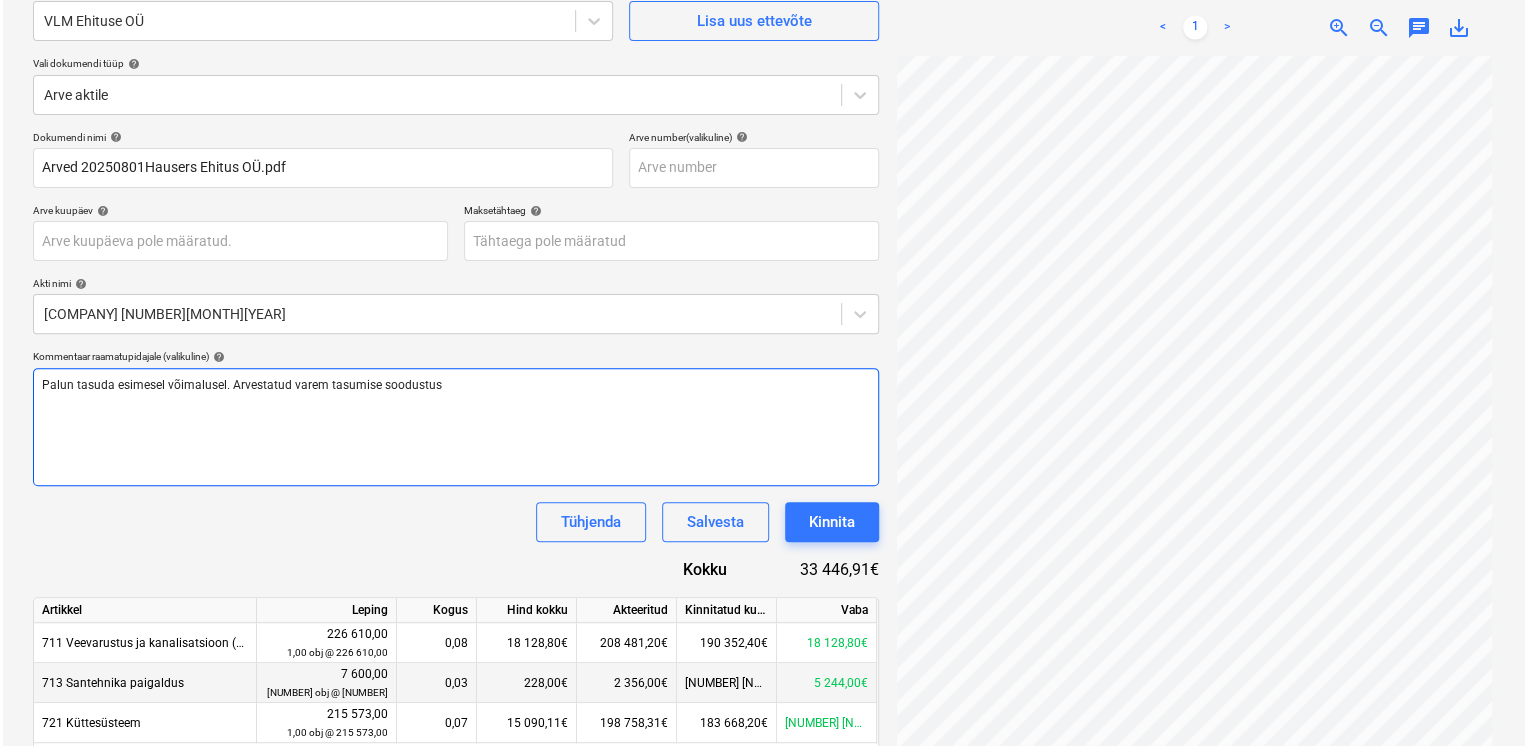 scroll, scrollTop: 233, scrollLeft: 0, axis: vertical 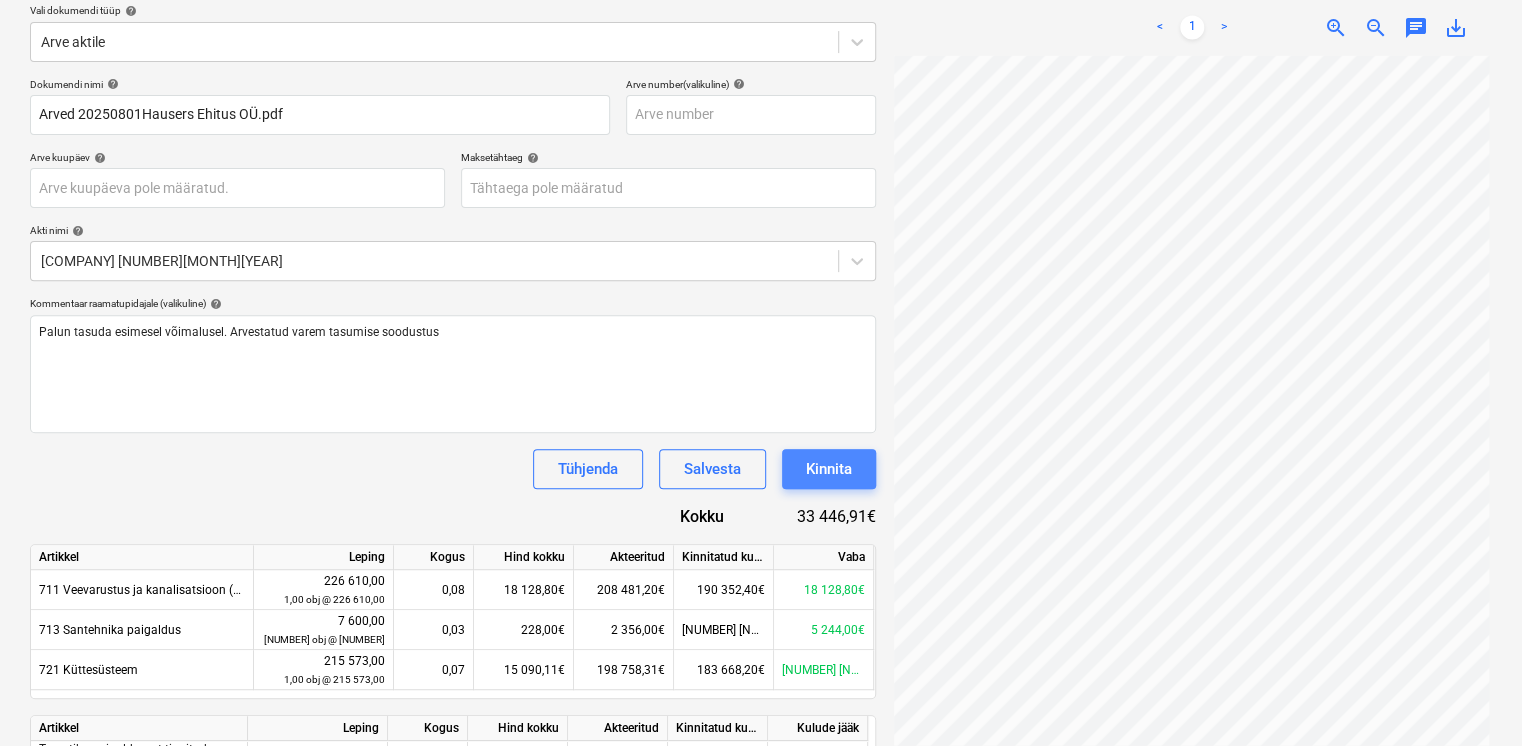 click on "Kinnita" at bounding box center [829, 469] 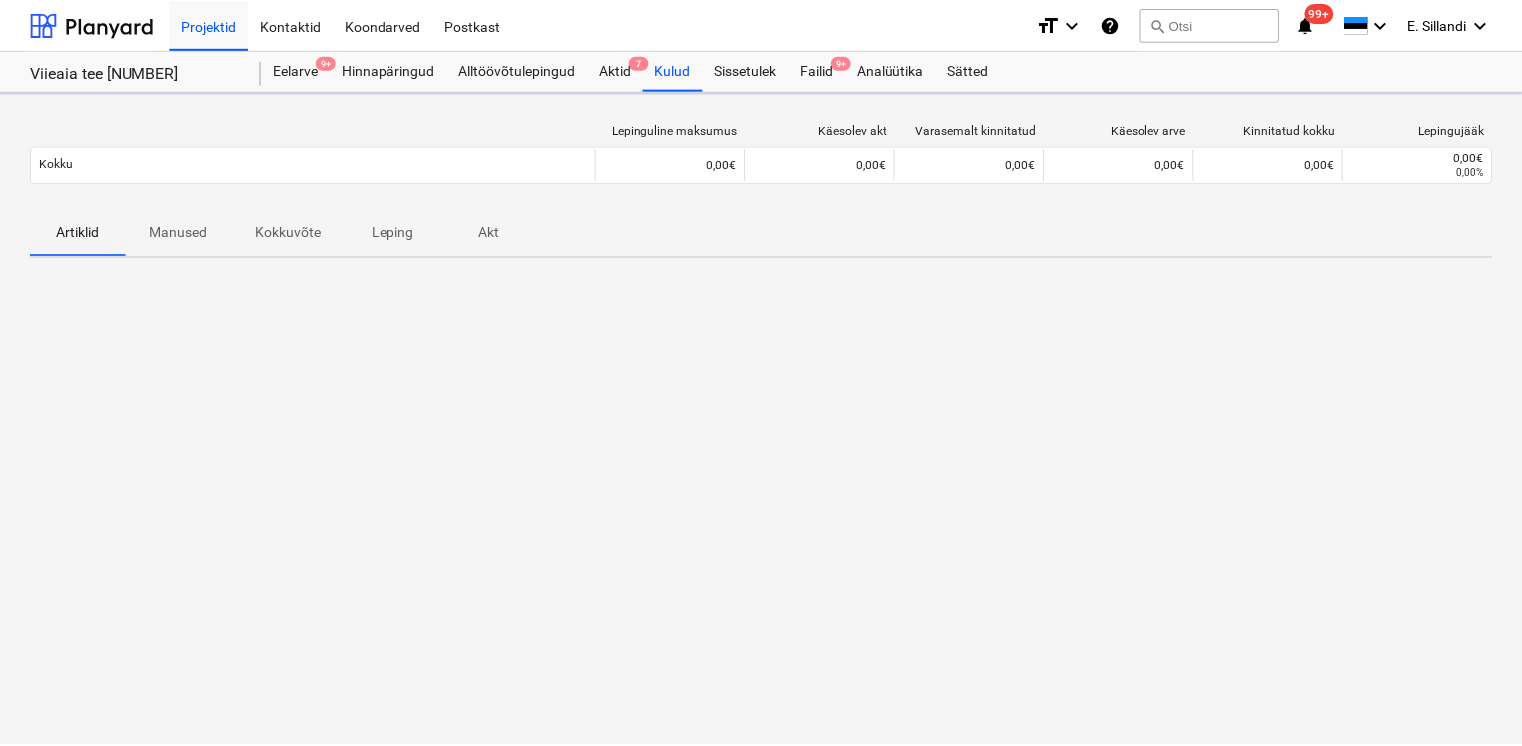 scroll, scrollTop: 0, scrollLeft: 0, axis: both 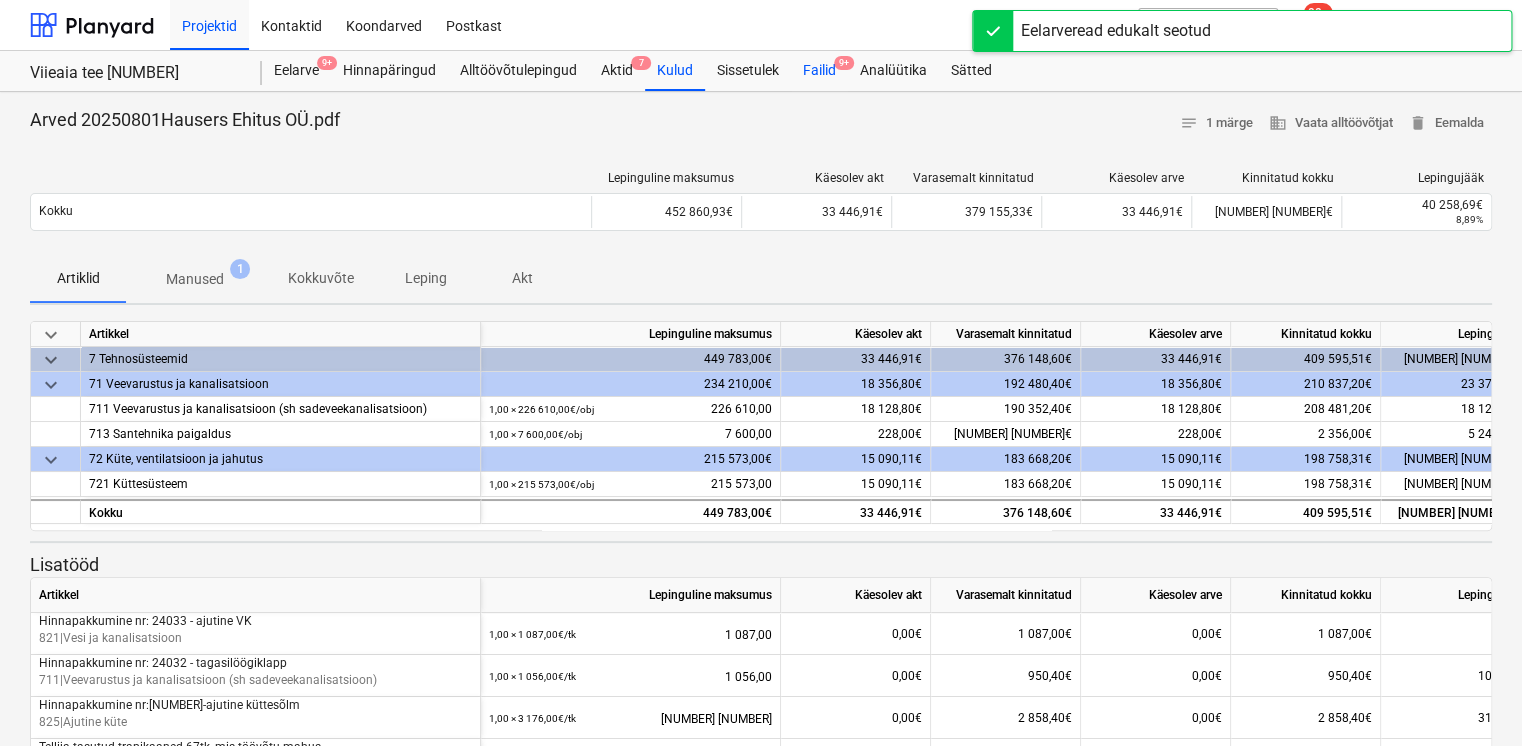 click on "Failid 9+" at bounding box center [819, 71] 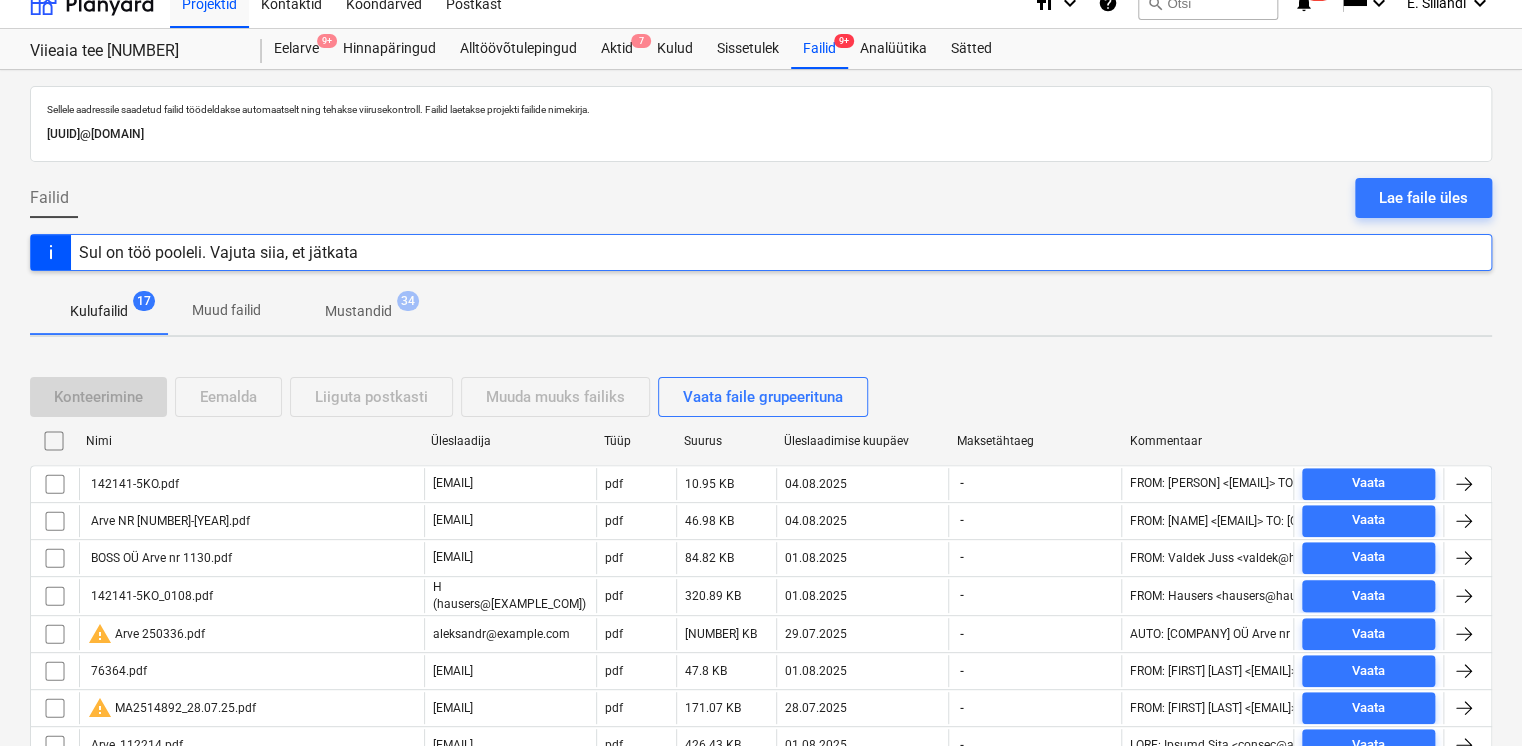 scroll, scrollTop: 0, scrollLeft: 0, axis: both 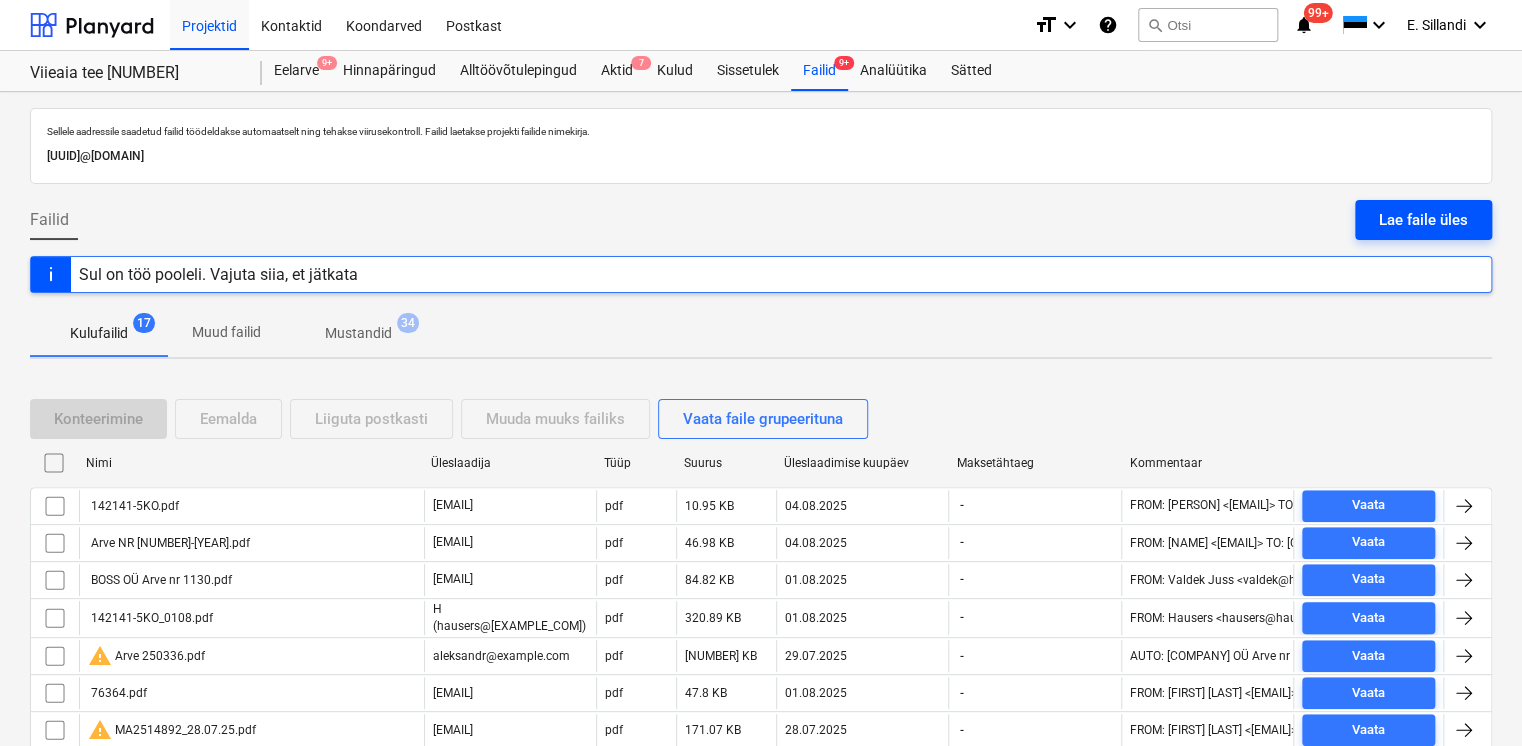 click on "Lae faile üles" at bounding box center [1423, 220] 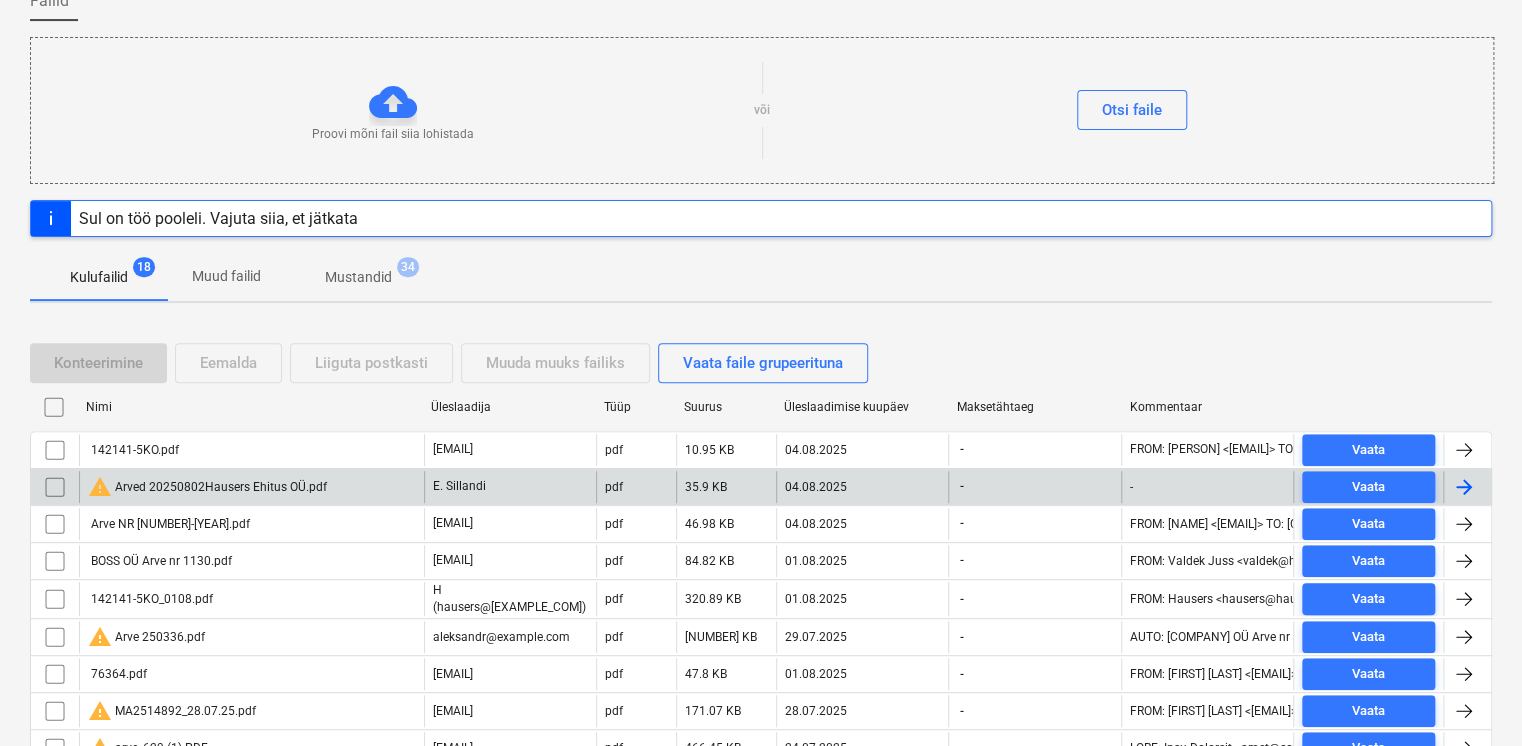 scroll, scrollTop: 233, scrollLeft: 0, axis: vertical 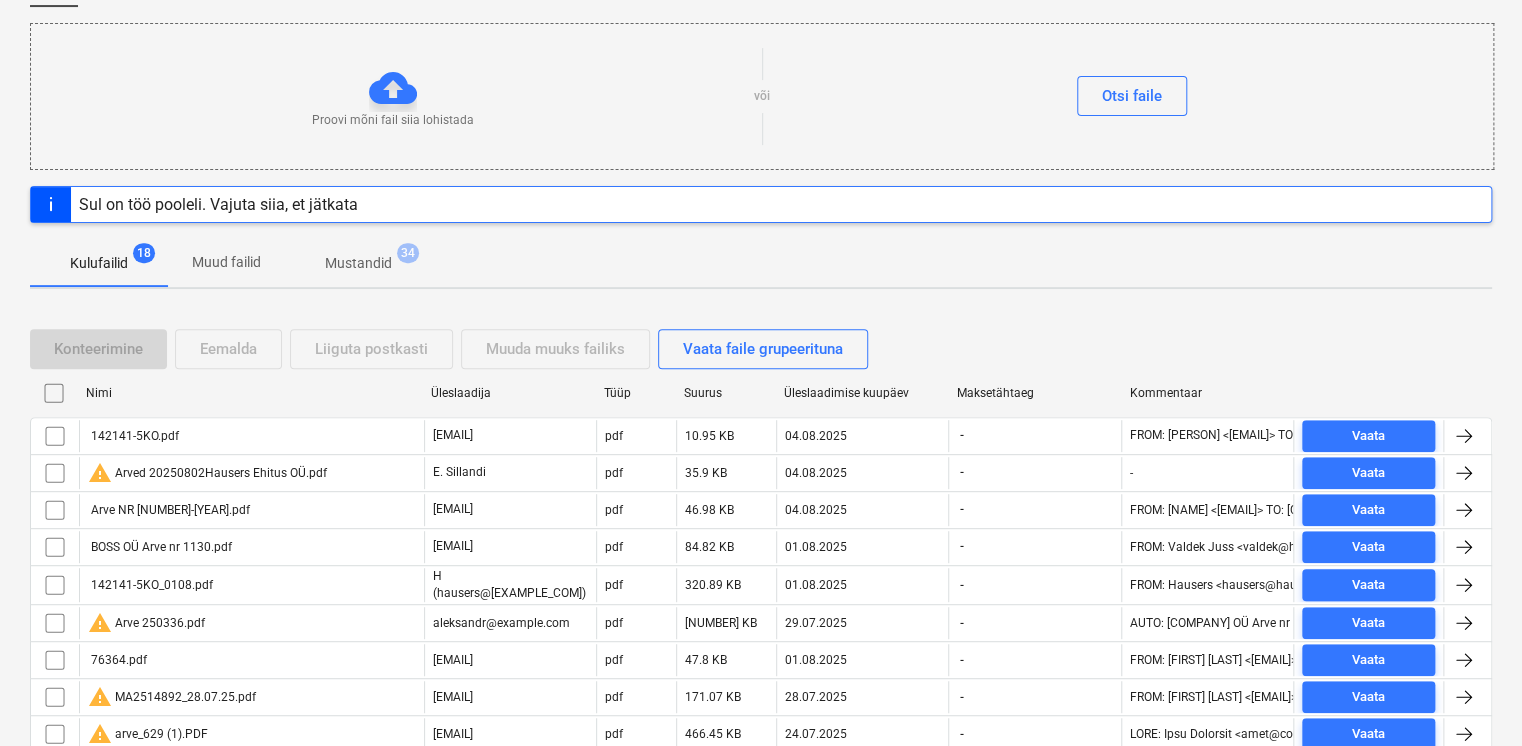 click on "Üleslaadimise kuupäev" at bounding box center (862, 393) 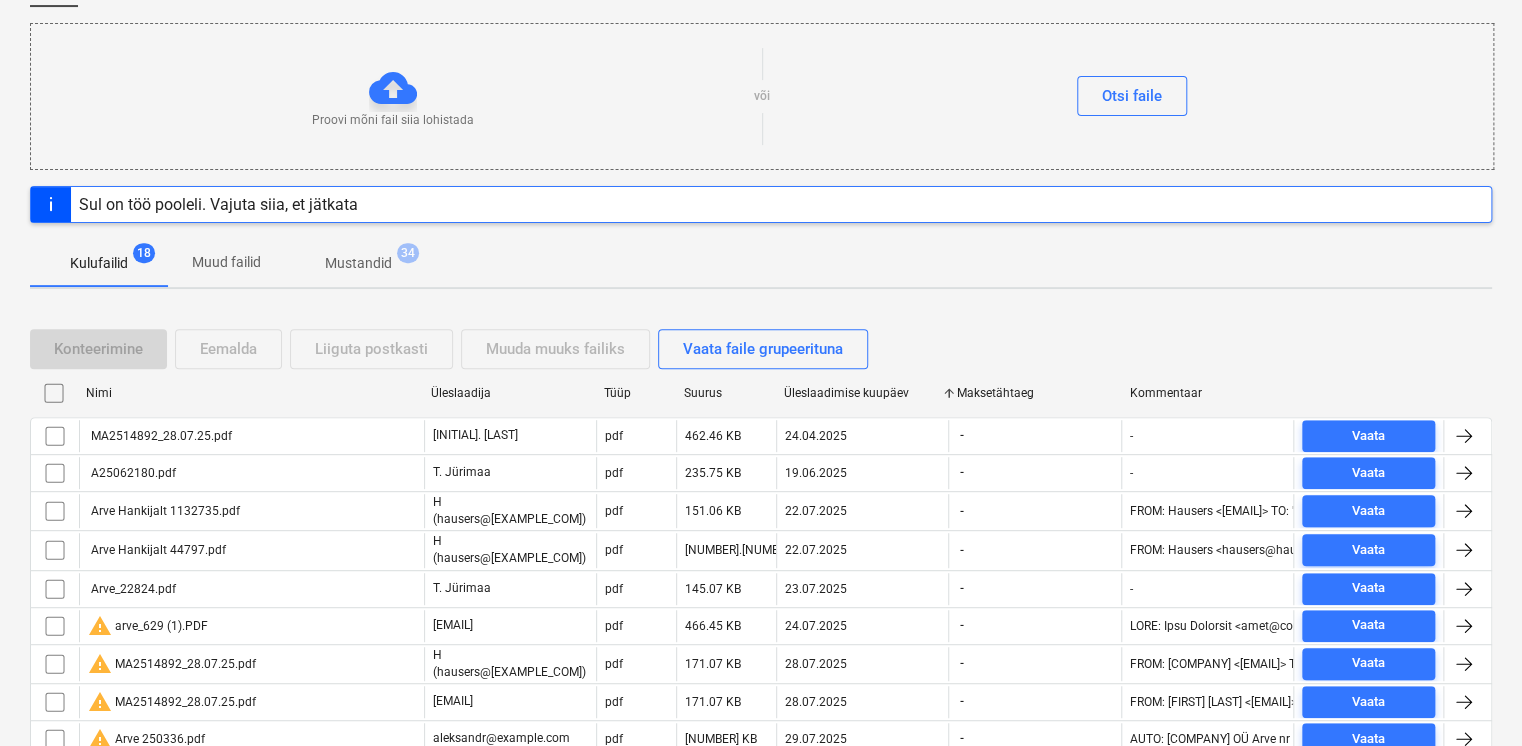 click on "Üleslaadimise kuupäev" at bounding box center [862, 393] 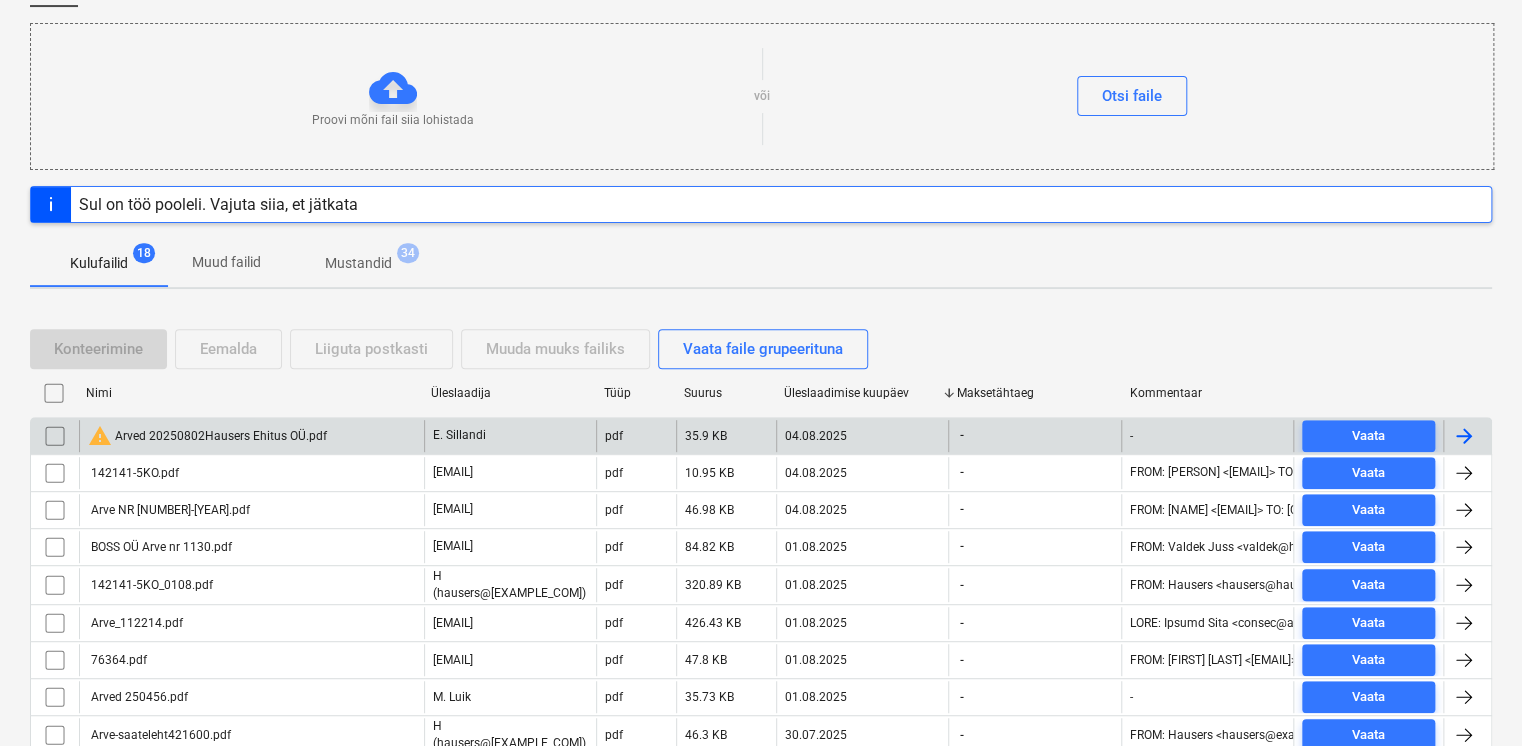 click on "warning   Arved 20250802Hausers Ehitus OÜ.pdf" at bounding box center (207, 436) 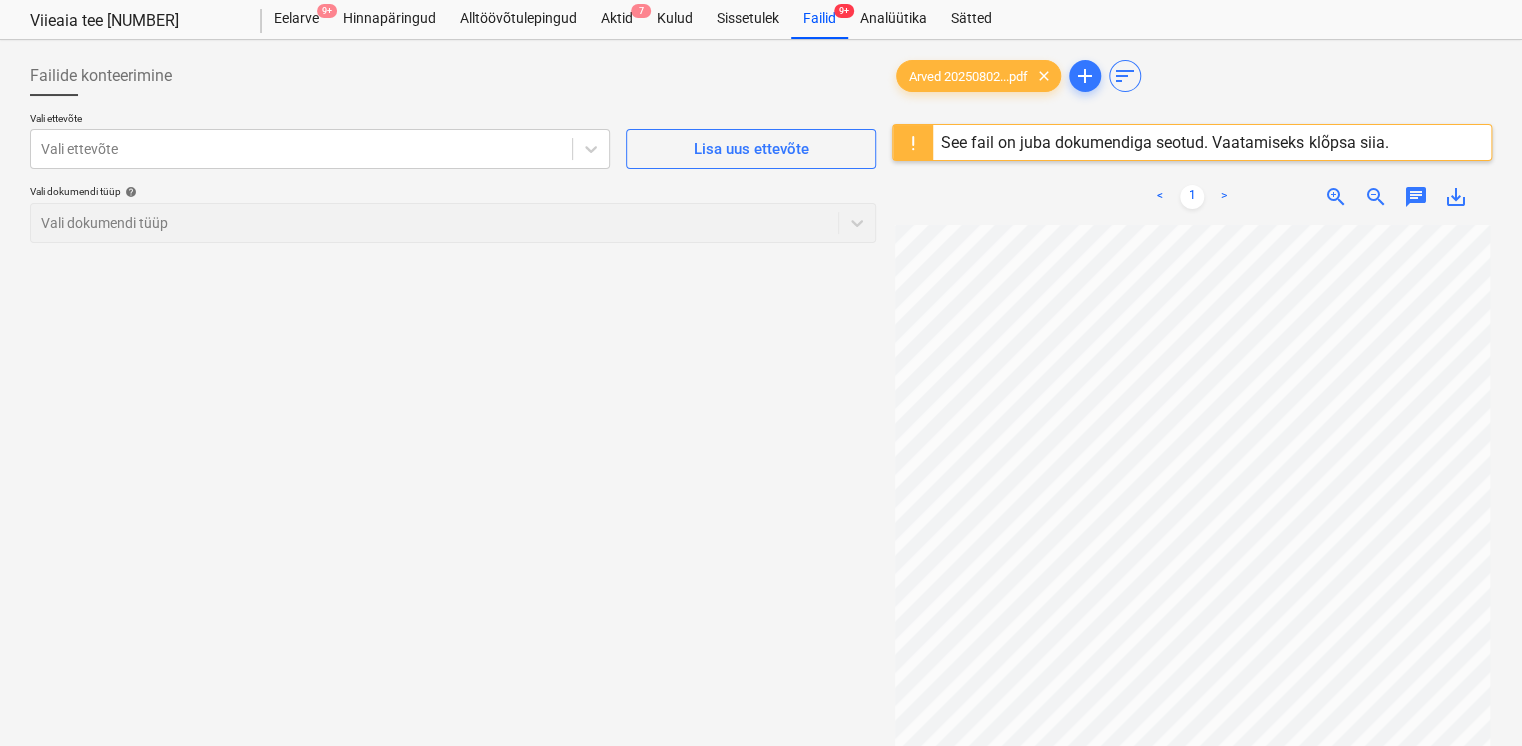scroll, scrollTop: 0, scrollLeft: 0, axis: both 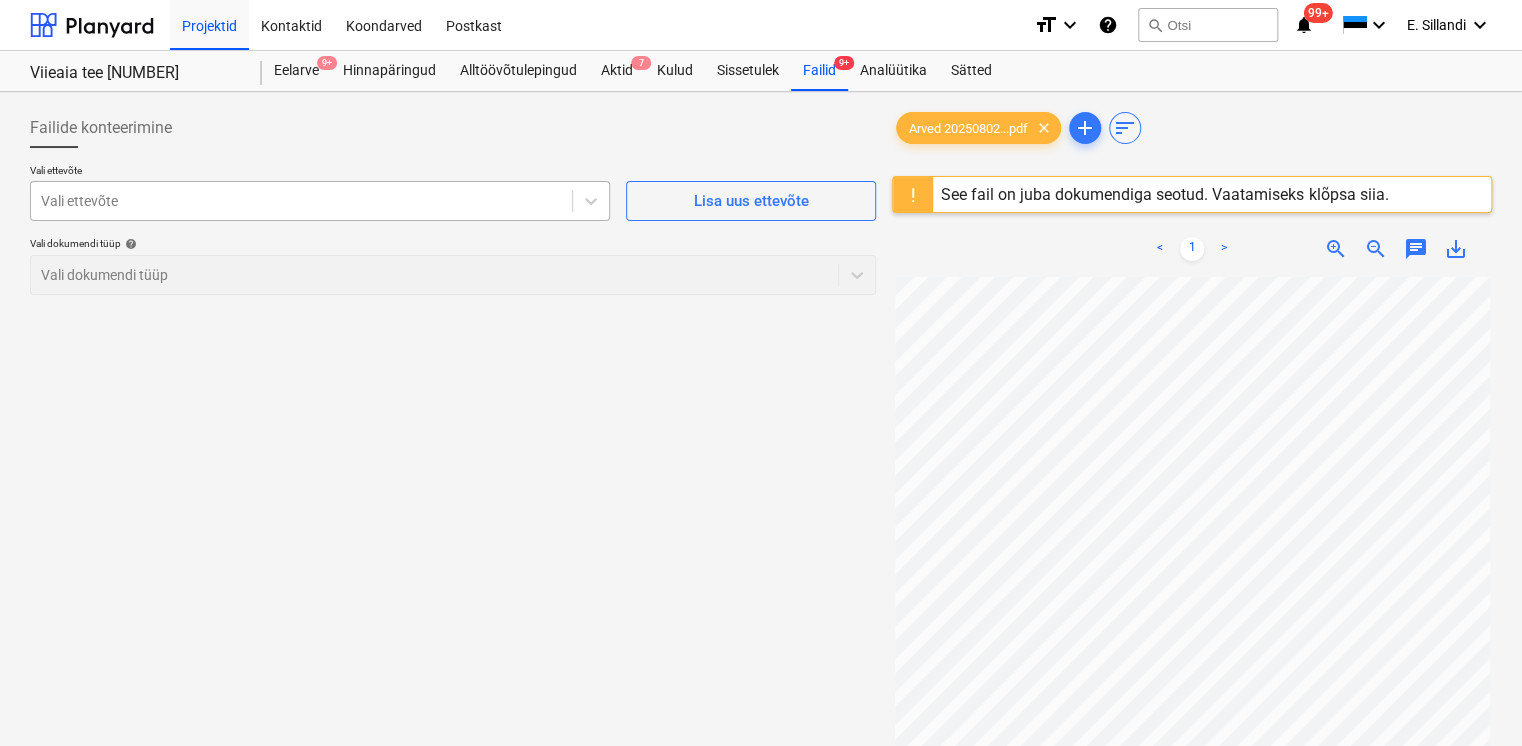 click at bounding box center (301, 201) 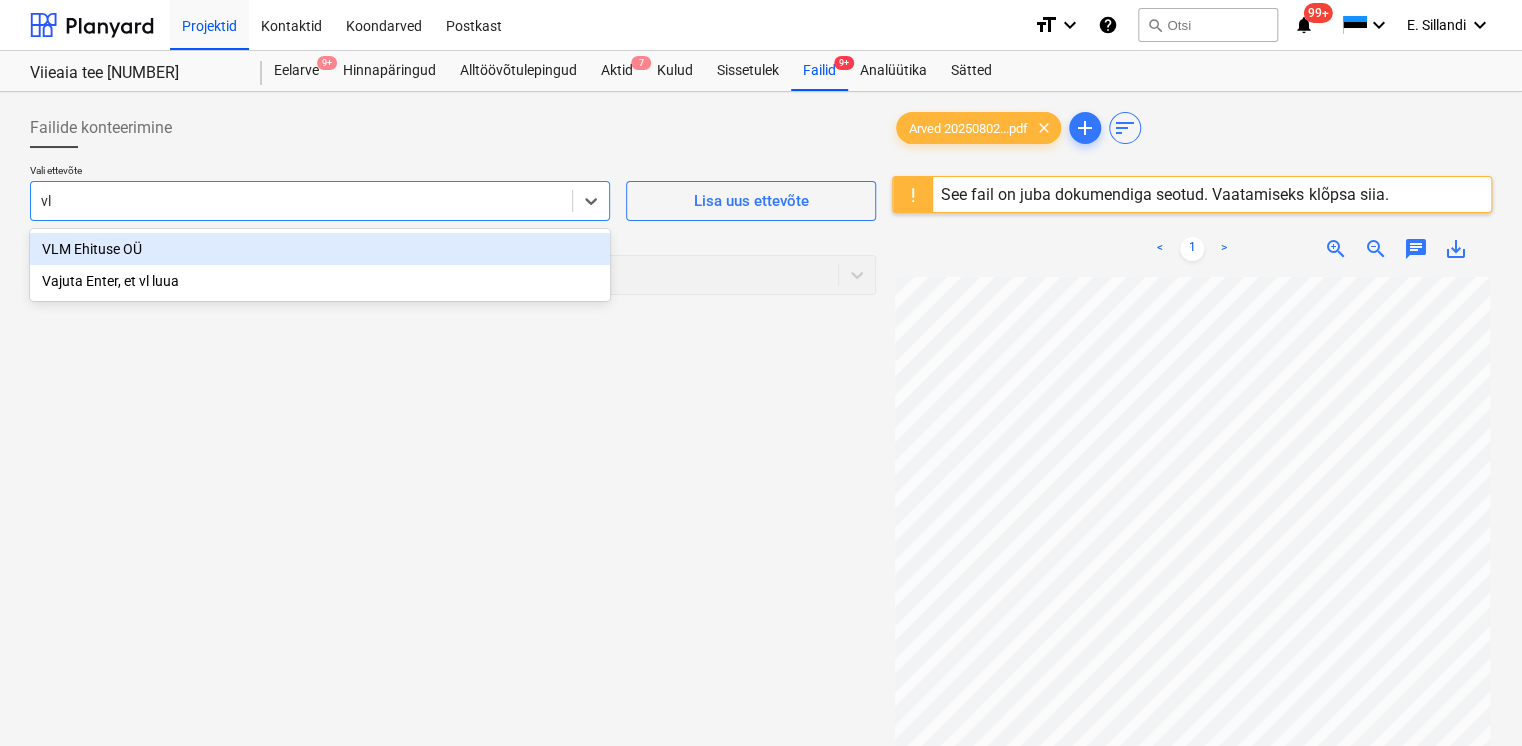 type on "vlm" 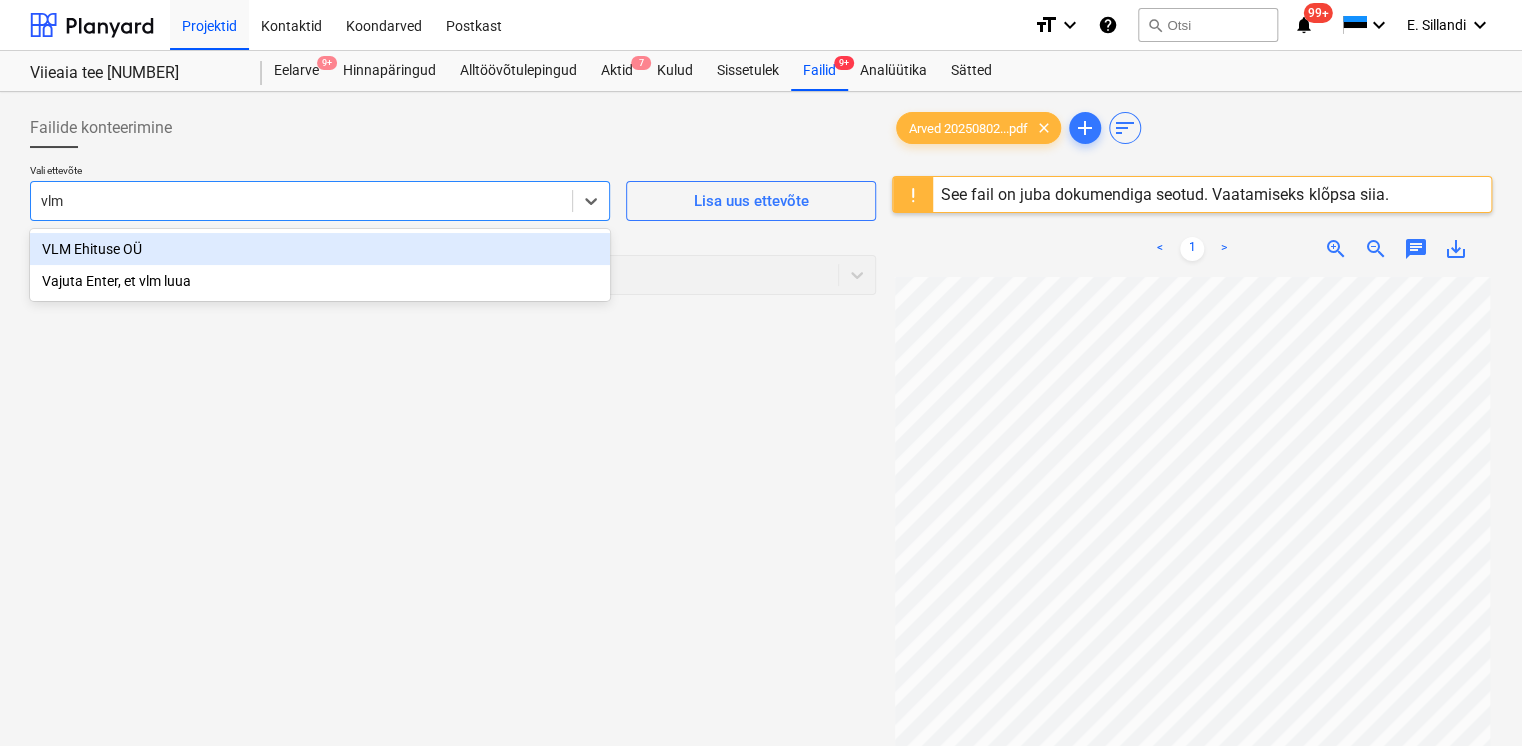 click on "VLM Ehituse OÜ" at bounding box center [320, 249] 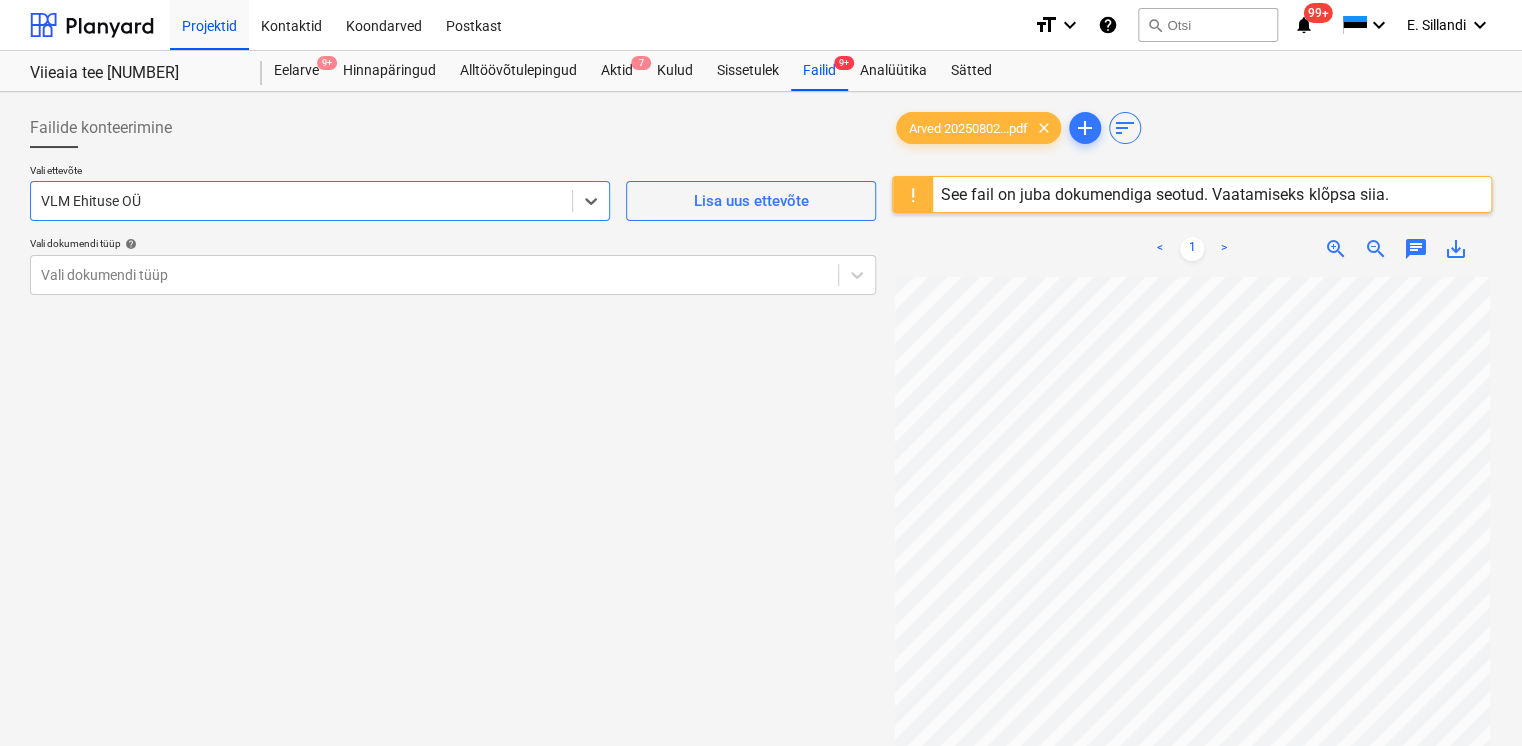 scroll, scrollTop: 165, scrollLeft: 0, axis: vertical 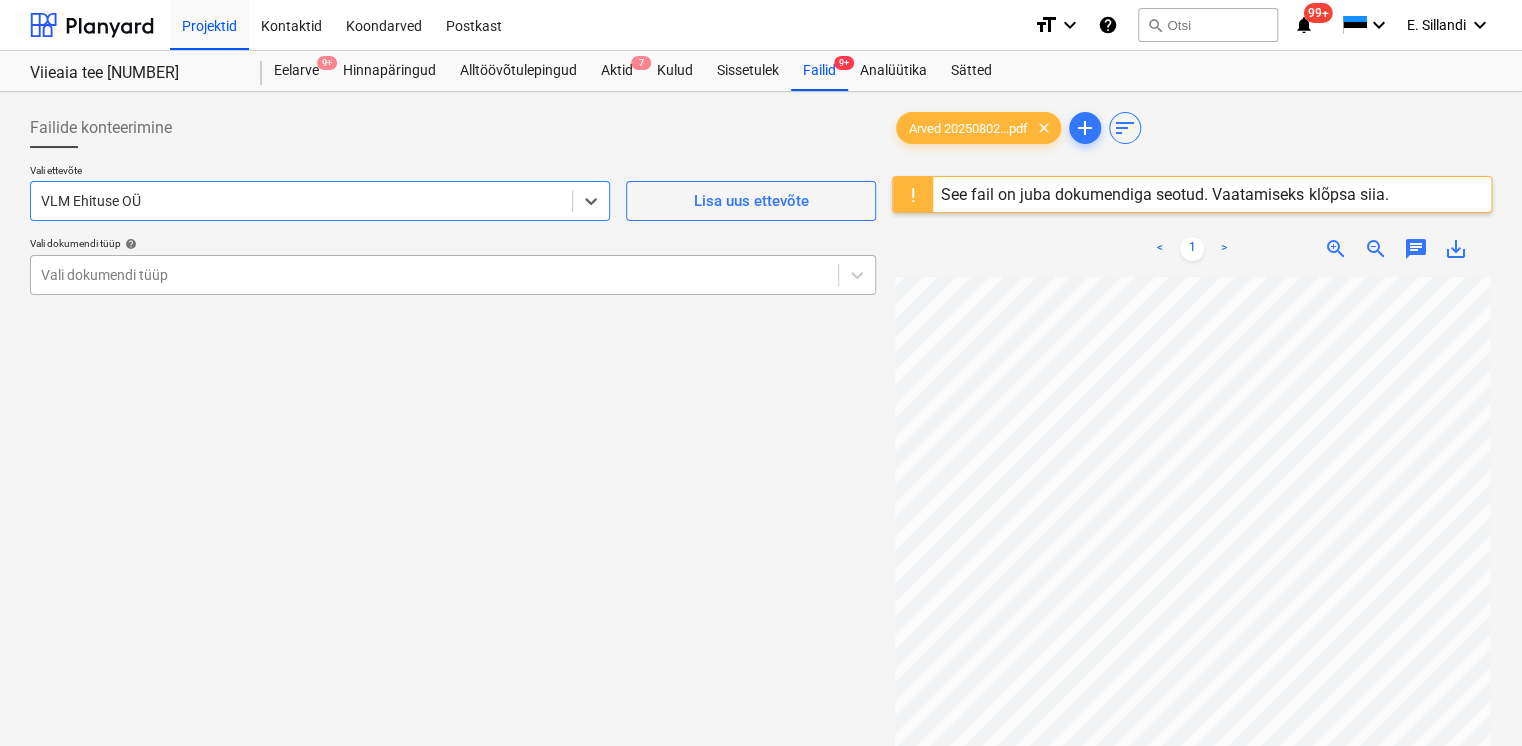 click at bounding box center (434, 275) 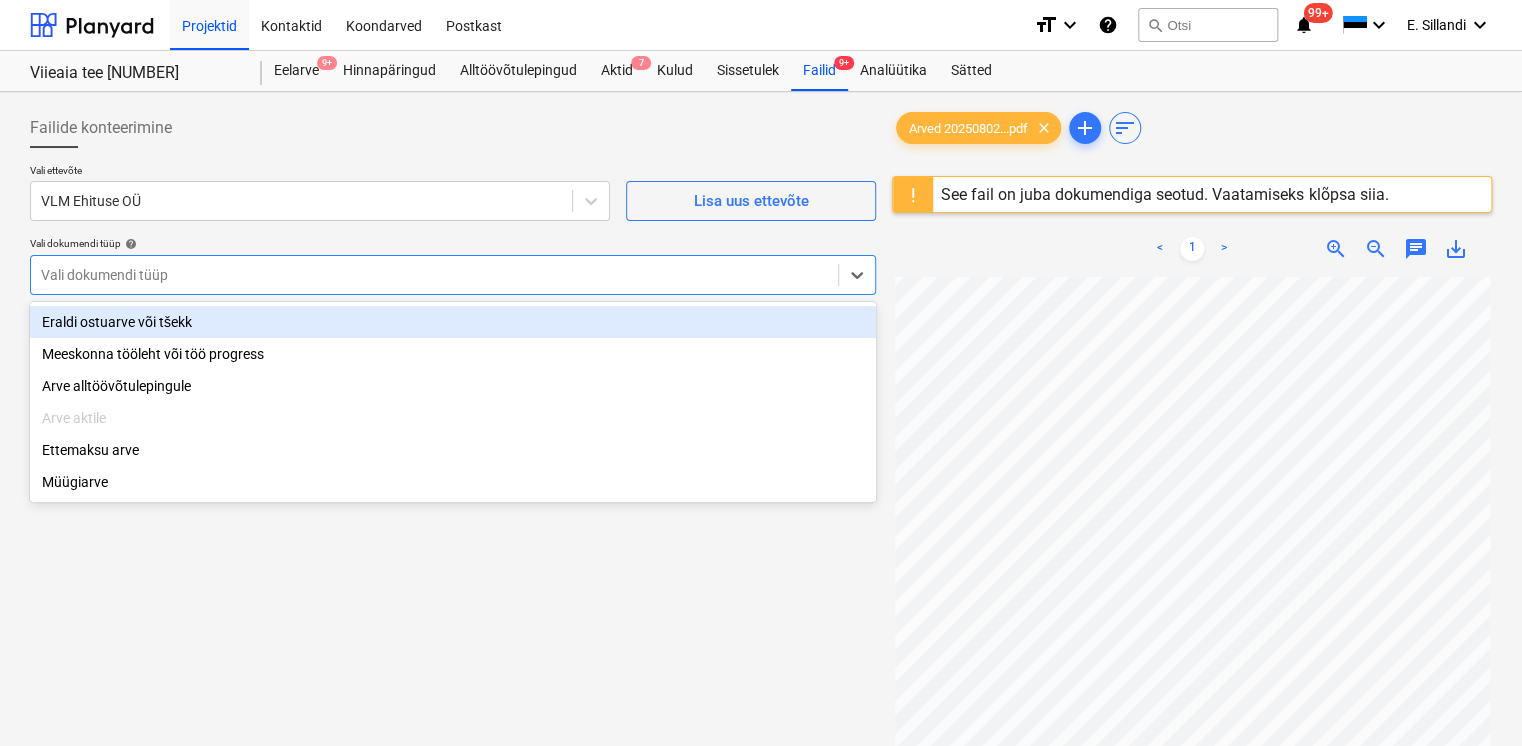 click on "Eraldi ostuarve või tšekk" at bounding box center (453, 322) 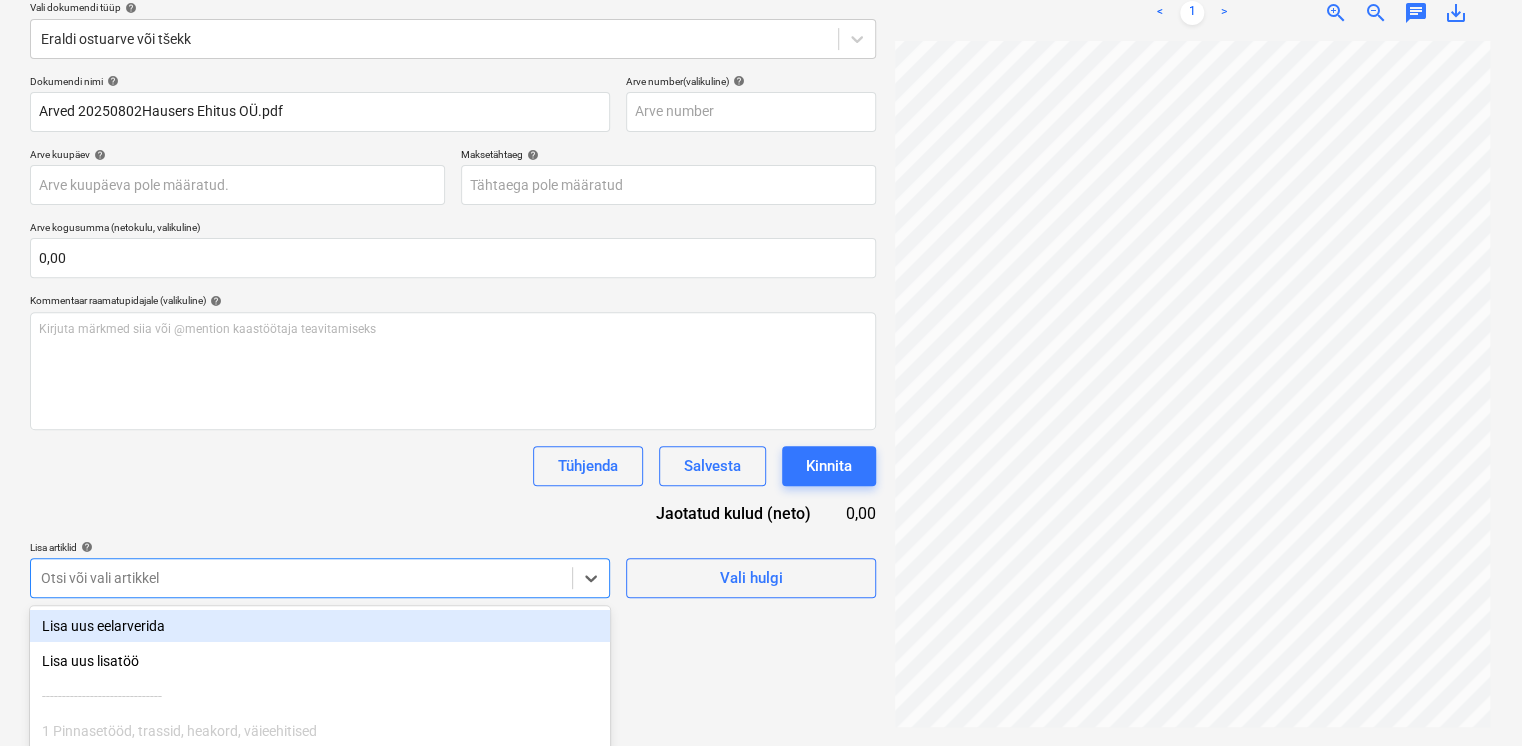 click on "Projektid Kontaktid Koondarved Postkast keyboard_arrow_down help search Otsi notifications 99+ keyboard_arrow_down [NAME] keyboard_arrow_down Viieaia tee [NUMBER] Eelarve 9+ Hinnapäringud Alltöövõtulepingud Aktid 7 Kulud Sissetulek Failid 9+ Analüütika Sätted Failide konteerimine Vali ettevõte [COMPANY]   Lisa uus ettevõte Vali dokumendi tüüp help Eraldi ostuarve või tšekk Dokumendi nimi help Arved [YEAR][MONTH][DAY][COMPANY].pdf Arve number  (valikuline) help Arve kuupäev help Press the down arrow key to interact with the calendar and
select a date. Press the question mark key to get the keyboard shortcuts for changing dates. Maksetähtaeg help Press the down arrow key to interact with the calendar and
select a date. Press the question mark key to get the keyboard shortcuts for changing dates. Arve kogusumma (netokulu, valikuline) 0,00 Kommentaar raamatupidajale (valikuline) help Kirjuta märkmed siia või @mention kaastöötaja teavitamiseks ﻿ Tühjenda Salvesta add" at bounding box center [761, 137] 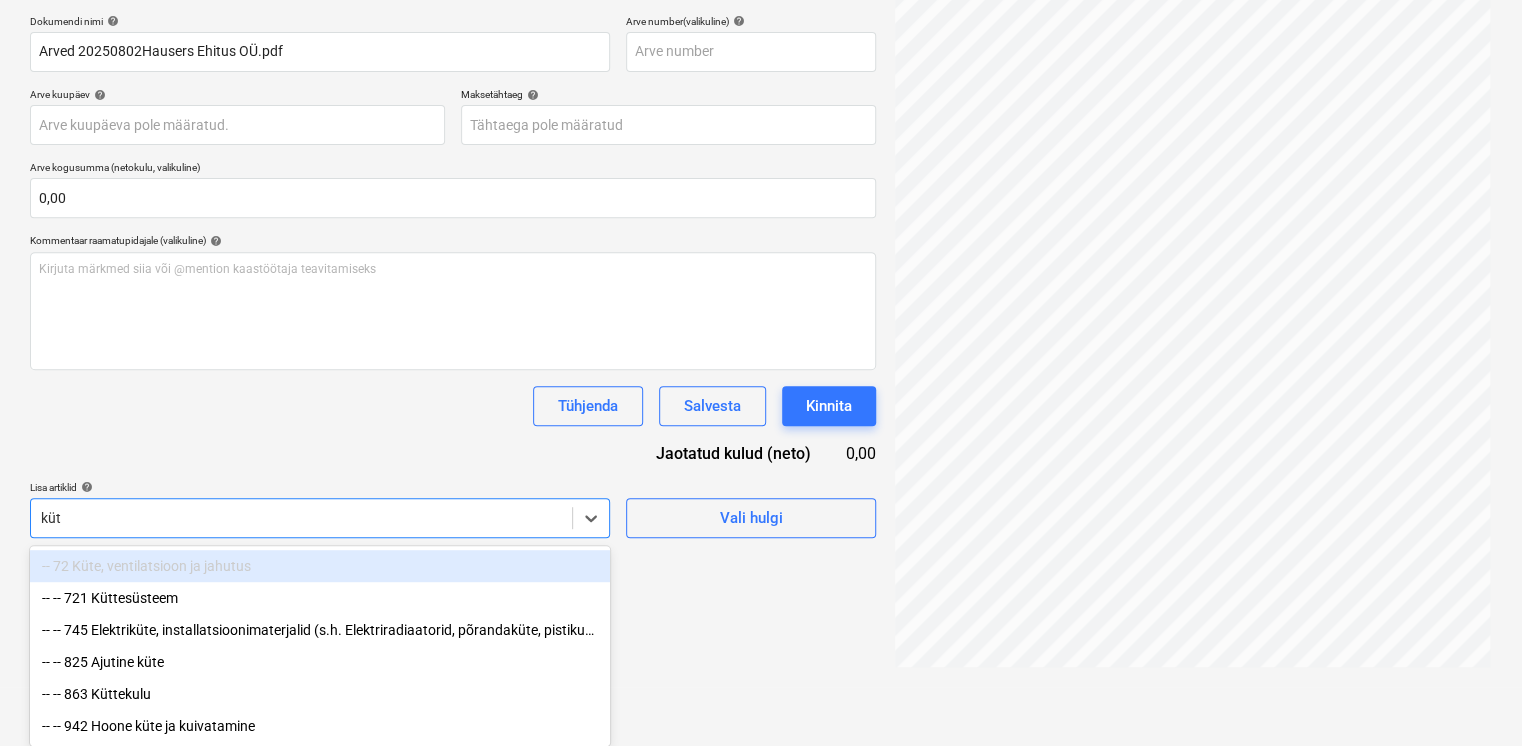 type on "kütt" 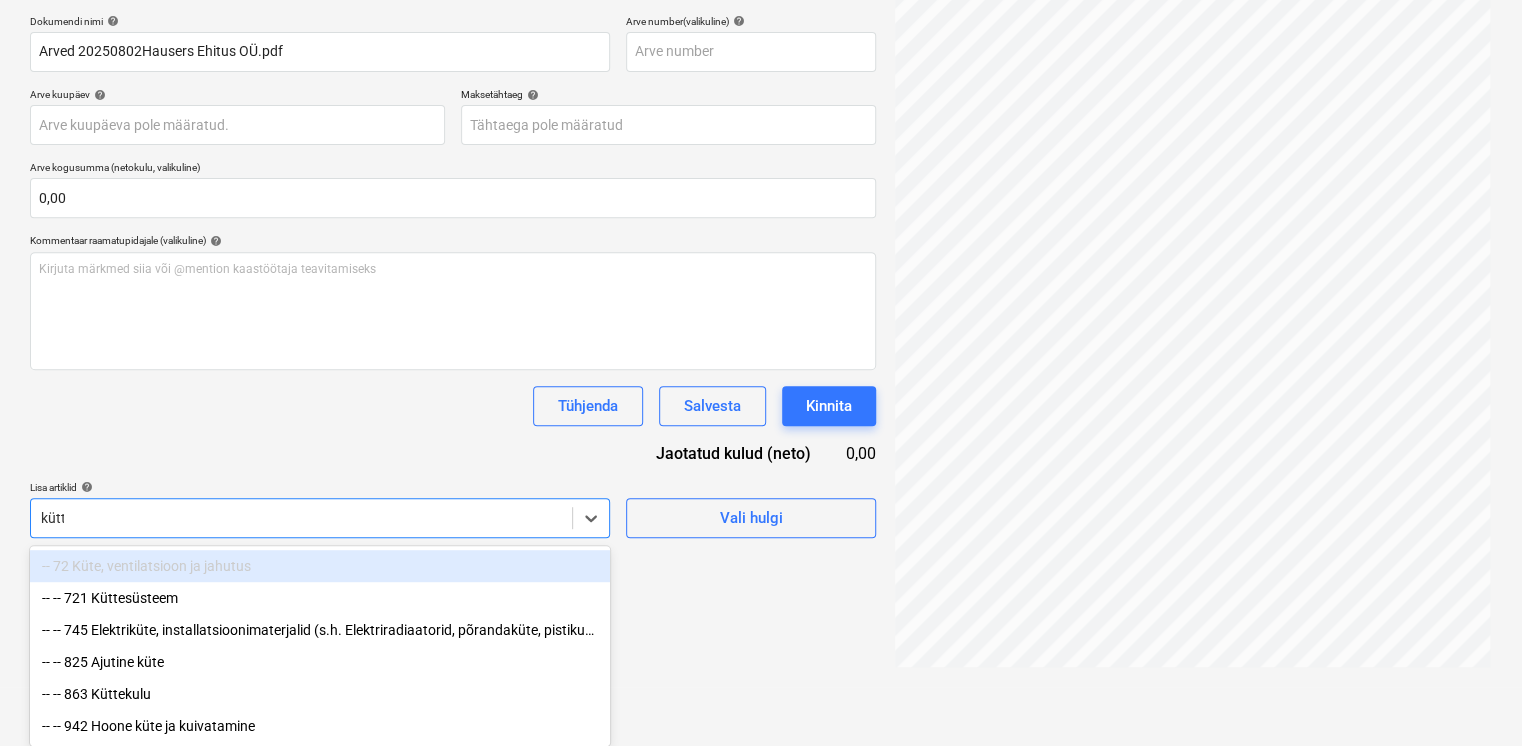 scroll, scrollTop: 236, scrollLeft: 0, axis: vertical 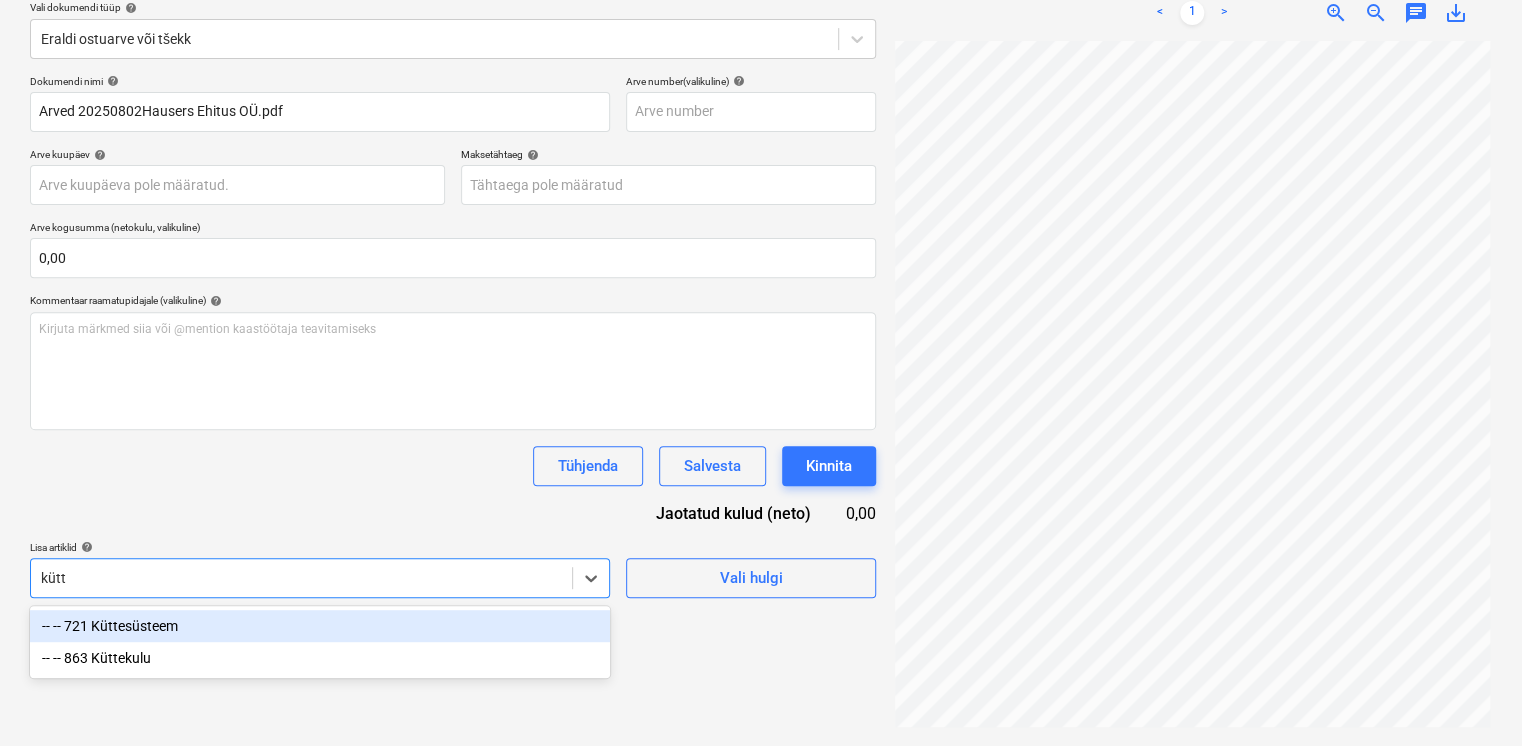 click on "-- --  721 Küttesüsteem" at bounding box center [320, 626] 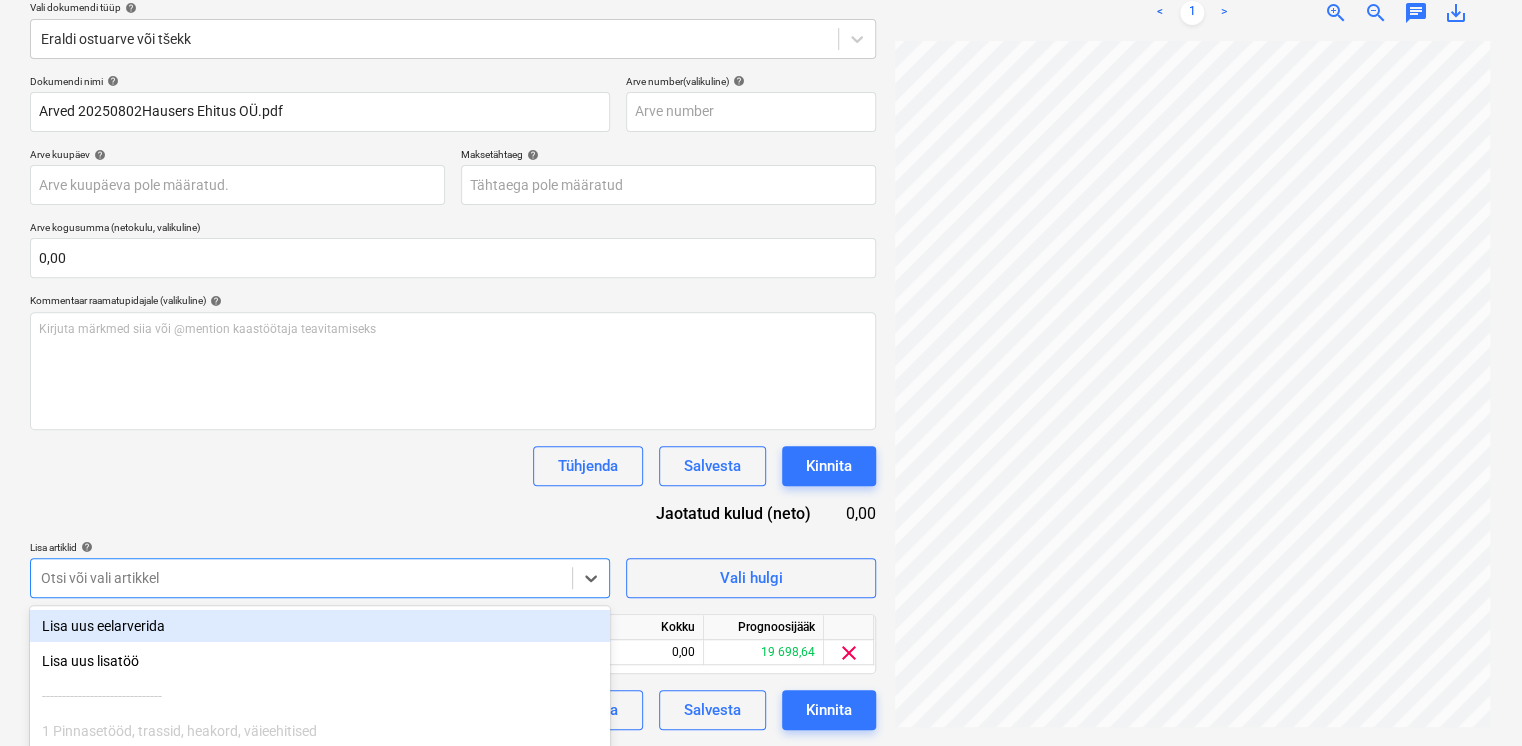 click on "Dokumendi nimi help Arved 20250802Hausers Ehitus OÜ.pdf Arve number  (valikuline) help Arve kuupäev help Press the down arrow key to interact with the calendar and
select a date. Press the question mark key to get the keyboard shortcuts for changing dates. Maksetähtaeg help Press the down arrow key to interact with the calendar and
select a date. Press the question mark key to get the keyboard shortcuts for changing dates. Arve kogusumma (netokulu, valikuline) 0,00 Kommentaar raamatupidajale (valikuline) help Kirjuta märkmed siia või @mention kaastöötaja teavitamiseks ﻿ Tühjenda Salvesta Kinnita Jaotatud kulud (neto) 0,00 Lisa artiklid help option -- --  721 Küttesüsteem, selected. option Lisa uus eelarverida focused, 1 of 684. 684 results available. Use Up and Down to choose options, press Enter to select the currently focused option, press Escape to exit the menu, press Tab to select the option and exit the menu. Otsi või vali artikkel Vali hulgi Artikli nimi Ühik Kogus Ühiku hind Kokku" at bounding box center (453, 402) 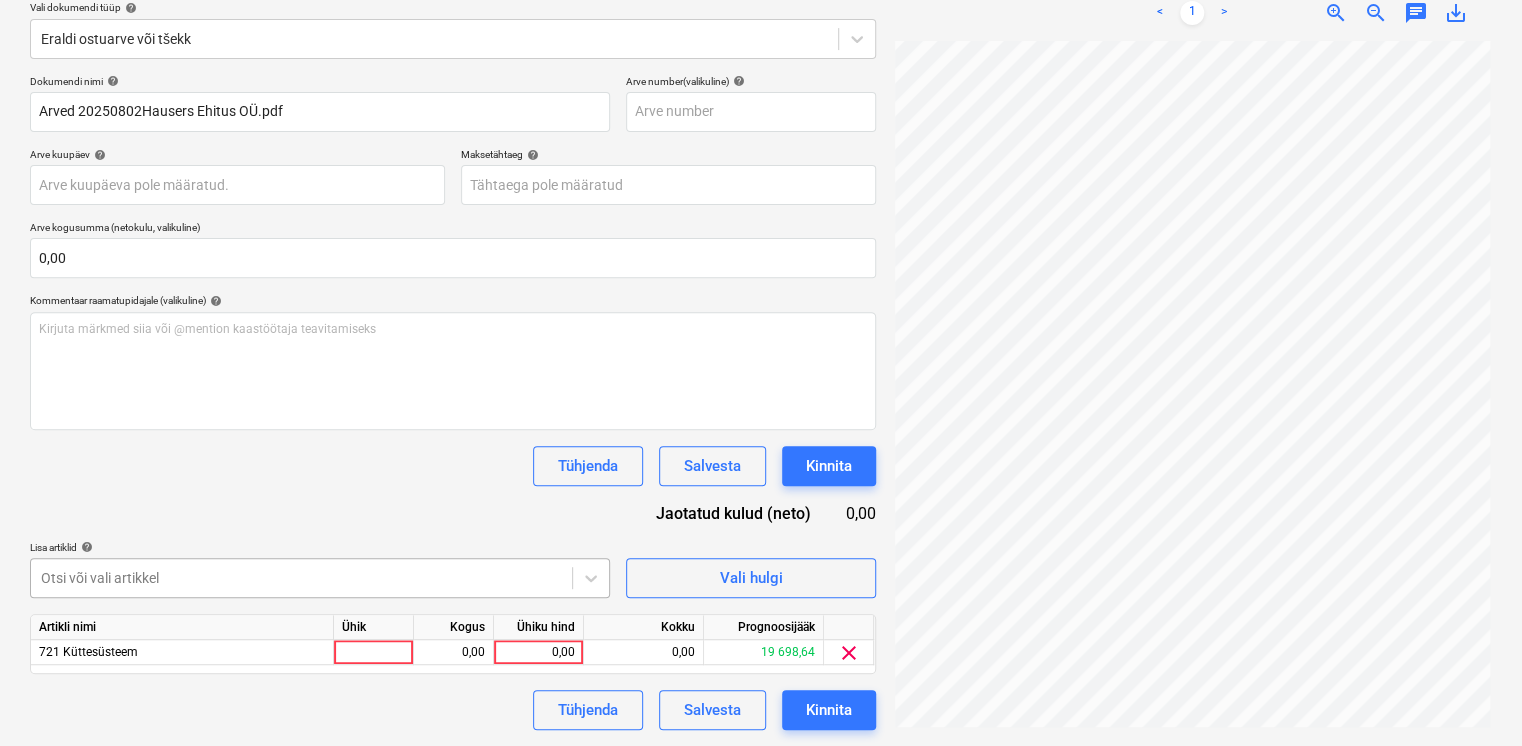 click on "Projektid Kontaktid Koondarved Postkast keyboard_arrow_down help search Otsi notifications 99+ keyboard_arrow_down [NAME] keyboard_arrow_down Viieaia tee [NUMBER] Eelarve 9+ Hinnapäringud Alltöövõtulepingud Aktid 7 Kulud Sissetulek Failid 9+ Analüütika Sätted Failide konteerimine Vali ettevõte [COMPANY]   Lisa uus ettevõte Vali dokumendi tüüp help Eraldi ostuarve või tšekk Dokumendi nimi help Arved [YEAR][MONTH][DAY][COMPANY].pdf Arve number  (valikuline) help Arve kuupäev help Press the down arrow key to interact with the calendar and
select a date. Press the question mark key to get the keyboard shortcuts for changing dates. Maksetähtaeg help Press the down arrow key to interact with the calendar and
select a date. Press the question mark key to get the keyboard shortcuts for changing dates. Arve kogusumma (netokulu, valikuline) 0,00 Kommentaar raamatupidajale (valikuline) help Kirjuta märkmed siia või @mention kaastöötaja teavitamiseks ﻿ Tühjenda Salvesta add" at bounding box center (761, 137) 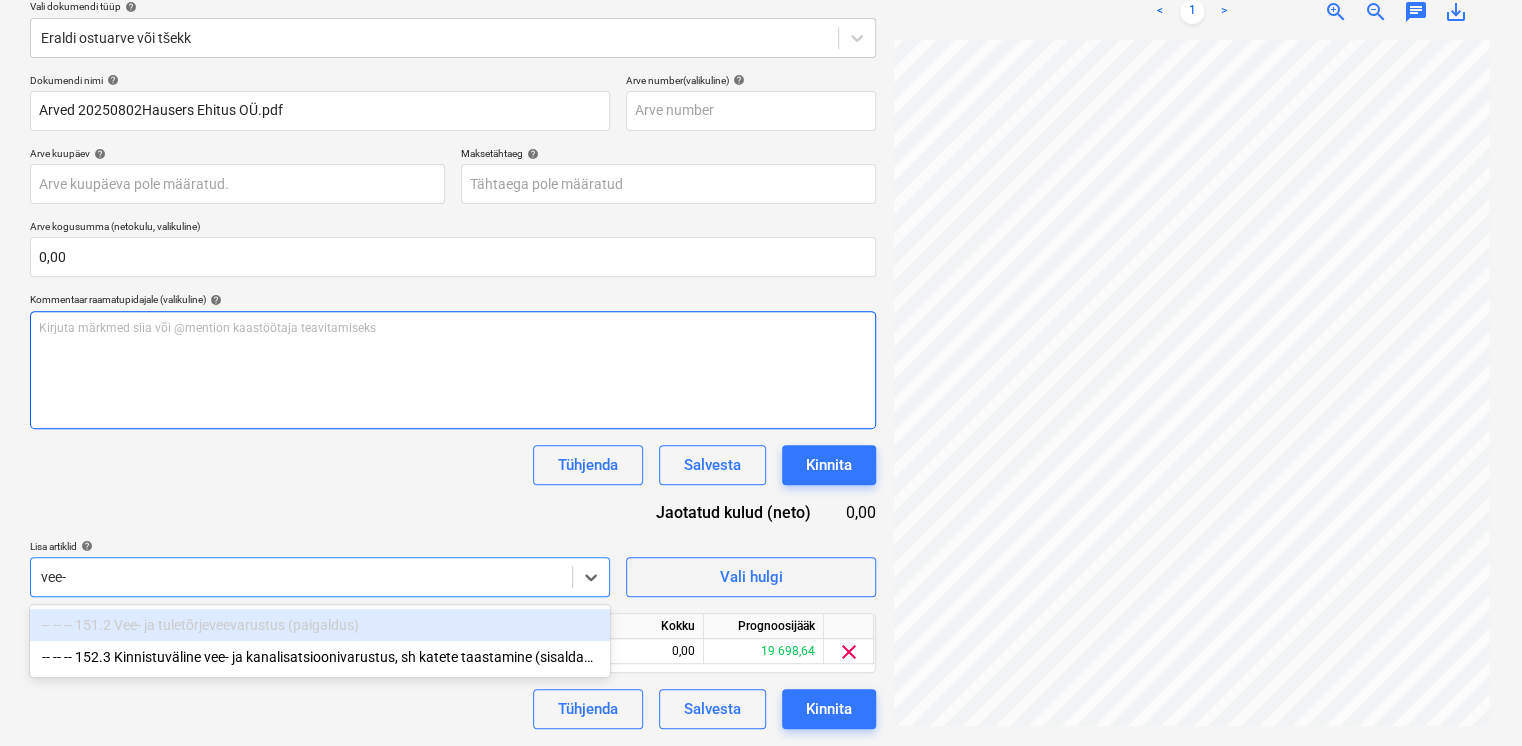 scroll, scrollTop: 236, scrollLeft: 0, axis: vertical 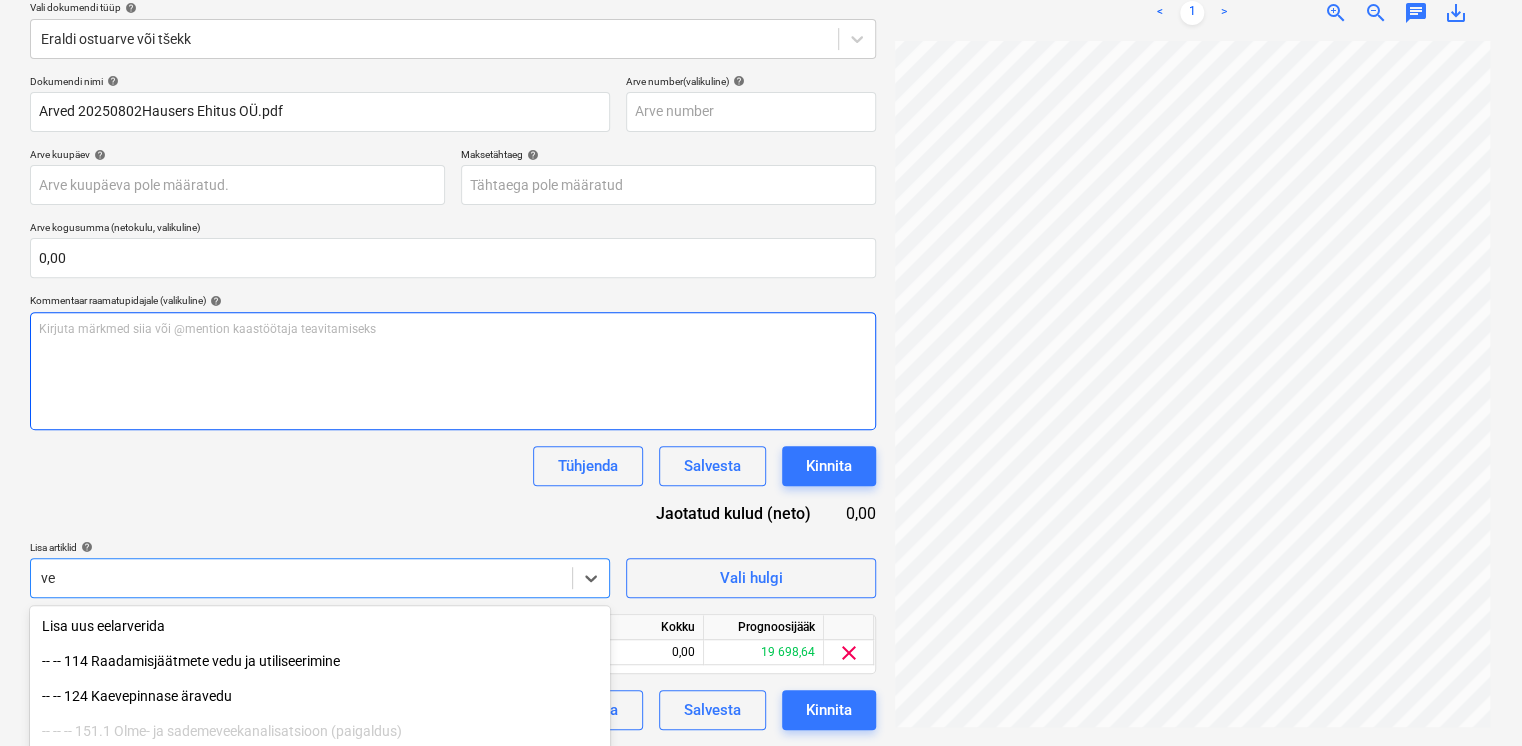 type on "v" 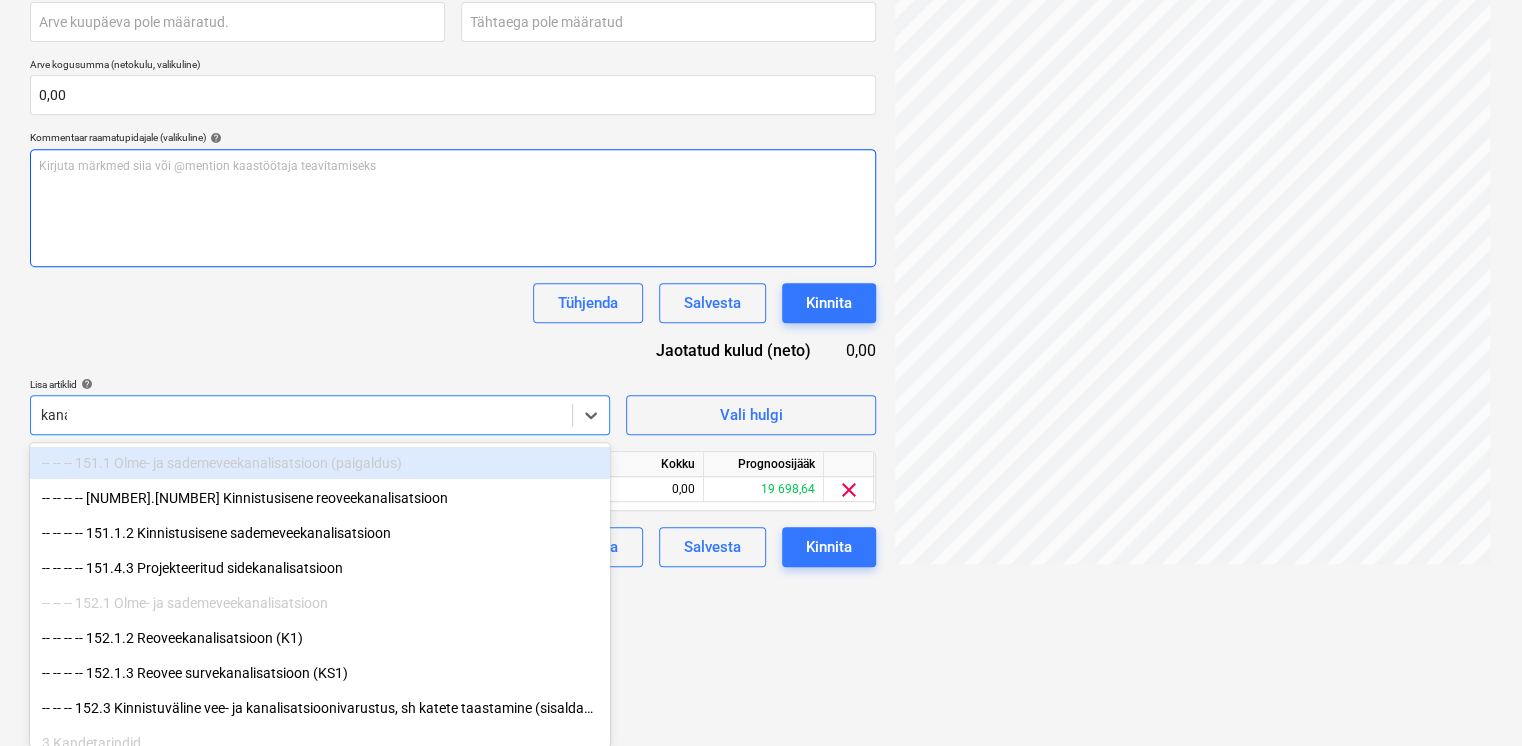 scroll, scrollTop: 395, scrollLeft: 0, axis: vertical 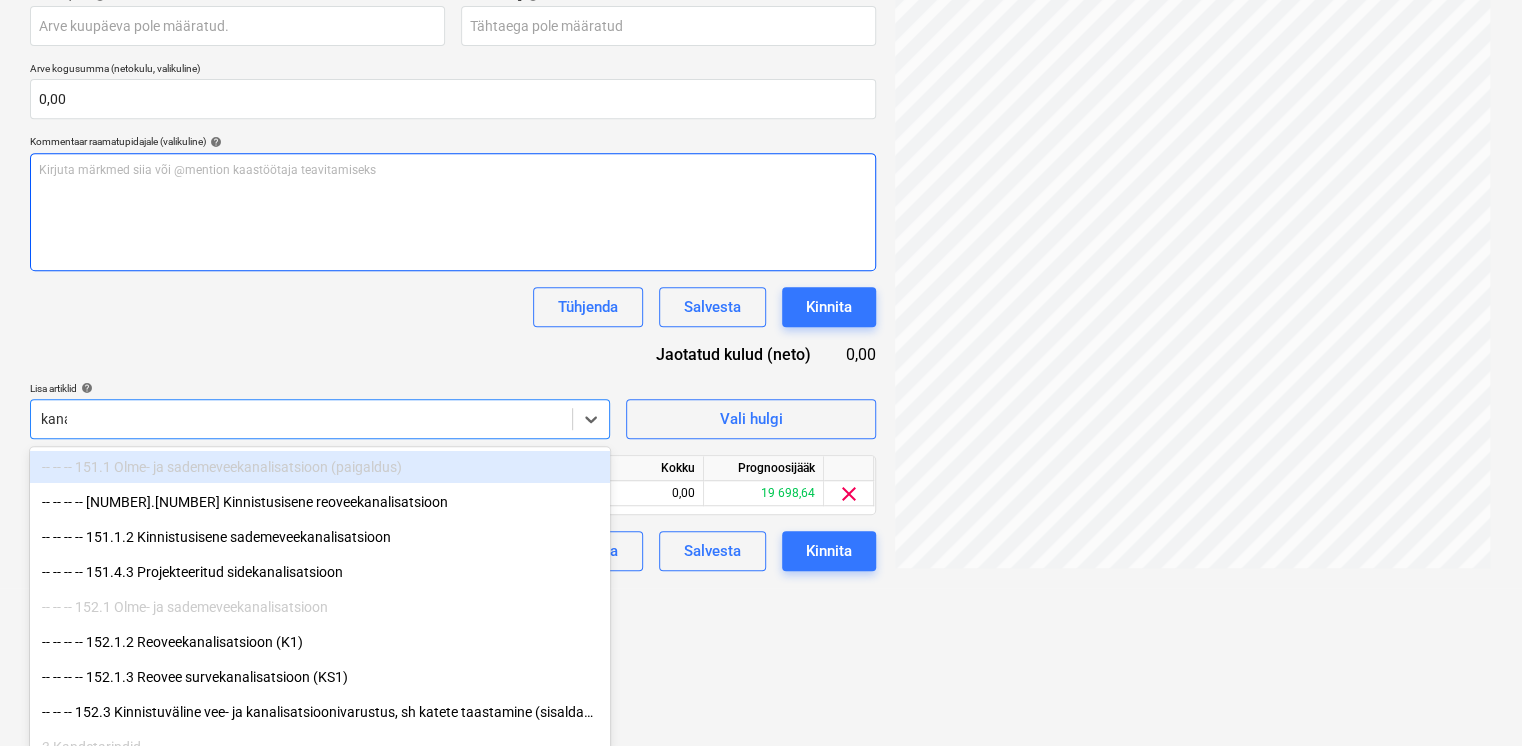 type on "kanal" 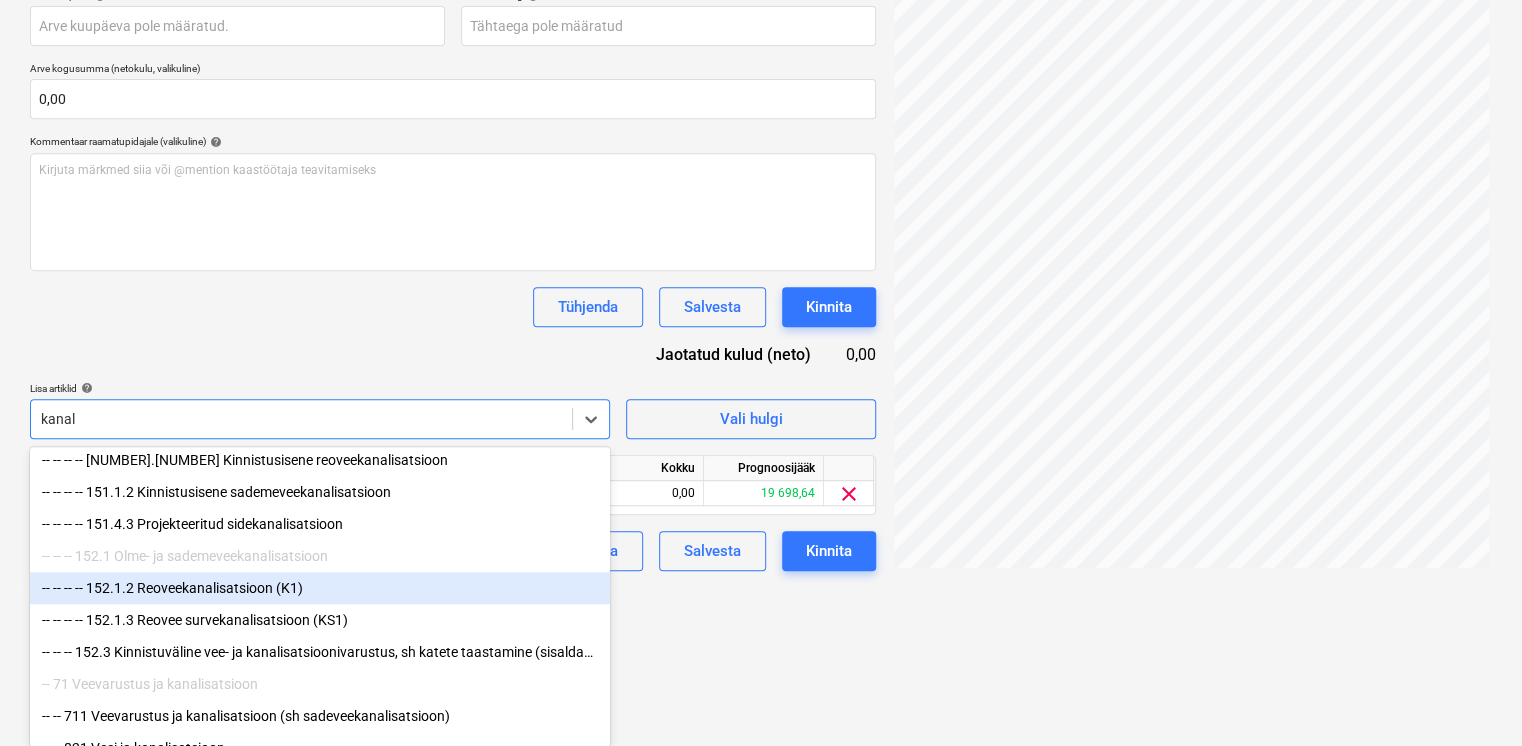 scroll, scrollTop: 68, scrollLeft: 0, axis: vertical 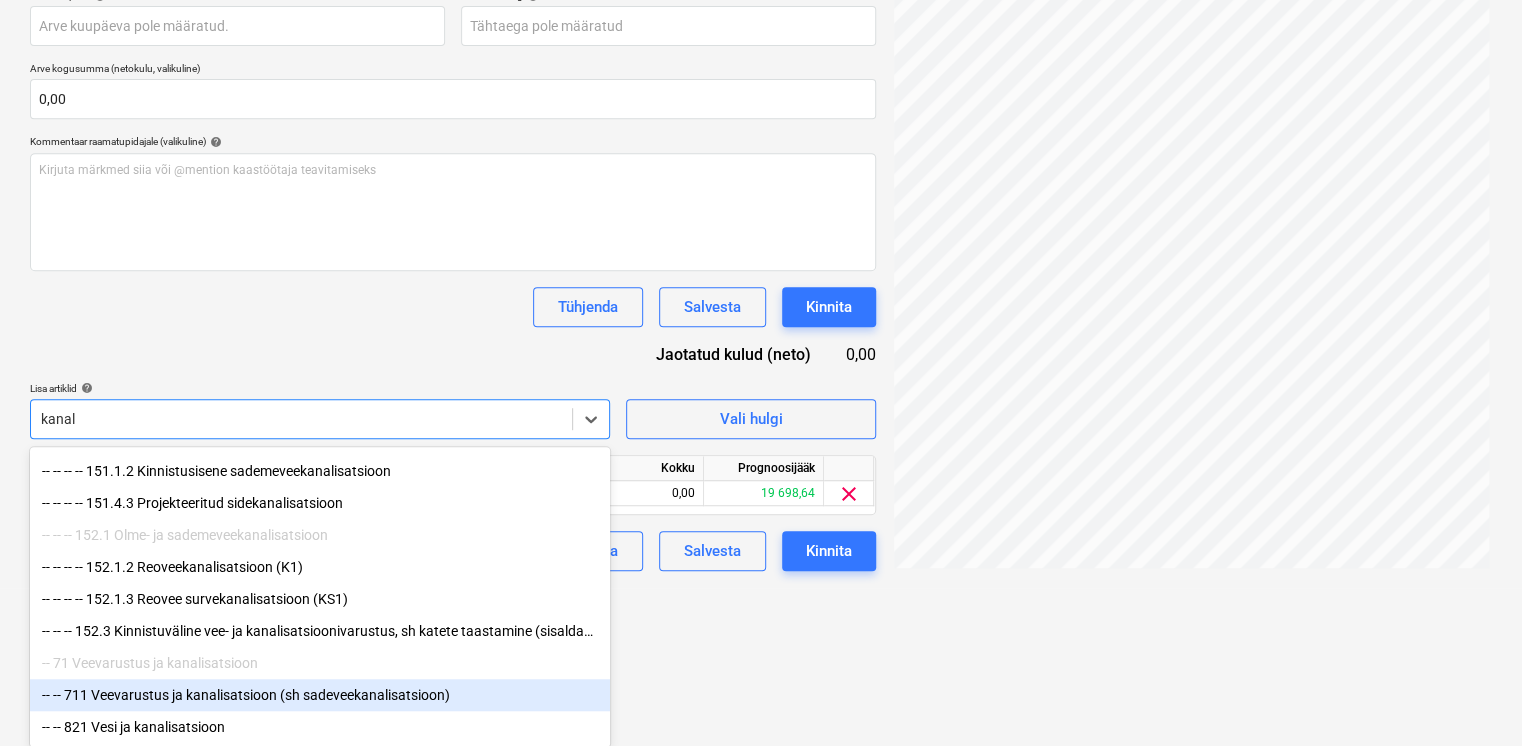 click on "-- --  711 Veevarustus ja kanalisatsioon (sh sadeveekanalisatsioon)" at bounding box center [320, 695] 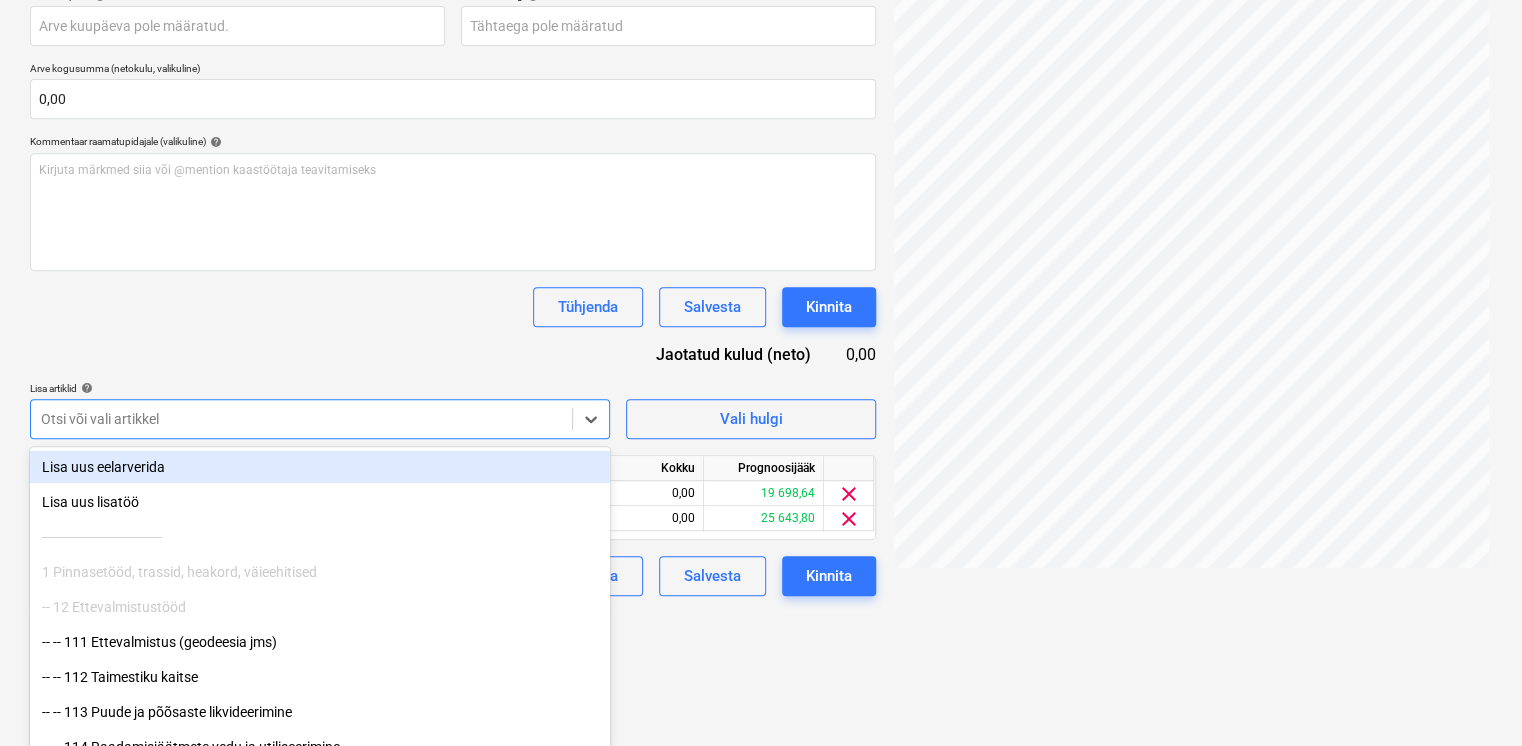 click on "Dokumendi nimi help Arved 20250802Hausers Ehitus OÜ.pdf Arve number (valikuline) help Arve kuupäev help Press the down arrow key to interact with the calendar and select a date. Press the question mark key to get the keyboard shortcuts for changing dates. Maksetähtaeg help Press the down arrow key to interact with the calendar and select a date. Press the question mark key to get the keyboard shortcuts for changing dates. Arve kogusumma (netokulu, valikuline) 0,00 Kommentaar raamatupidajale (valikuline) help Kirjuta märkmed siia või @mention kaastöötaja teavitamiseks ﻿ Tühjenda Salvesta Kinnita Jaotatud kulud (neto) 0,00 Lisa artiklid help option -- -- 711 Veevarustus ja kanalisatsioon (sh sadeveekanalisatsioon), selected. option Lisa uus eelarverida focused, 1 of 683. 683 results available. Use Up and Down to choose options, press Enter to select the currently focused option, press Escape to exit the menu, press Tab to select the option and exit the menu. Otsi või vali artikkel Vali hulgi" at bounding box center [453, 256] 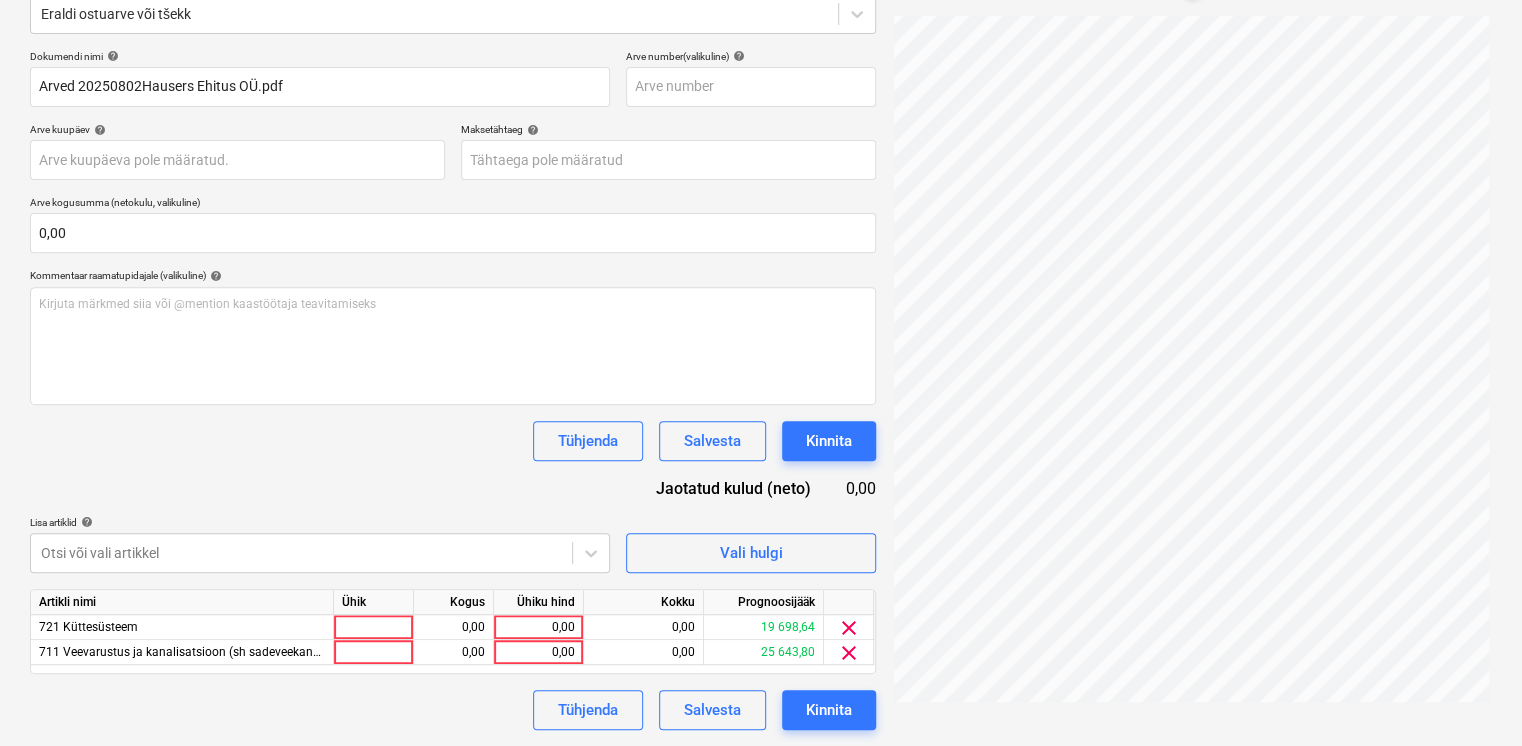 scroll, scrollTop: 260, scrollLeft: 0, axis: vertical 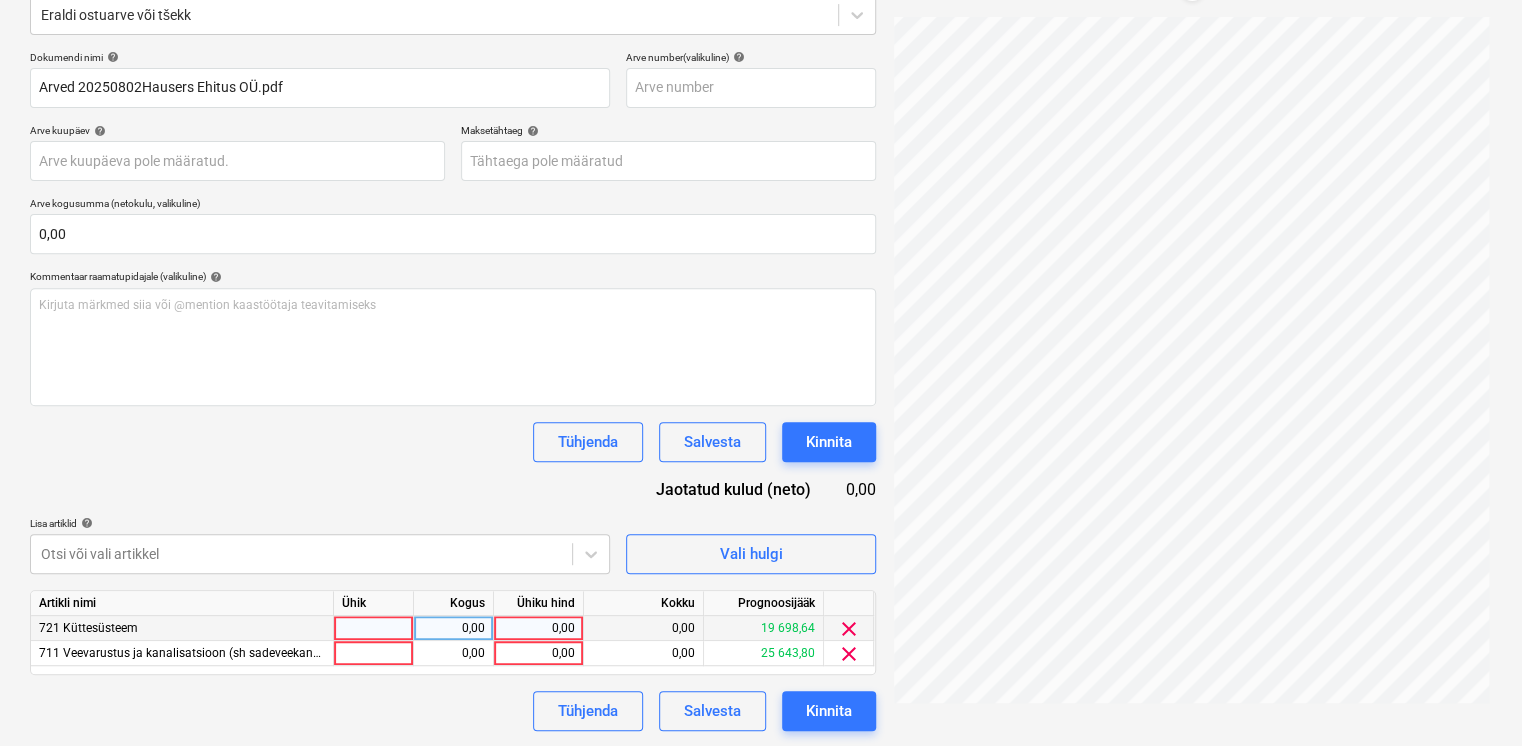 click on "clear" at bounding box center [849, 629] 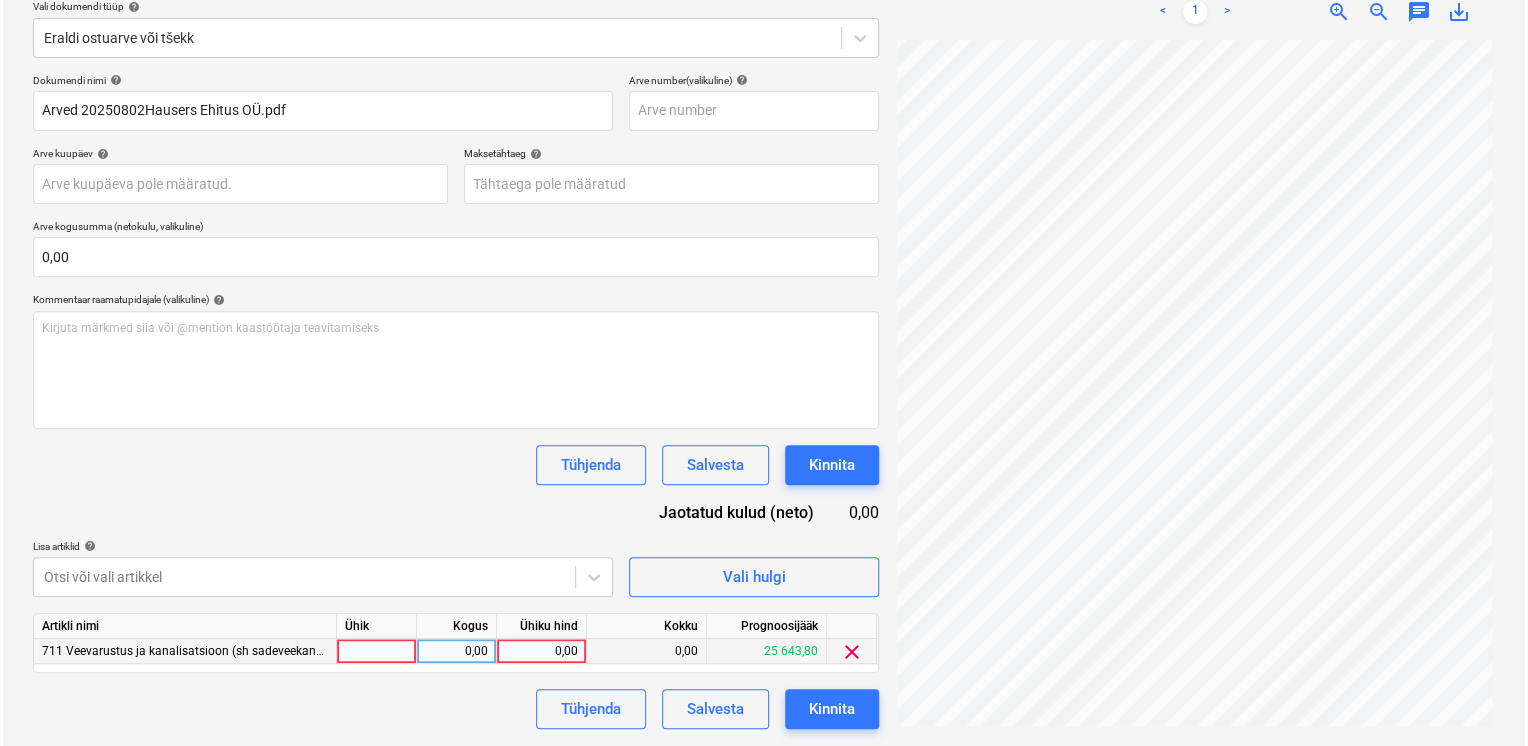 scroll, scrollTop: 236, scrollLeft: 0, axis: vertical 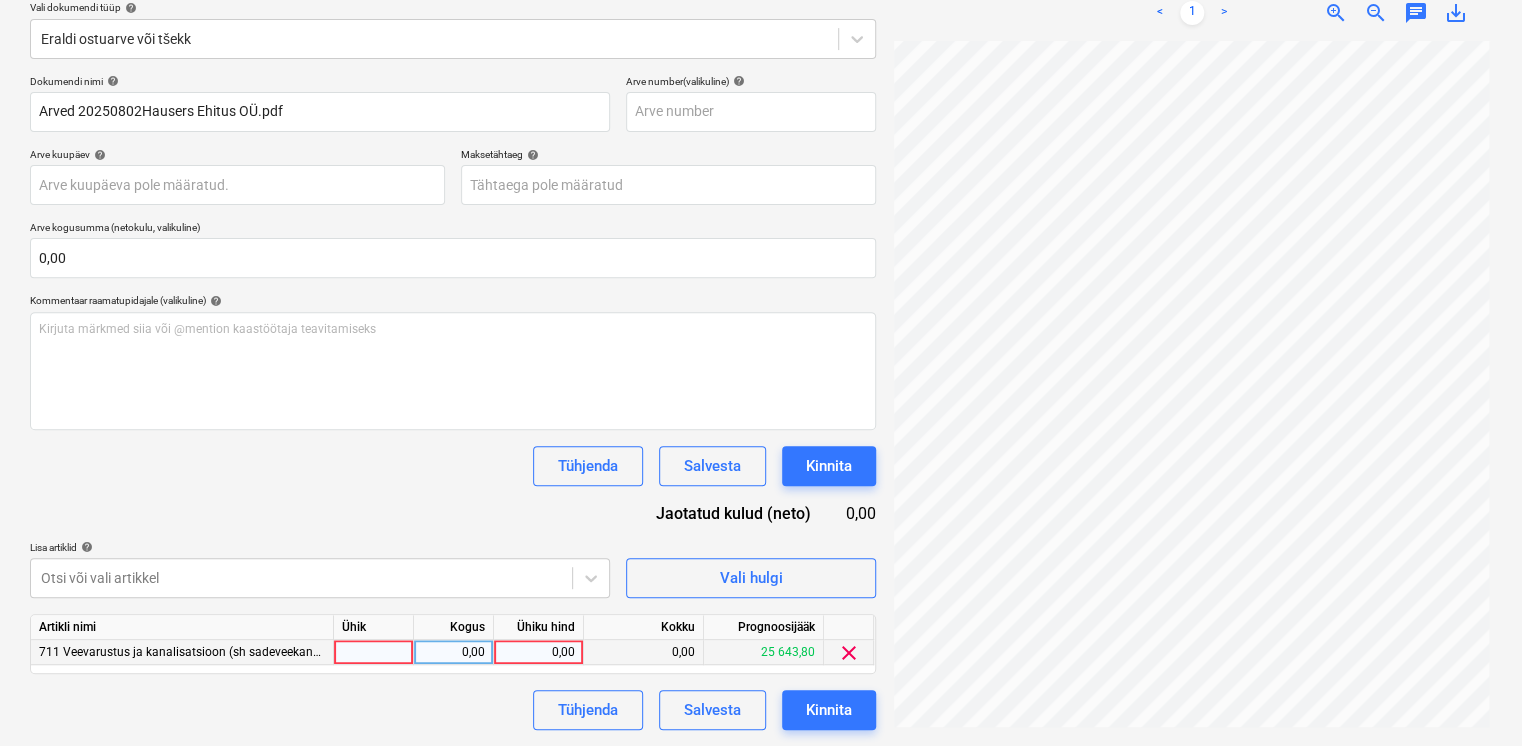 click on "0,00" at bounding box center [538, 652] 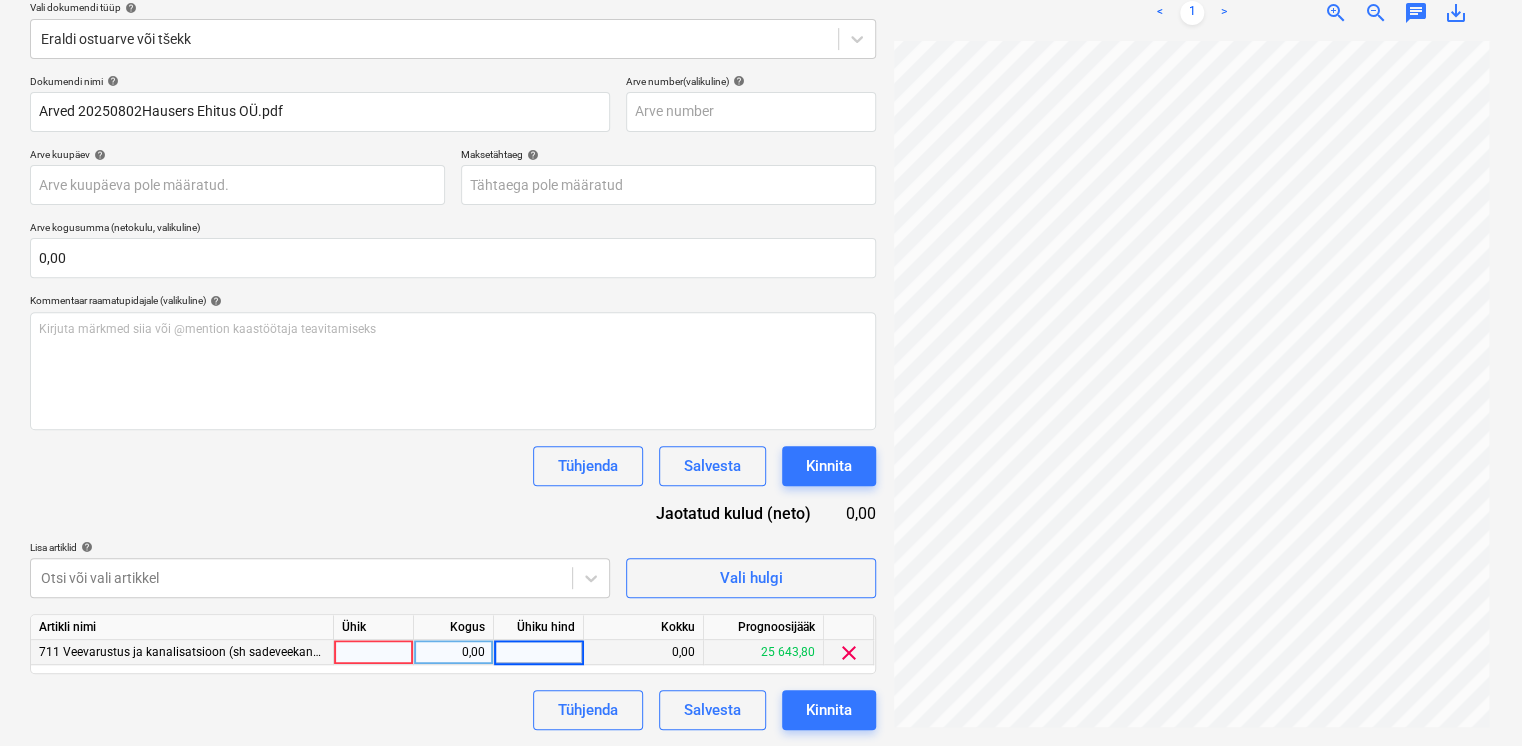 click on "0,00" at bounding box center (453, 652) 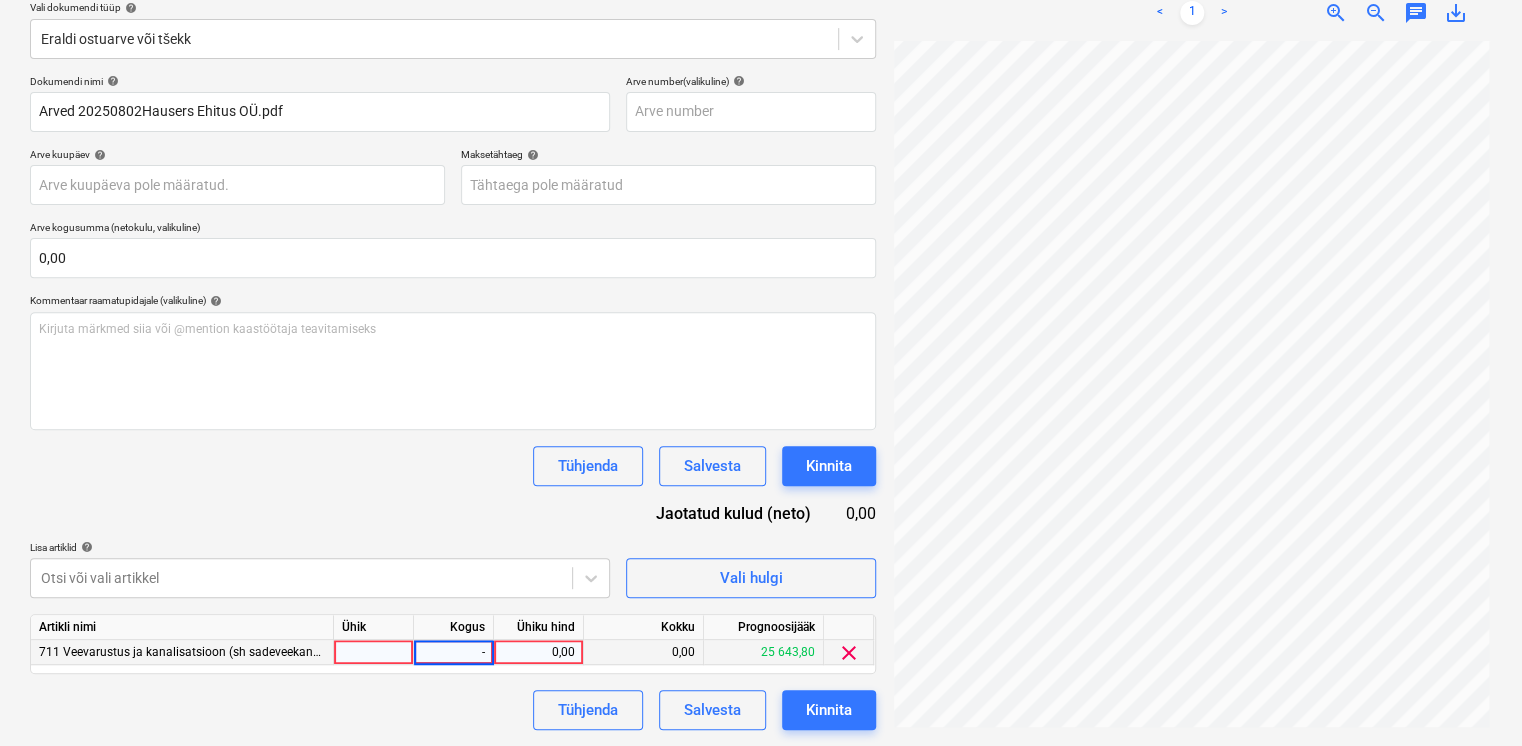 type on "-1" 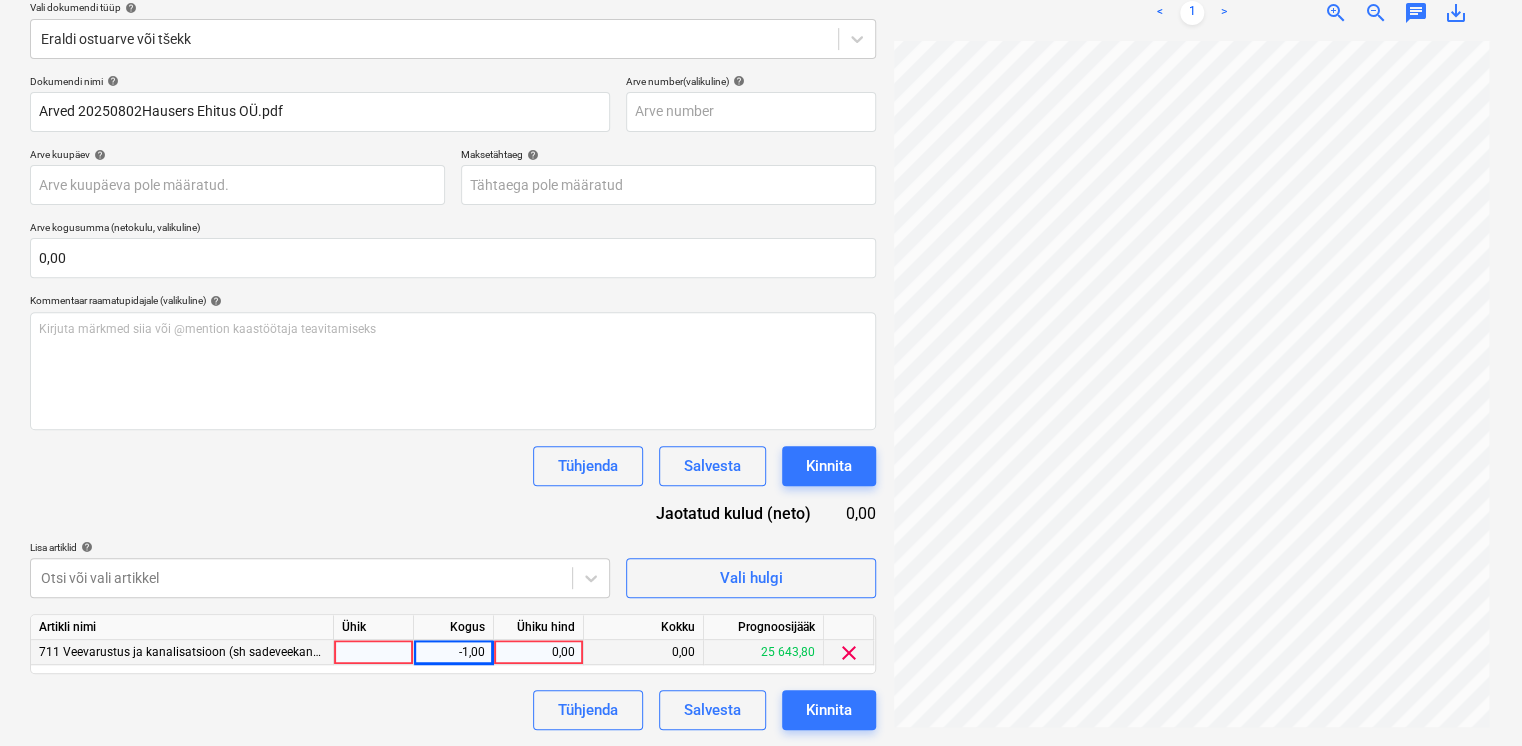click on "0,00" at bounding box center [538, 652] 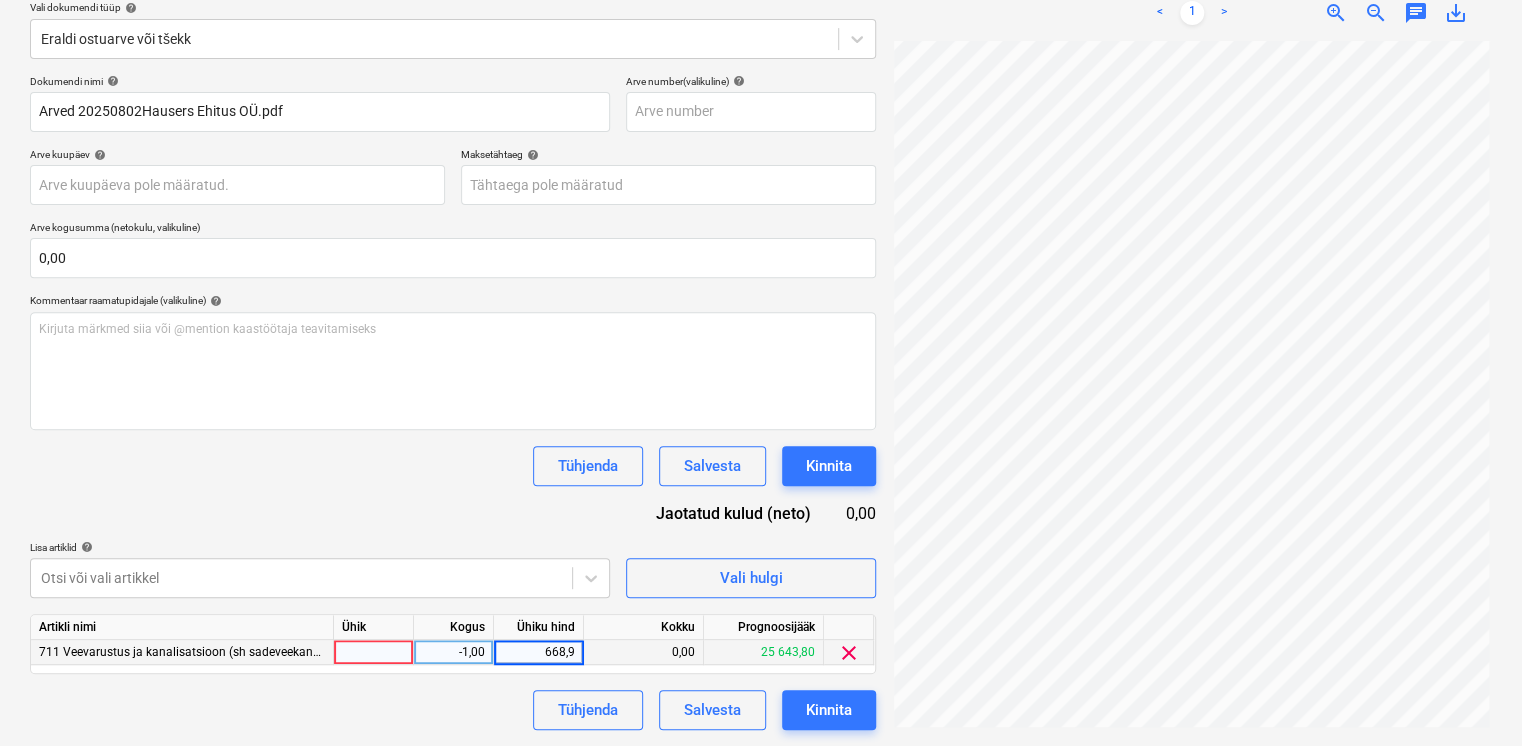 type on "668,94" 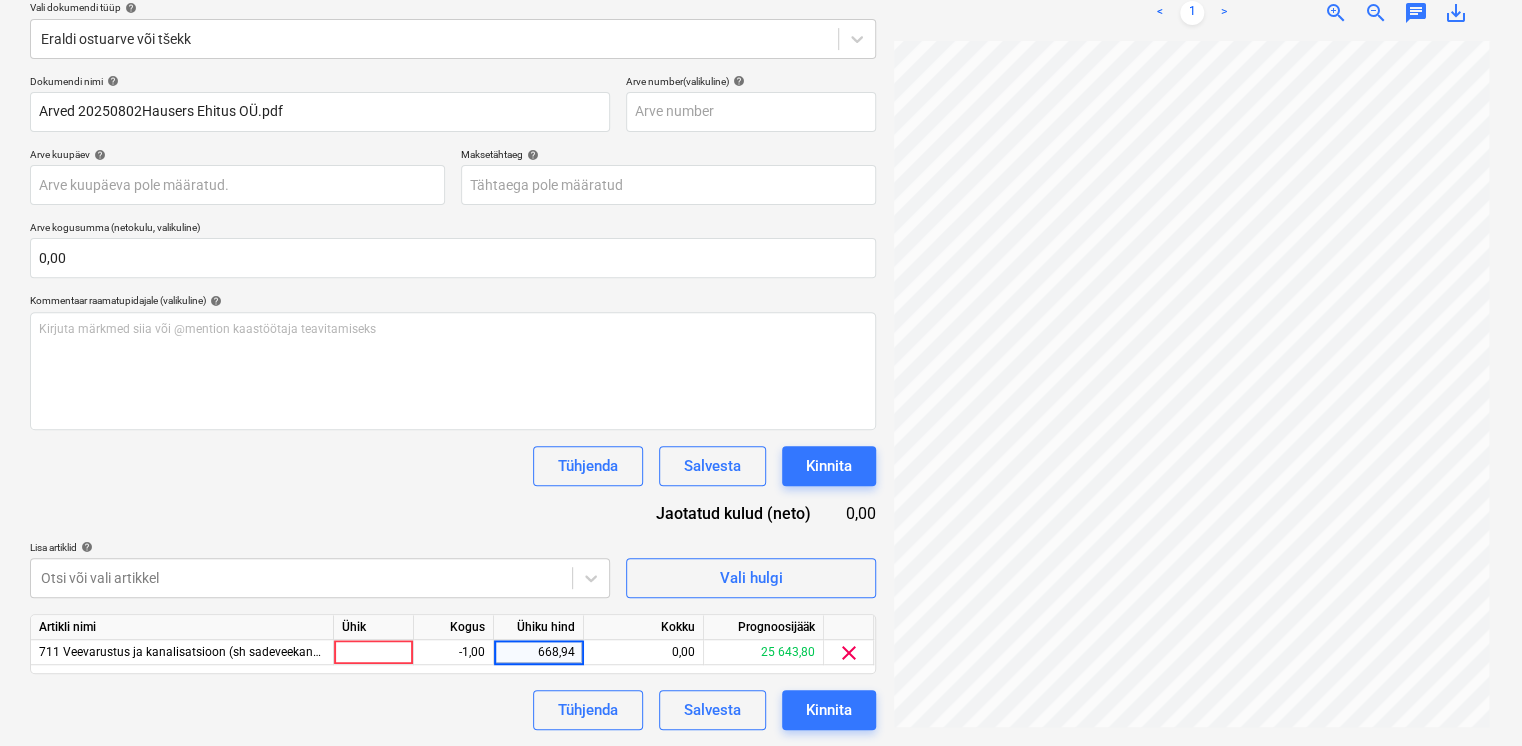 click on "Dokumendi nimi help Arved 20250802Hausers Ehitus OÜ.pdf Arve number  (valikuline) help Arve kuupäev help Press the down arrow key to interact with the calendar and
select a date. Press the question mark key to get the keyboard shortcuts for changing dates. Maksetähtaeg help Press the down arrow key to interact with the calendar and
select a date. Press the question mark key to get the keyboard shortcuts for changing dates. Arve kogusumma (netokulu, valikuline) 0,00 Kommentaar raamatupidajale (valikuline) help Kirjuta märkmed siia või @mention kaastöötaja teavitamiseks ﻿ Tühjenda Salvesta Kinnita Jaotatud kulud (neto) 0,00 Lisa artiklid help Otsi või vali artikkel Vali hulgi Artikli nimi Ühik Kogus Ühiku hind Kokku Prognoosijääk 711 Veevarustus ja kanalisatsioon (sh sadeveekanalisatsioon) -1,00 668,94 0,00 25 643,80 clear Tühjenda Salvesta Kinnita" at bounding box center [453, 402] 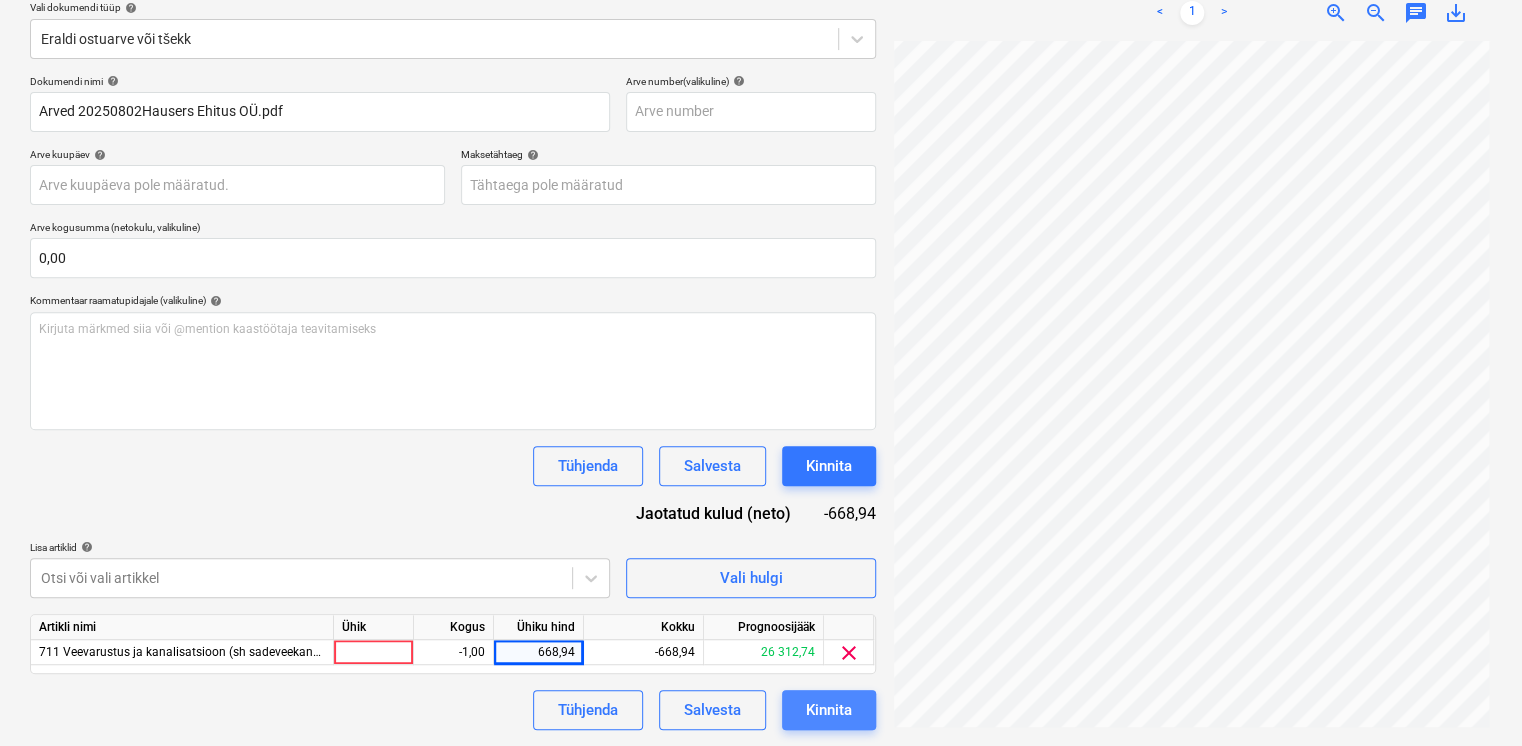 click on "Kinnita" at bounding box center (829, 710) 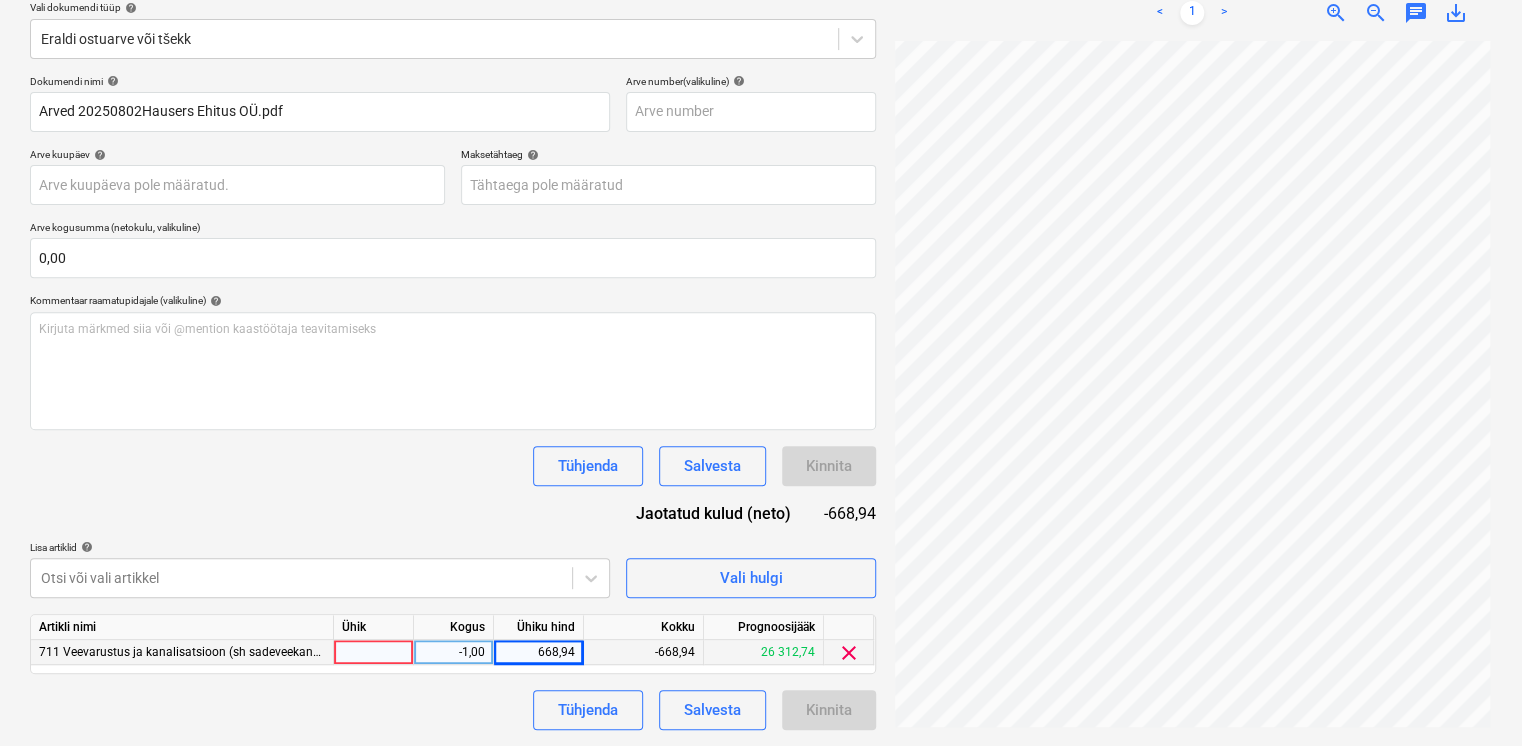 click at bounding box center (374, 652) 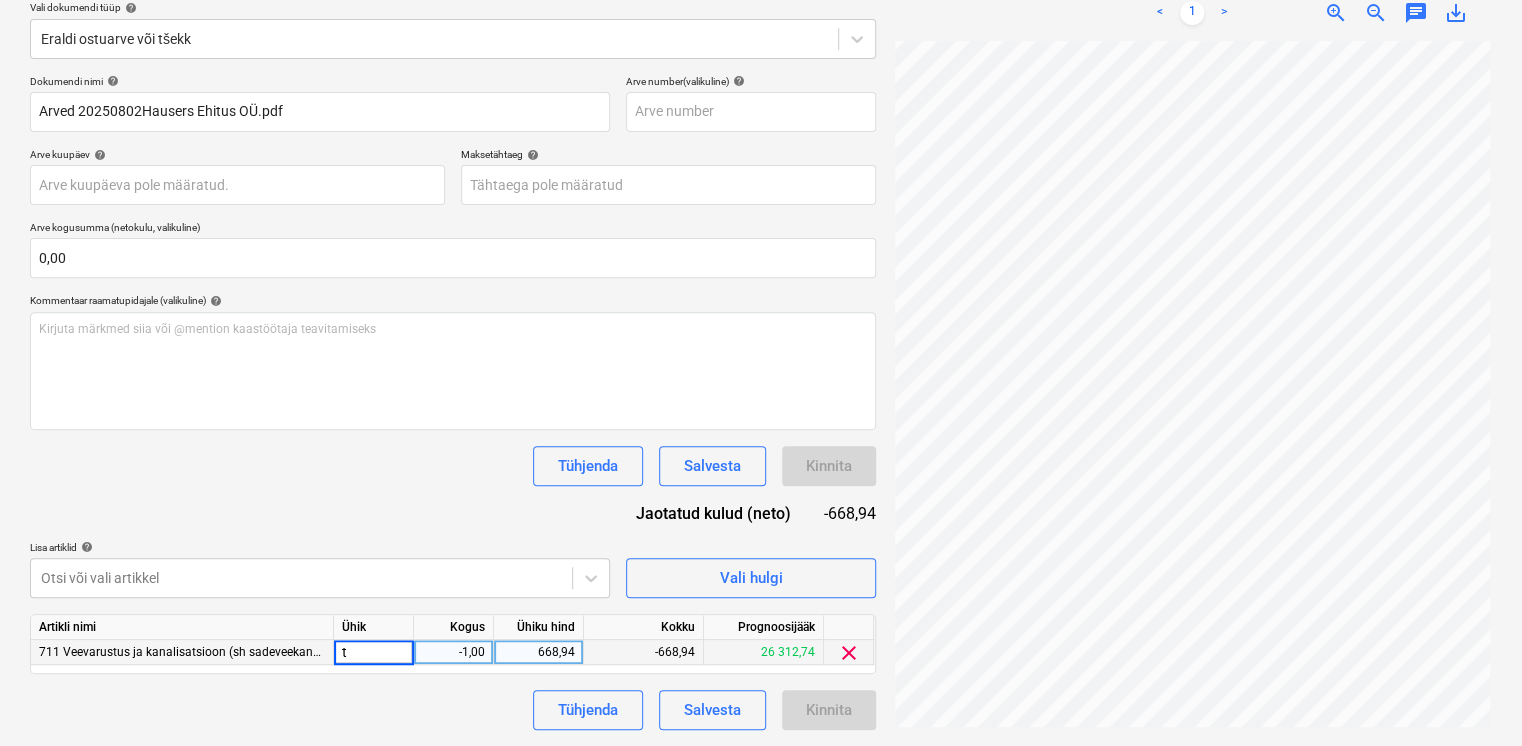 type on "tk" 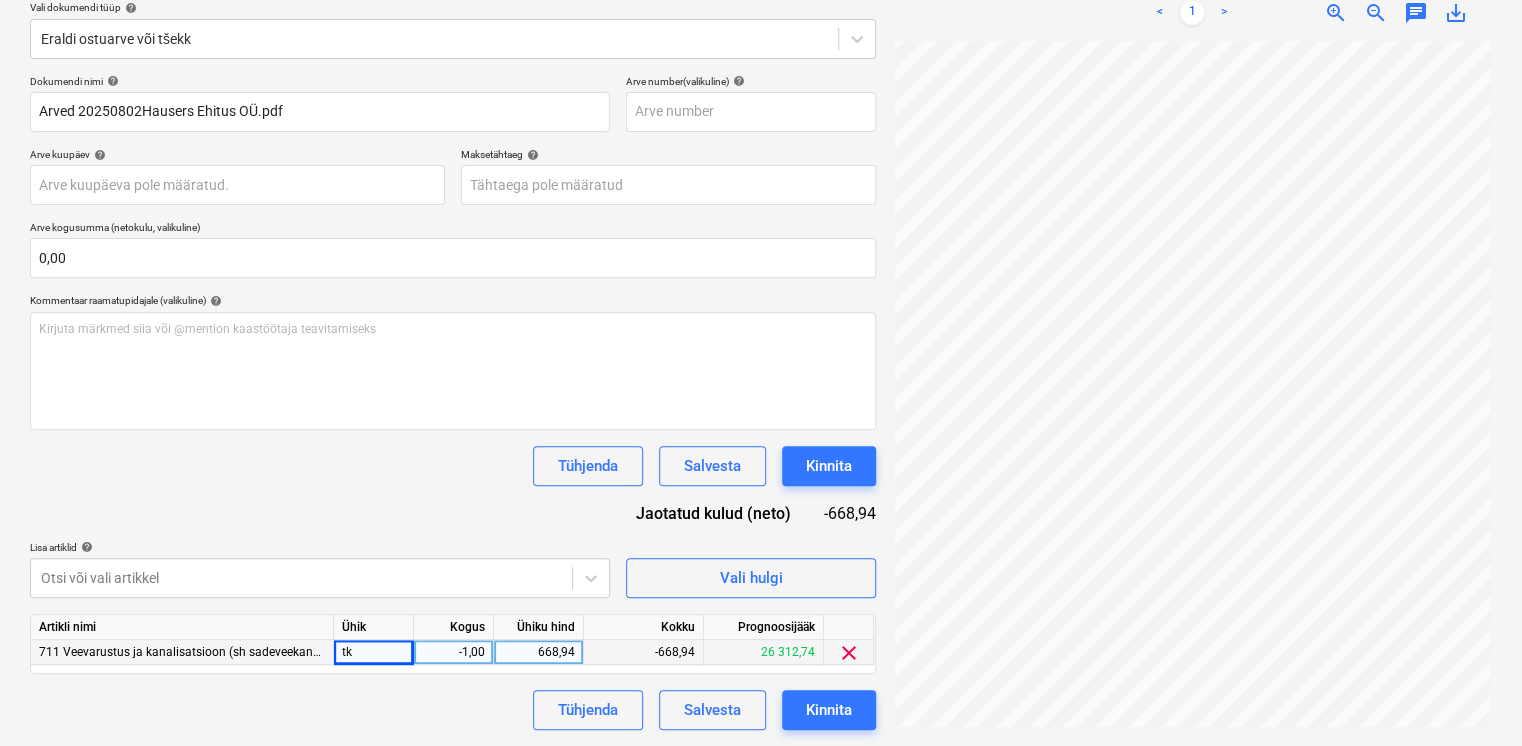 click on "Tühjenda Salvesta Kinnita" at bounding box center (453, 710) 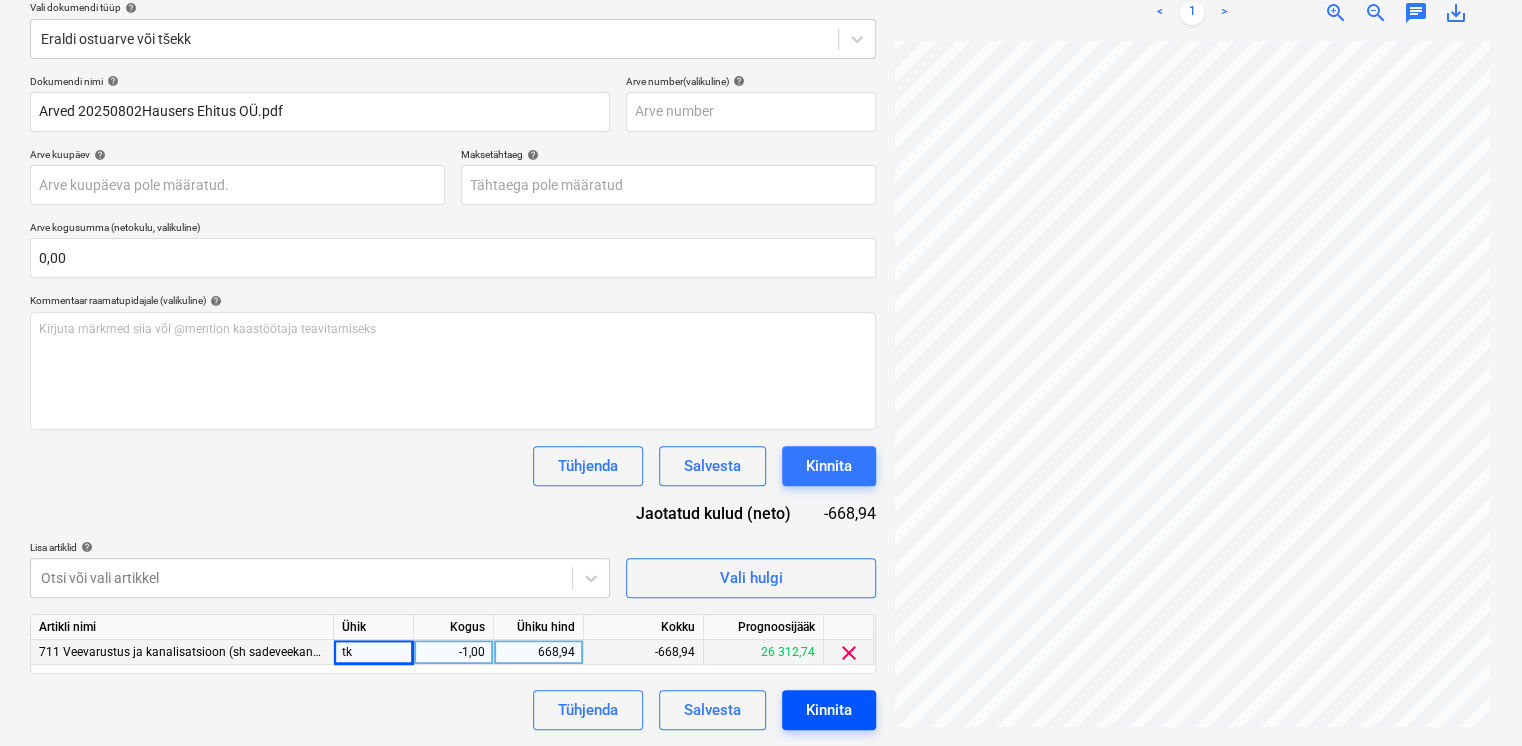 click on "Kinnita" at bounding box center (829, 710) 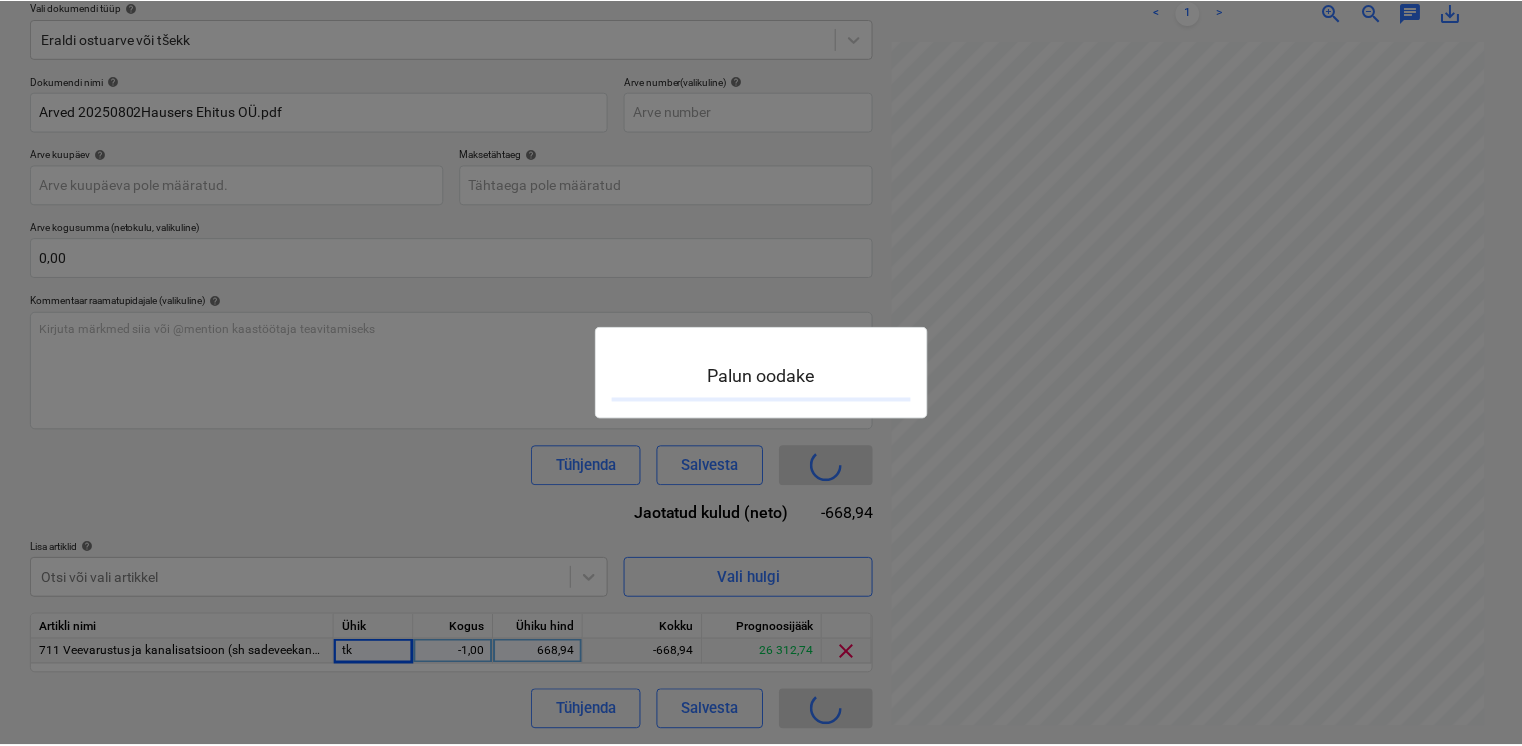 scroll, scrollTop: 0, scrollLeft: 0, axis: both 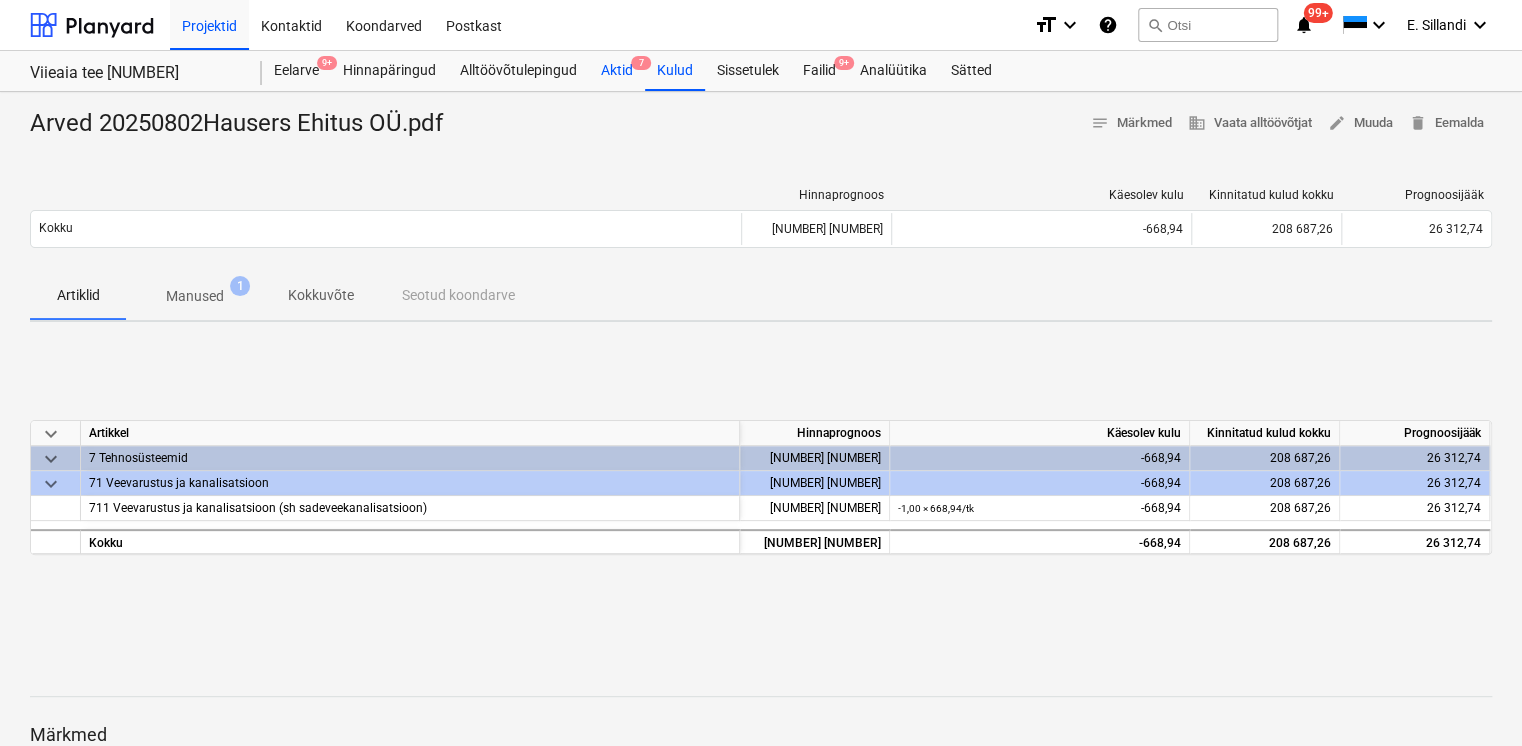 click on "Aktid 7" at bounding box center [617, 71] 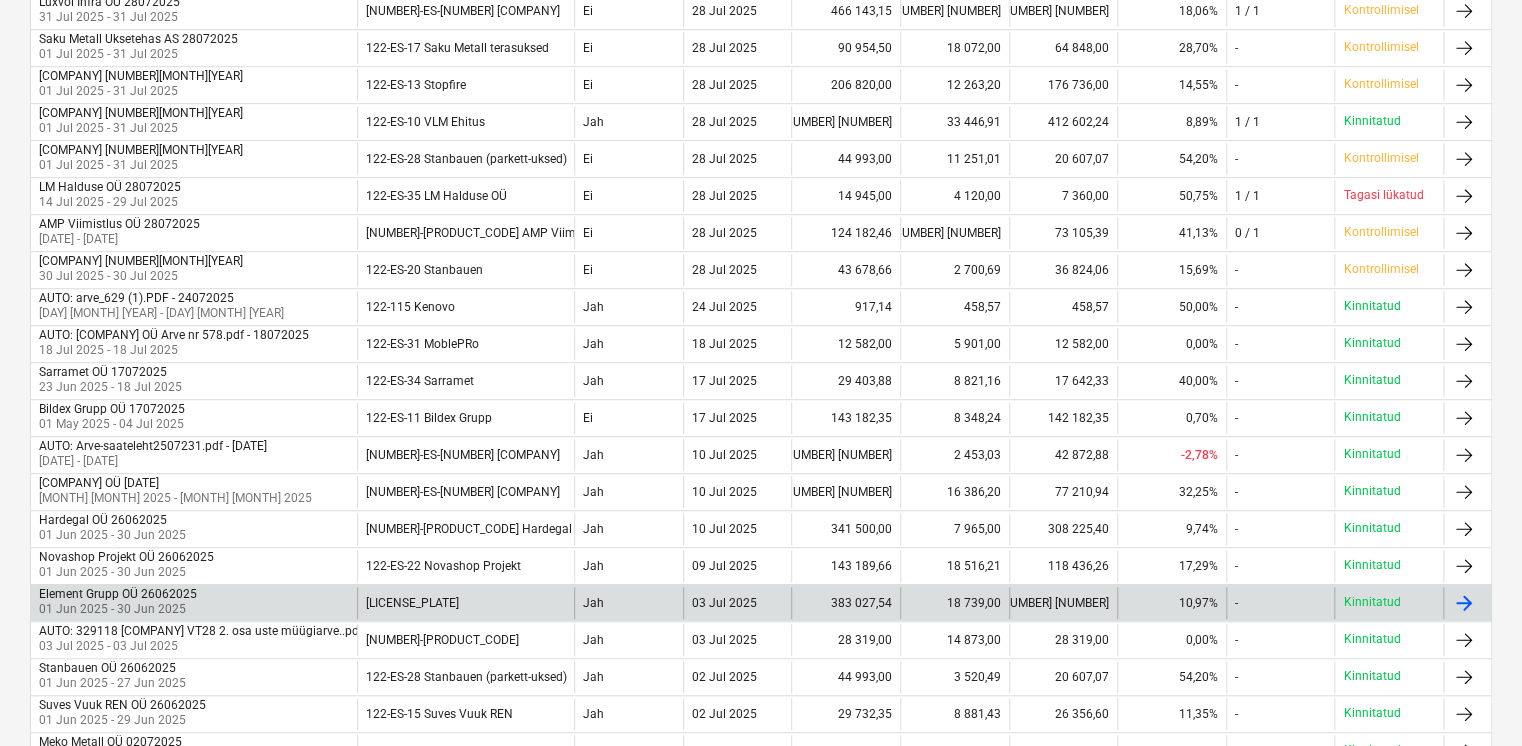 scroll, scrollTop: 700, scrollLeft: 0, axis: vertical 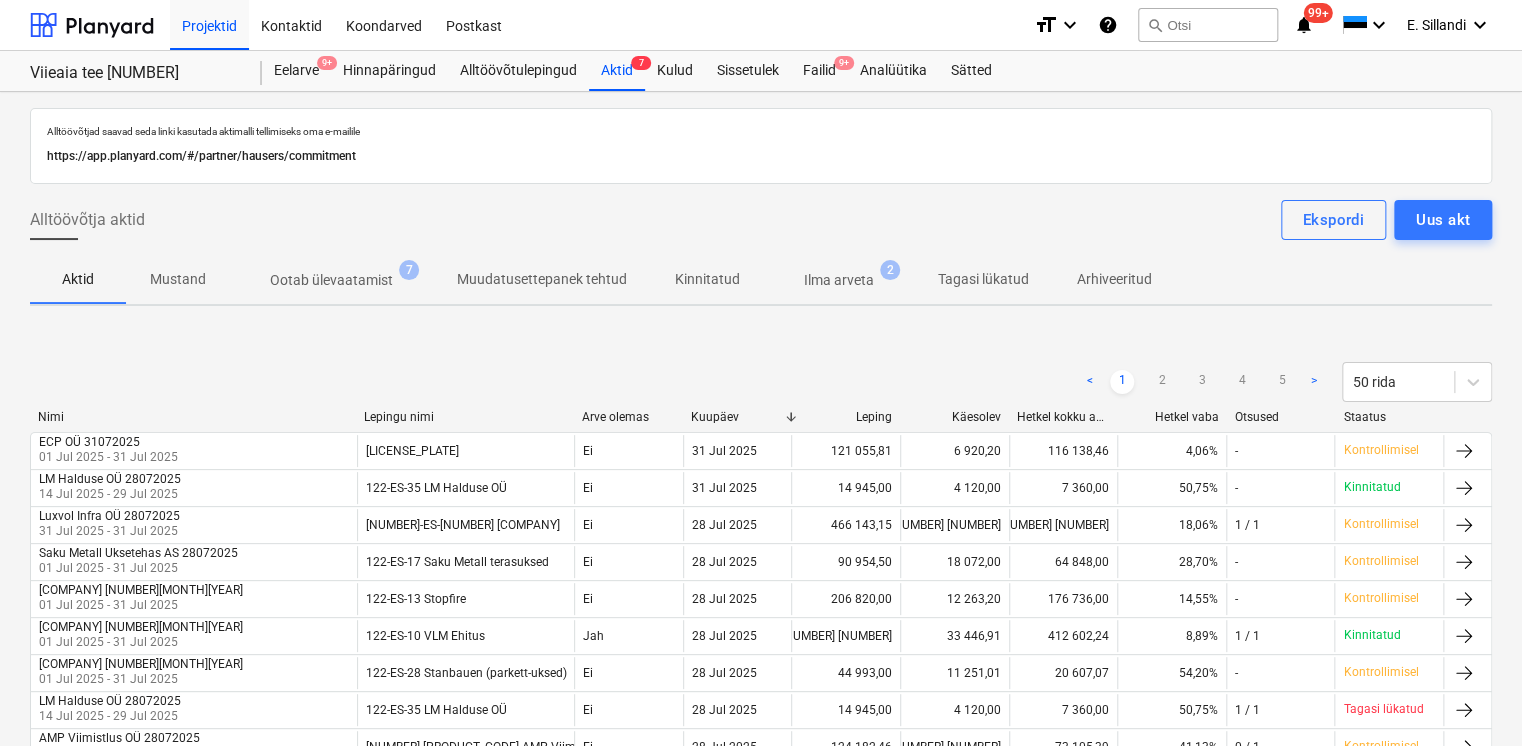 click on "Ilma arveta 2" at bounding box center [839, 280] 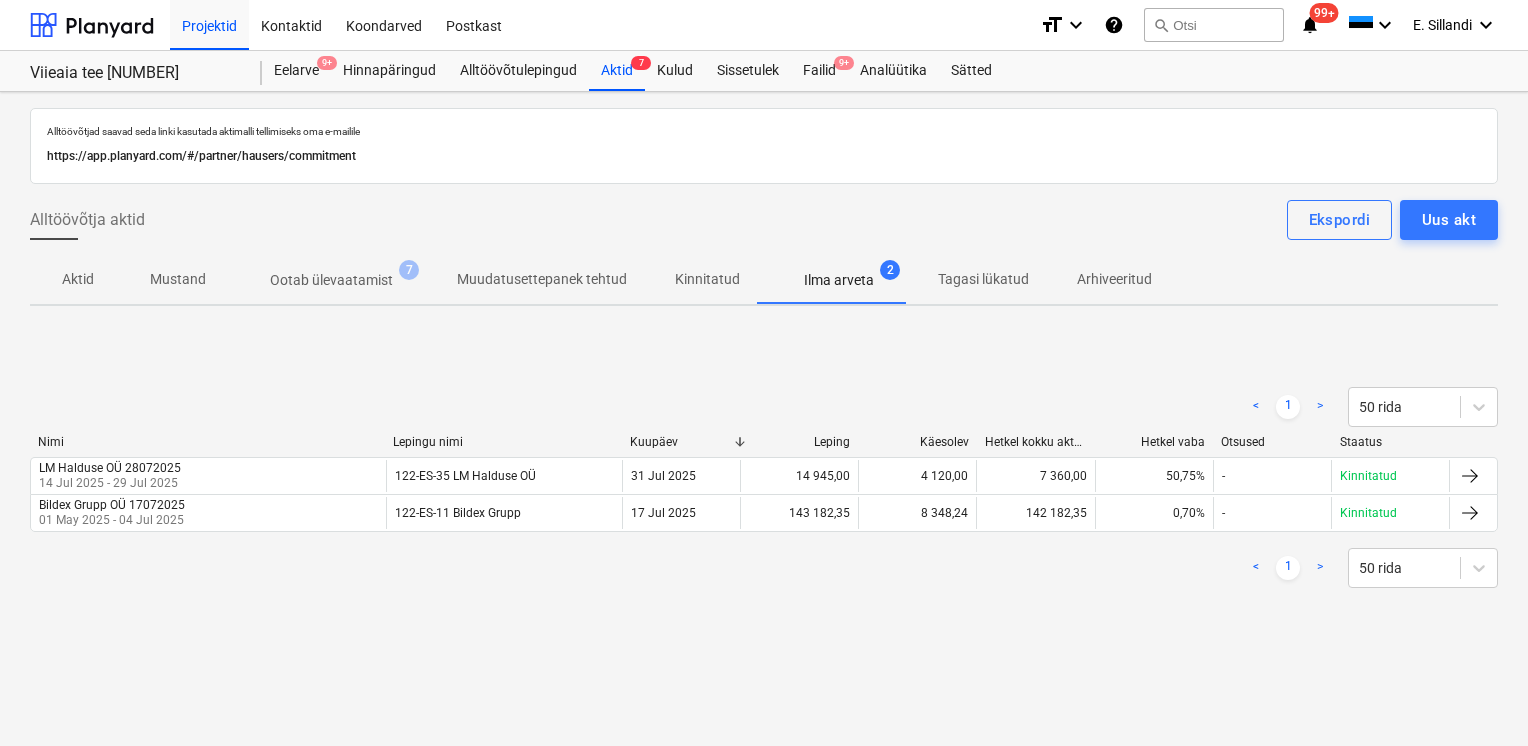 click on "Ootab ülevaatamist 7" at bounding box center [331, 280] 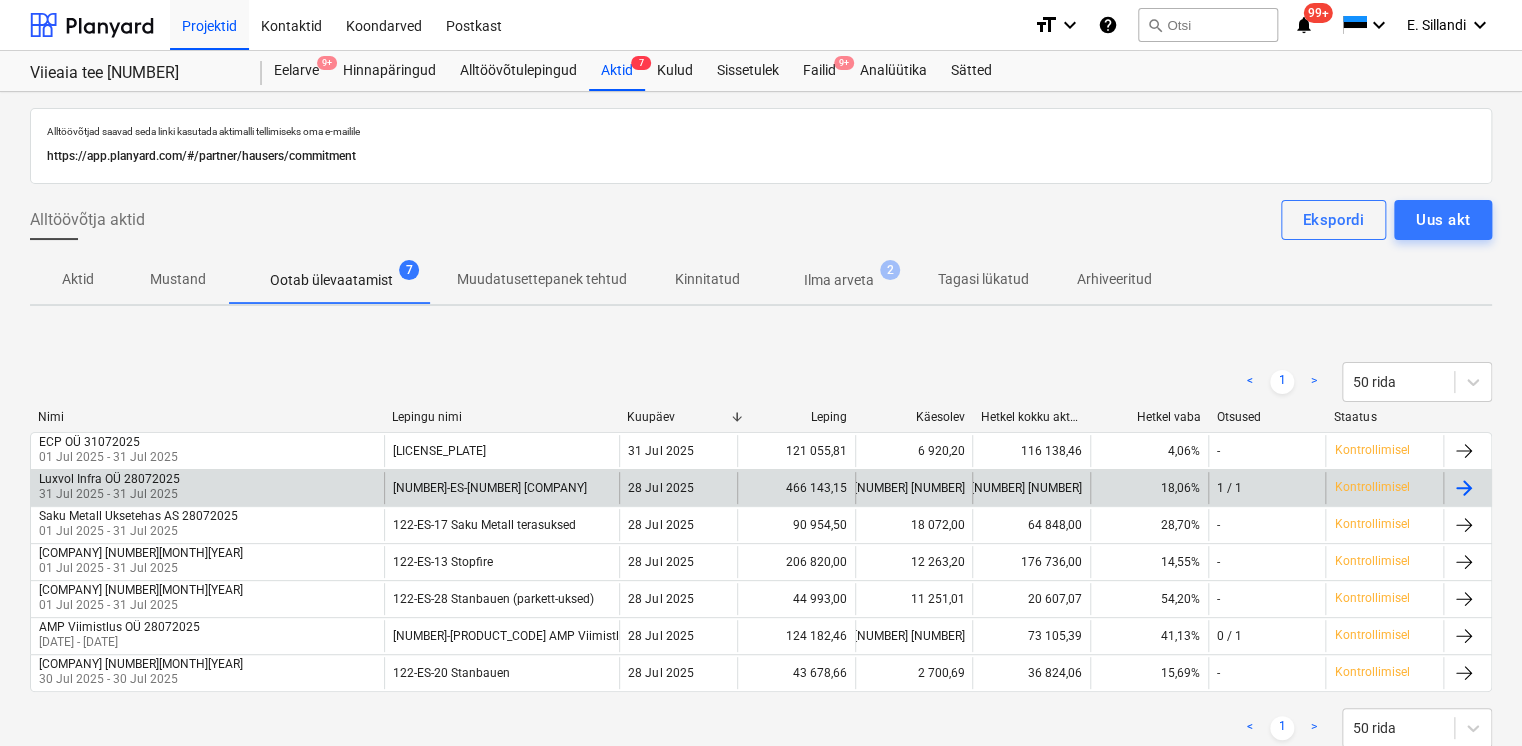 click on "[COMPANY] OÜ [DATE] [DATE] - [DATE]" at bounding box center (207, 488) 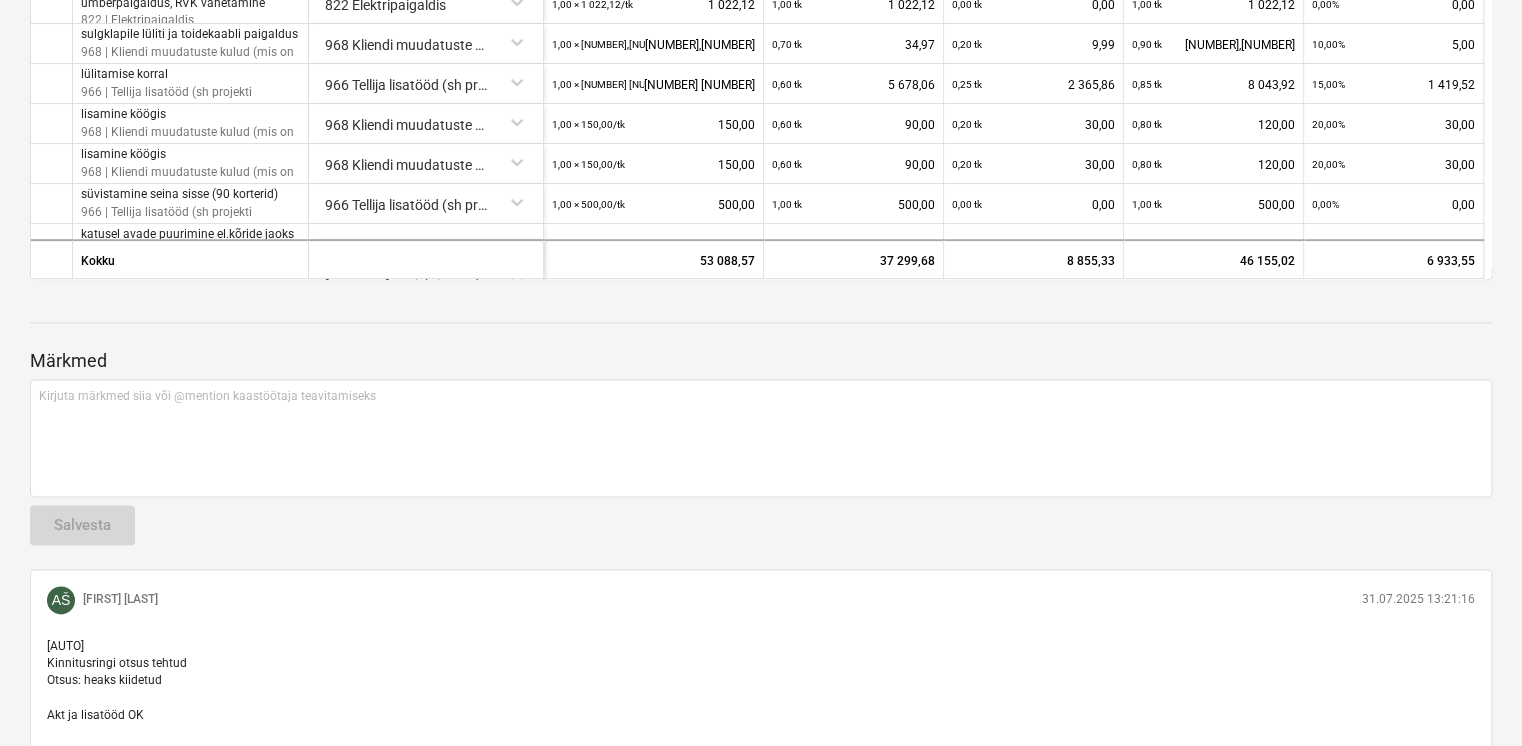 scroll, scrollTop: 1166, scrollLeft: 0, axis: vertical 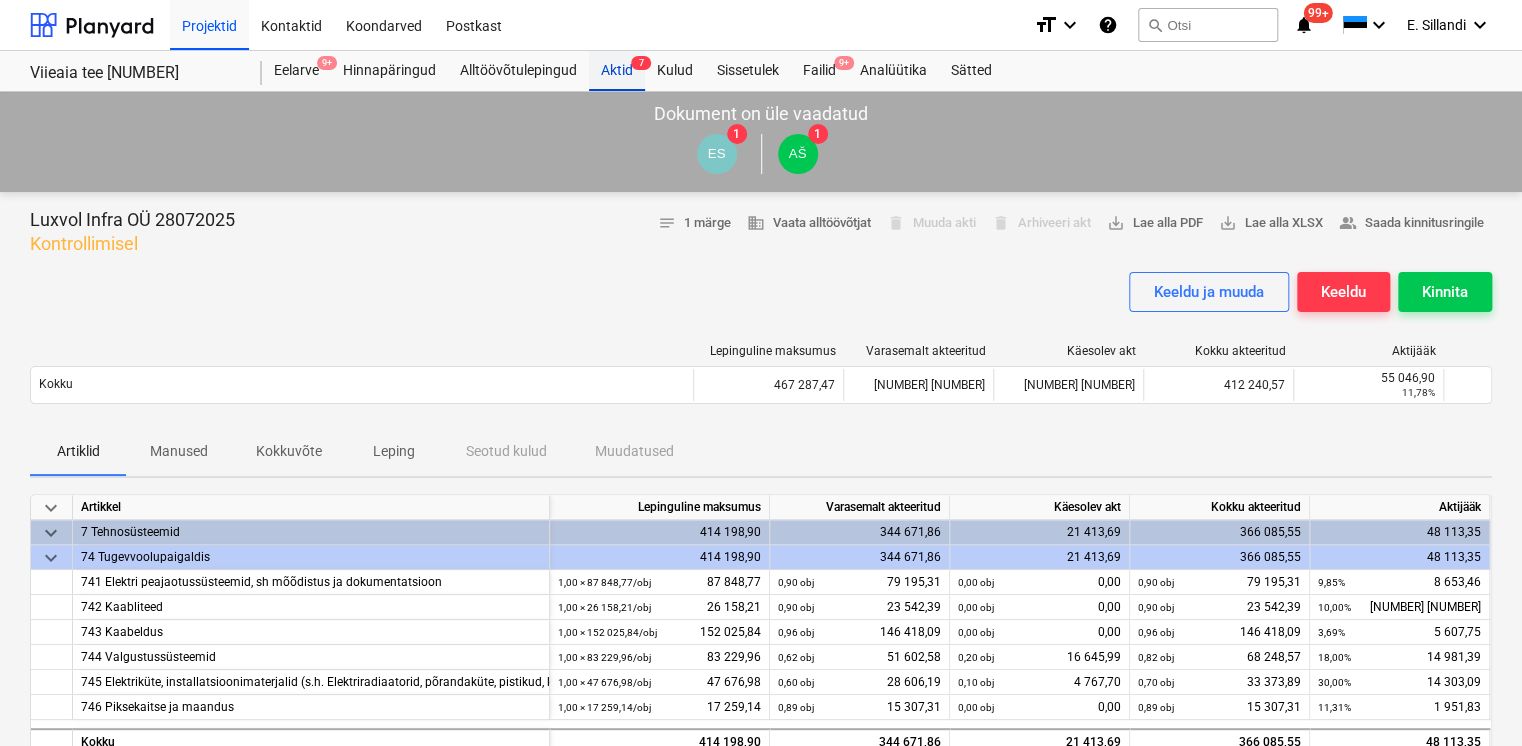 click on "Aktid 7" at bounding box center [617, 71] 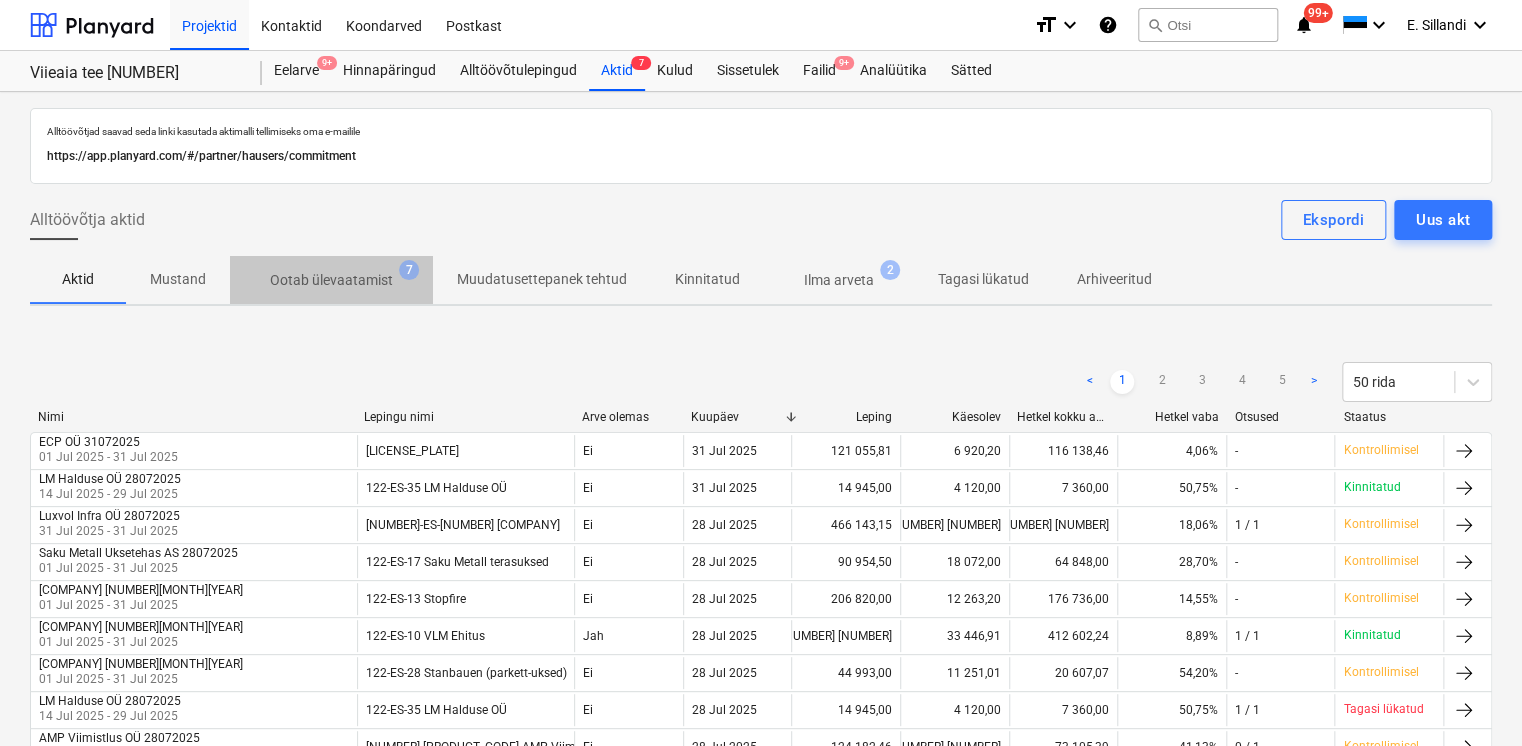 click on "Ootab ülevaatamist" at bounding box center (331, 280) 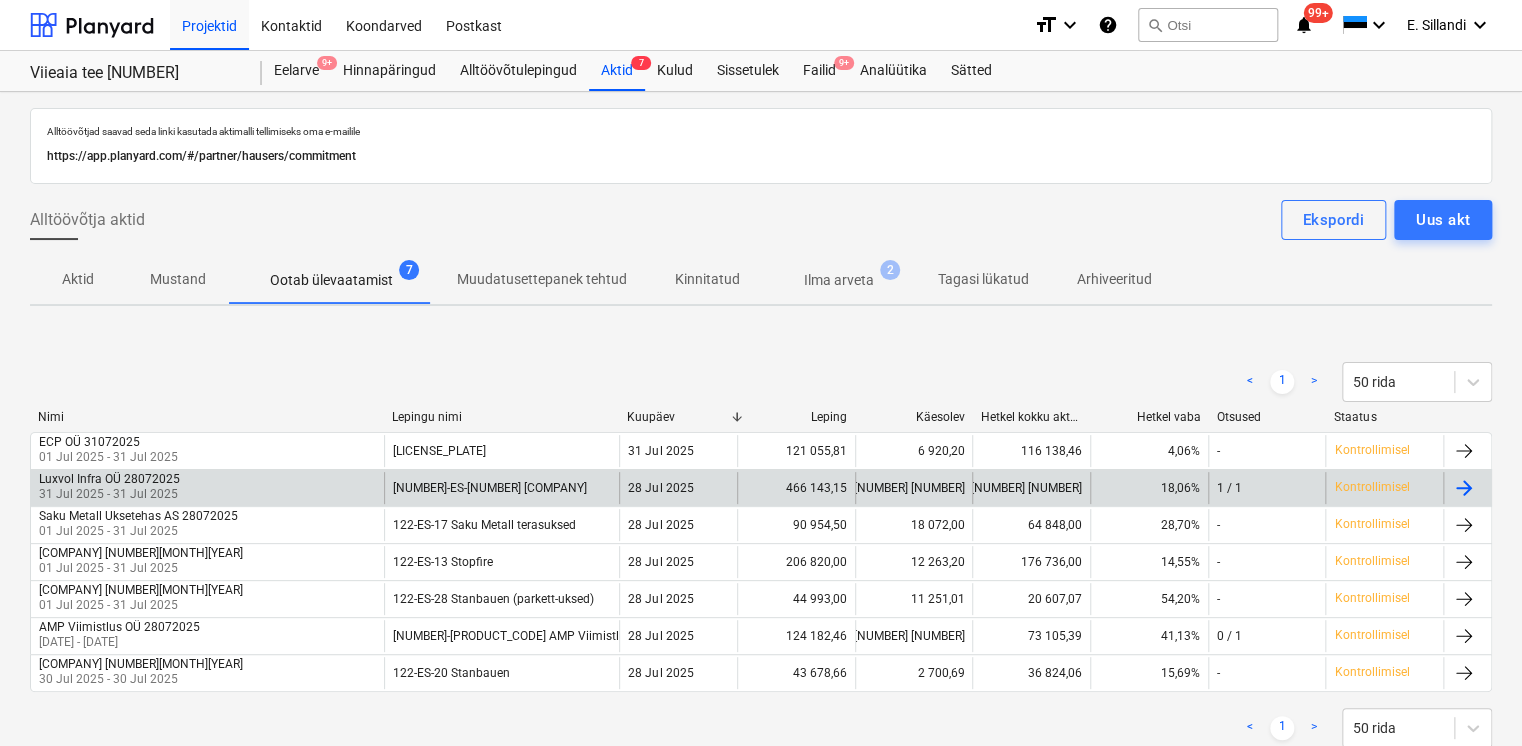 type 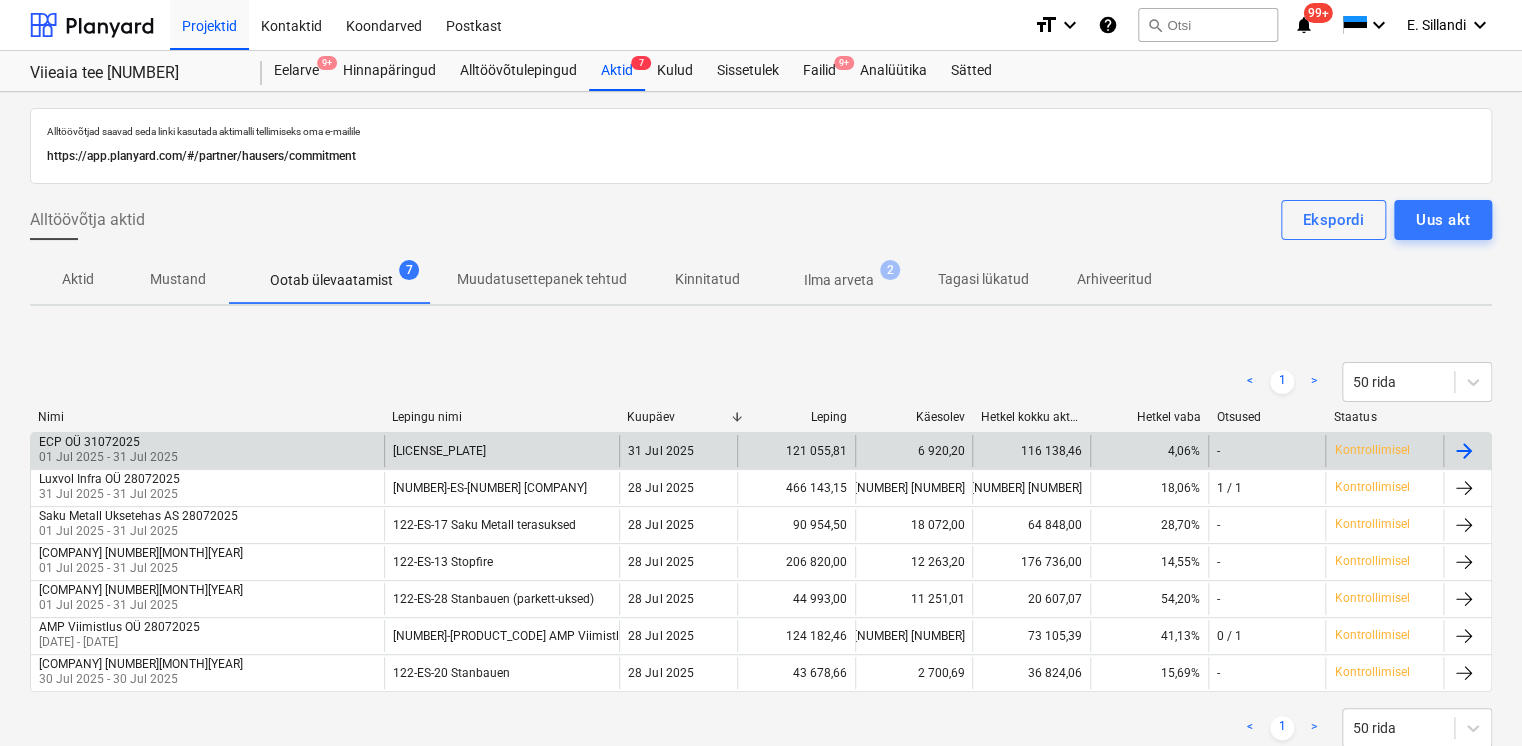 click on "01 Jul 2025 - 31 Jul 2025" at bounding box center [108, 457] 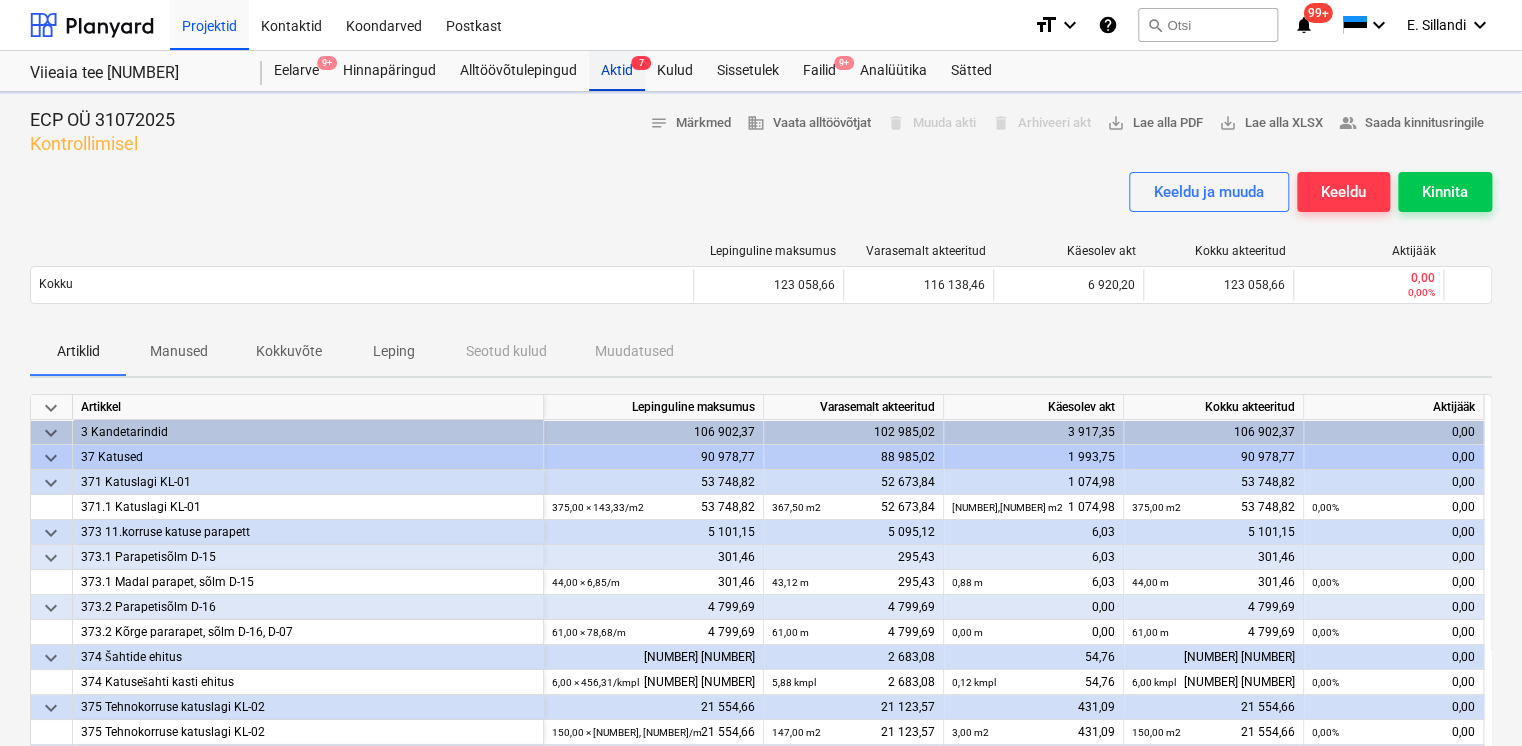 click on "Aktid 7" at bounding box center [617, 71] 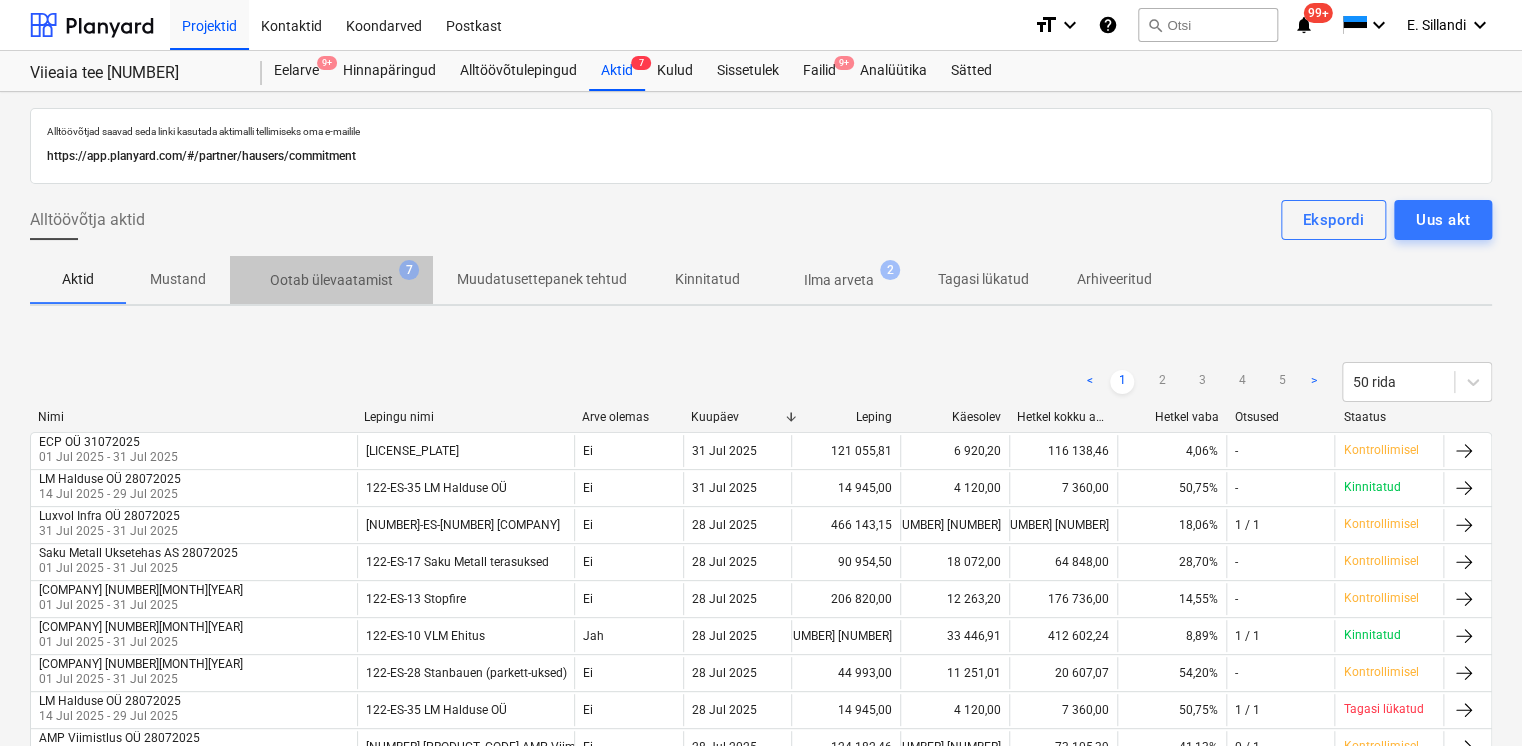 click on "Ootab ülevaatamist" at bounding box center [331, 280] 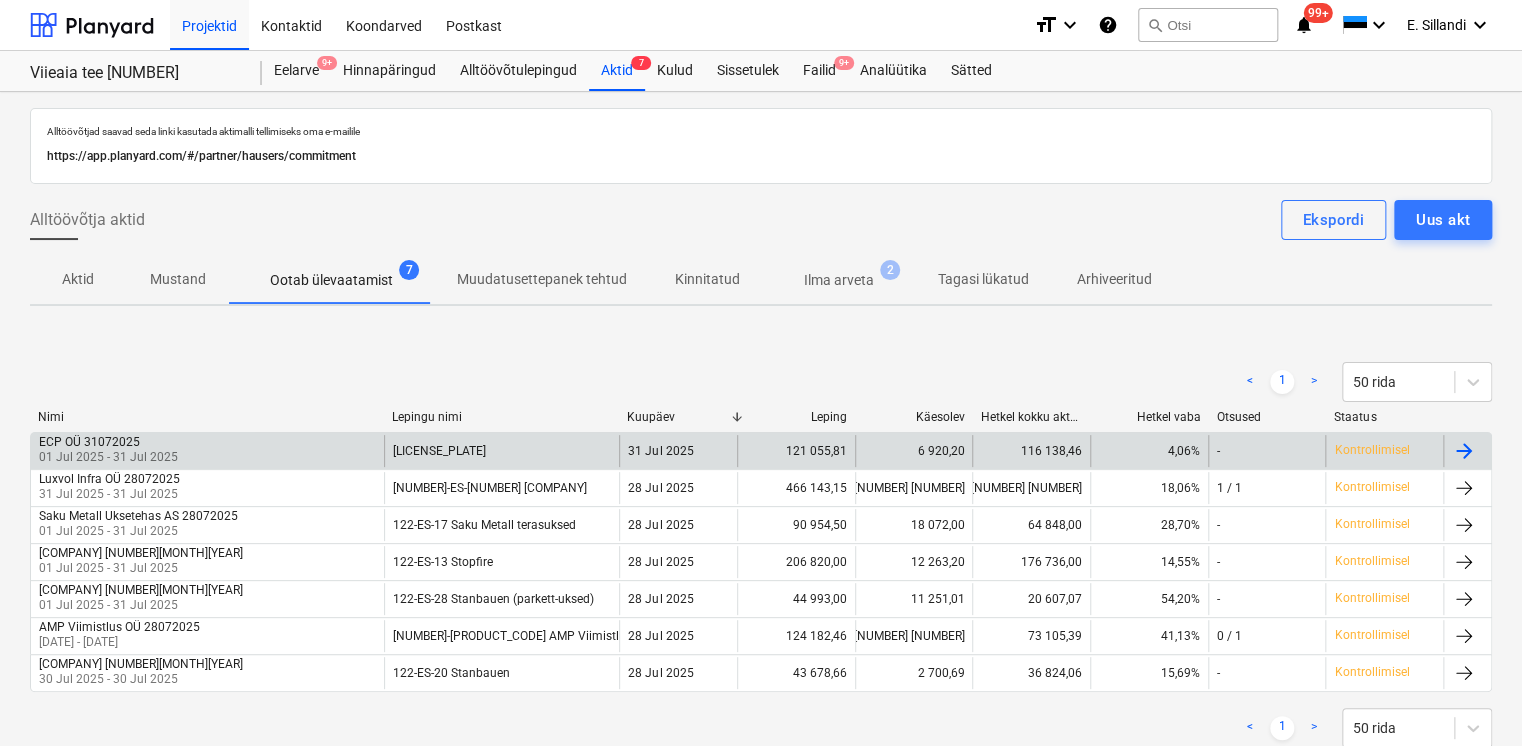 type 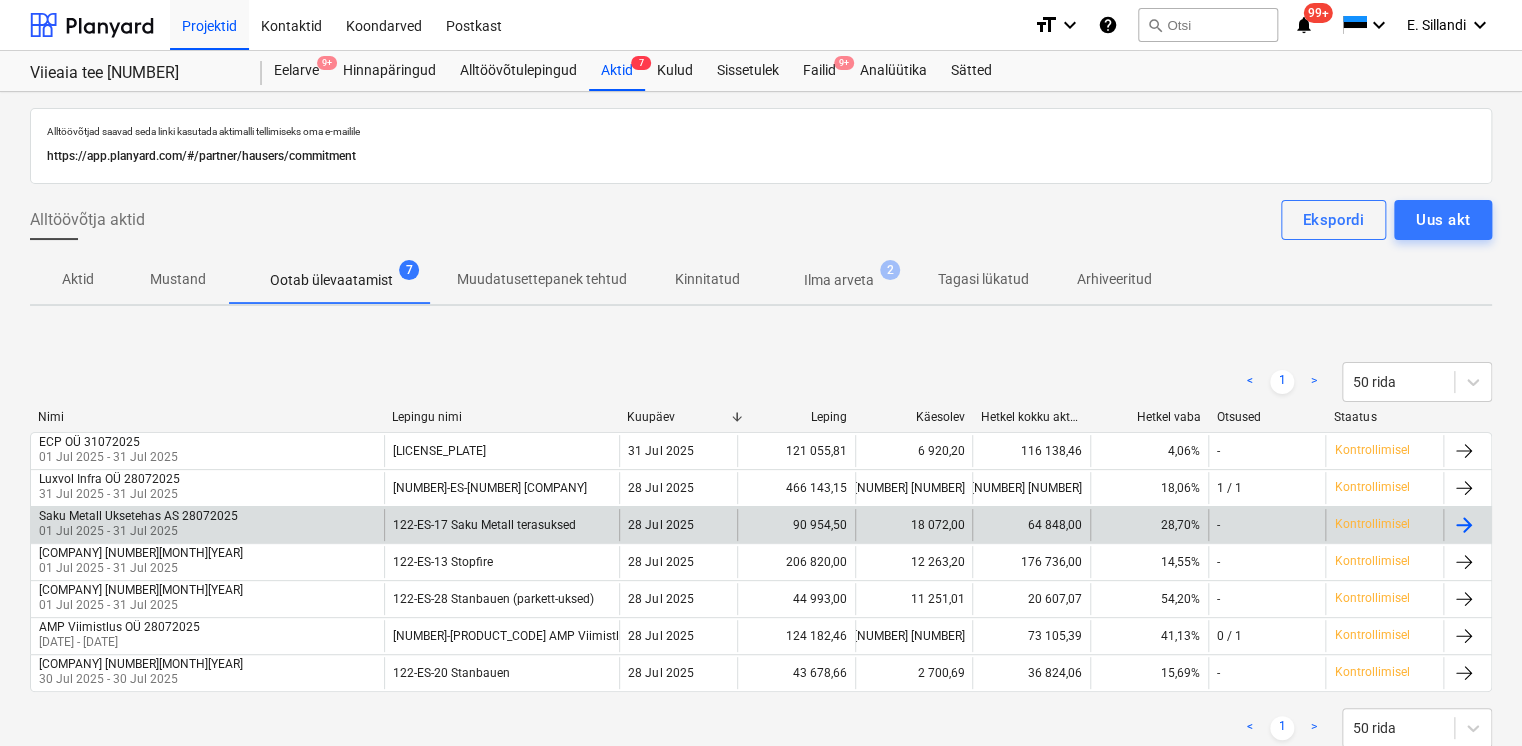 click on "01 Jul 2025 - 31 Jul 2025" at bounding box center [138, 531] 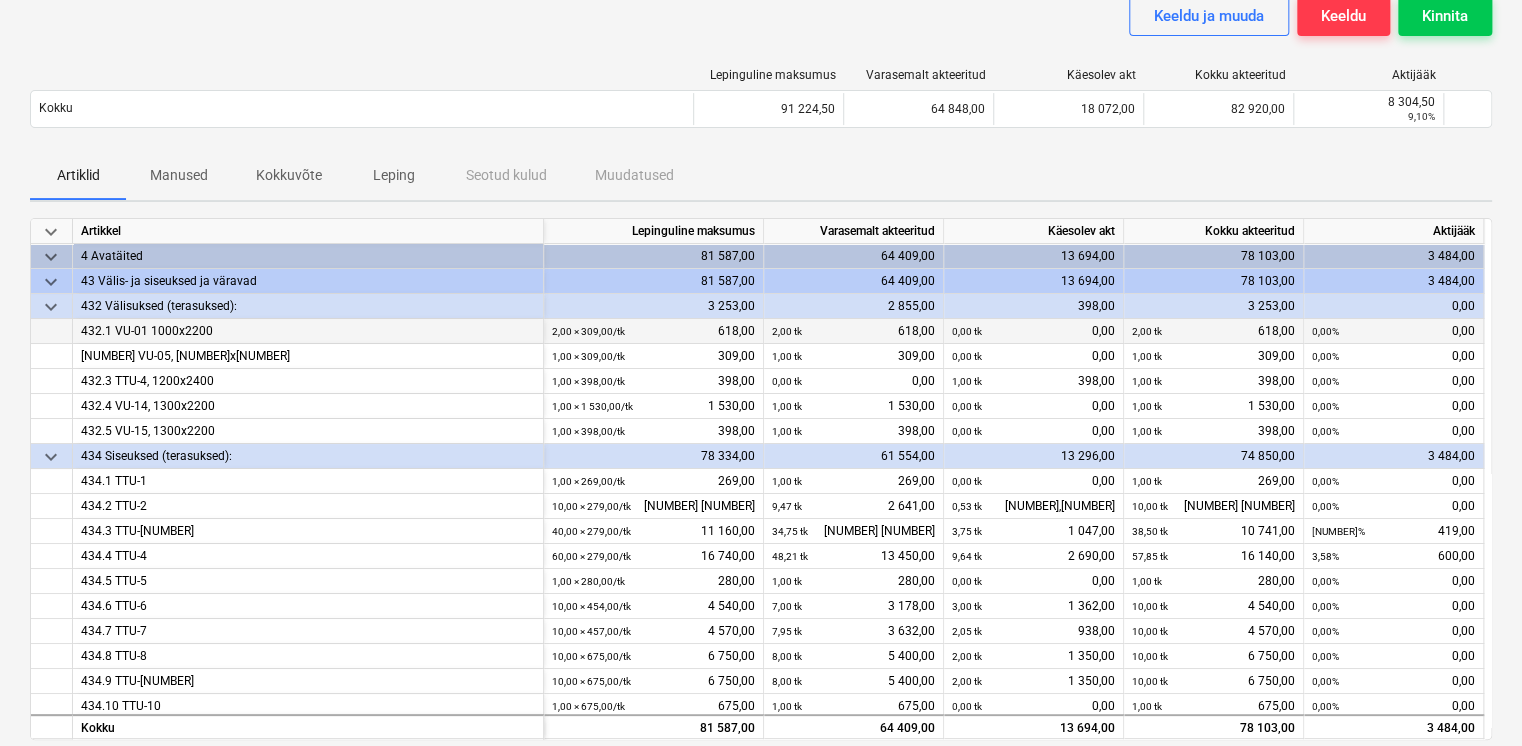scroll, scrollTop: 0, scrollLeft: 0, axis: both 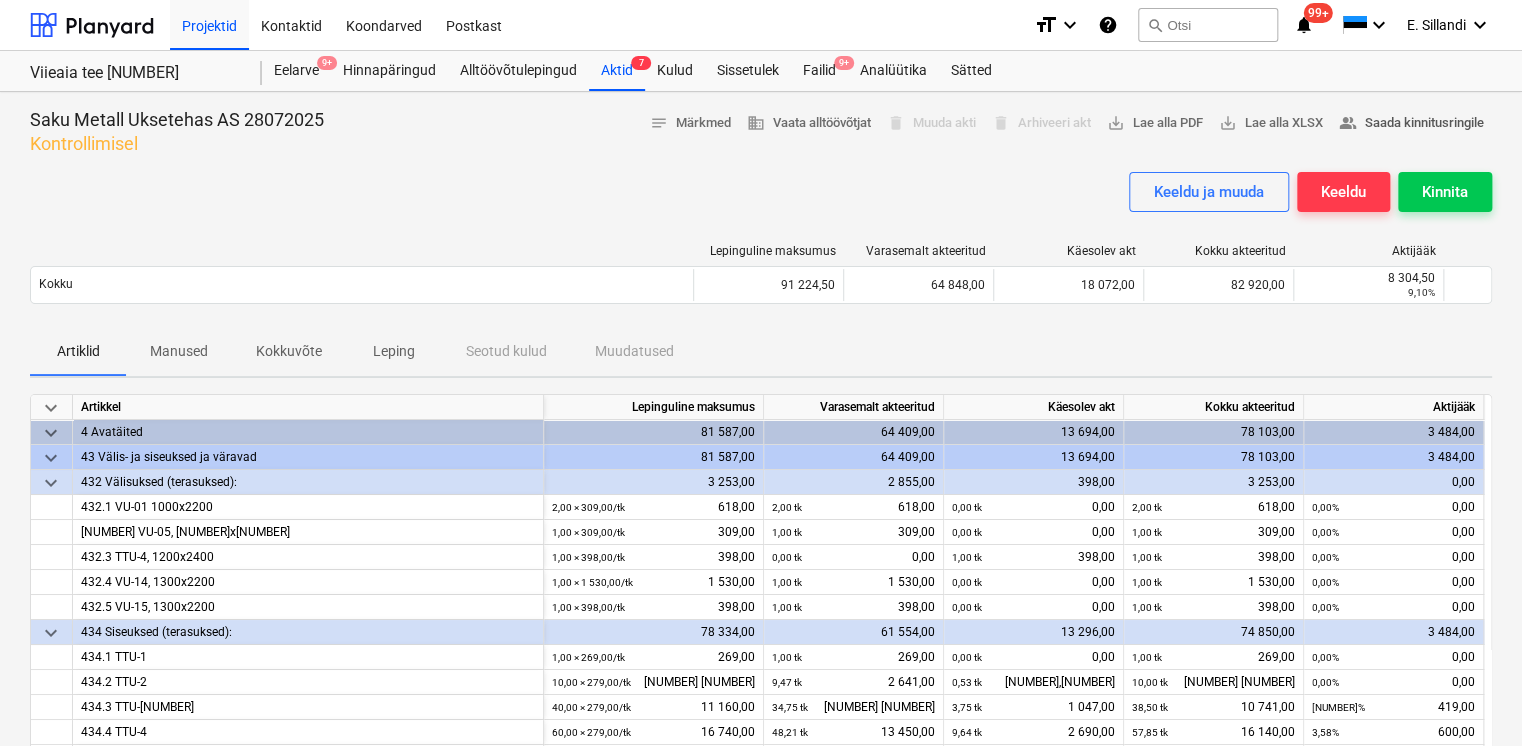 type 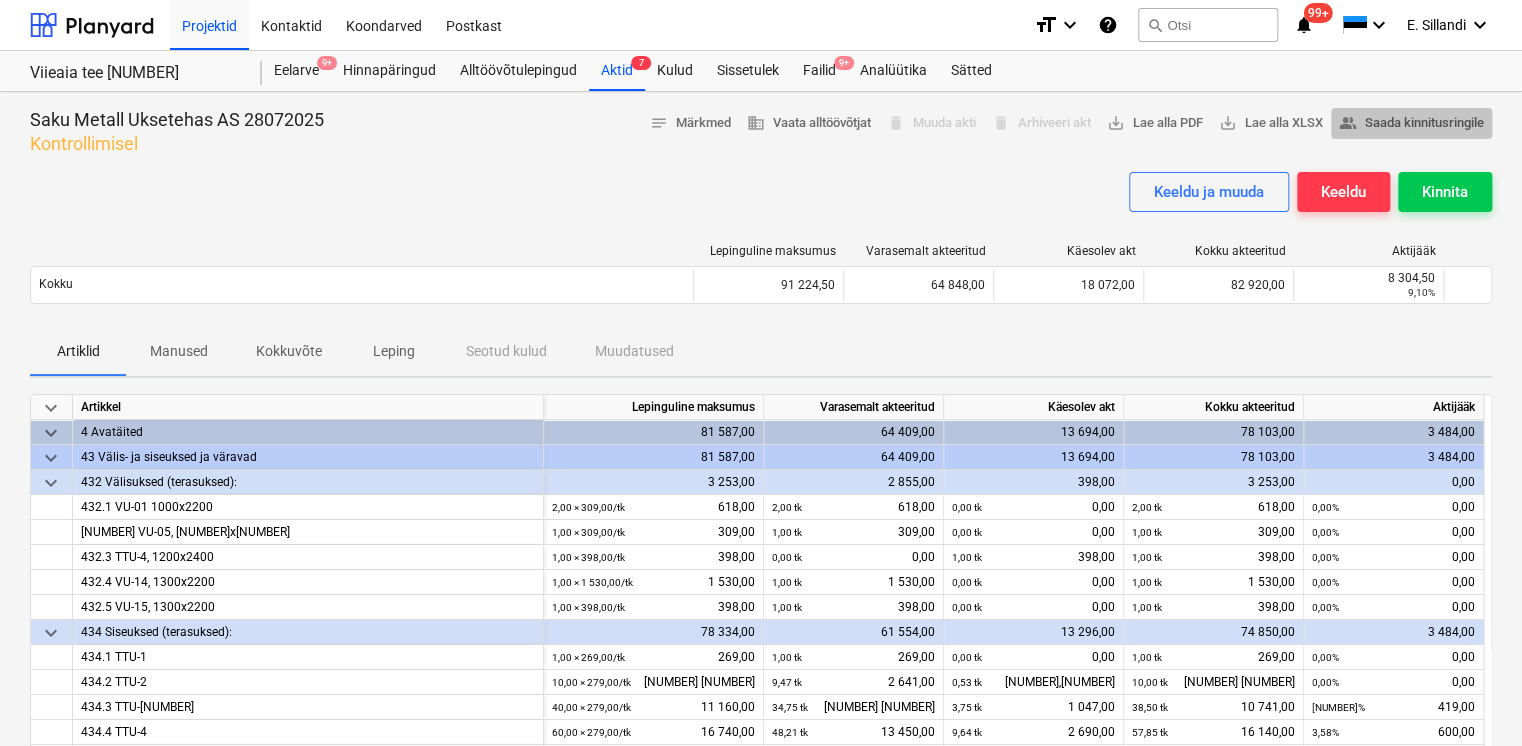 click on "people_alt Saada kinnitusringile" at bounding box center (1411, 123) 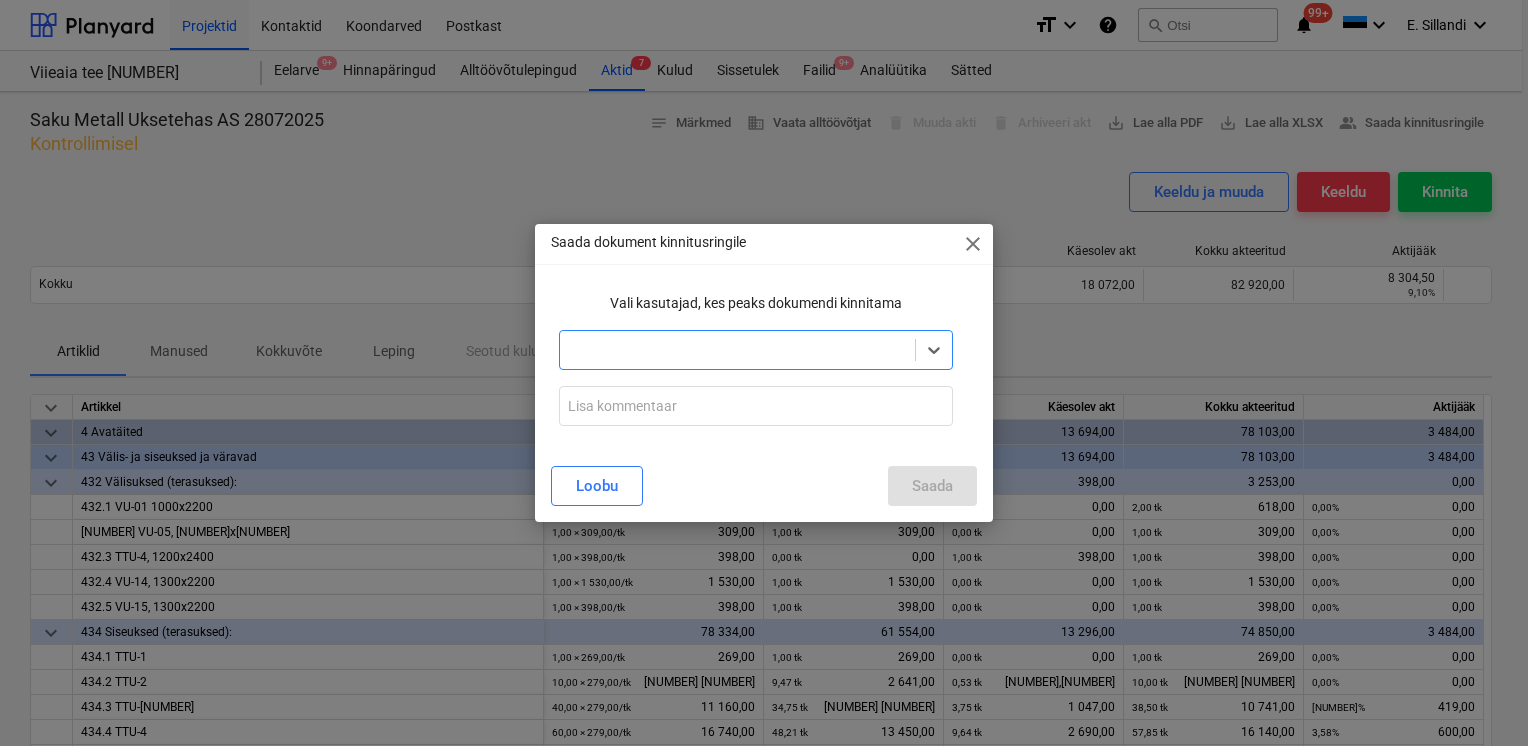 click at bounding box center [737, 350] 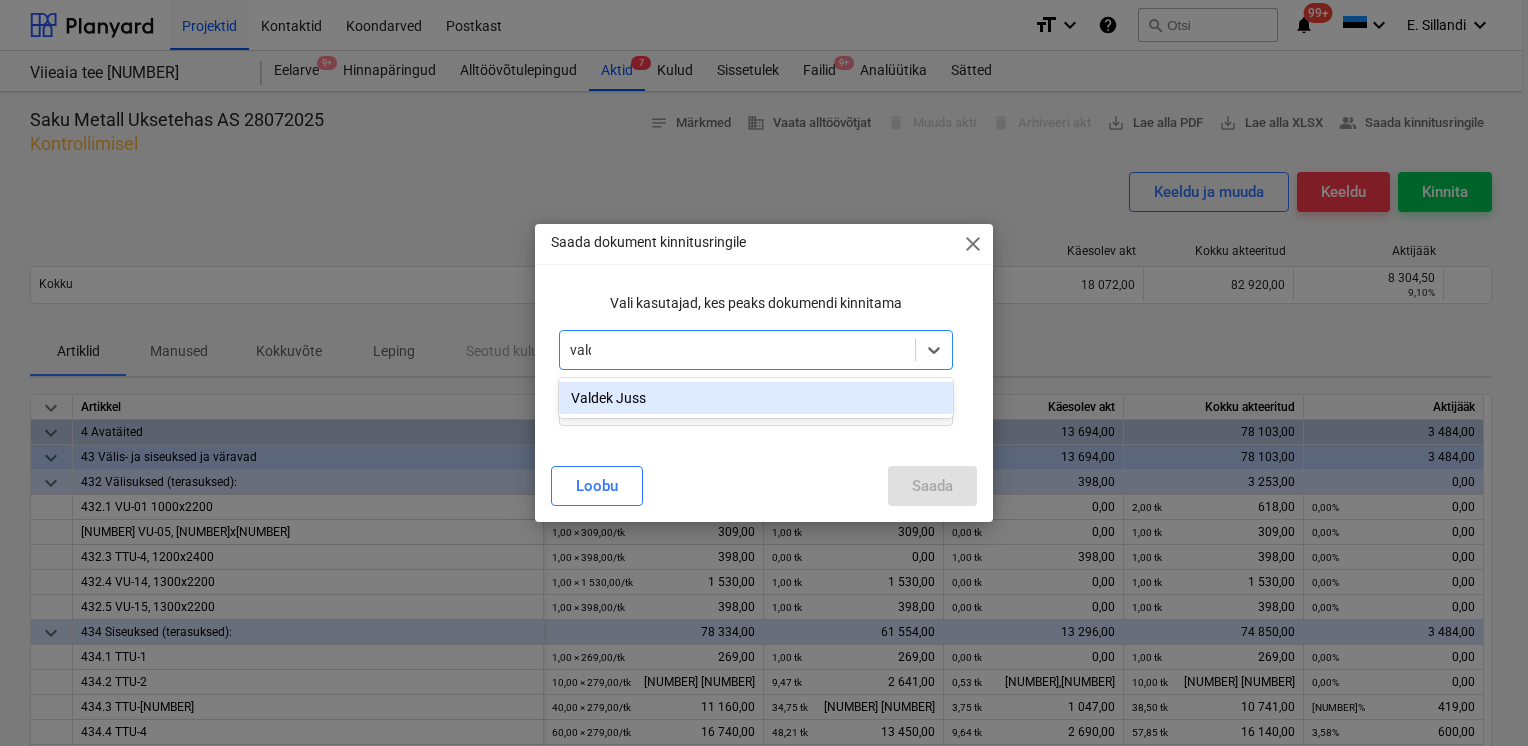type on "valde" 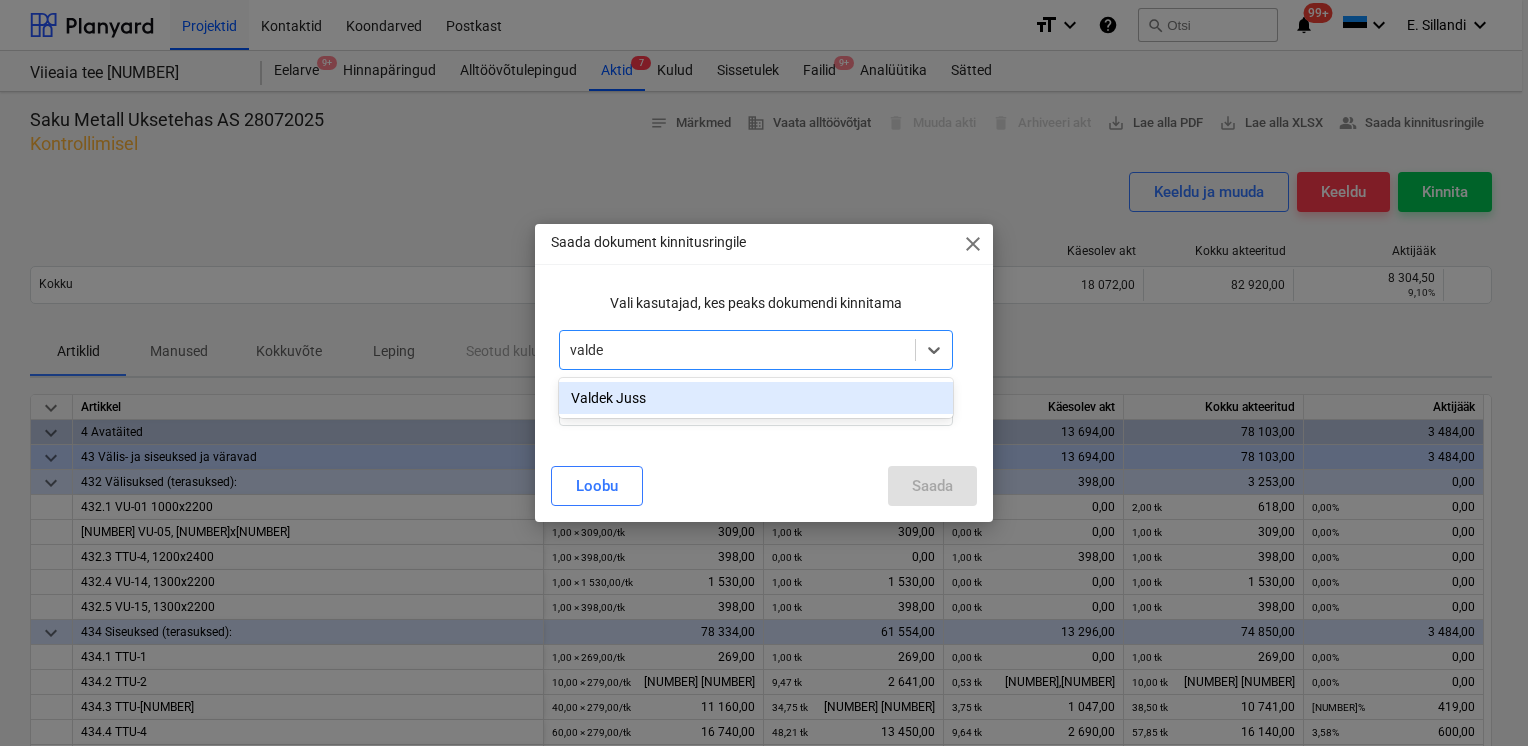click on "Valdek Juss" at bounding box center [756, 398] 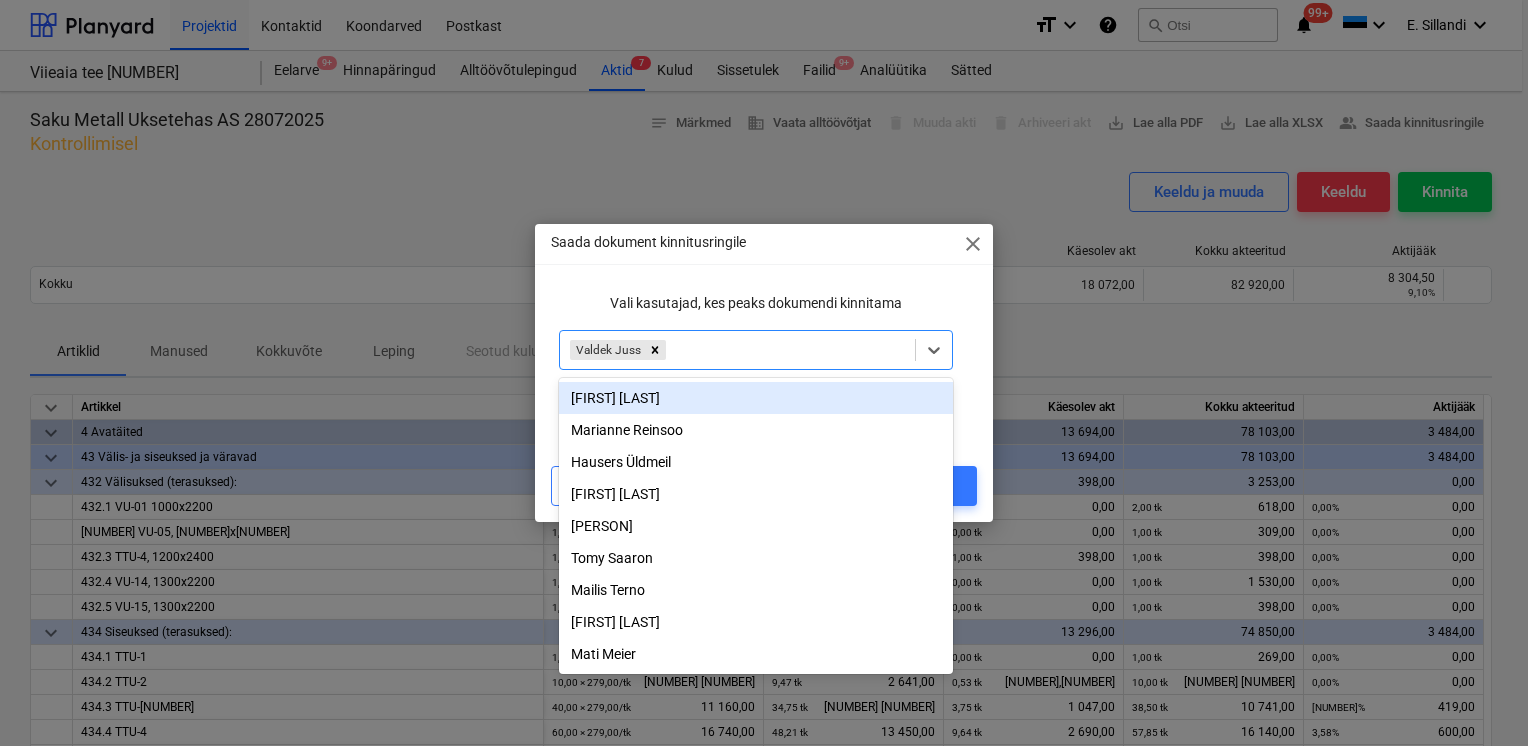 click on "Vali kasutajad, kes peaks dokumendi kinnitama" at bounding box center (756, 303) 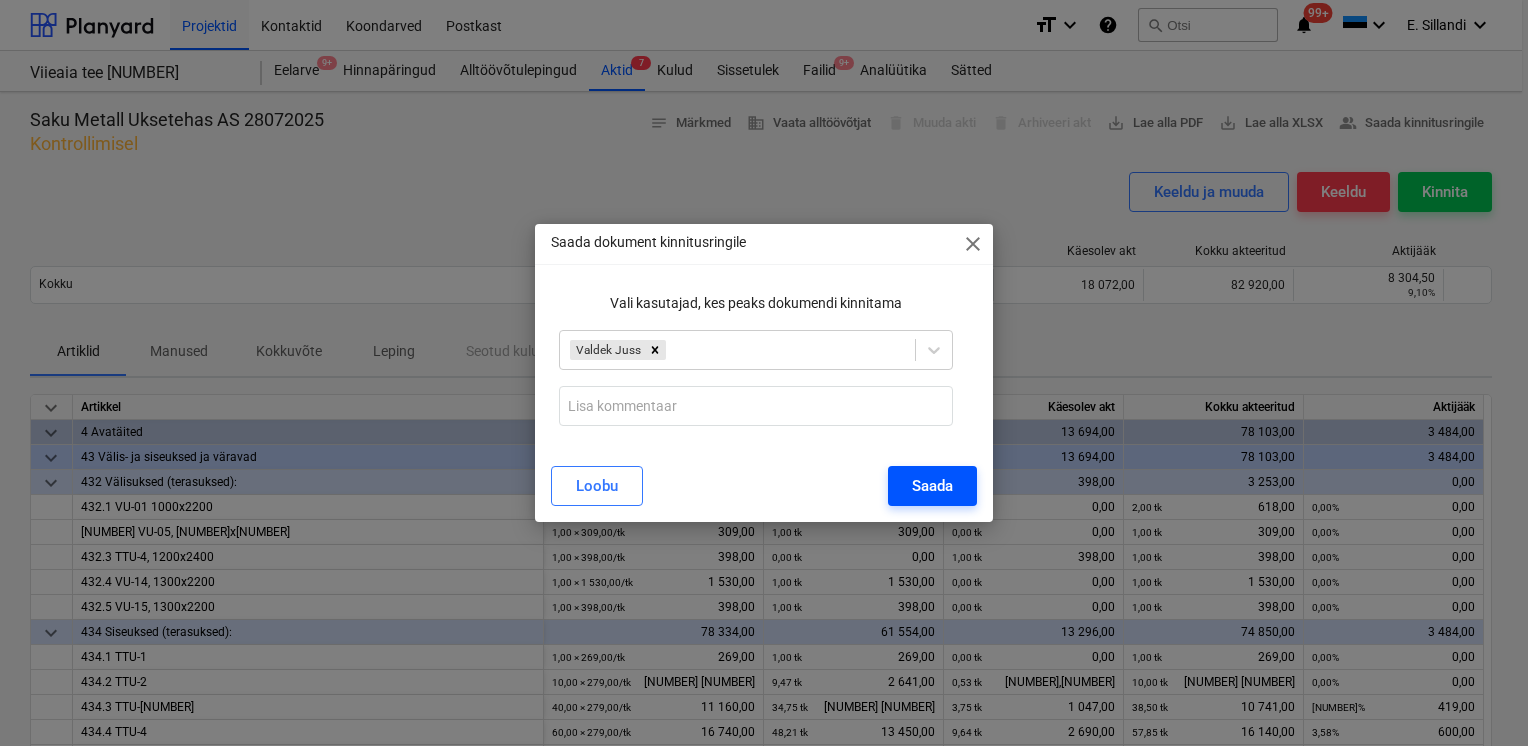 type 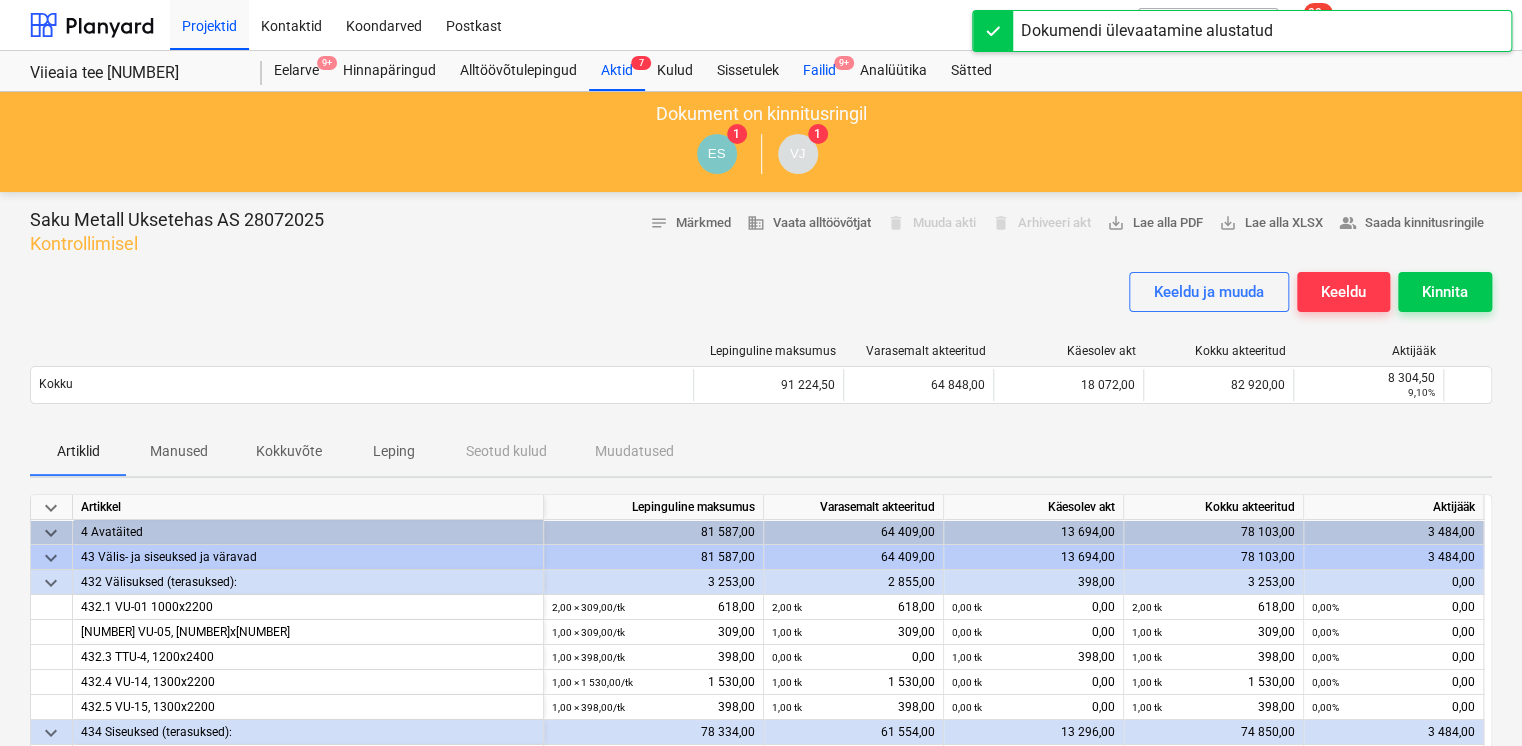 click on "Failid 9+" at bounding box center [819, 71] 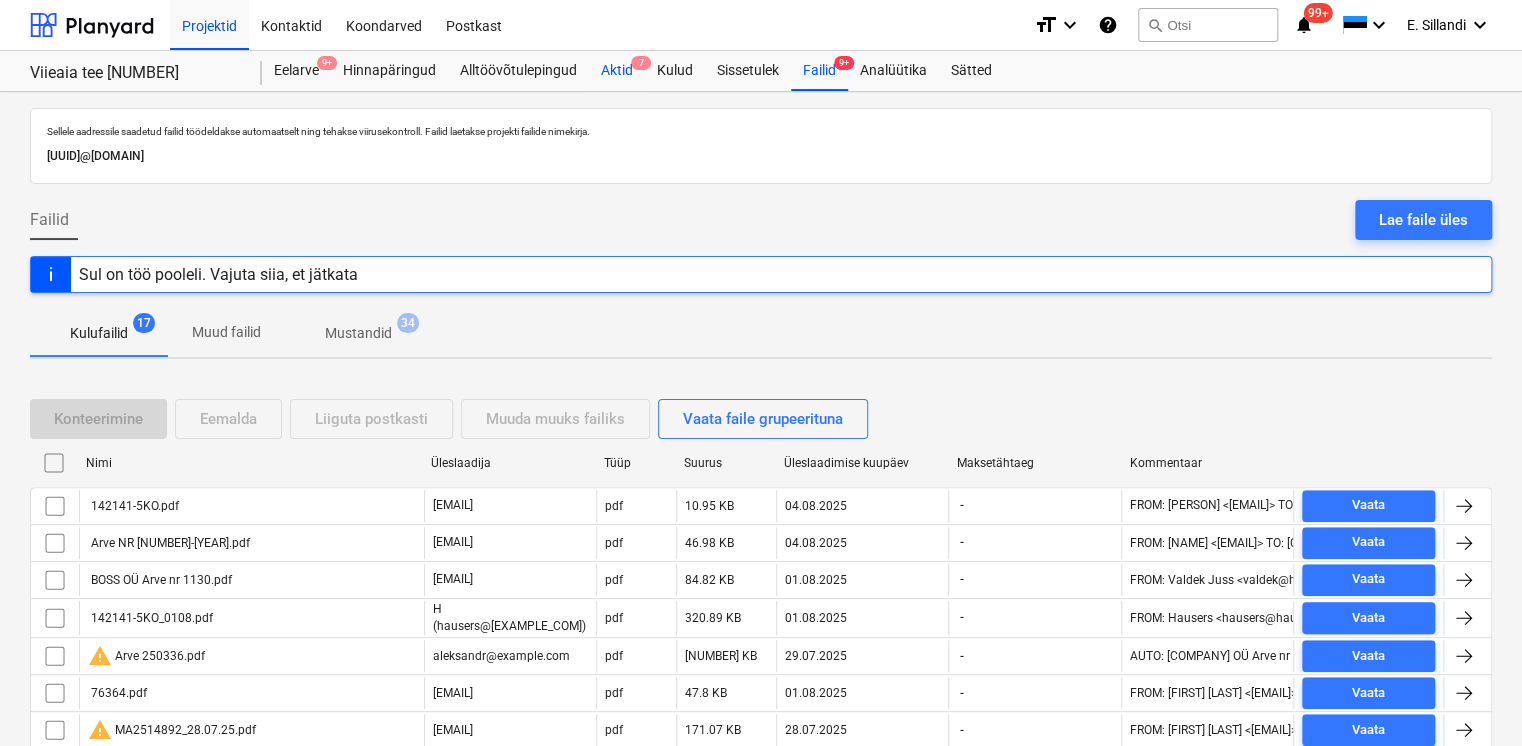 click on "Aktid 7" at bounding box center [617, 71] 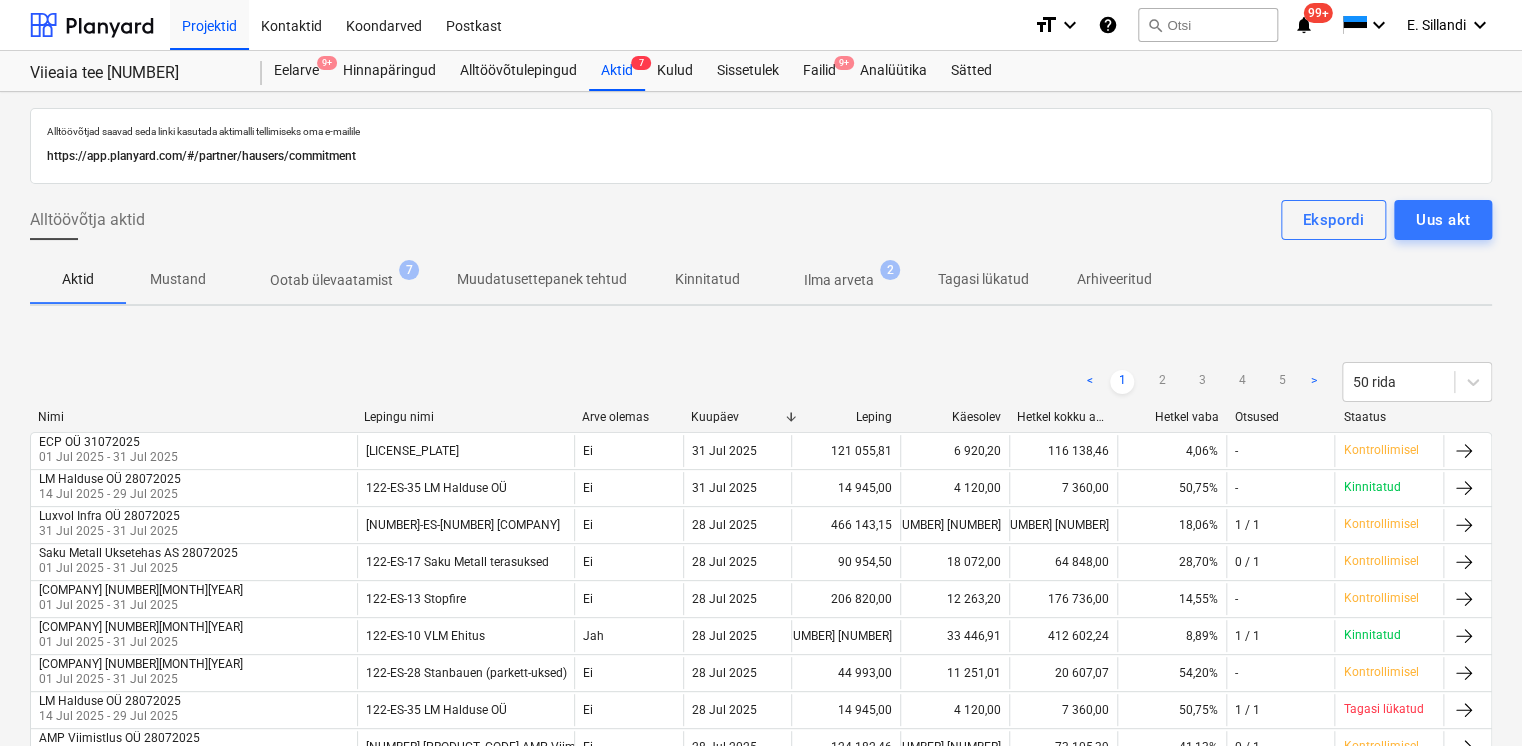 type 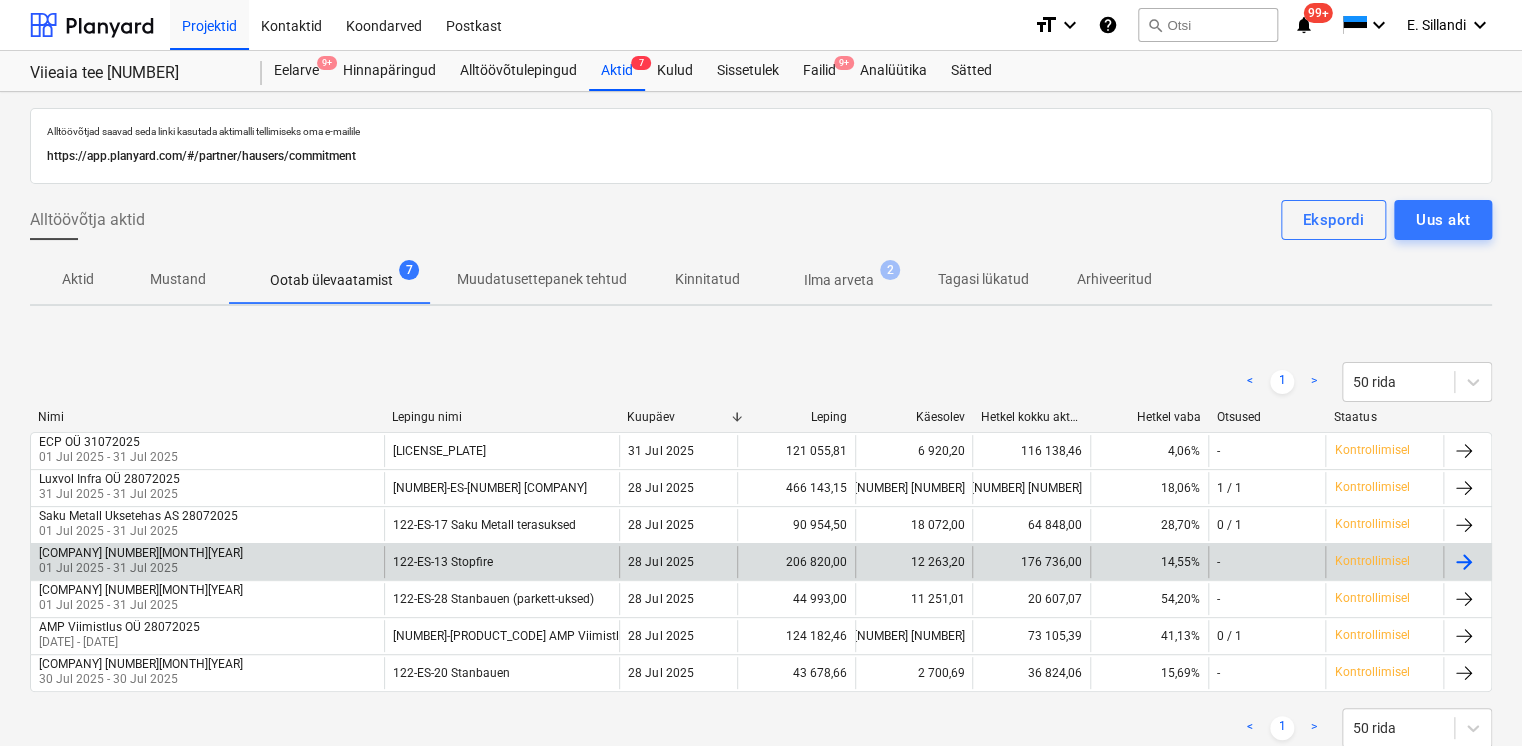 click on "01 Jul 2025 - 31 Jul 2025" at bounding box center (141, 568) 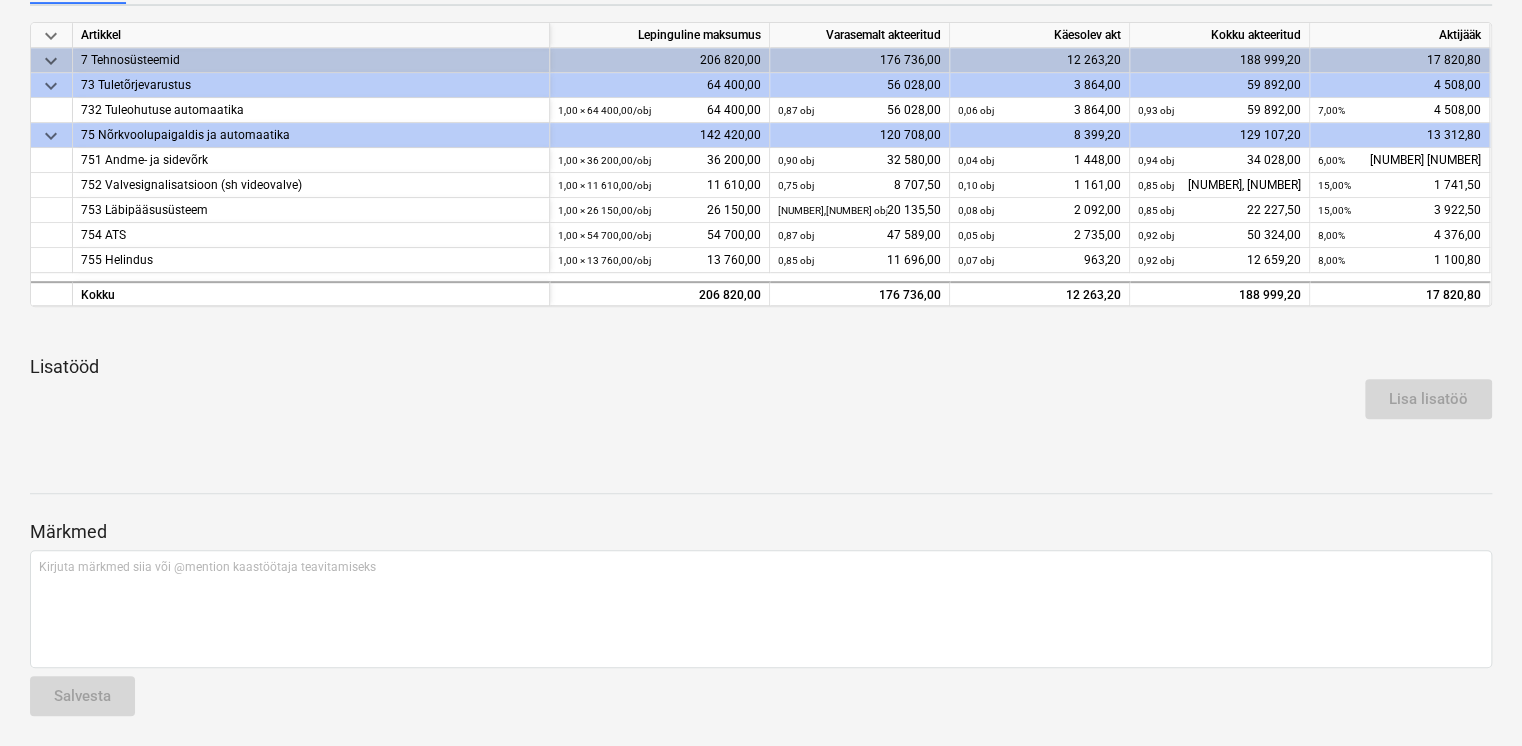 scroll, scrollTop: 0, scrollLeft: 0, axis: both 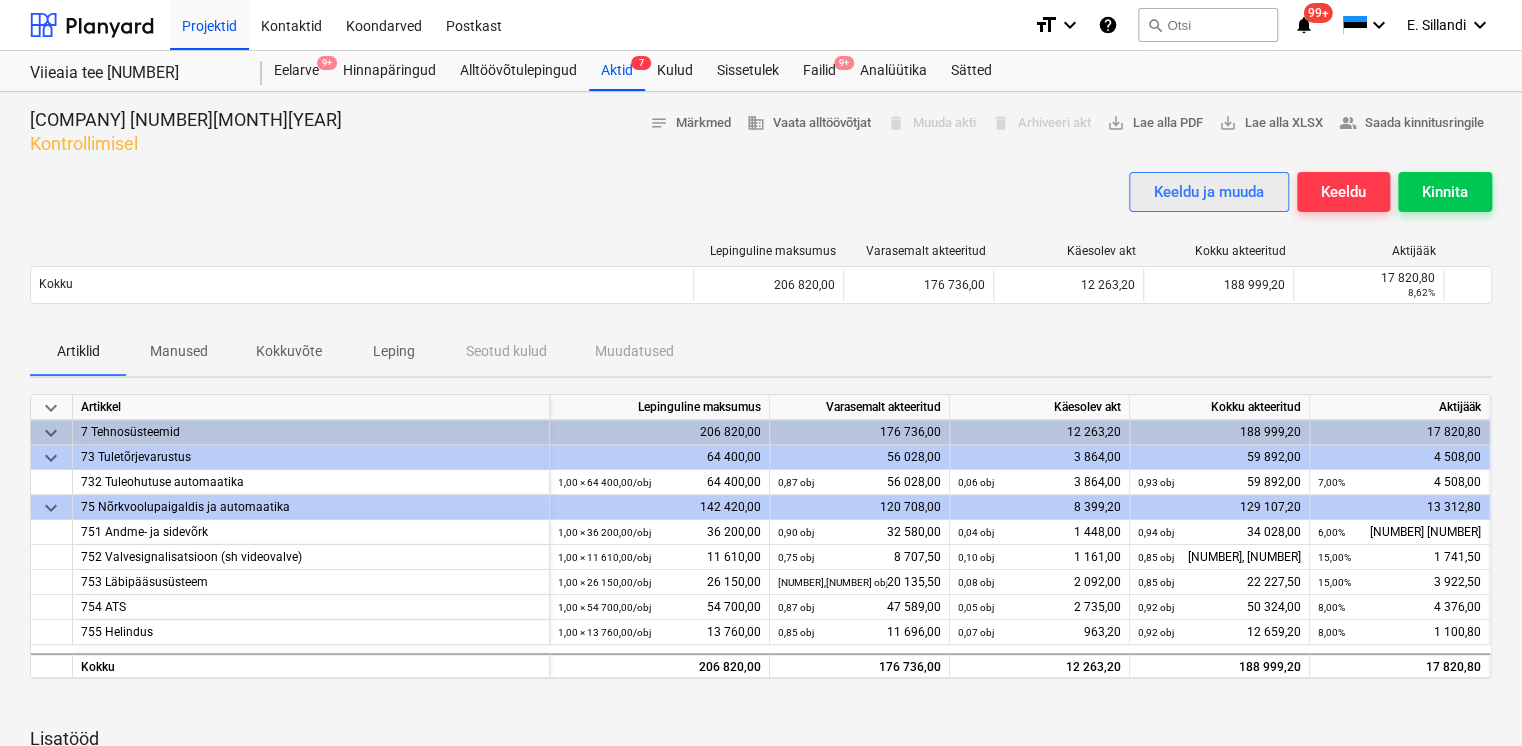 type 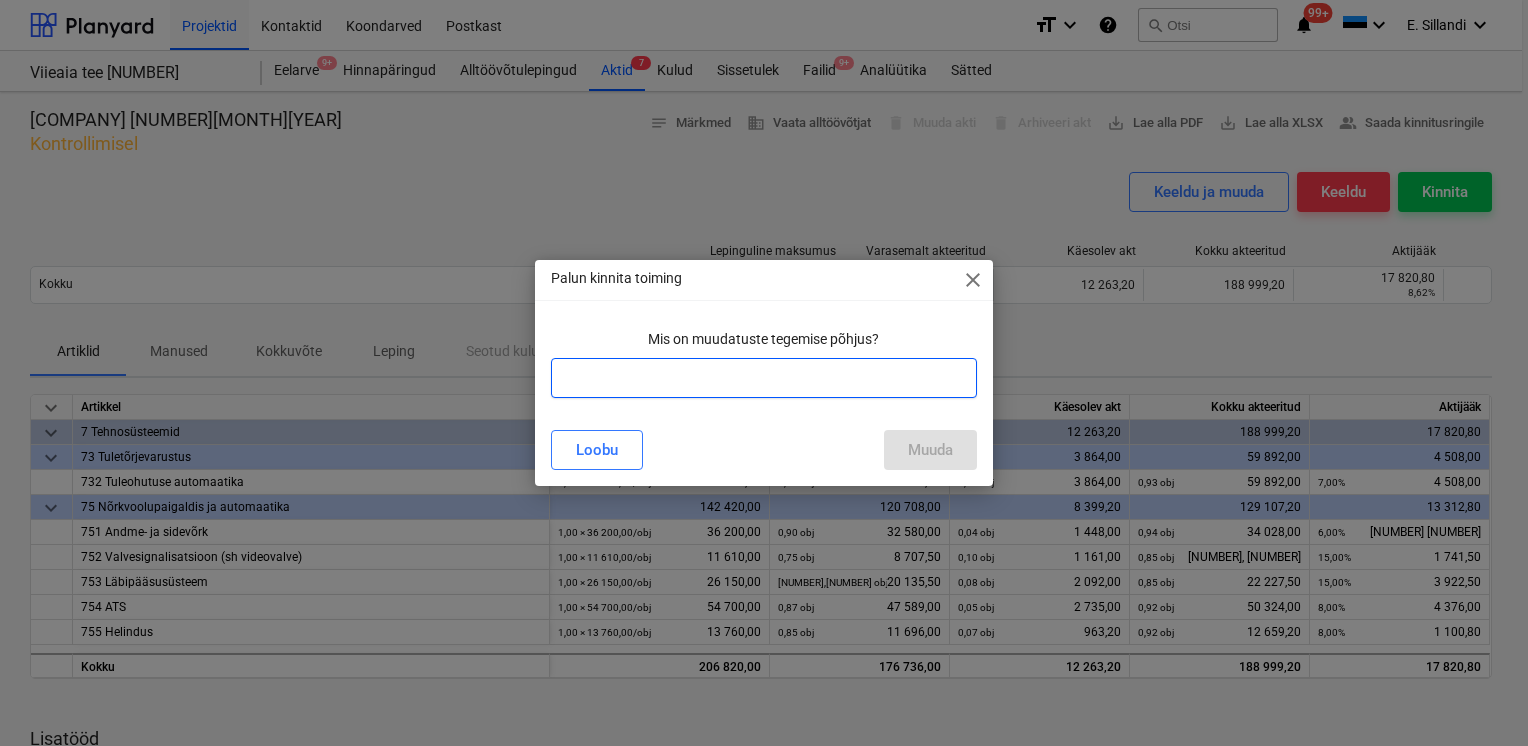 click at bounding box center [764, 378] 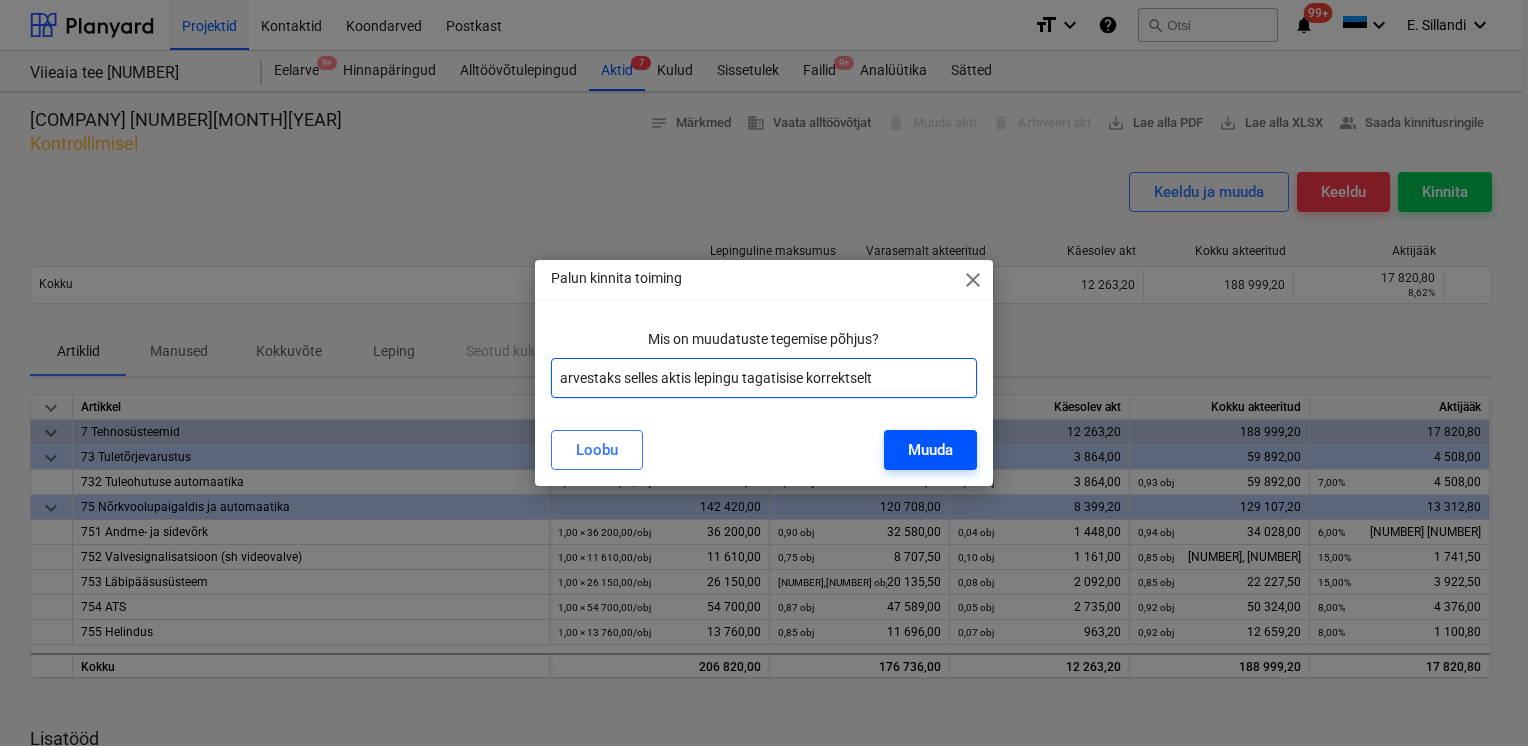 type on "arvestaks selles aktis lepingu tagatisise korrektselt" 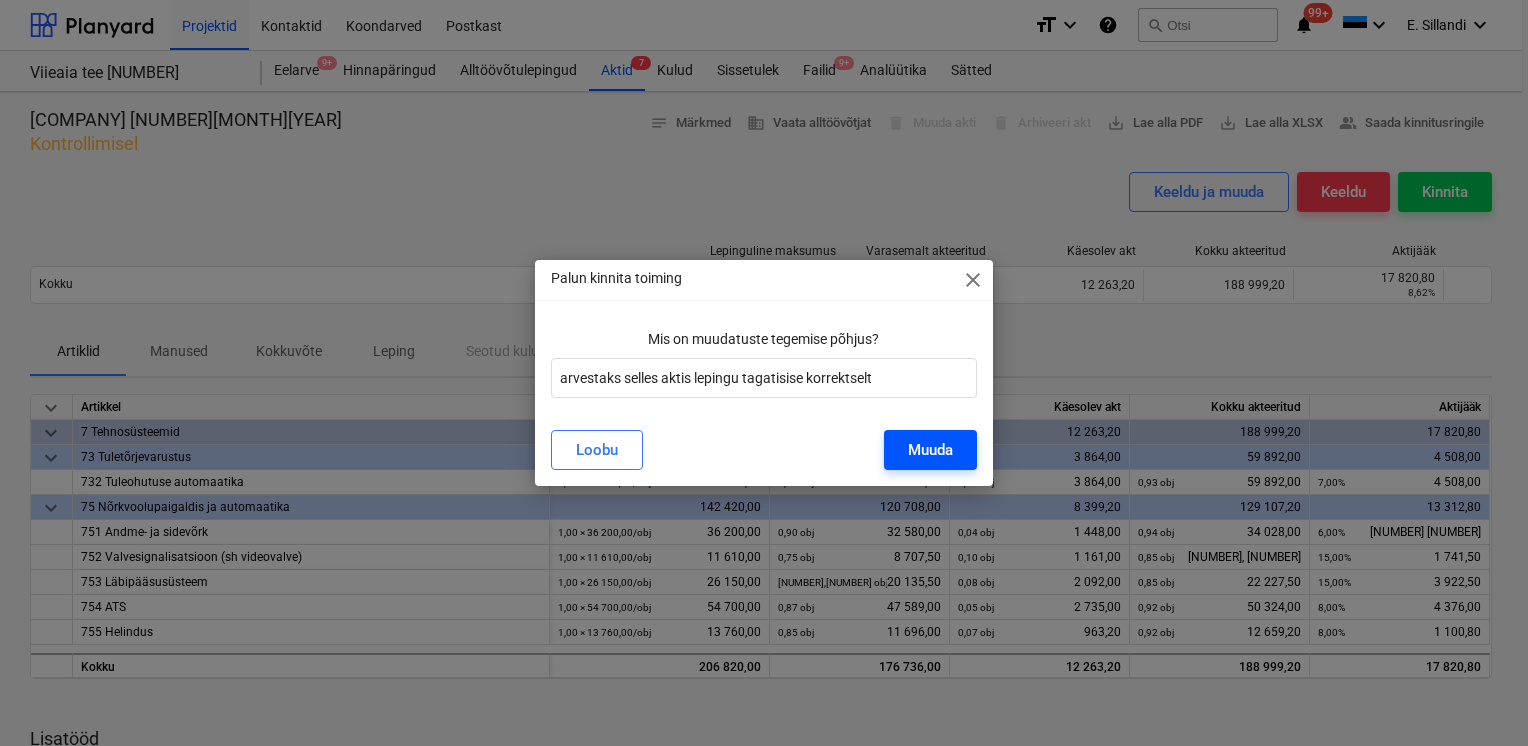 type 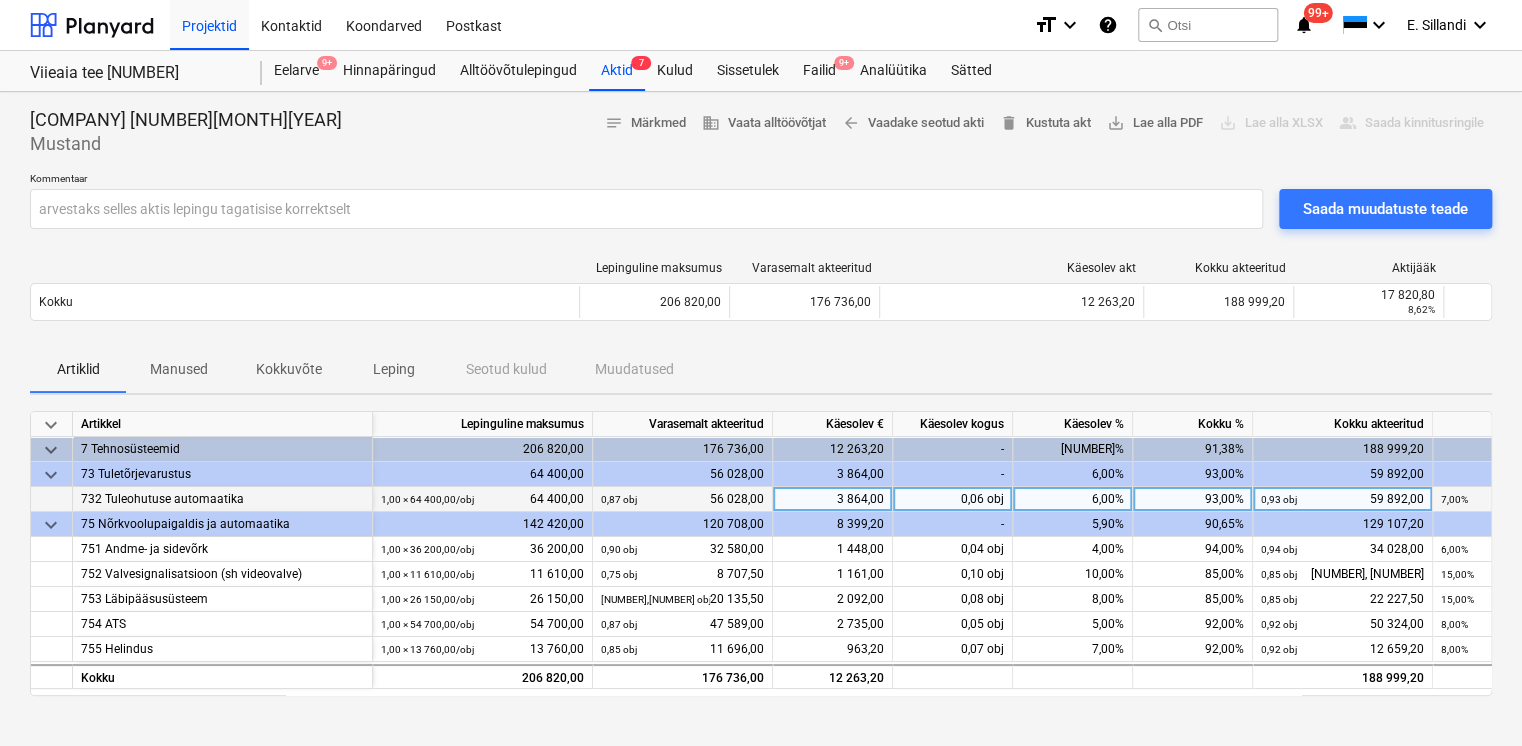 click on "0,93   obj" at bounding box center (1279, 499) 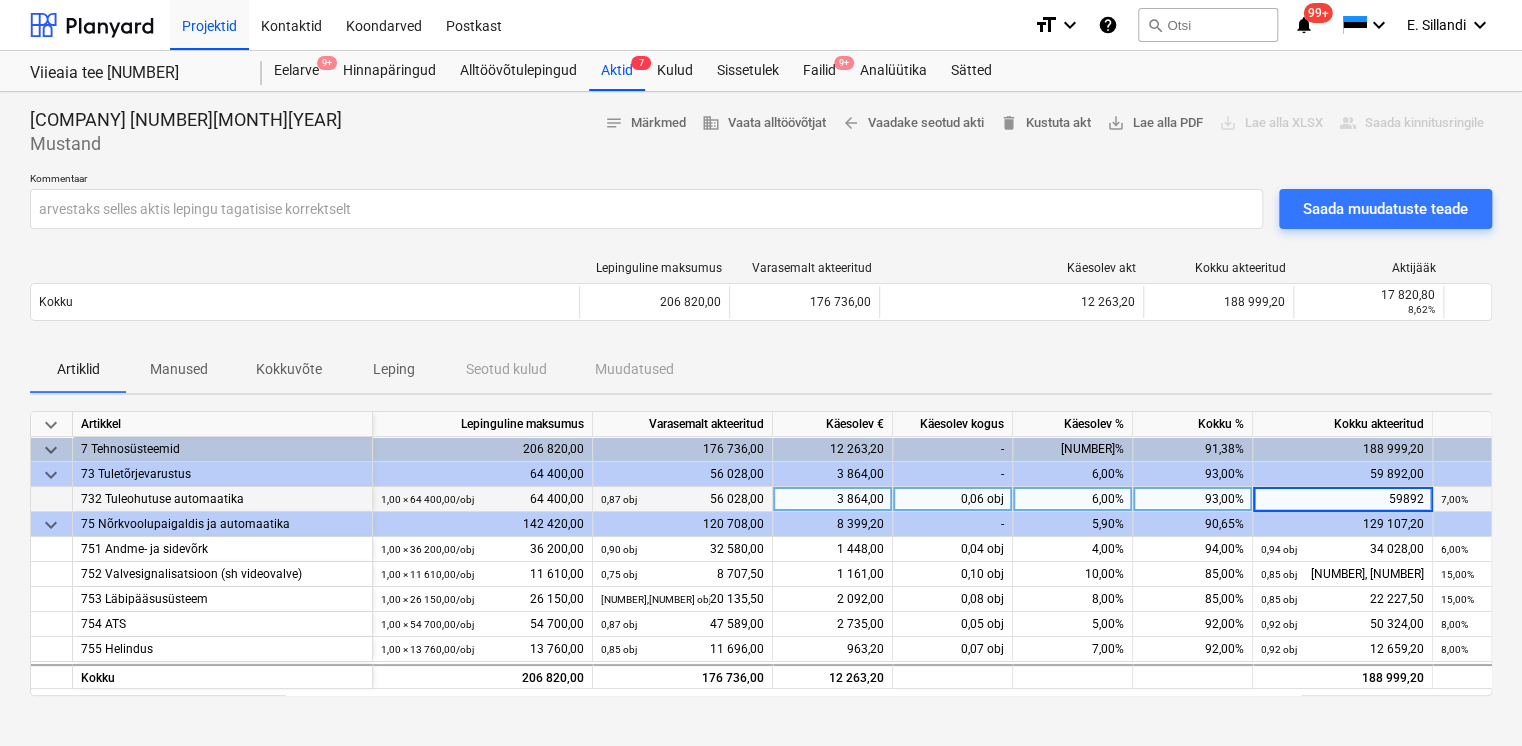 click on "93,00%" at bounding box center (1193, 499) 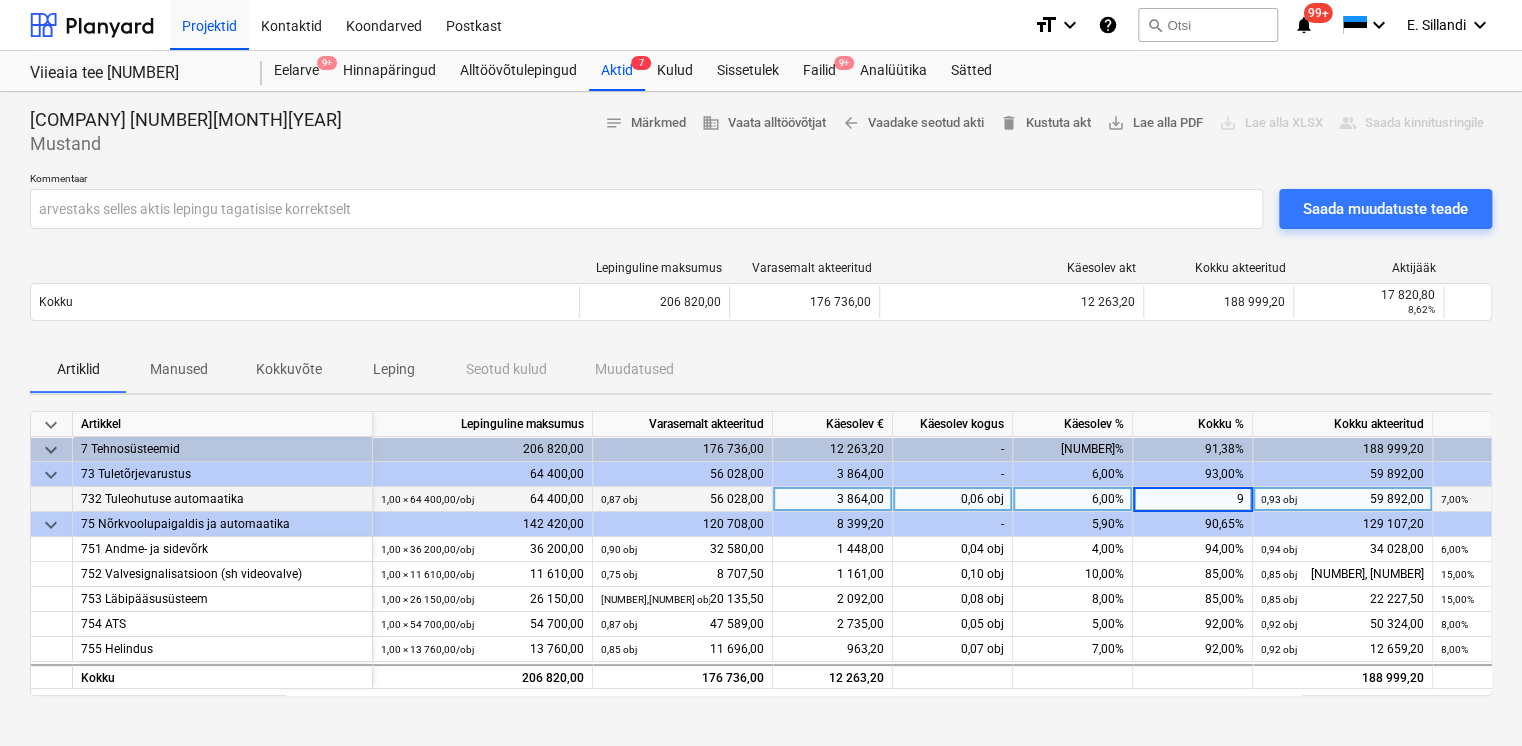 type on "90" 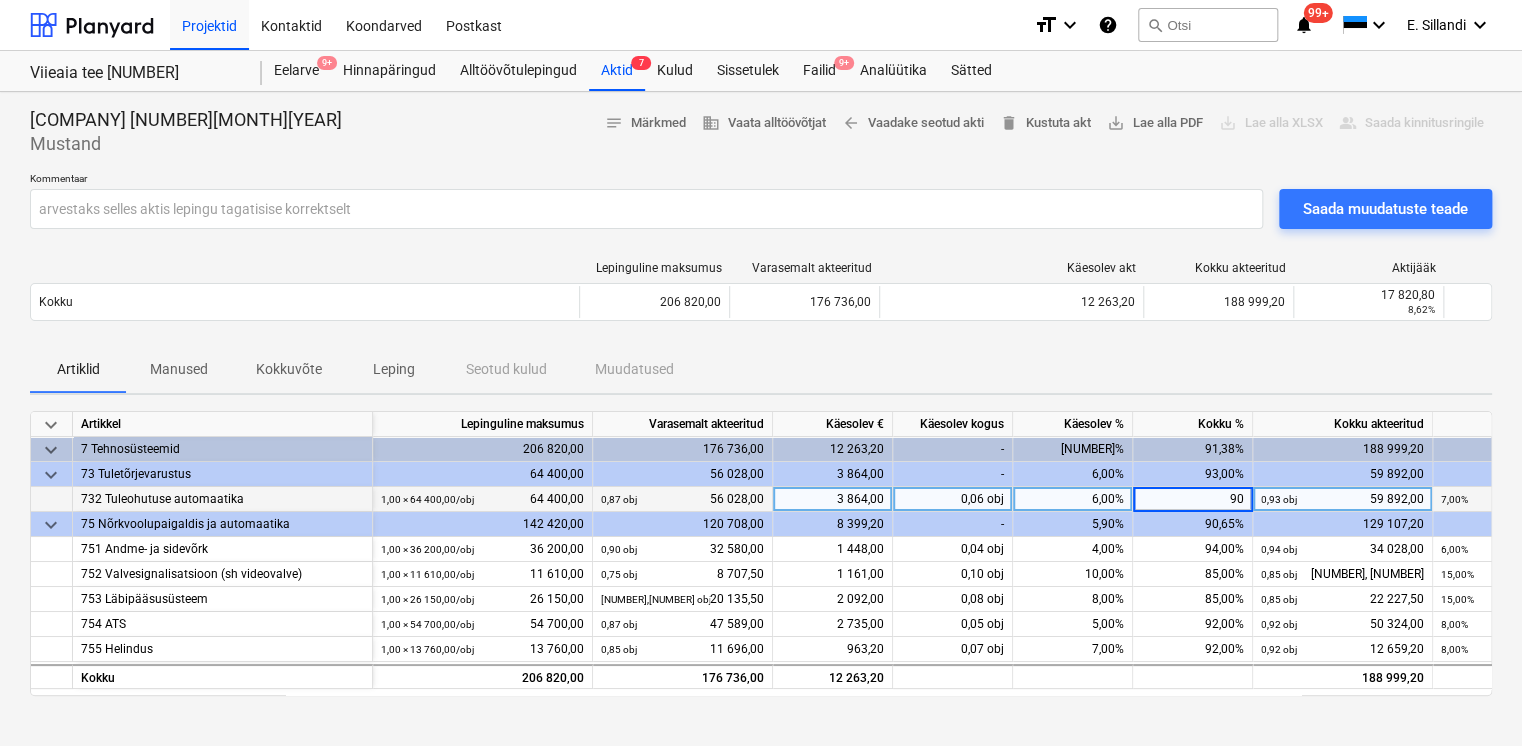 click on "Artiklid Manused Kokkuvõte Leping Seotud kulud Muudatused" at bounding box center [761, 369] 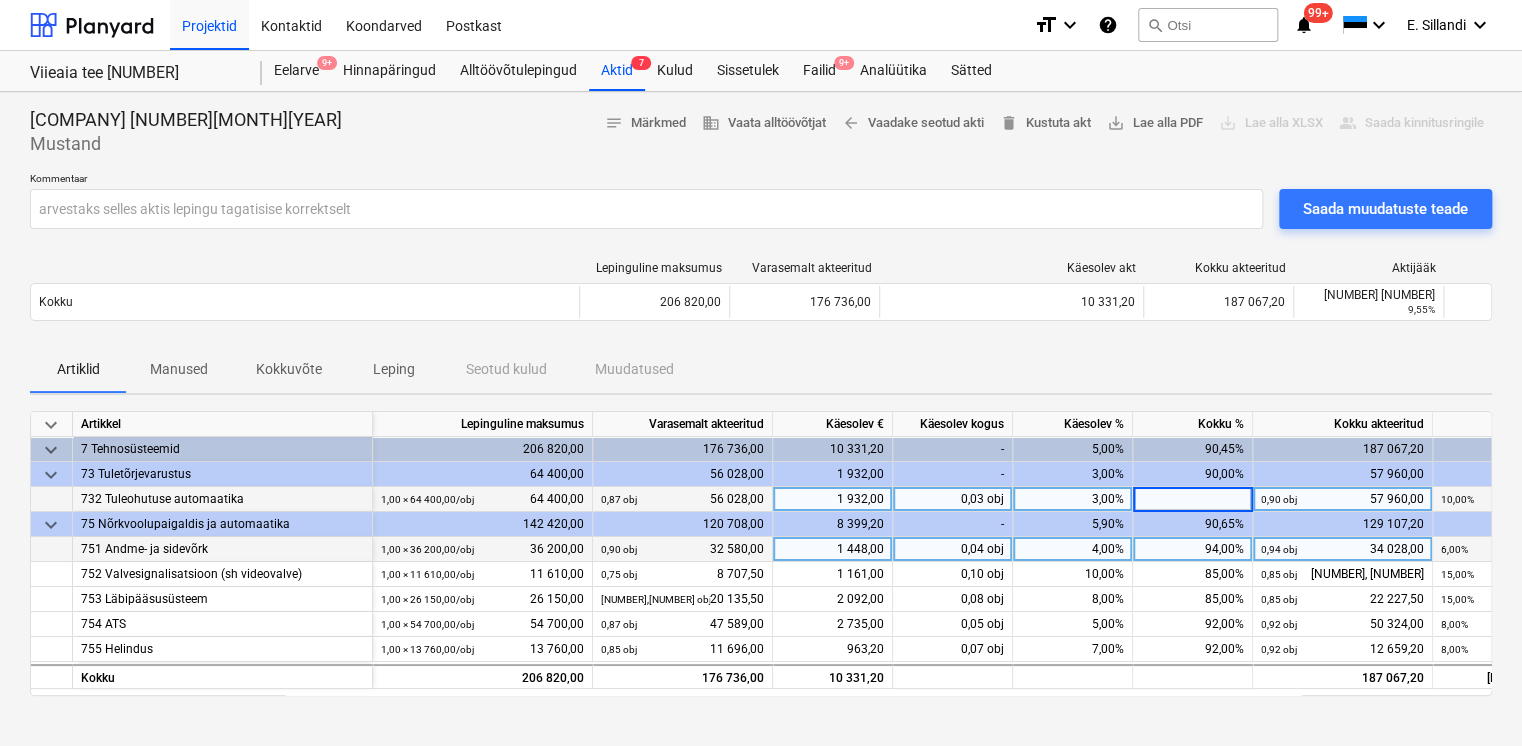 click on "94,00%" at bounding box center (1193, 549) 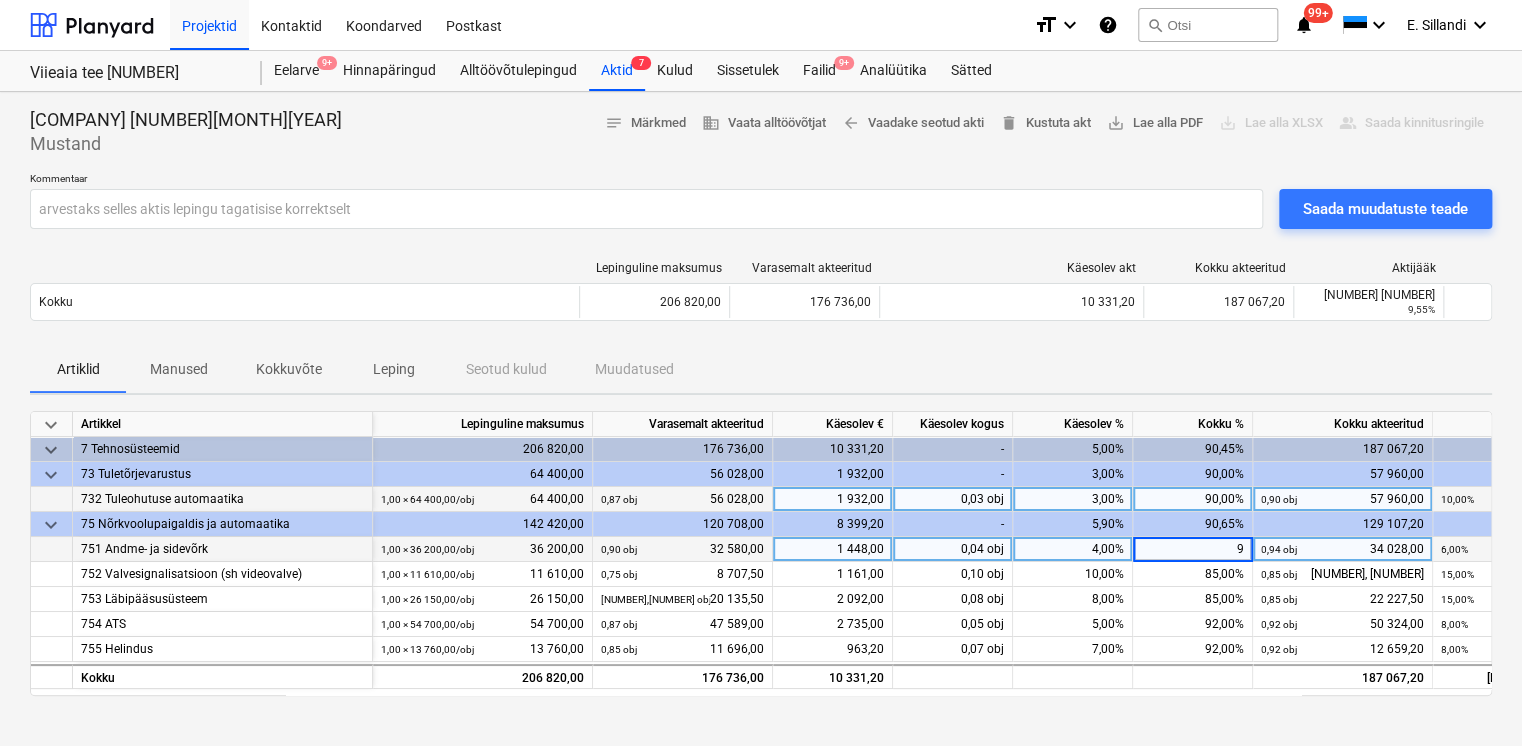 type on "90" 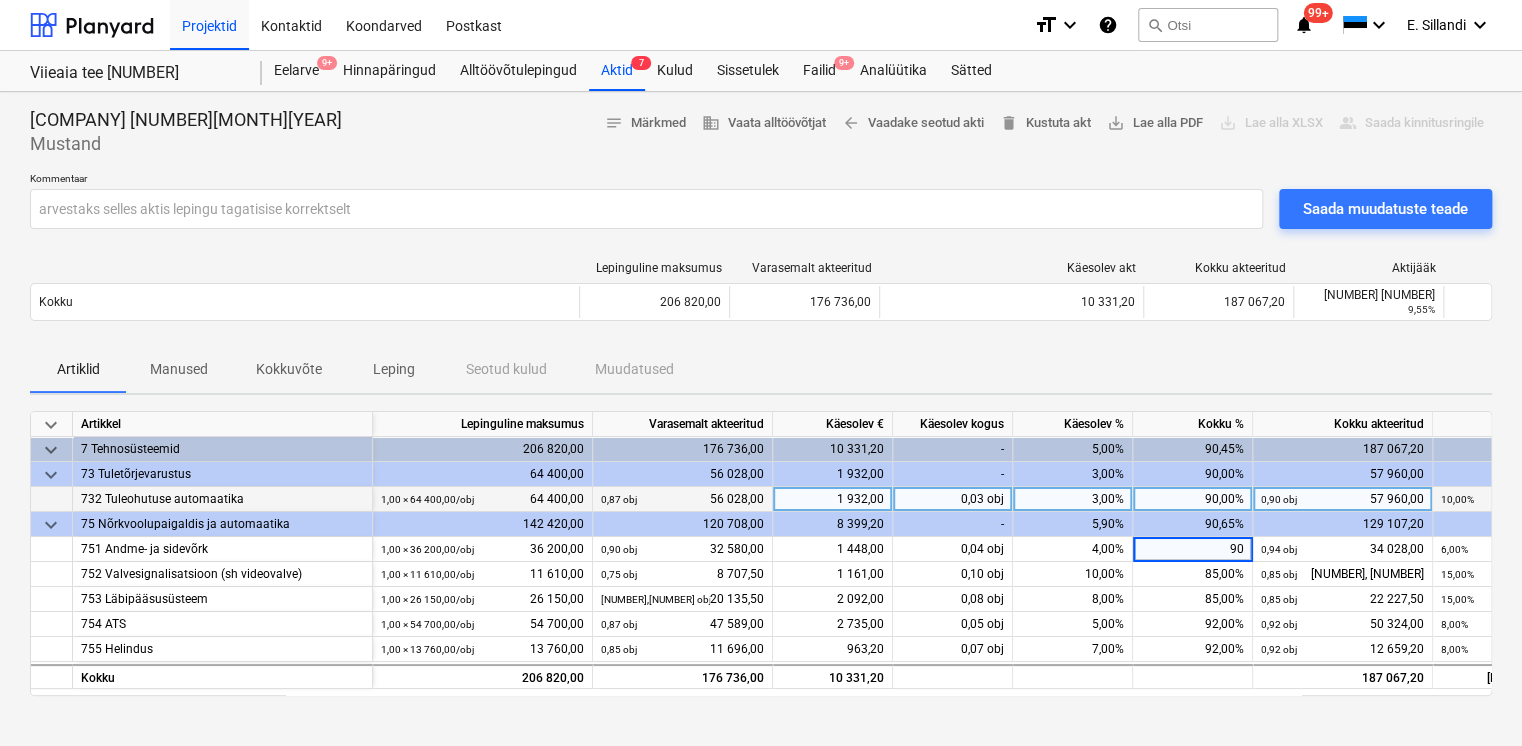 click on "Lepinguline maksumus Varasemalt akteeritud Käesolev akt Kokku akteeritud Aktijääk Kokku 206 820,00 176 736,00 10 331,20 187 067,20 19 752,80 9,55% Please wait" at bounding box center (761, 295) 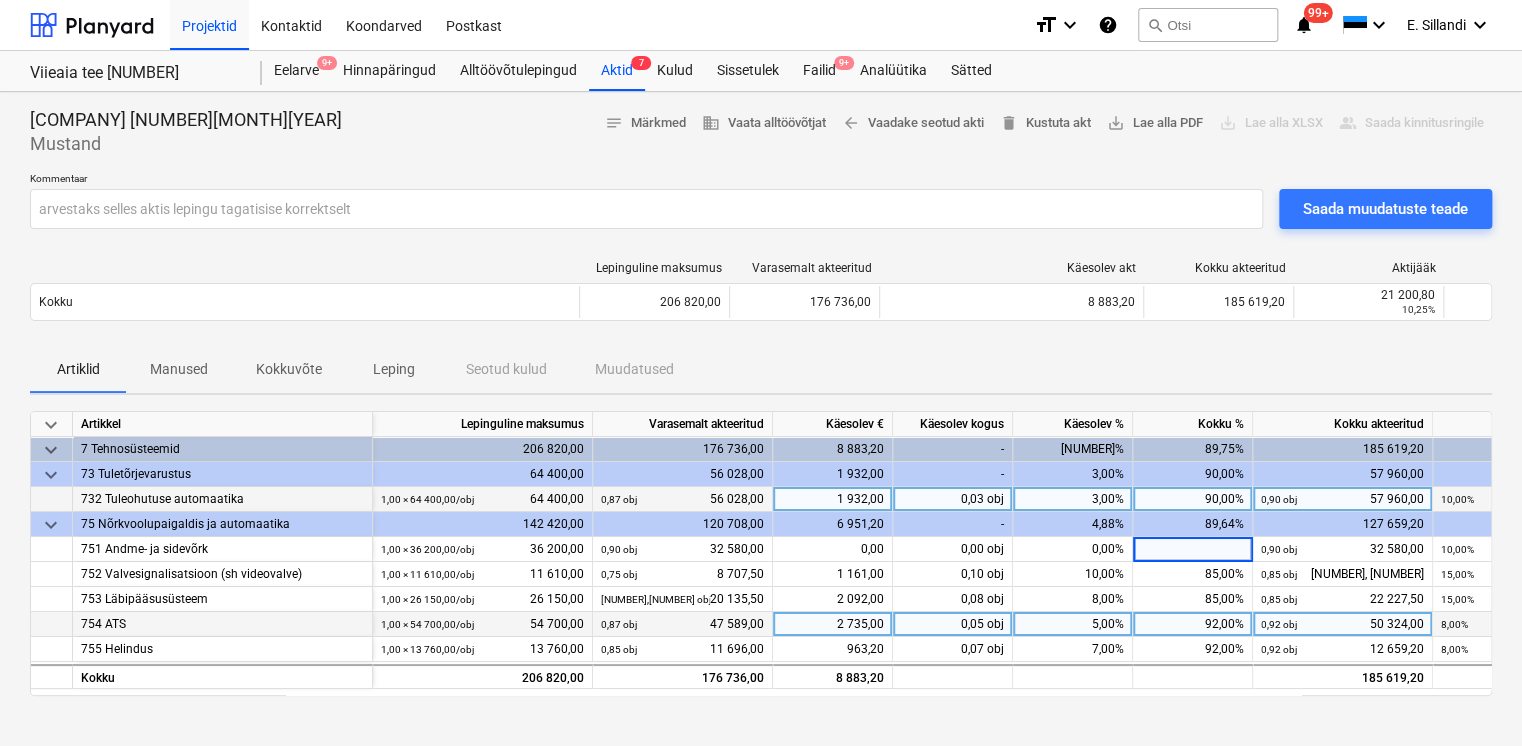 click on "92,00%" at bounding box center (1193, 624) 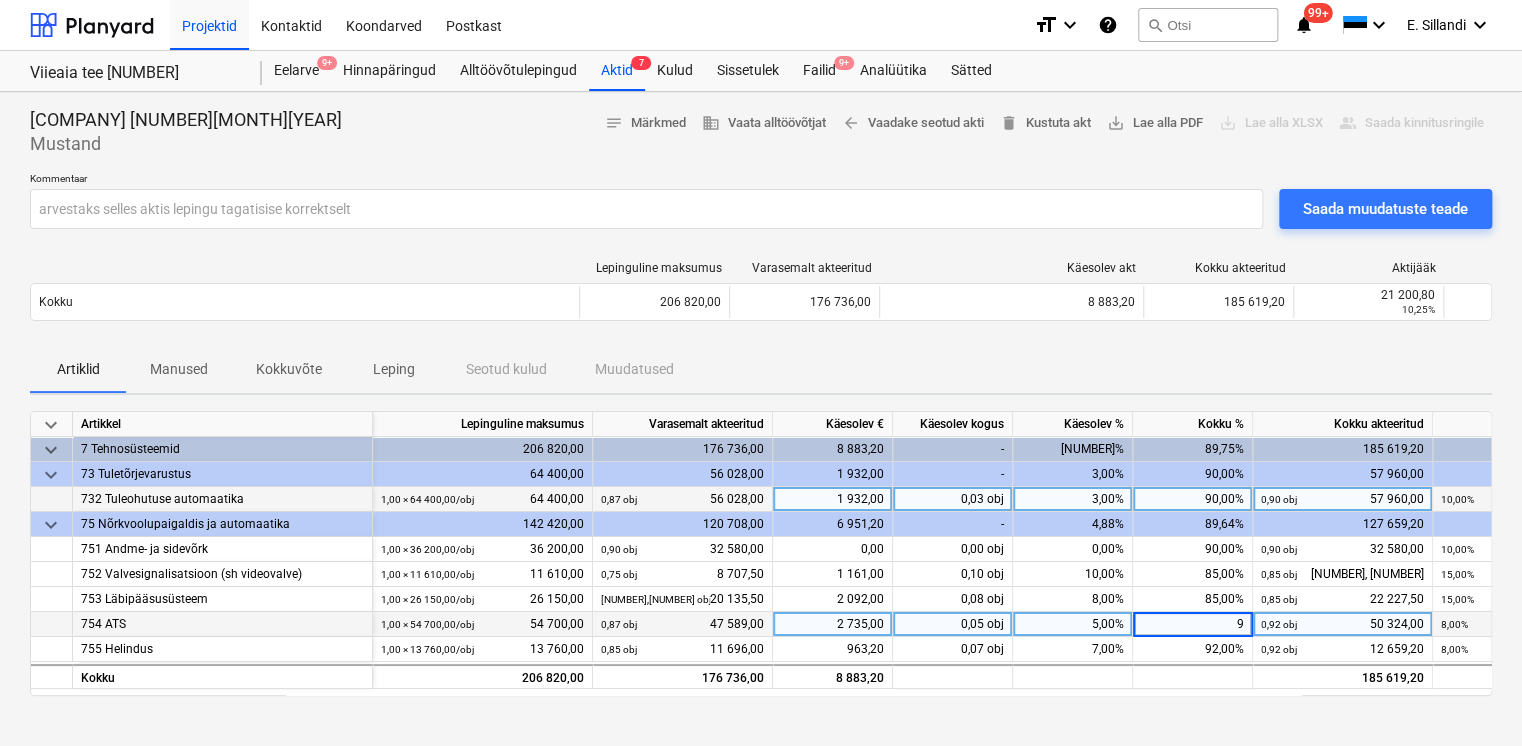 type on "90" 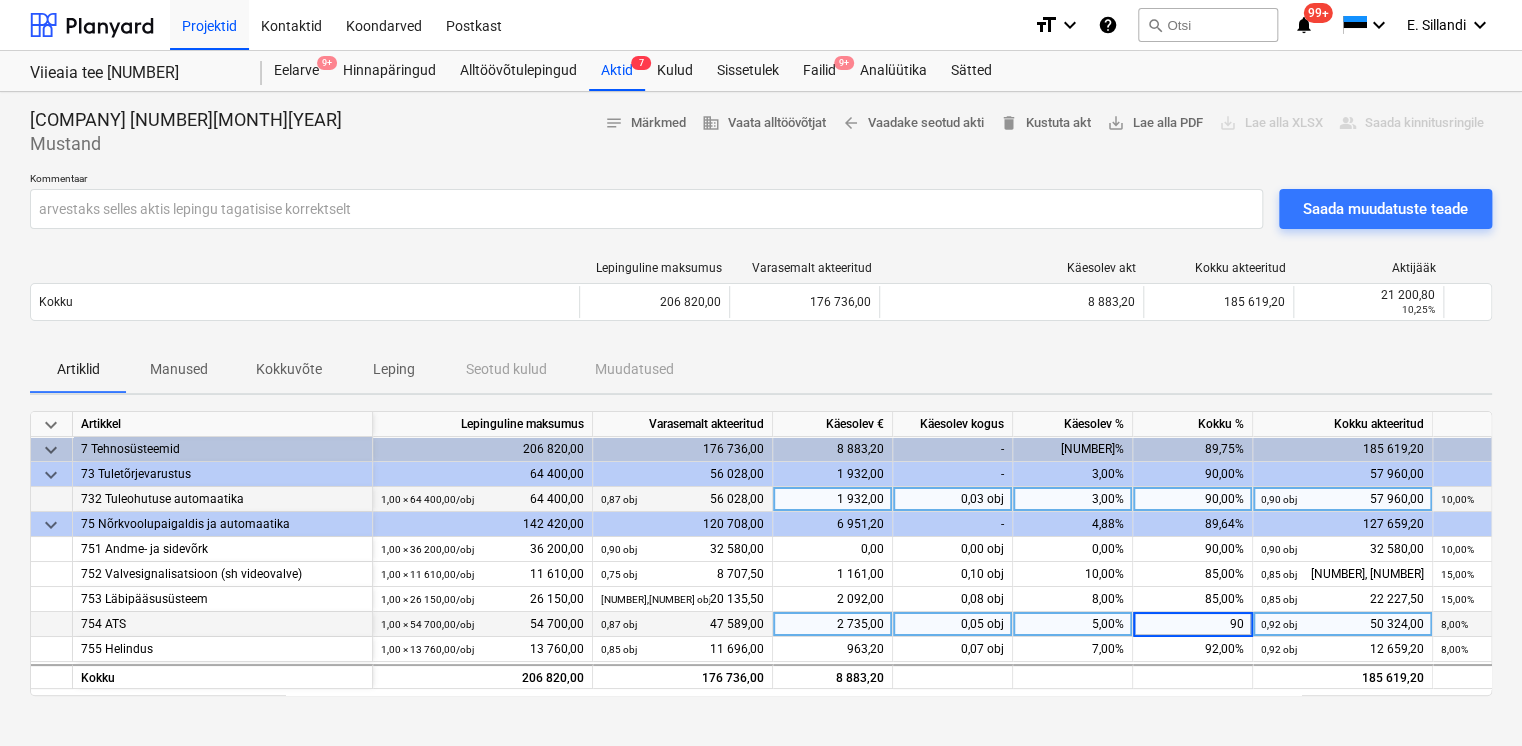 click on "Artiklid Manused Kokkuvõte Leping Seotud kulud Muudatused" at bounding box center (761, 369) 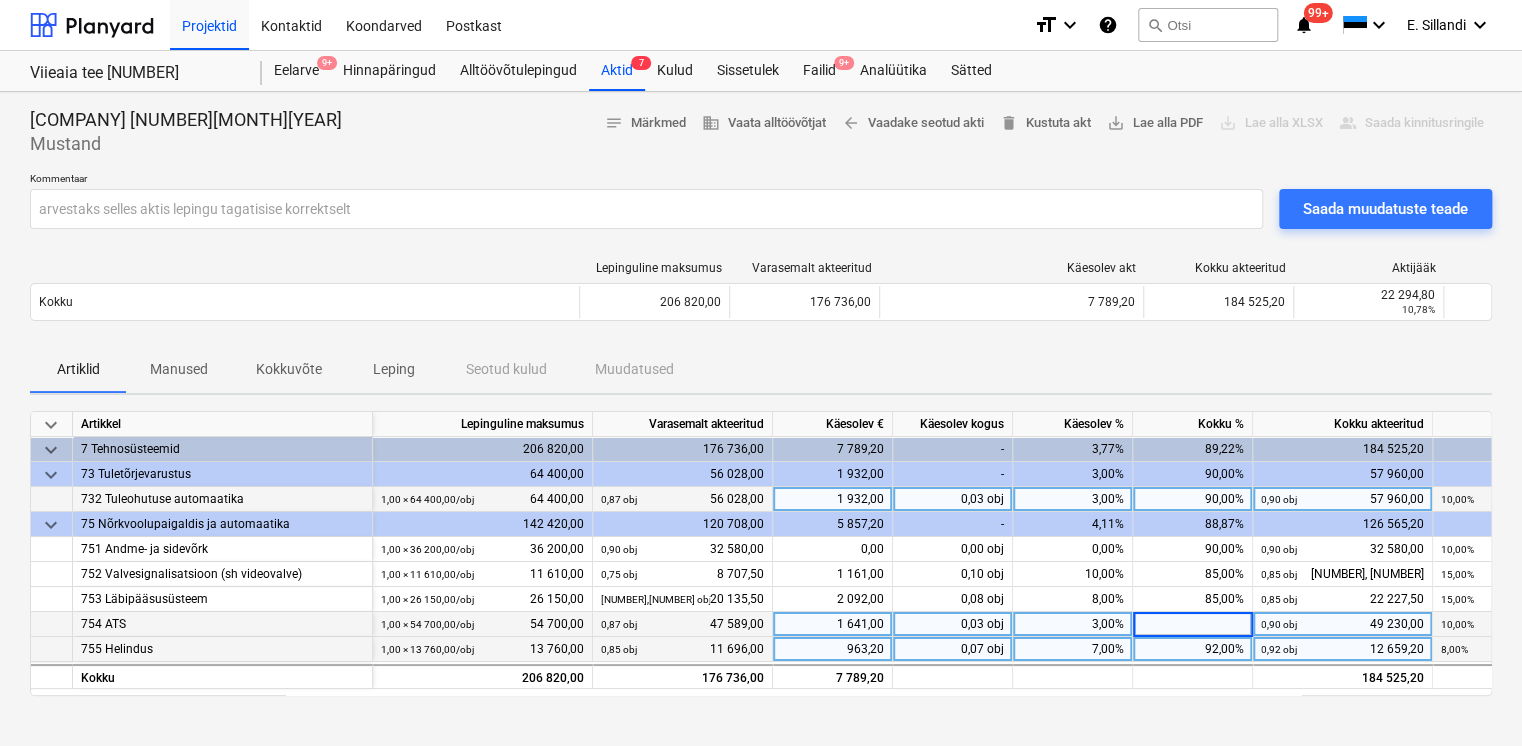 click on "92,00%" at bounding box center [1193, 649] 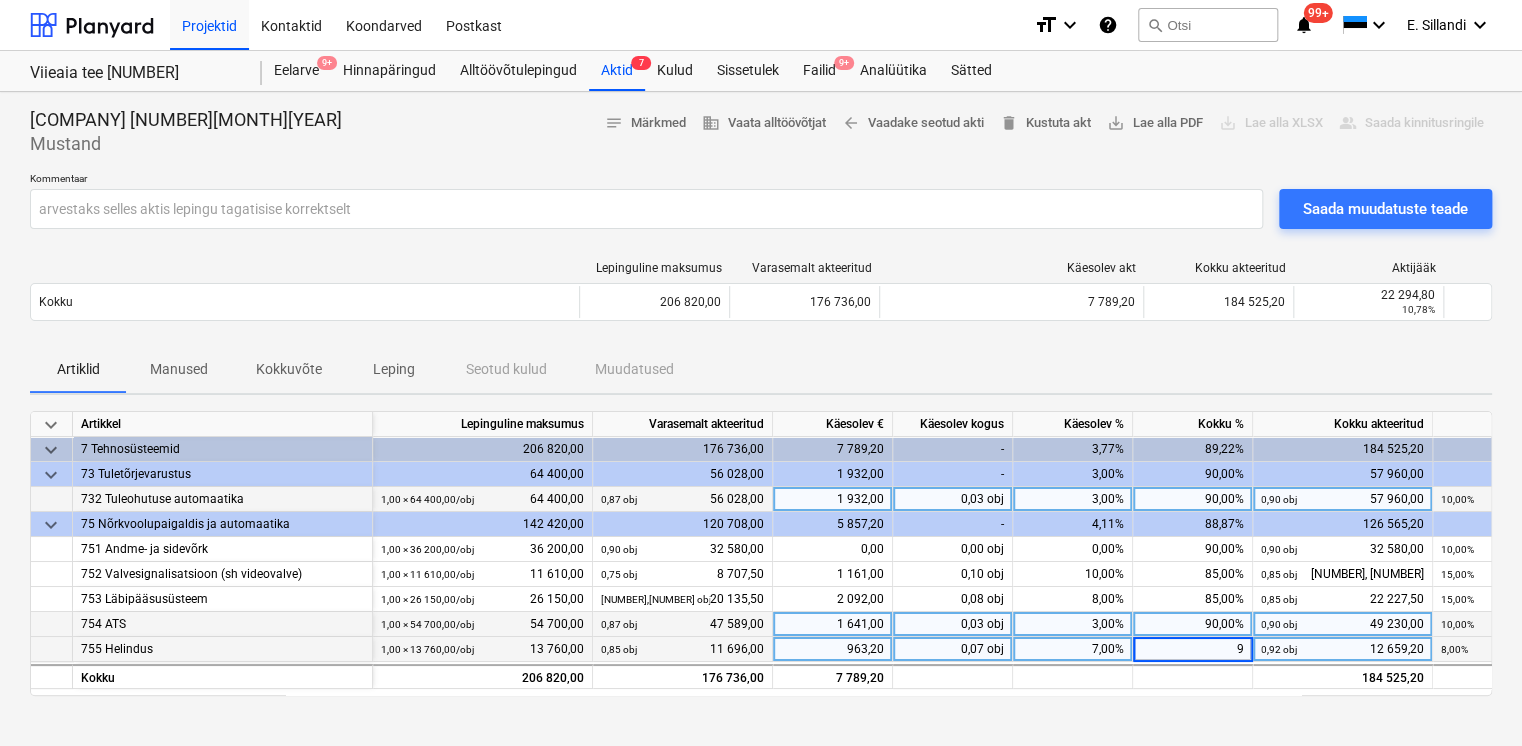 type on "90" 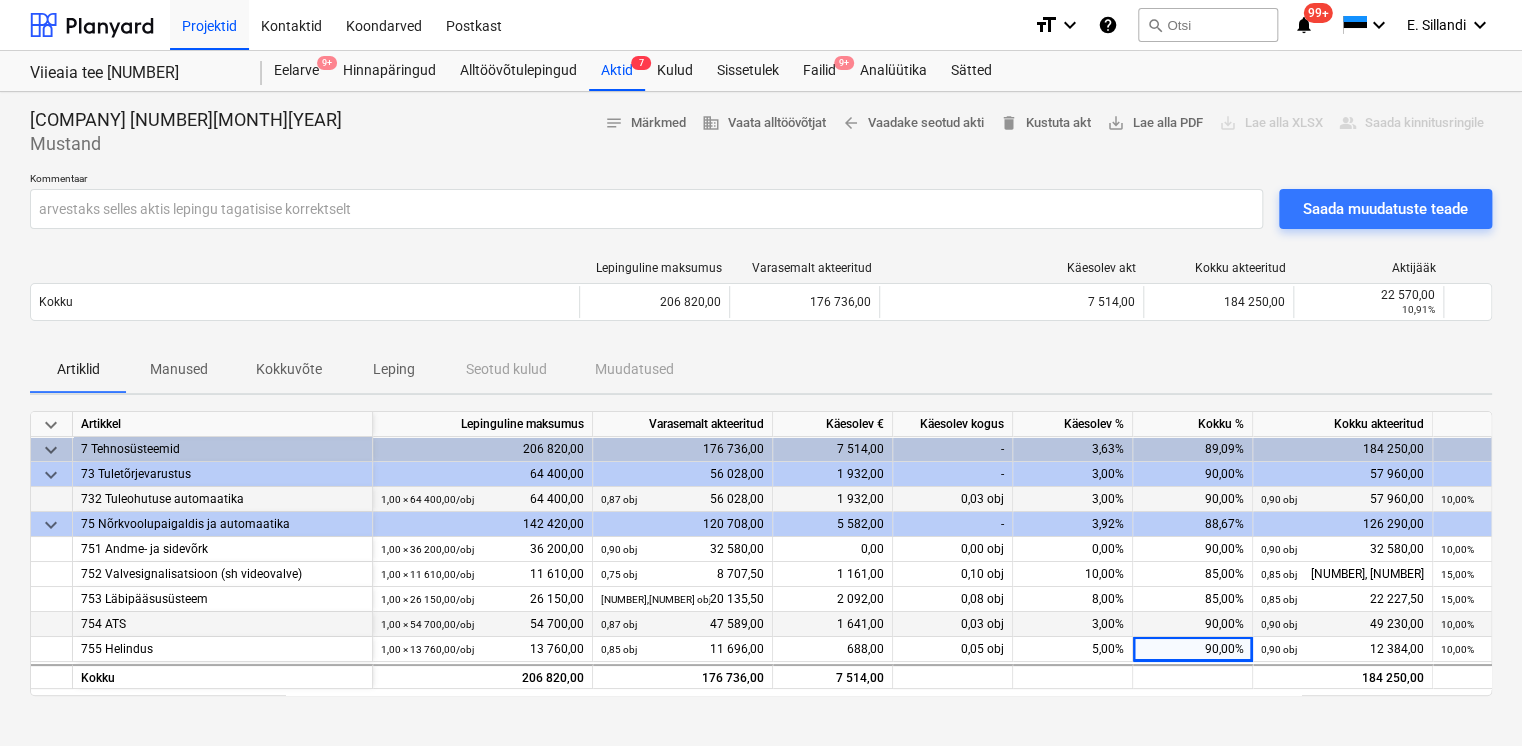 click on "Artiklid Manused Kokkuvõte Leping Seotud kulud Muudatused" at bounding box center (761, 369) 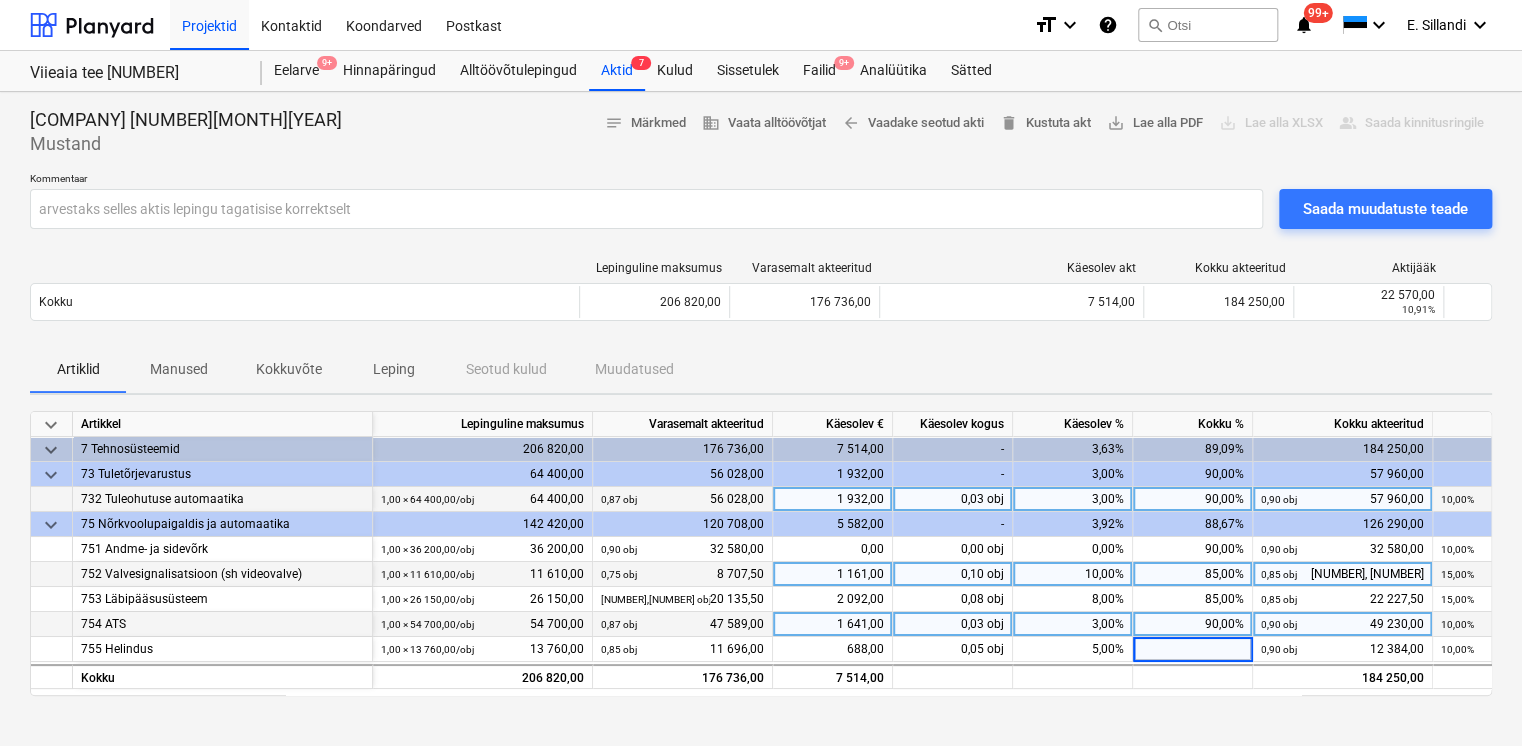 click on "85,00%" at bounding box center [1193, 574] 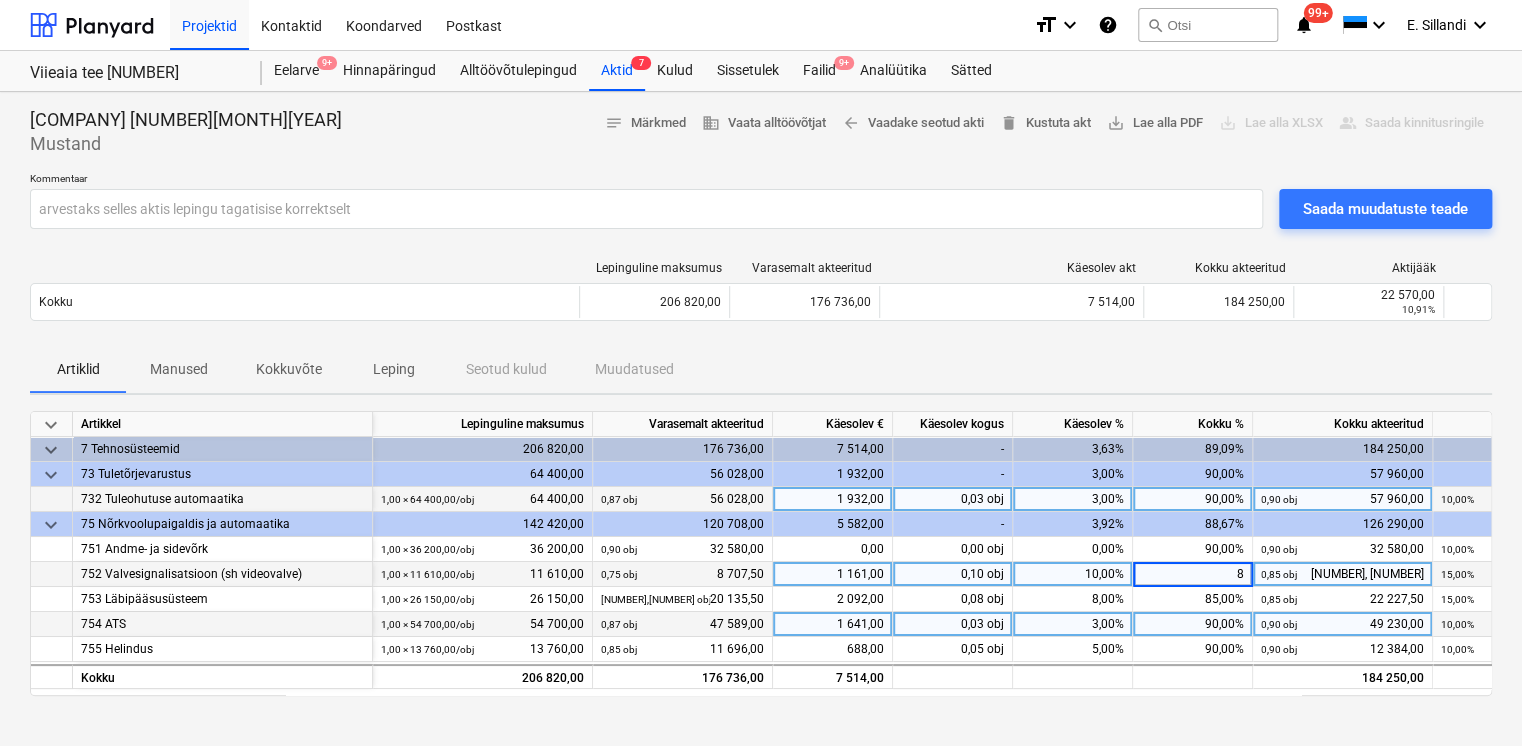 type on "87" 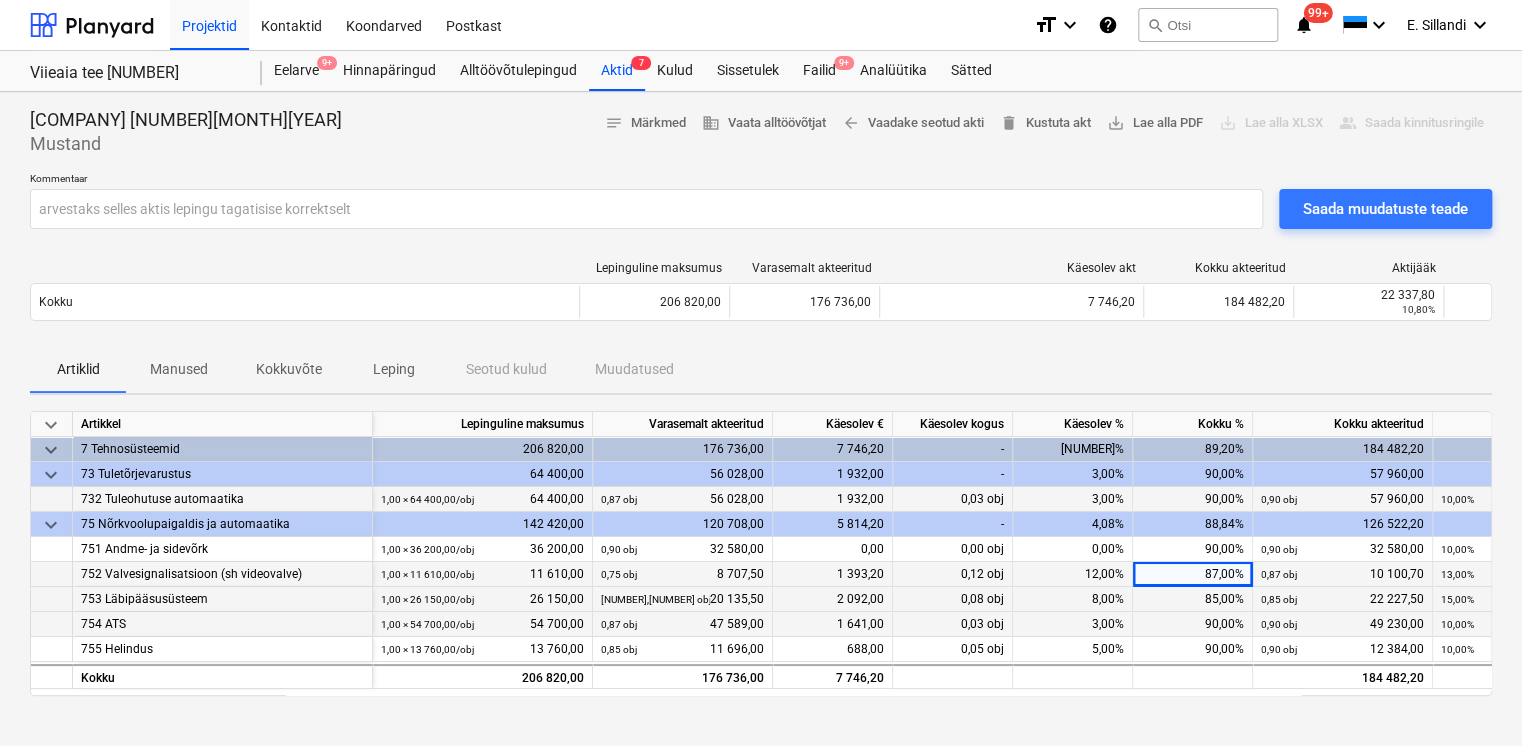 click on "85,00%" at bounding box center [1193, 599] 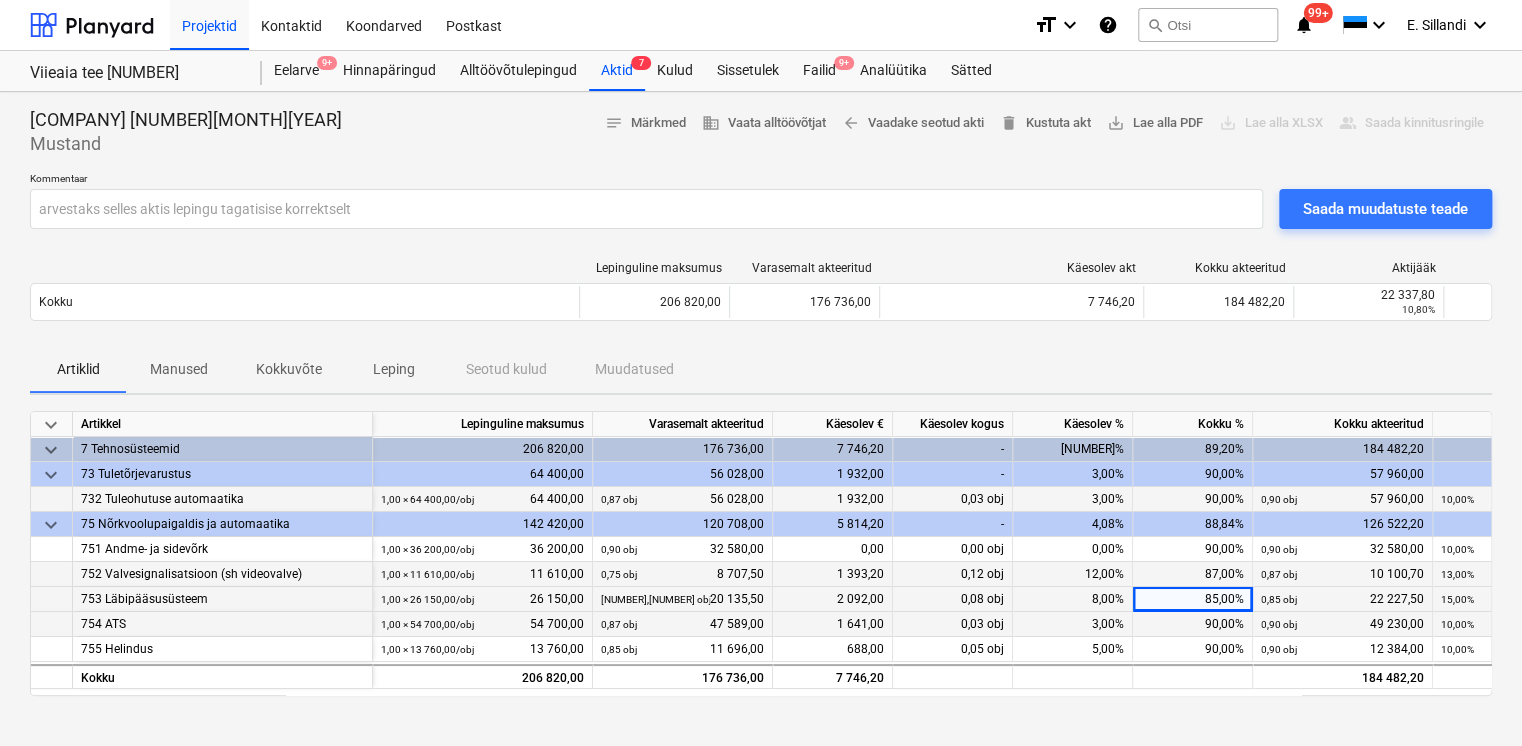 click on "85,00%" at bounding box center [1193, 599] 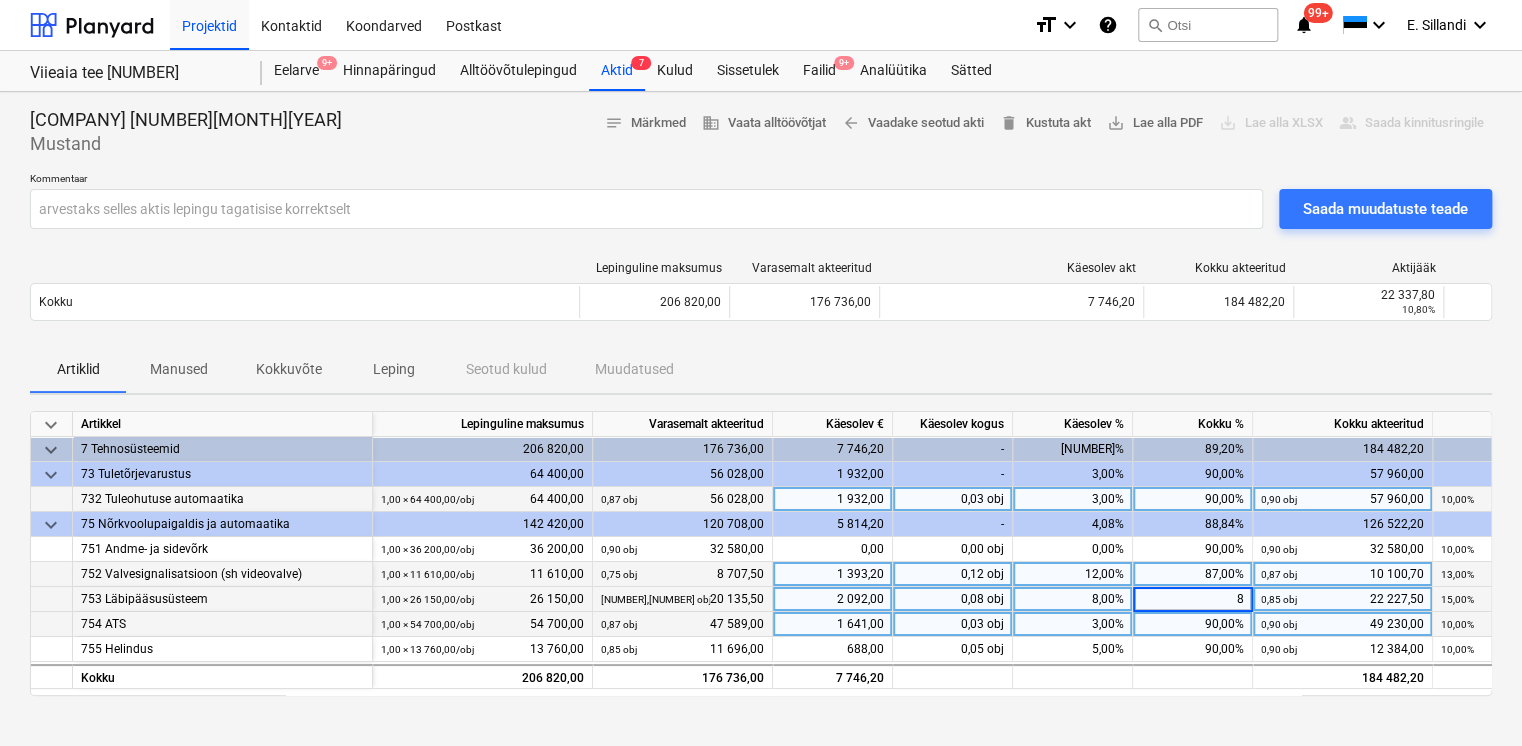 type on "87" 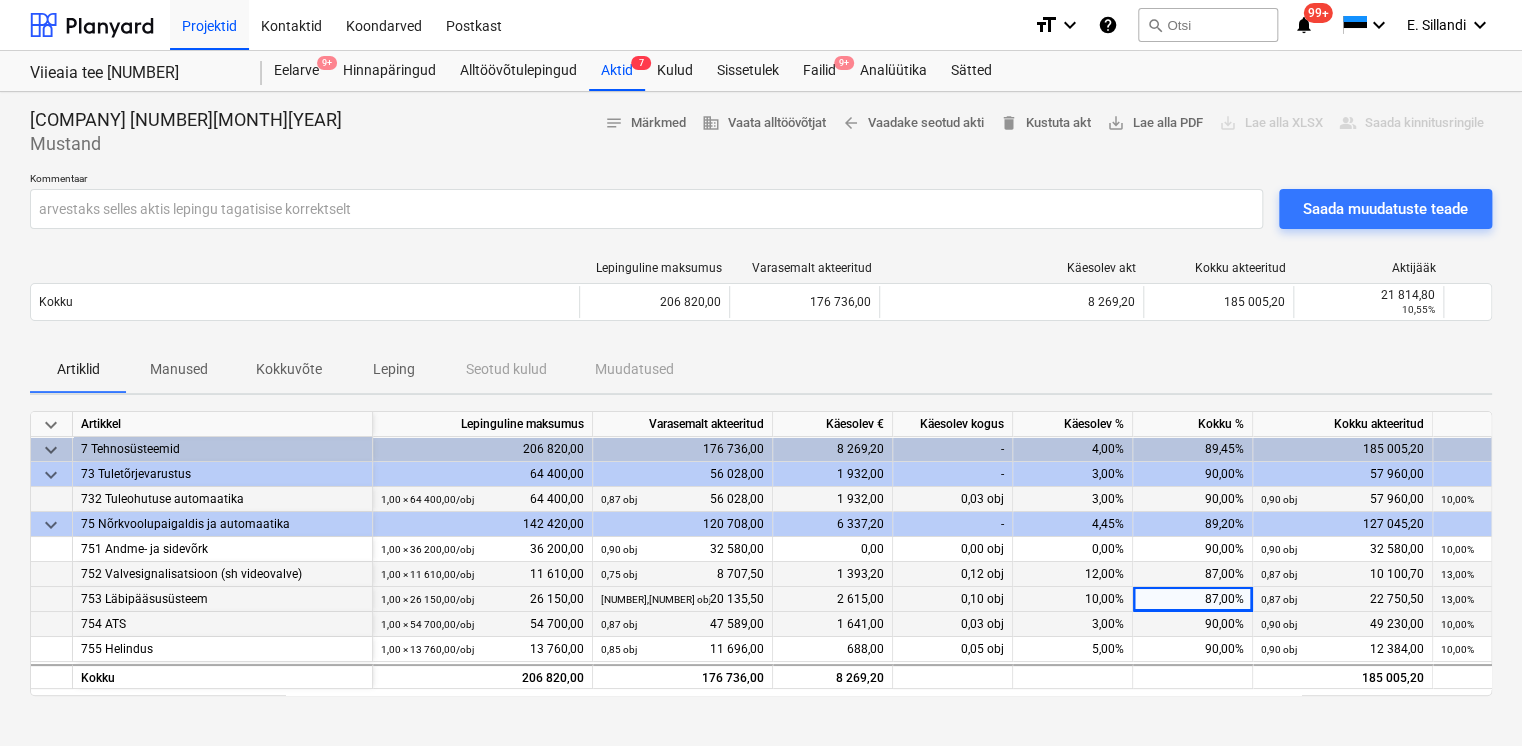 click on "Artiklid Manused Kokkuvõte Leping Seotud kulud Muudatused" at bounding box center [761, 369] 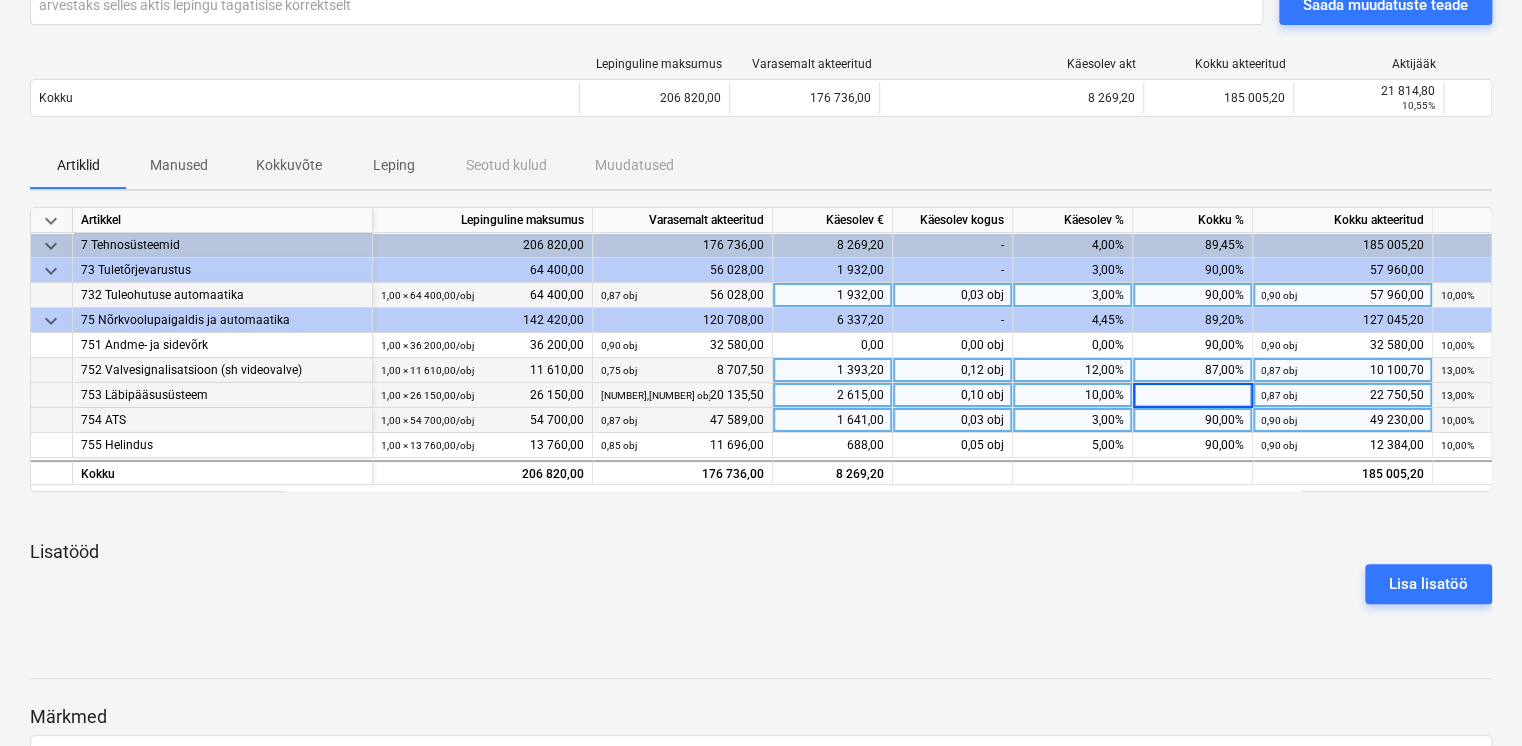 scroll, scrollTop: 389, scrollLeft: 0, axis: vertical 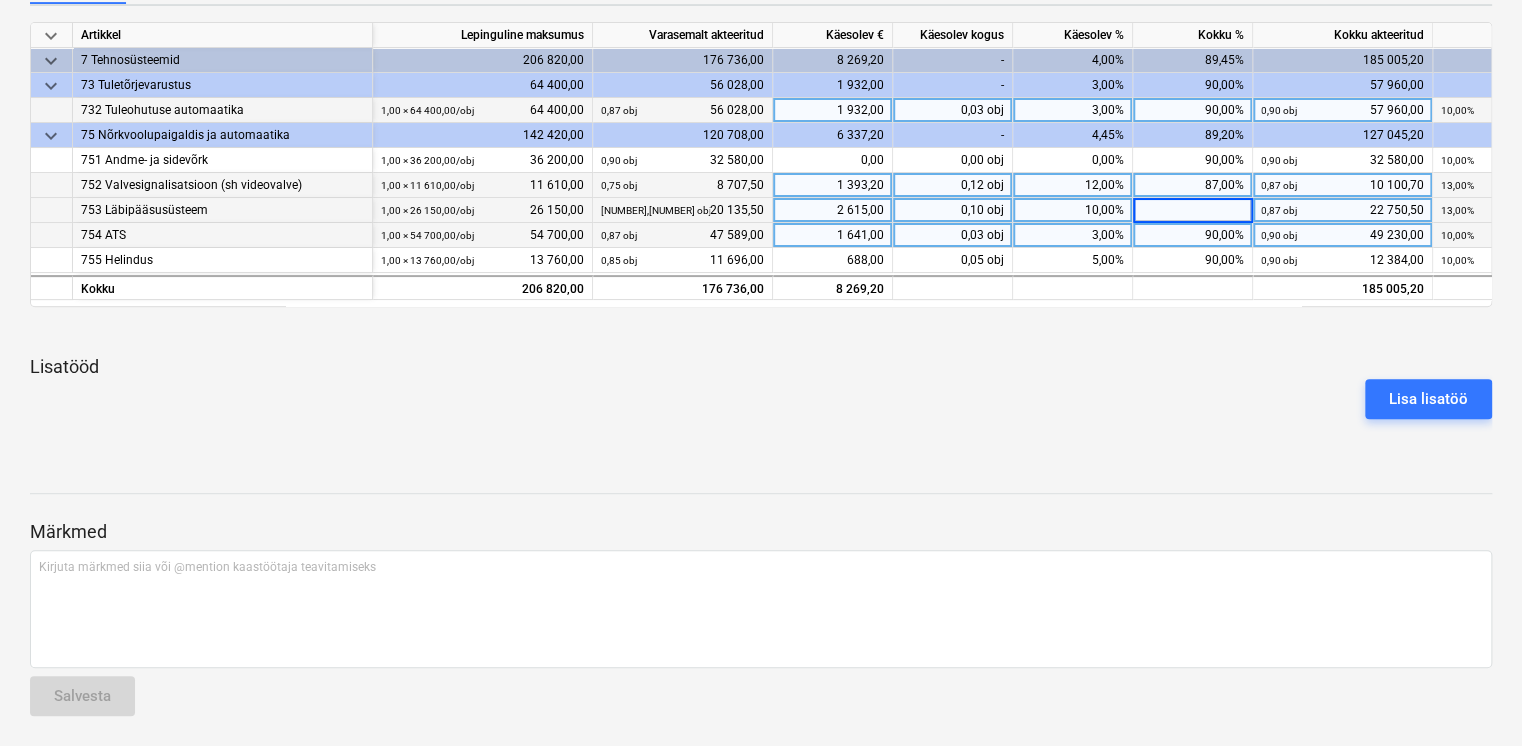 click at bounding box center (761, 443) 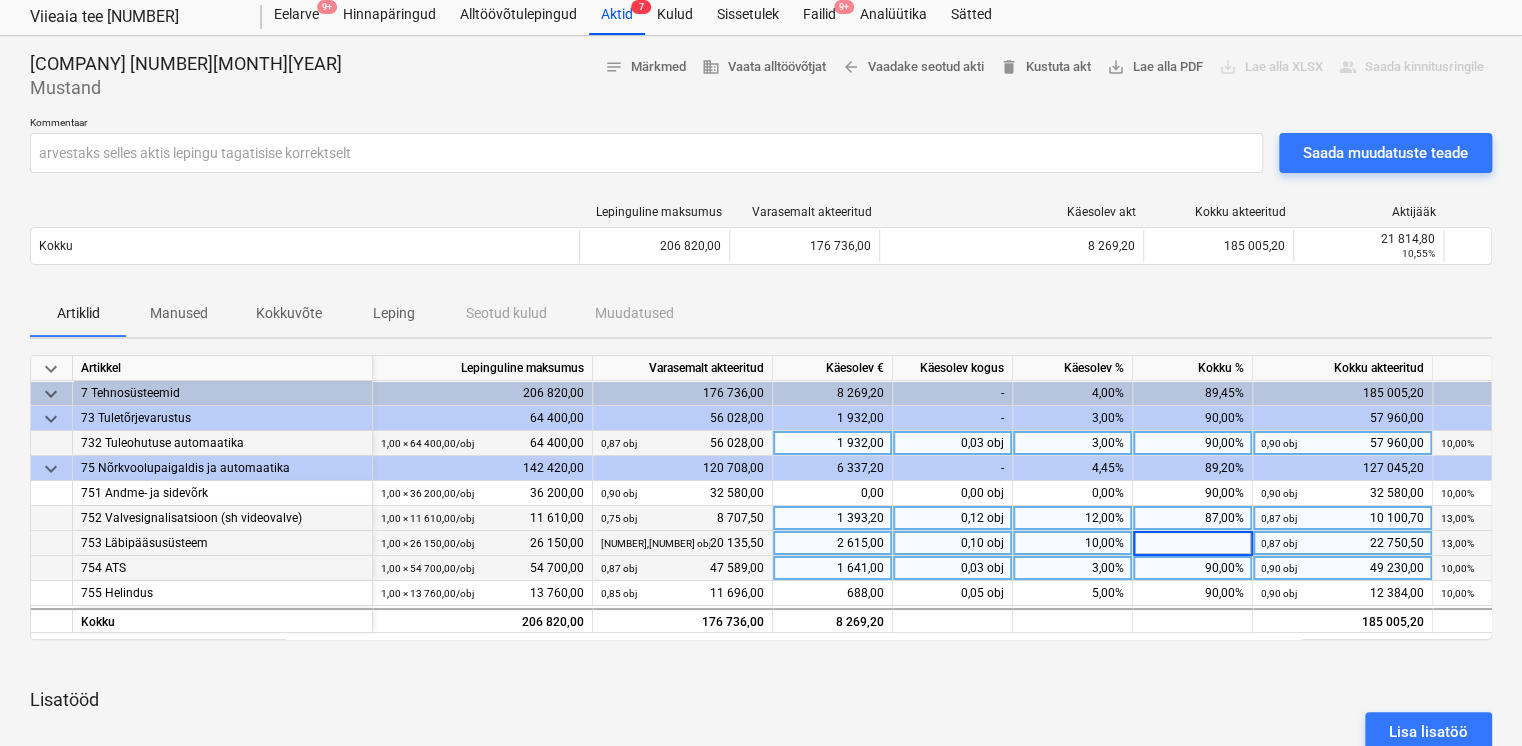 scroll, scrollTop: 0, scrollLeft: 0, axis: both 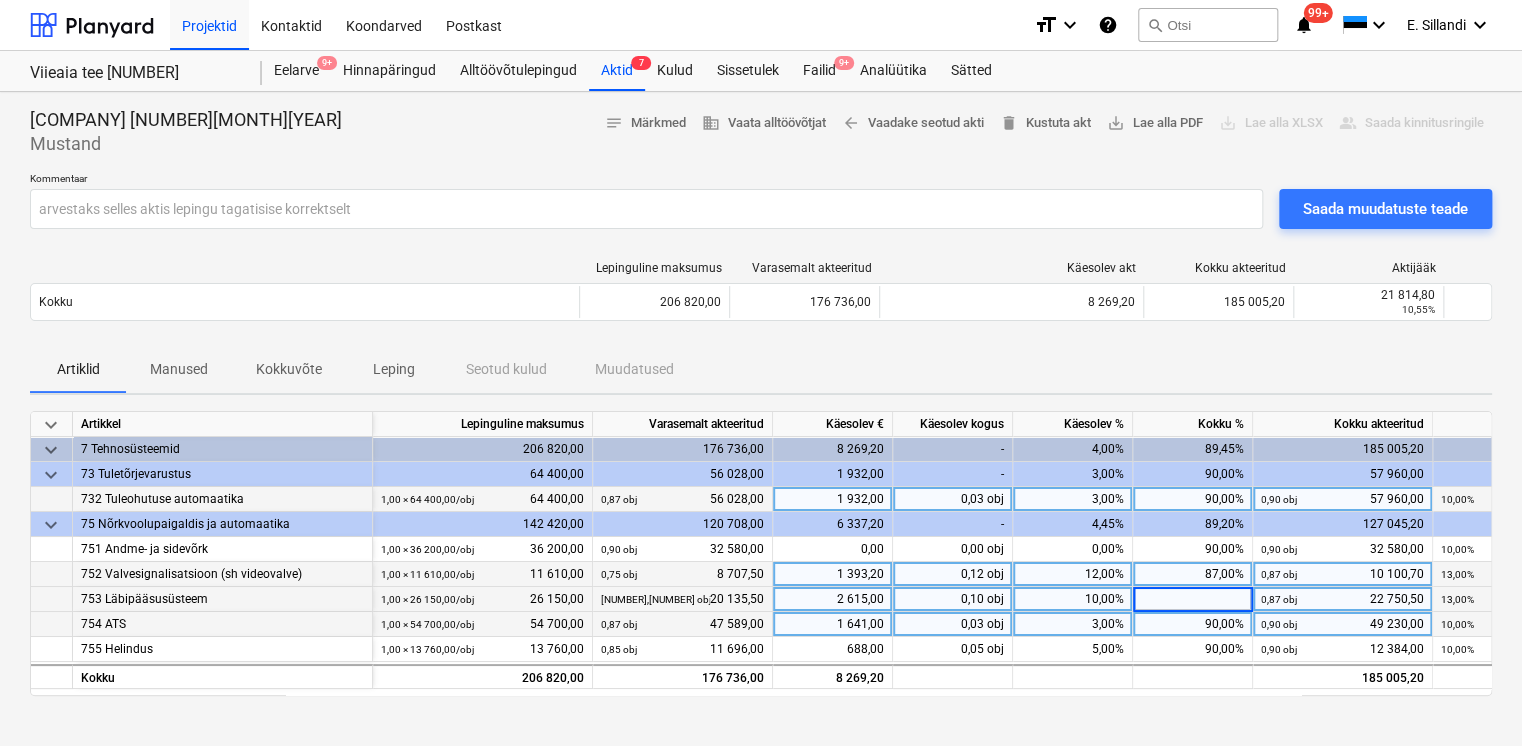 click on "Artiklid Manused Kokkuvõte Leping Seotud kulud Muudatused" at bounding box center (761, 369) 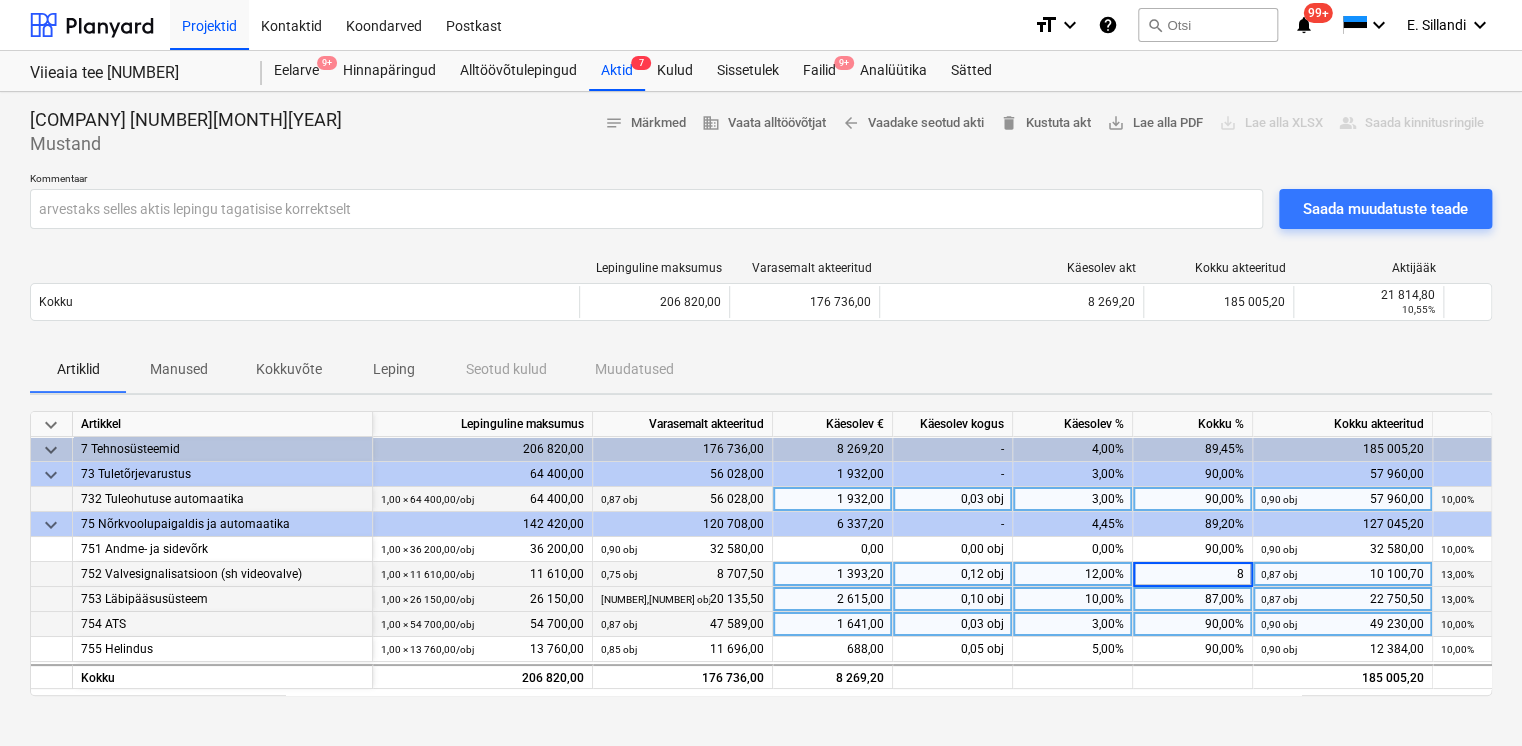 type on "88" 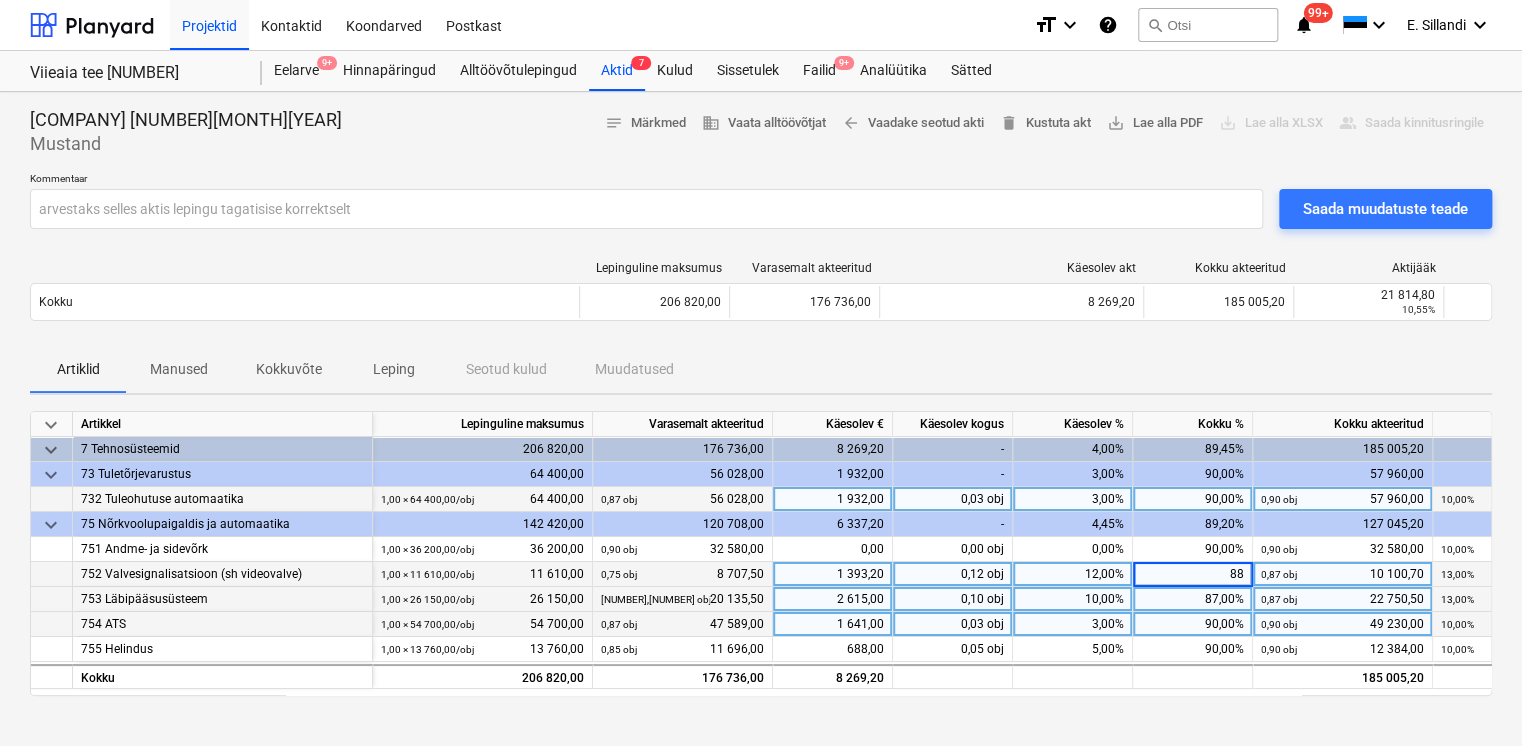 click on "Artiklid Manused Kokkuvõte Leping Seotud kulud Muudatused" at bounding box center (761, 369) 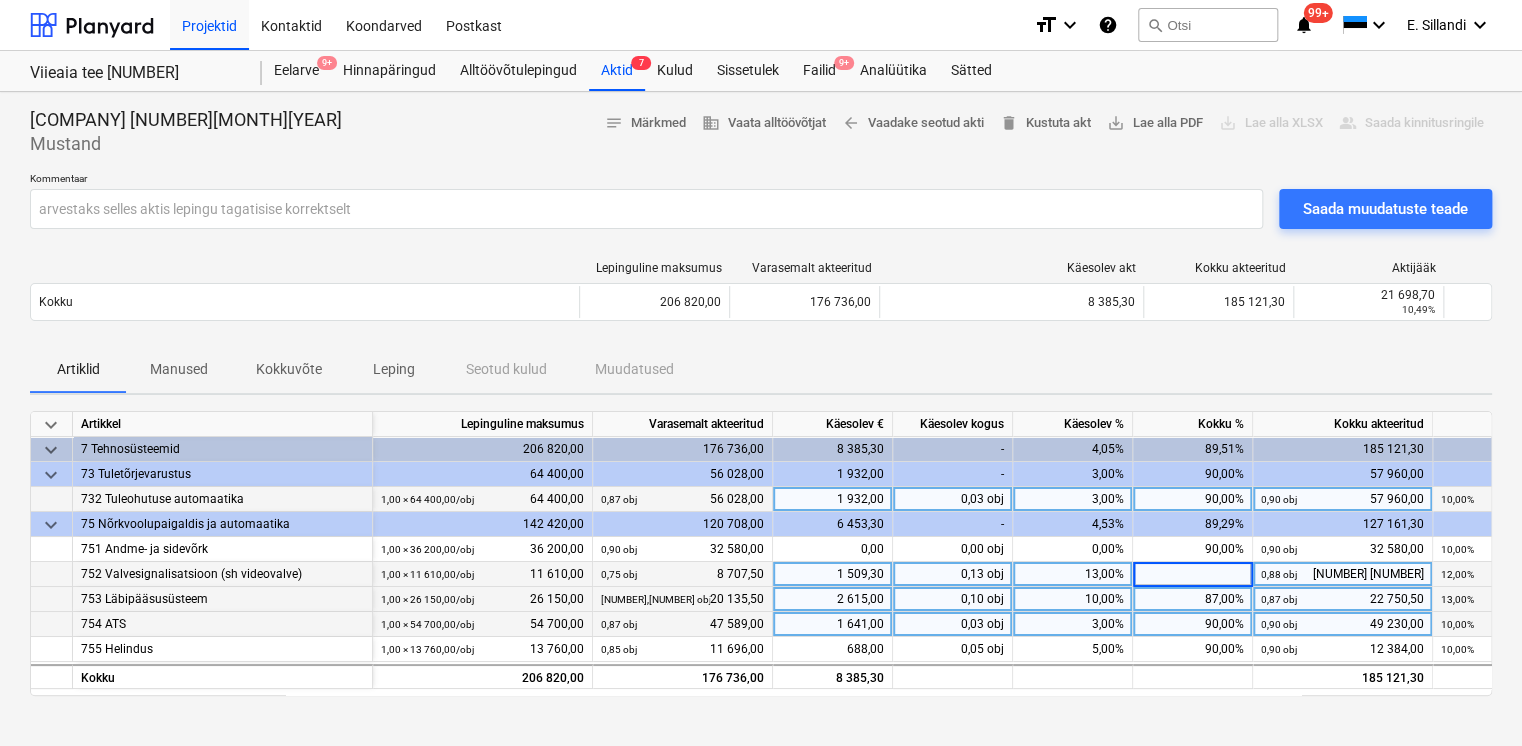 click on "87,00%" at bounding box center (1193, 599) 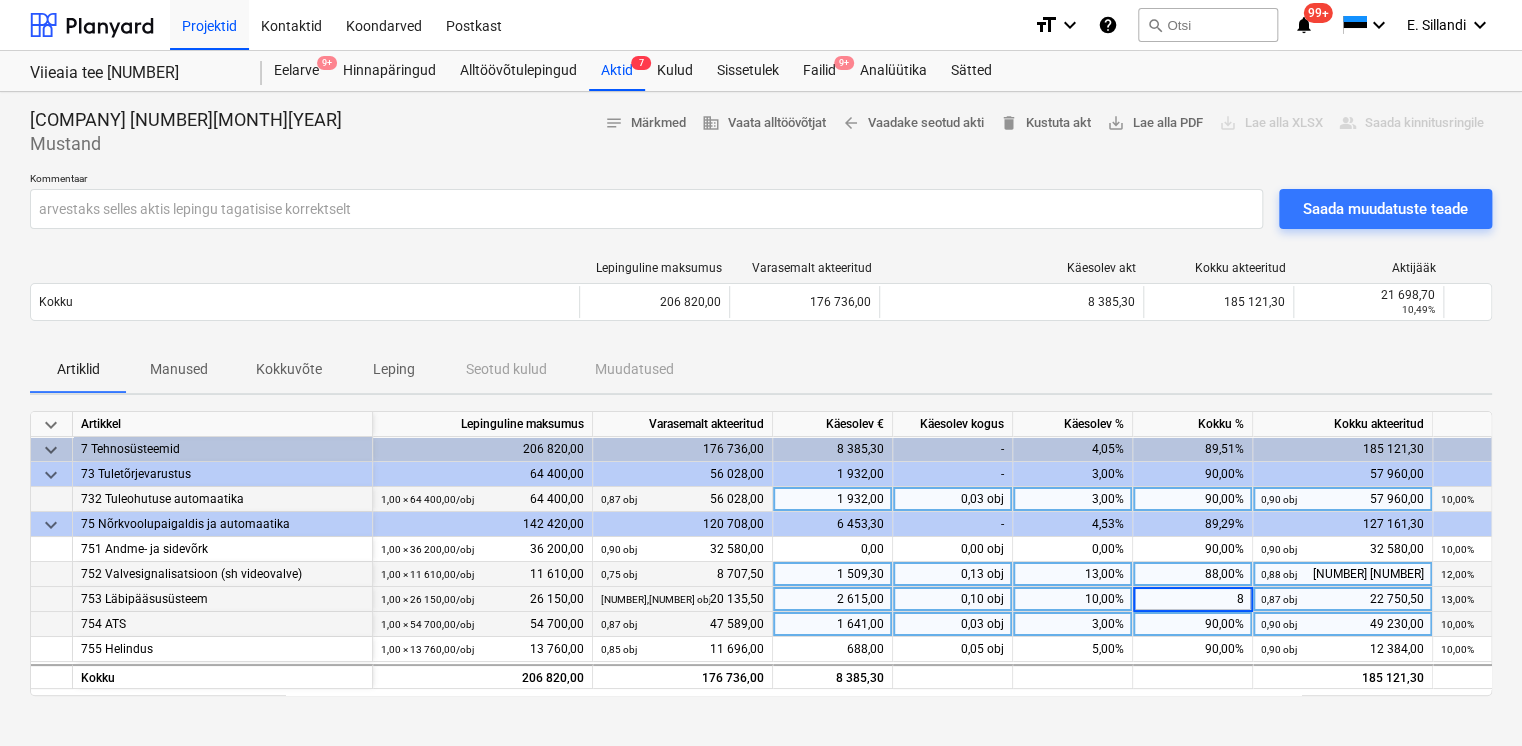 type on "88" 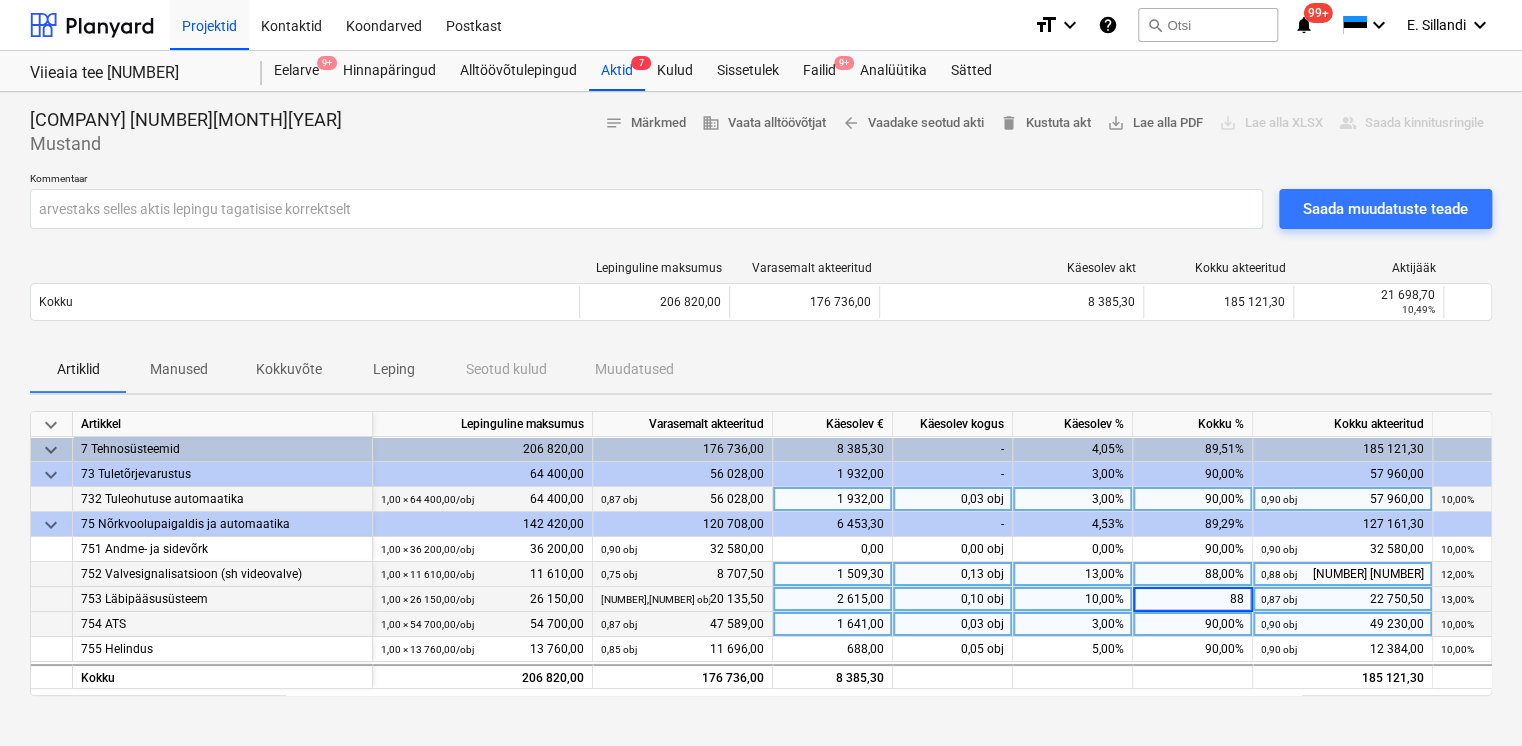 click on "Artiklid Manused Kokkuvõte Leping Seotud kulud Muudatused" at bounding box center [761, 369] 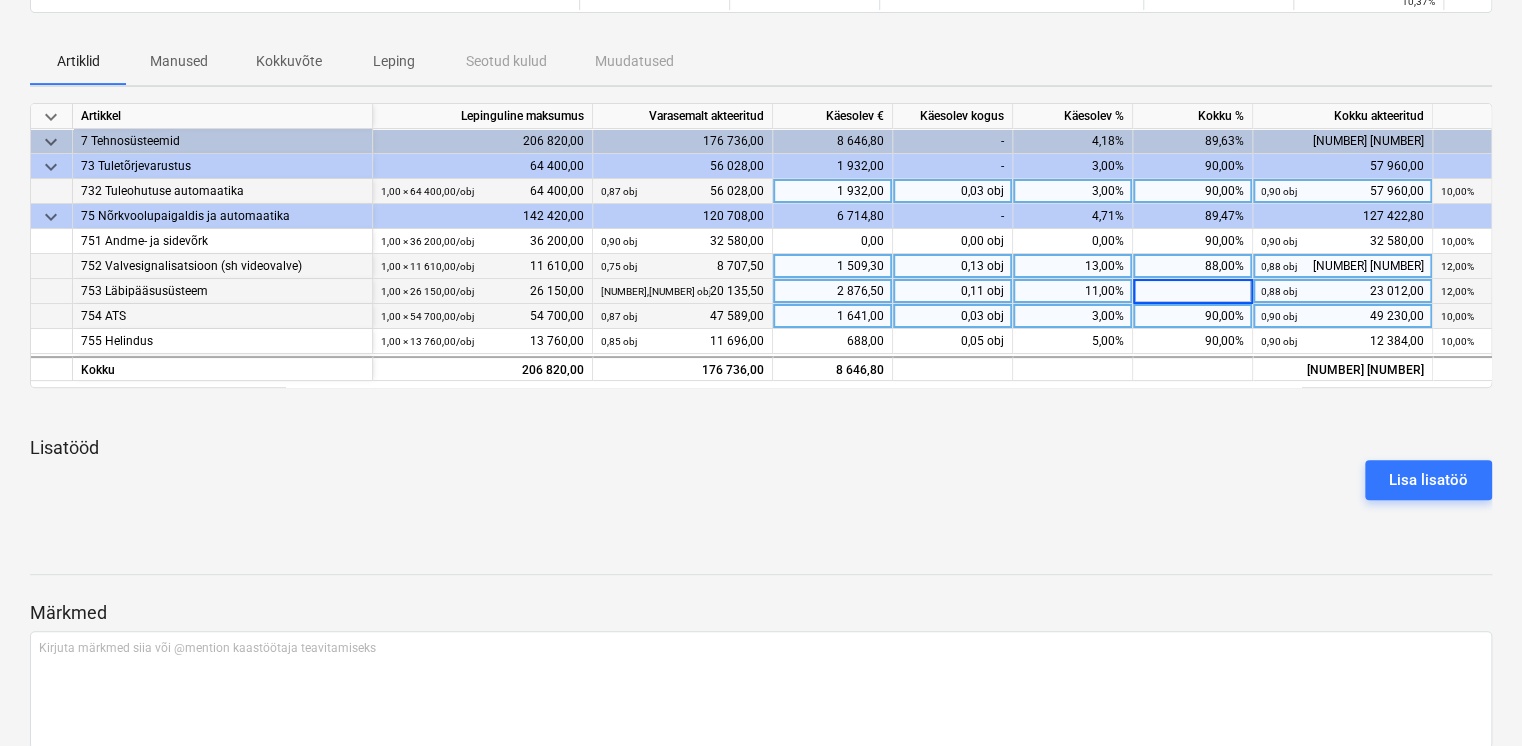 scroll, scrollTop: 389, scrollLeft: 0, axis: vertical 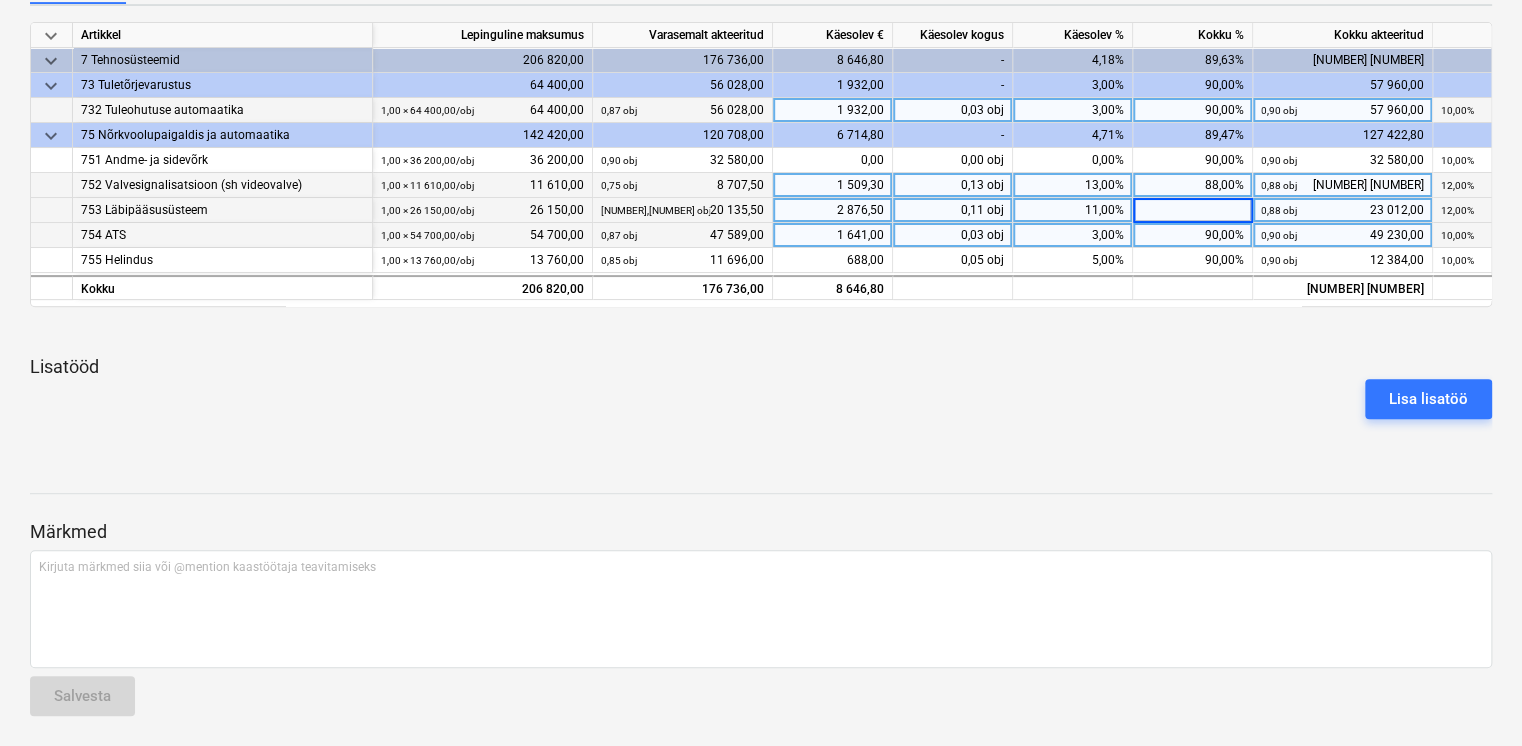 click at bounding box center (761, 443) 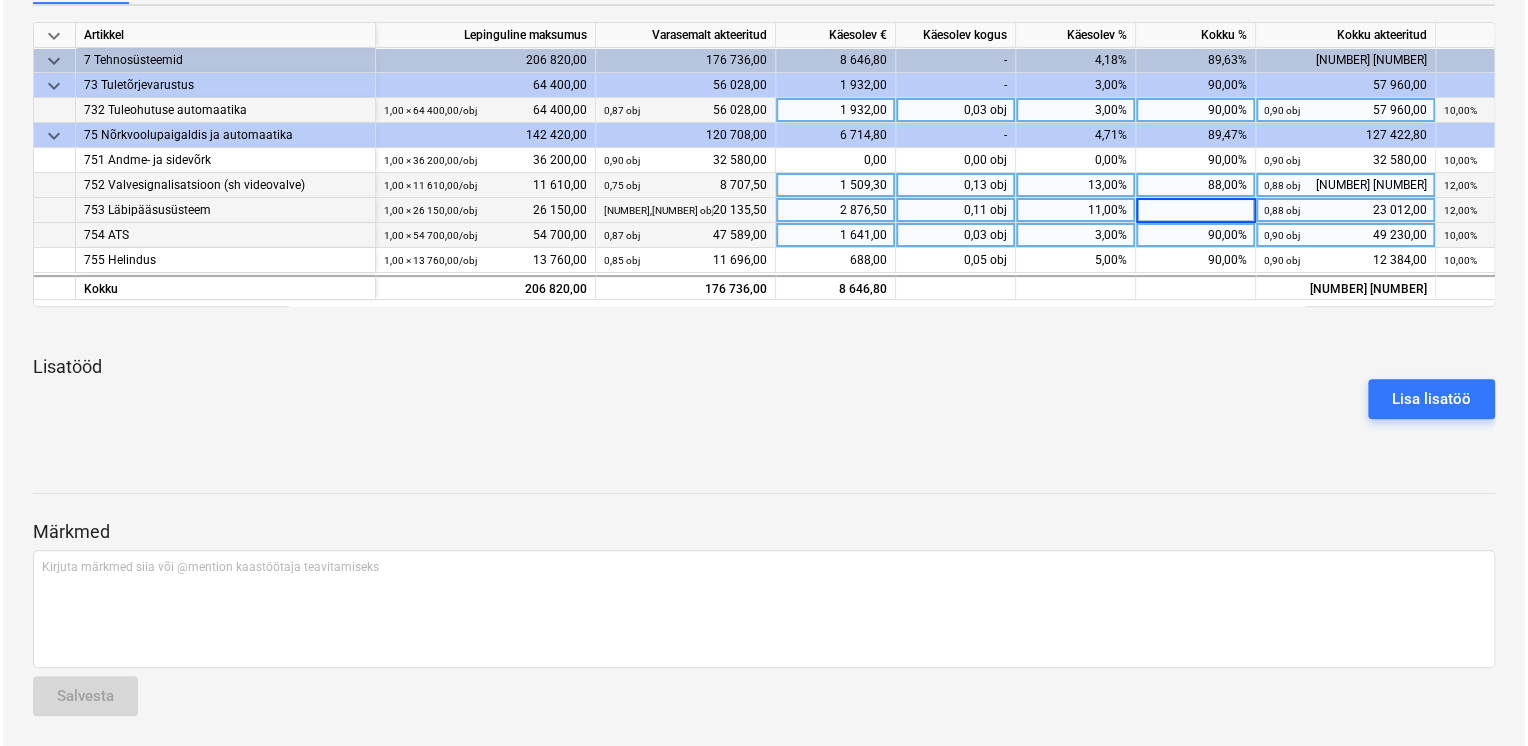 scroll, scrollTop: 0, scrollLeft: 0, axis: both 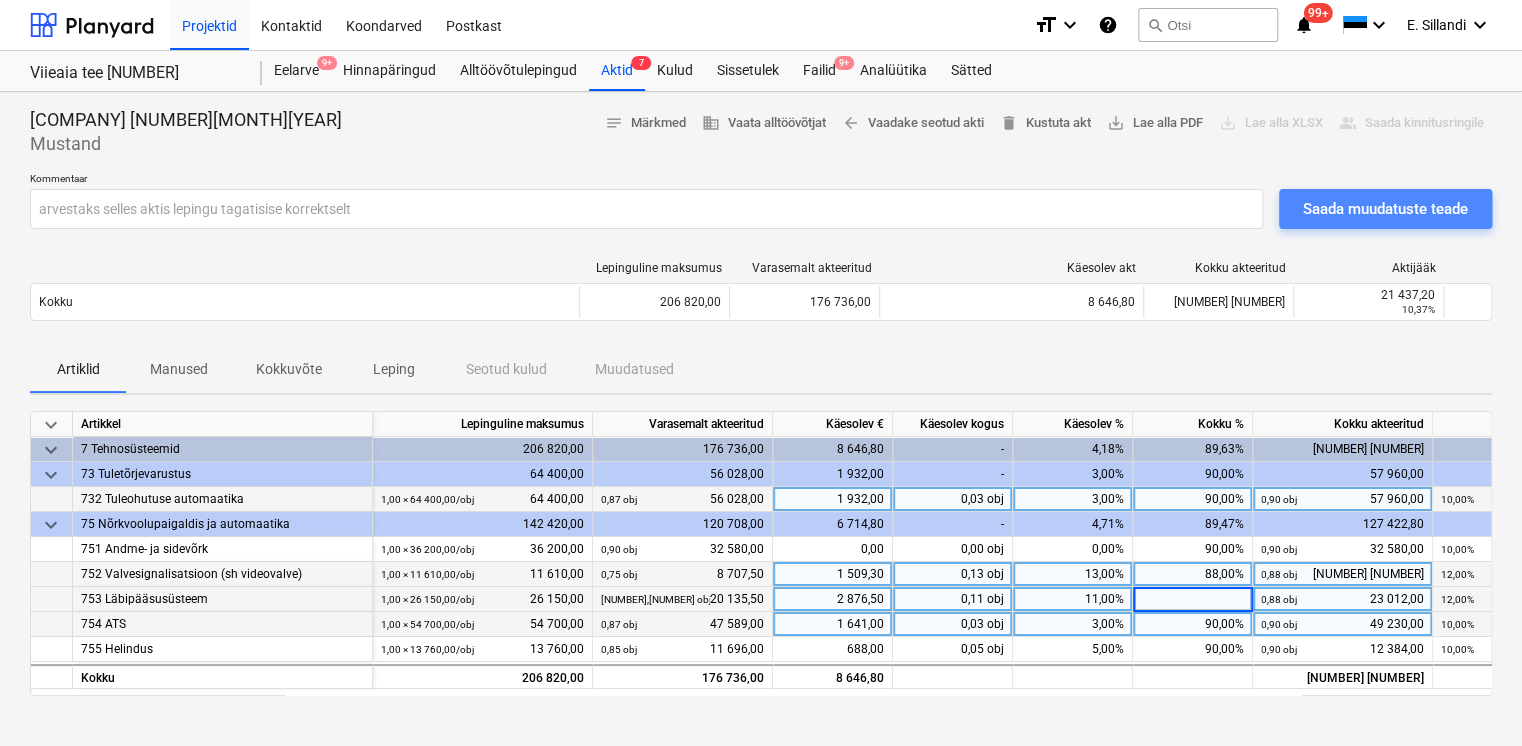 click on "Saada muudatuste teade" at bounding box center [1385, 209] 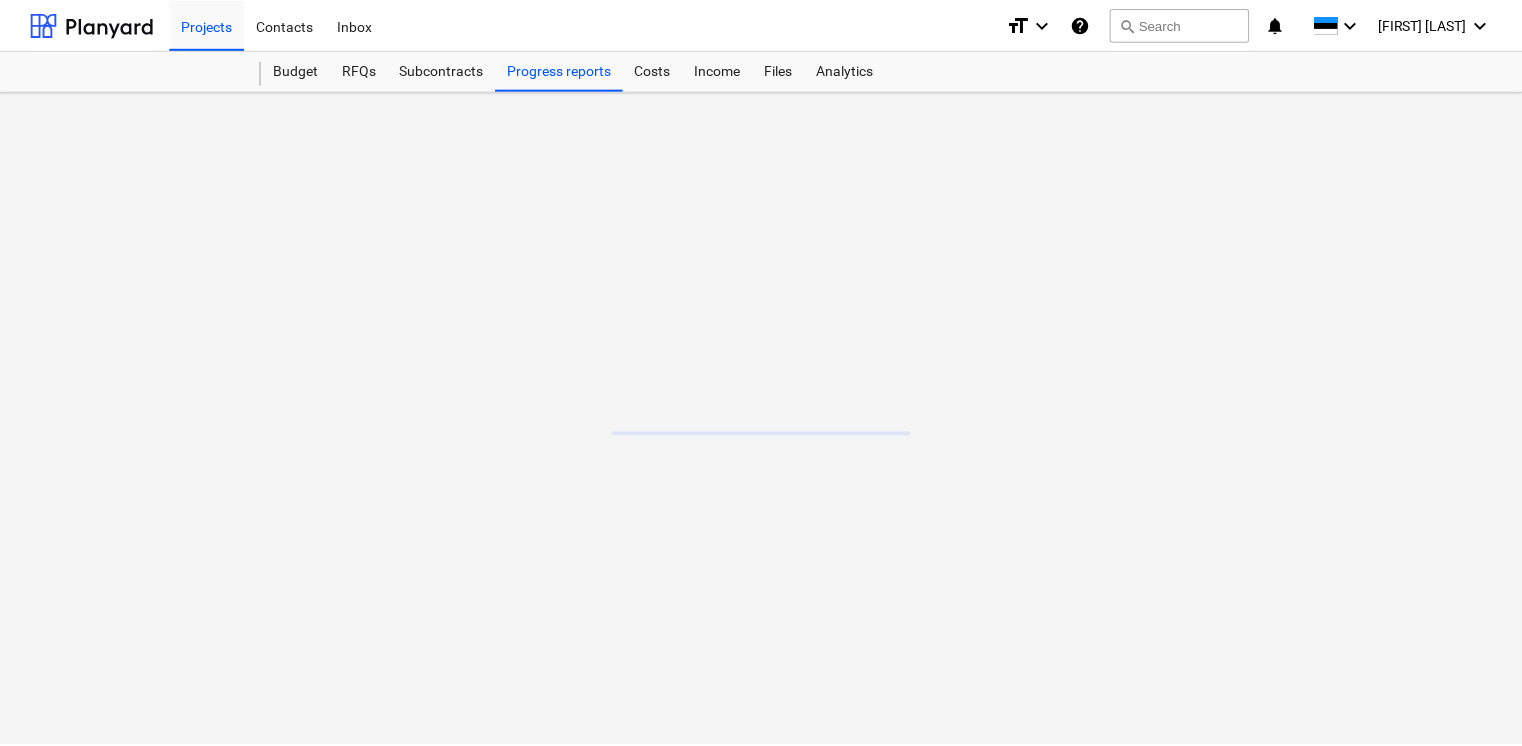 scroll, scrollTop: 0, scrollLeft: 0, axis: both 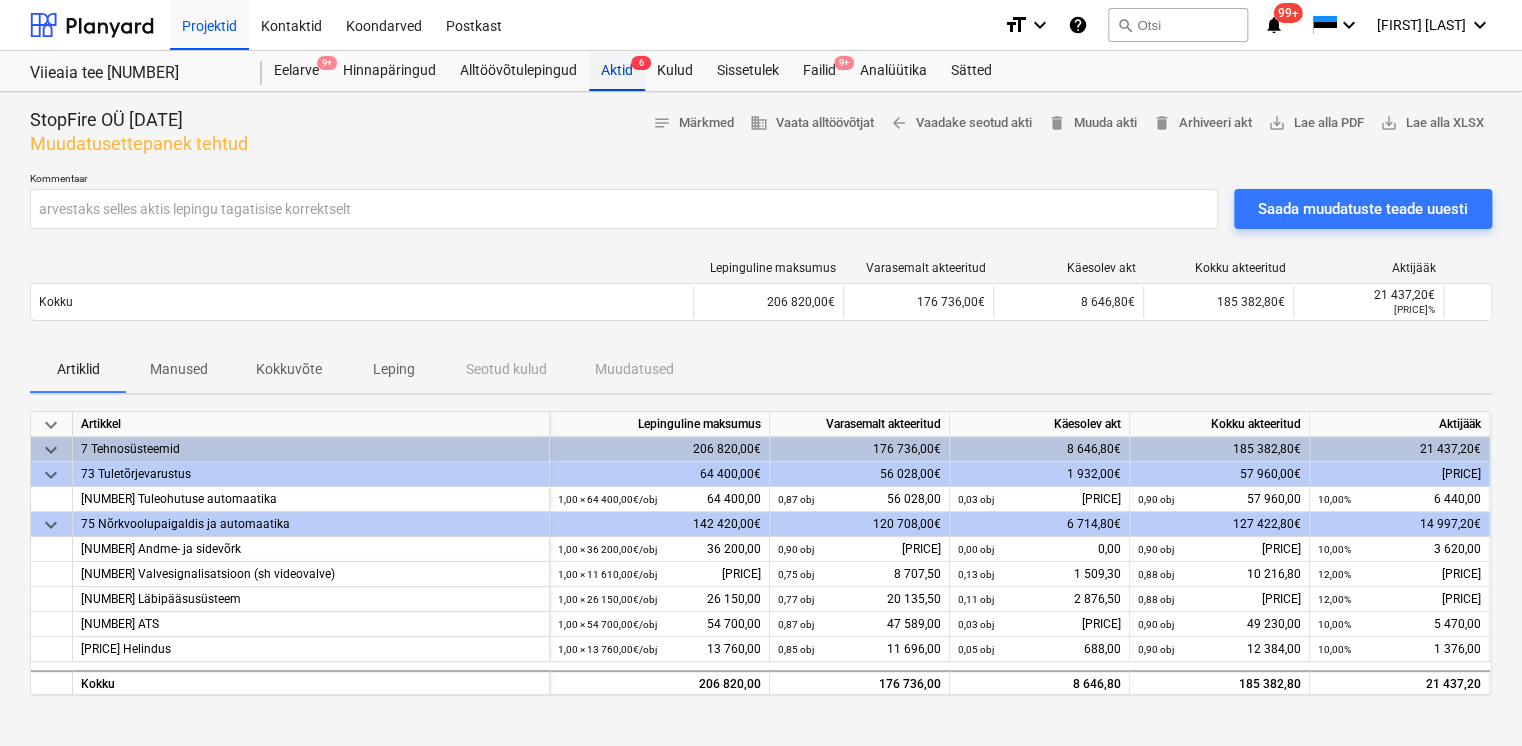 click on "Aktid 6" at bounding box center [617, 71] 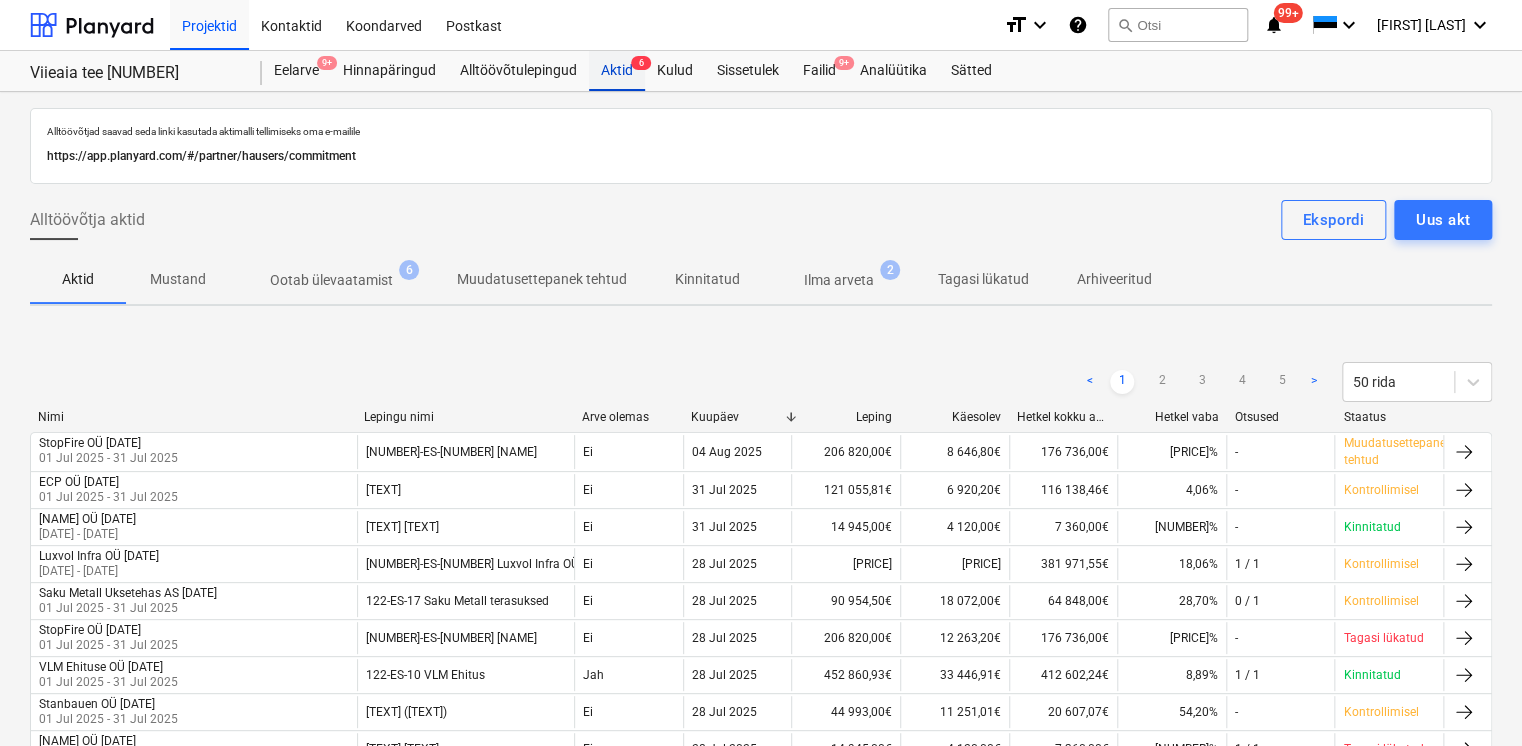 click on "Aktid 6" at bounding box center [617, 71] 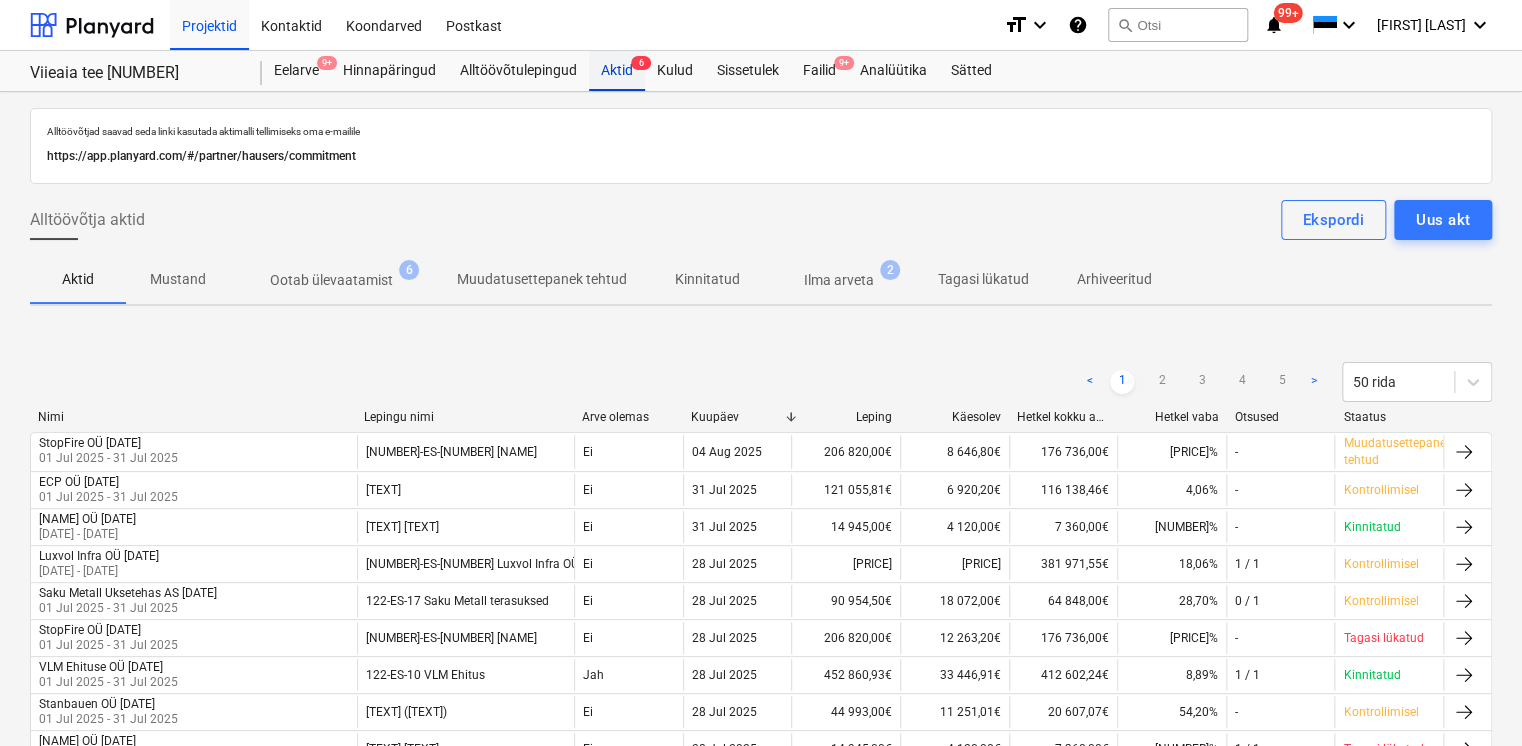 click on "Aktid 6" at bounding box center [617, 71] 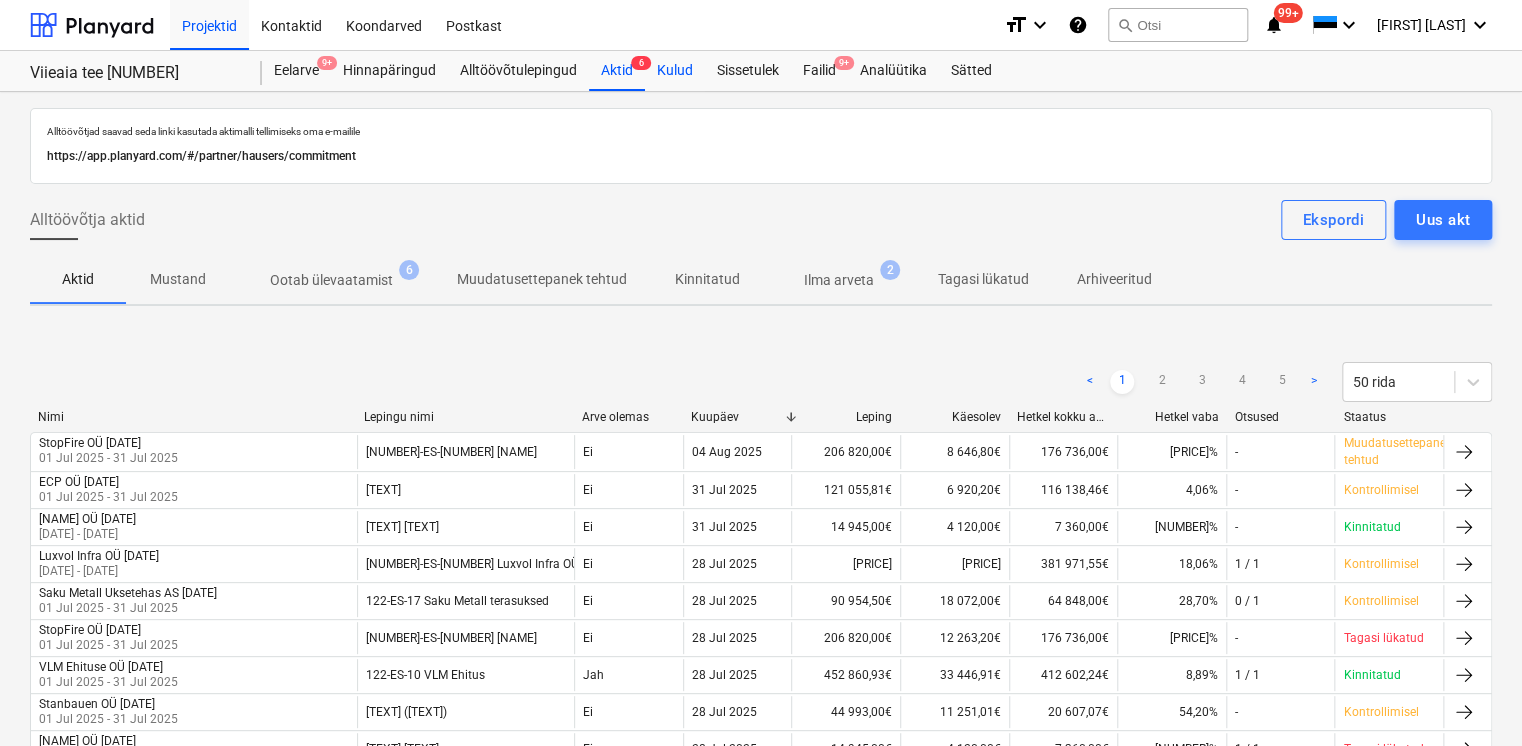 click on "Kulud" at bounding box center (675, 71) 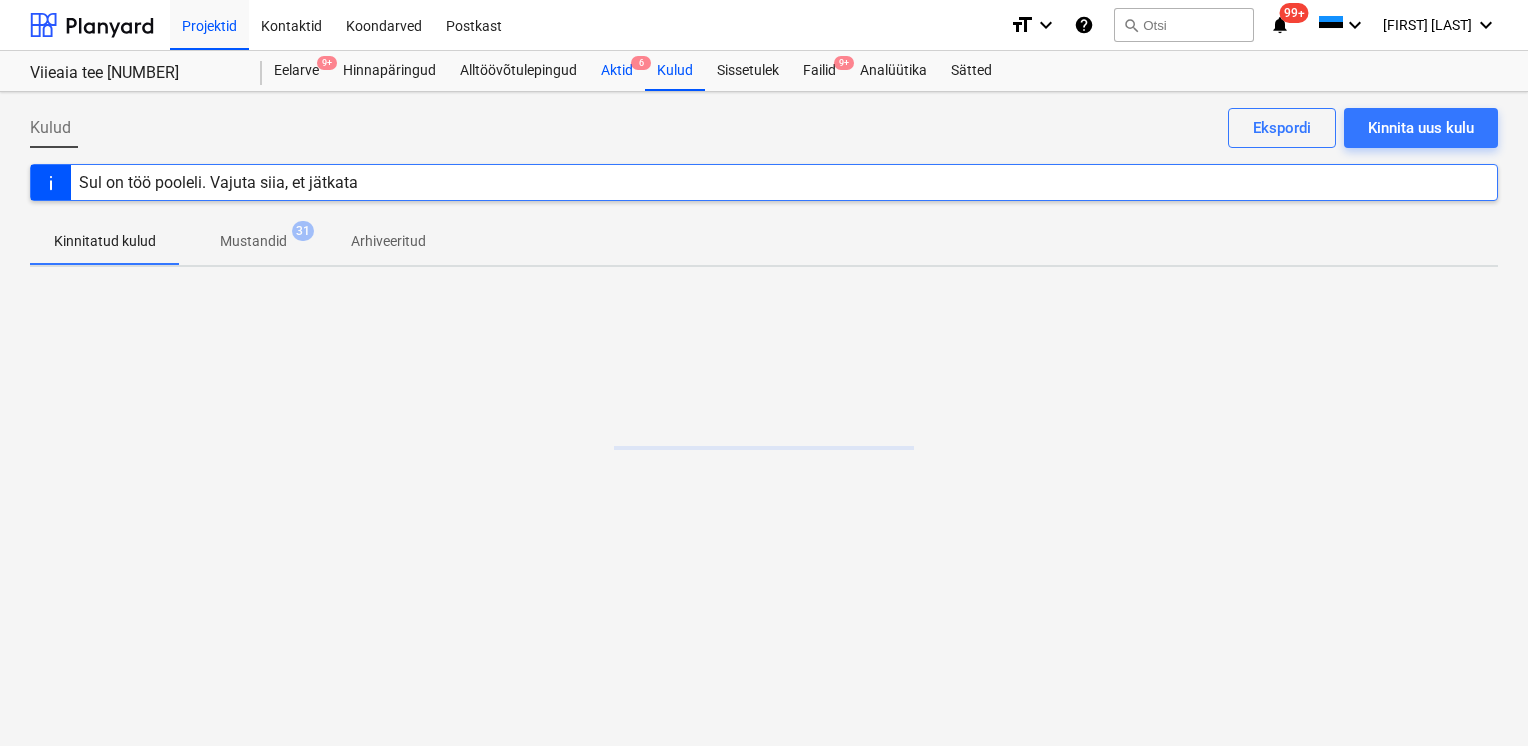click on "Aktid 6" at bounding box center (617, 71) 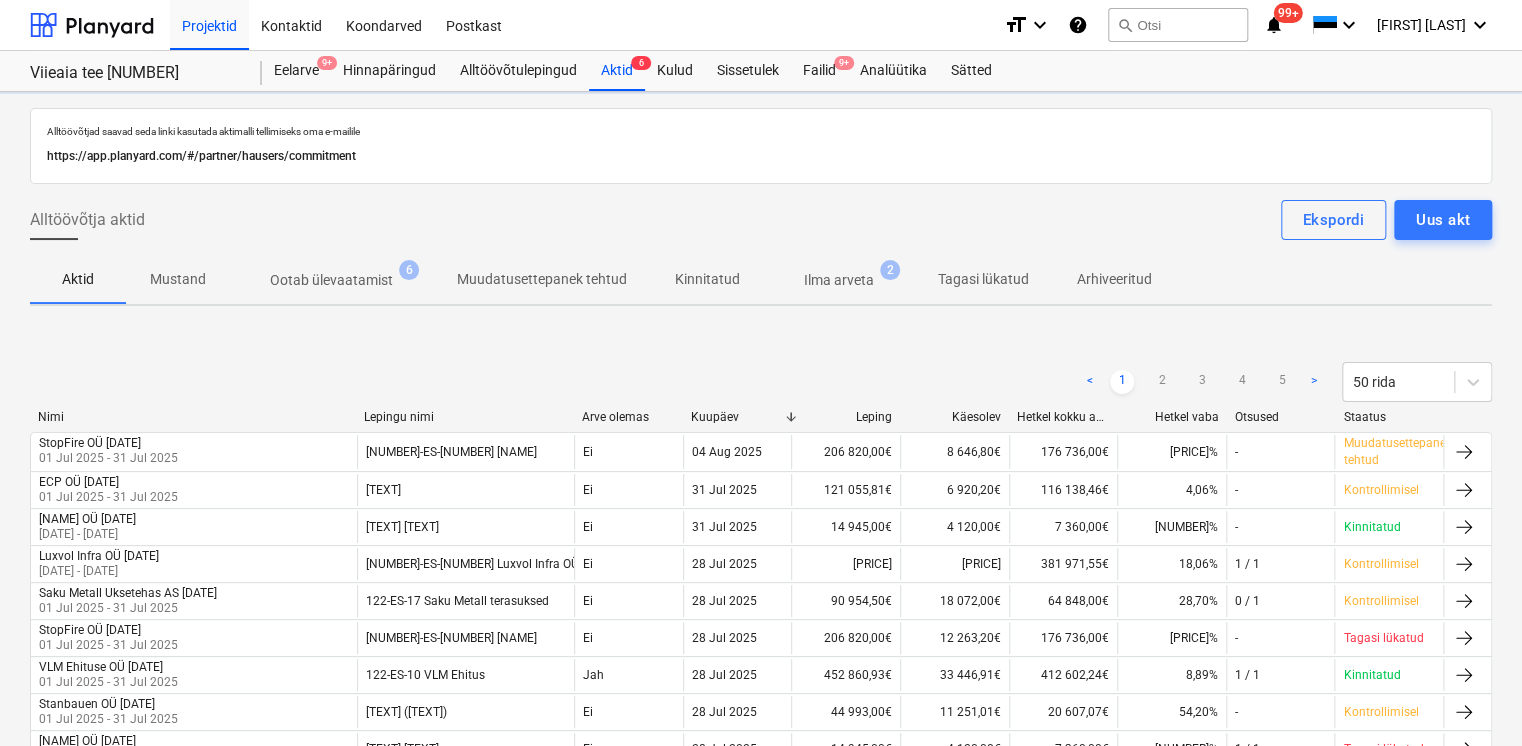 type 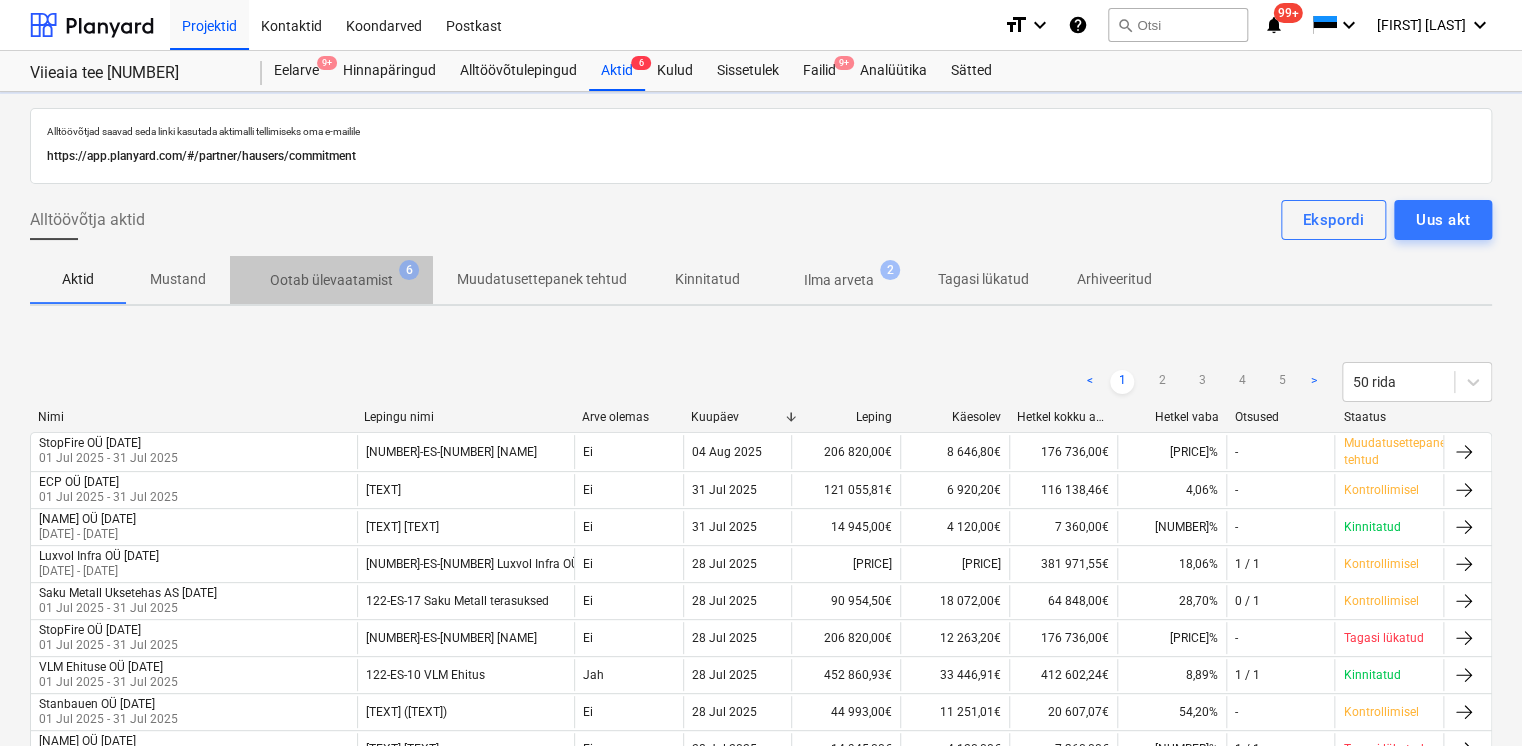 click on "Ootab ülevaatamist" at bounding box center (331, 280) 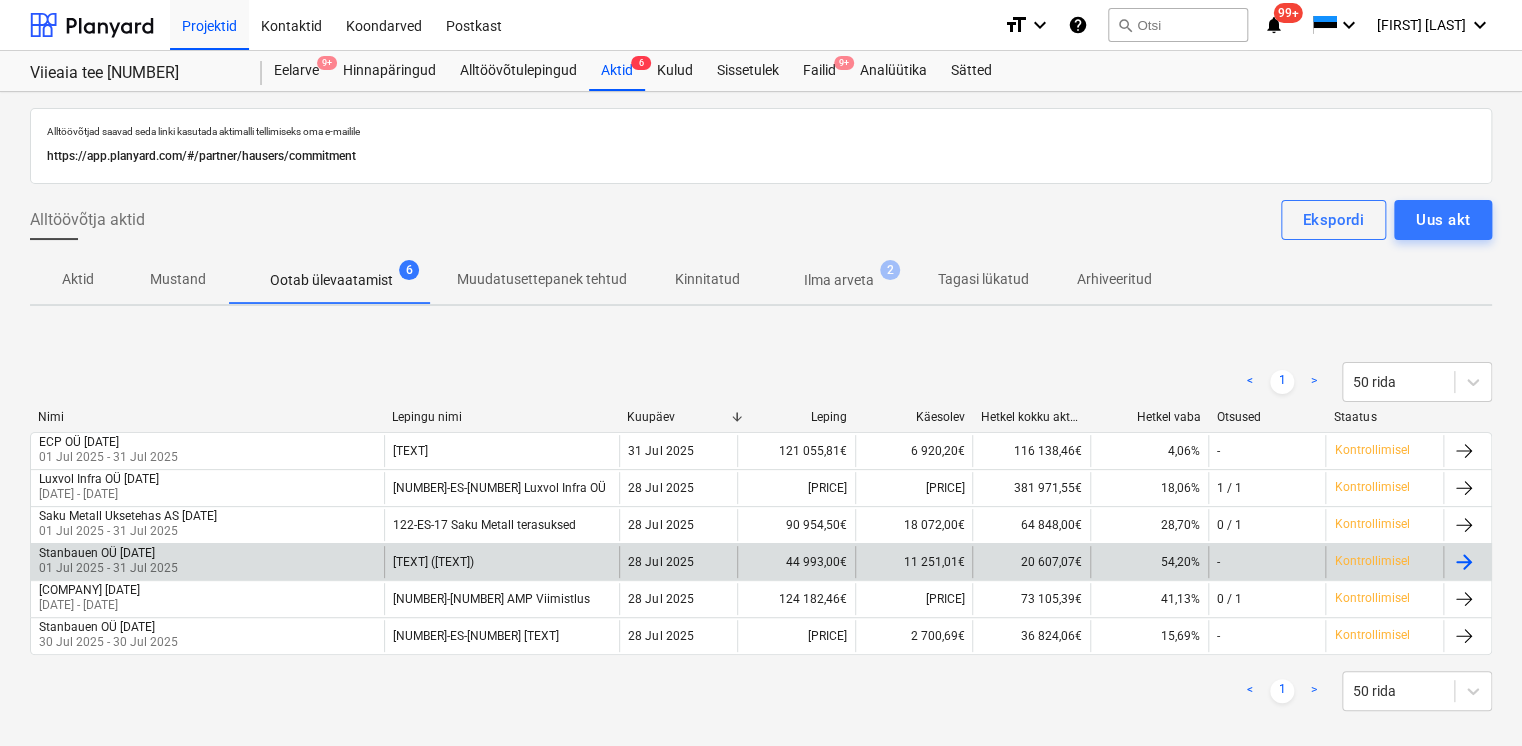 click on "01 Jul 2025 - 31 Jul 2025" at bounding box center [108, 568] 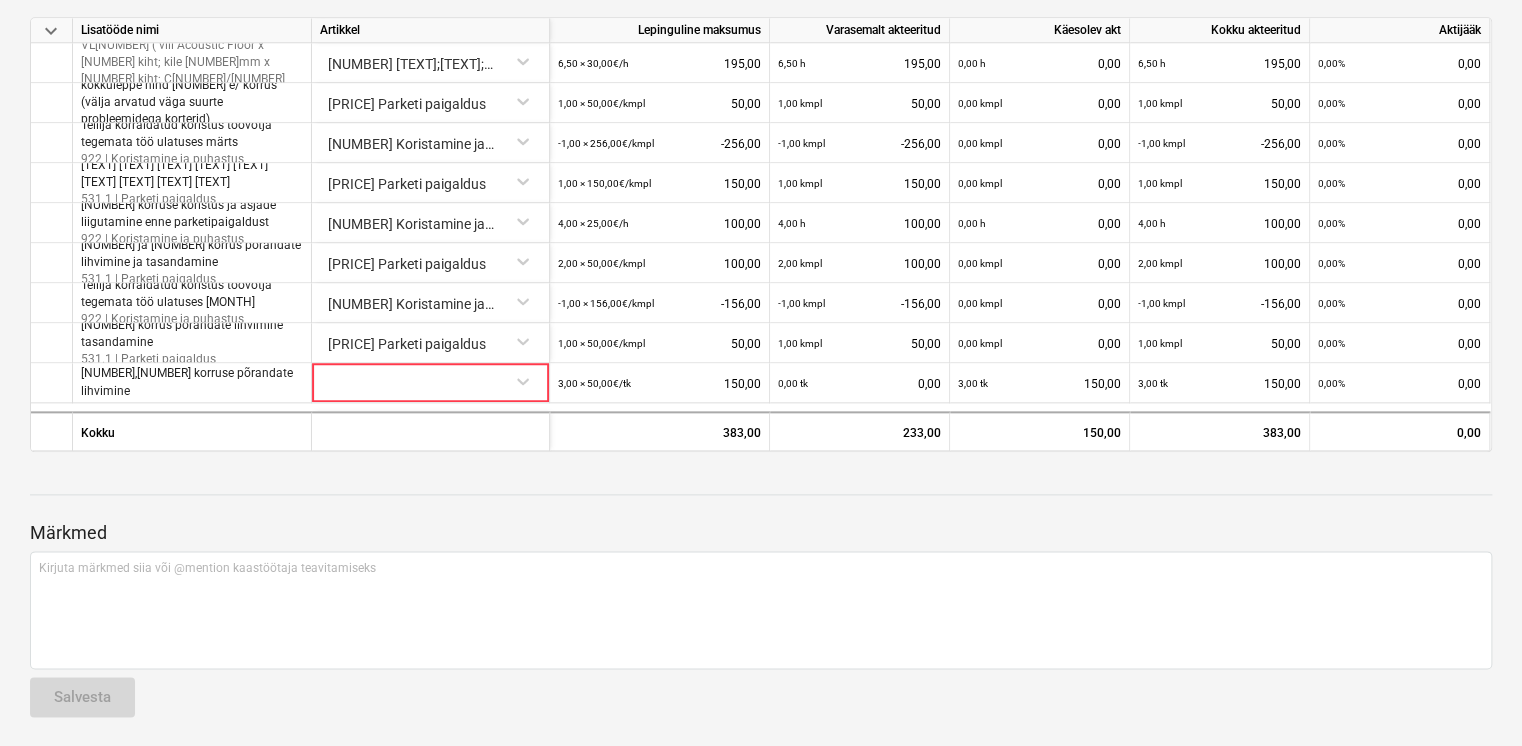 scroll, scrollTop: 0, scrollLeft: 0, axis: both 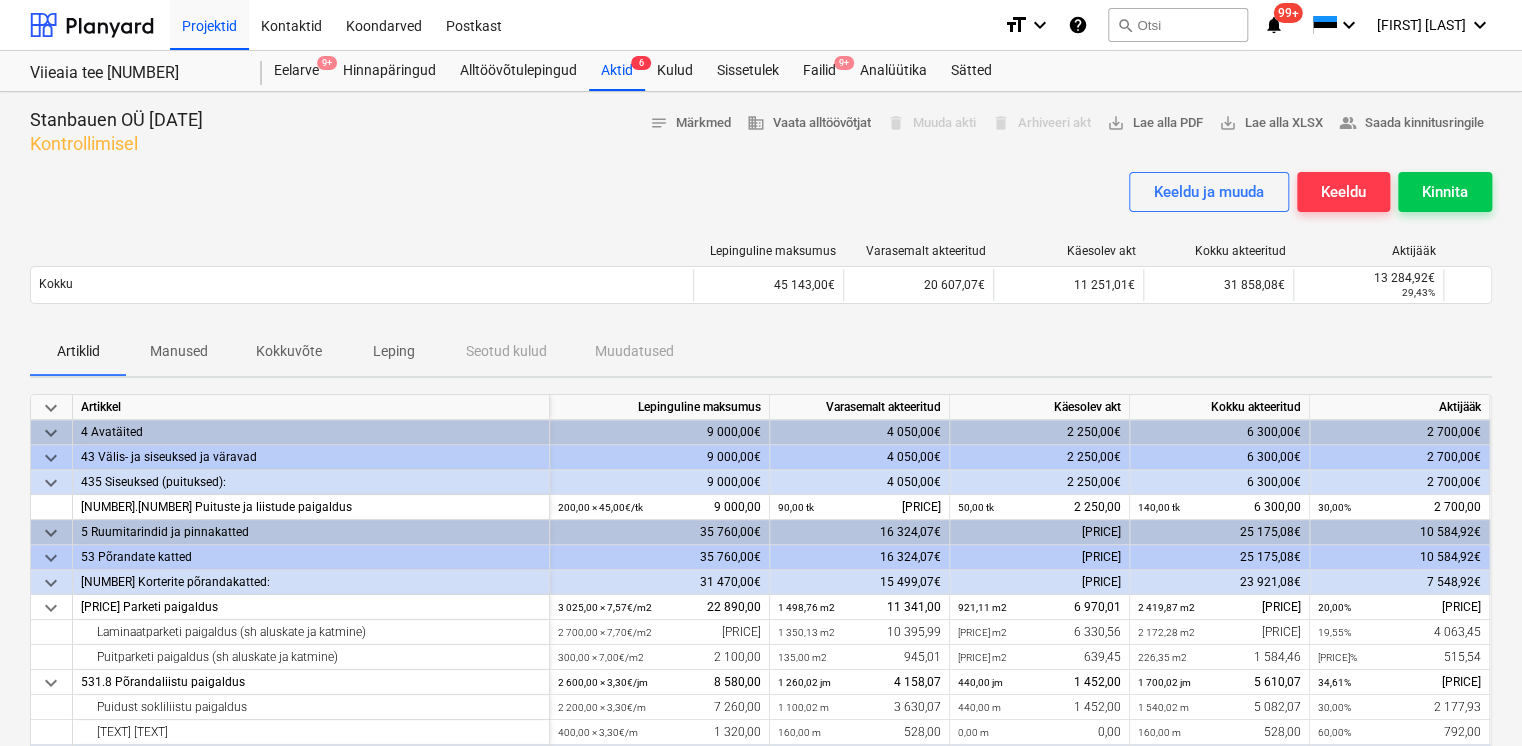 click on "Stanbauen OÜ 28072025 Kontrollimisel notes Märkmed business Vaata alltöövõtjat delete Muuda akti delete Arhiveeri akt save_alt Lae alla PDF save_alt Lae alla XLSX people_alt Saada kinnitusringile Keeldu ja muuda Keeldu Kinnita Lepinguline maksumus Varasemalt akteeritud Käesolev akt Kokku akteeritud Aktijääk Kokku 45 143,00€ 20 607,07€ 11 251,01€ 31 858,08€ 13 284,92€ 29,43% Please wait Artiklid Manused Kokkuvõte Leping Seotud kulud Muudatused keyboard_arrow_down Artikkel Lepinguline maksumus Varasemalt akteeritud Käesolev akt Kokku akteeritud Aktijääk keyboard_arrow_down 4 Avatäited  9 000,00€ 4 050,00€ 2 250,00€ 6 300,00€ 2 700,00€ keyboard_arrow_down 43 Välis- ja siseuksed ja väravad  9 000,00€ 4 050,00€ 2 250,00€ 6 300,00€ 2 700,00€ keyboard_arrow_down 435 Siseuksed (puituksed):  9 000,00€ 4 050,00€ 2 250,00€ 6 300,00€ 2 700,00€ 435.16 Puituste ja liistude paigaldus  200,00   ×   45,00€ / tk 9 000,00 90,00   tk 4 050,00 50,00   tk 2 250,00   tk" at bounding box center [761, 906] 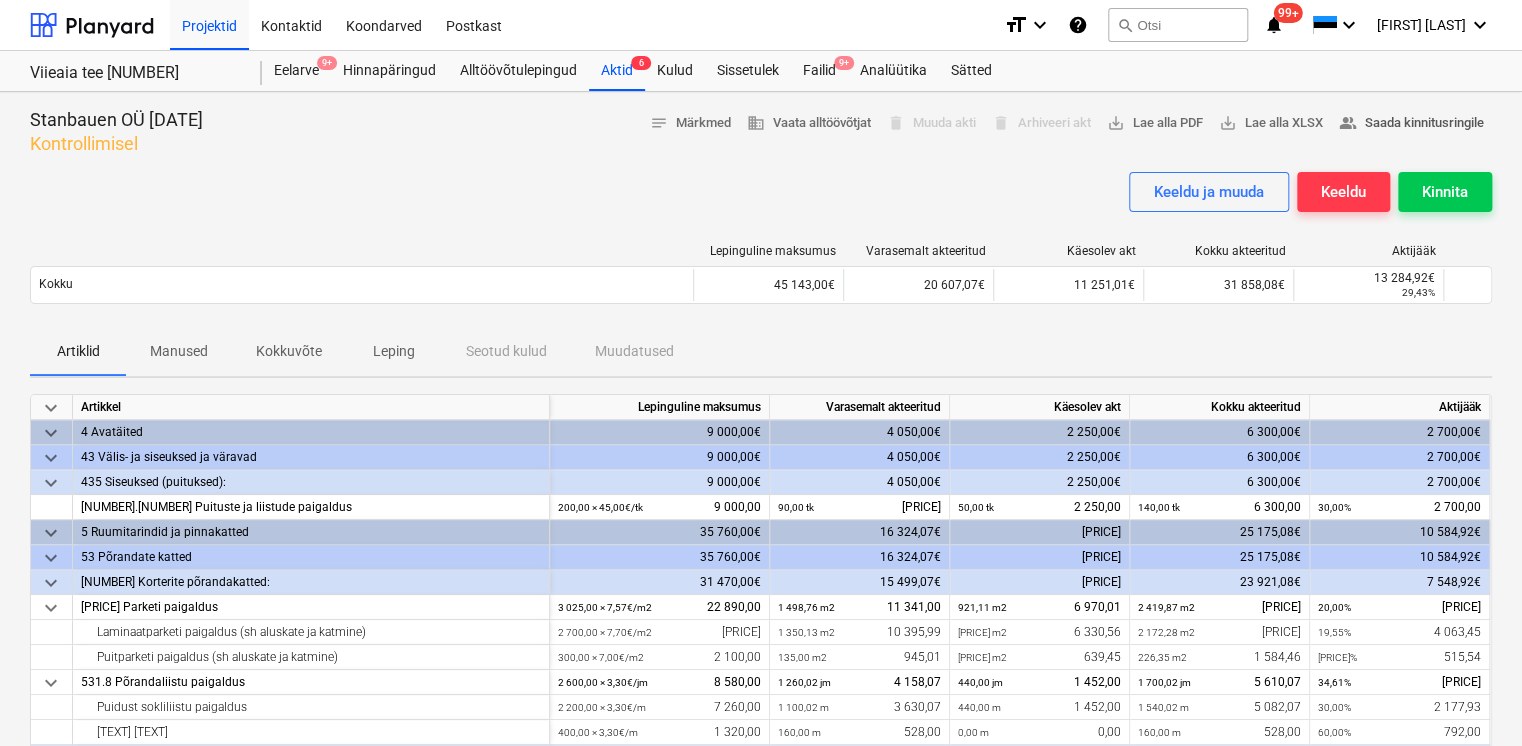 type 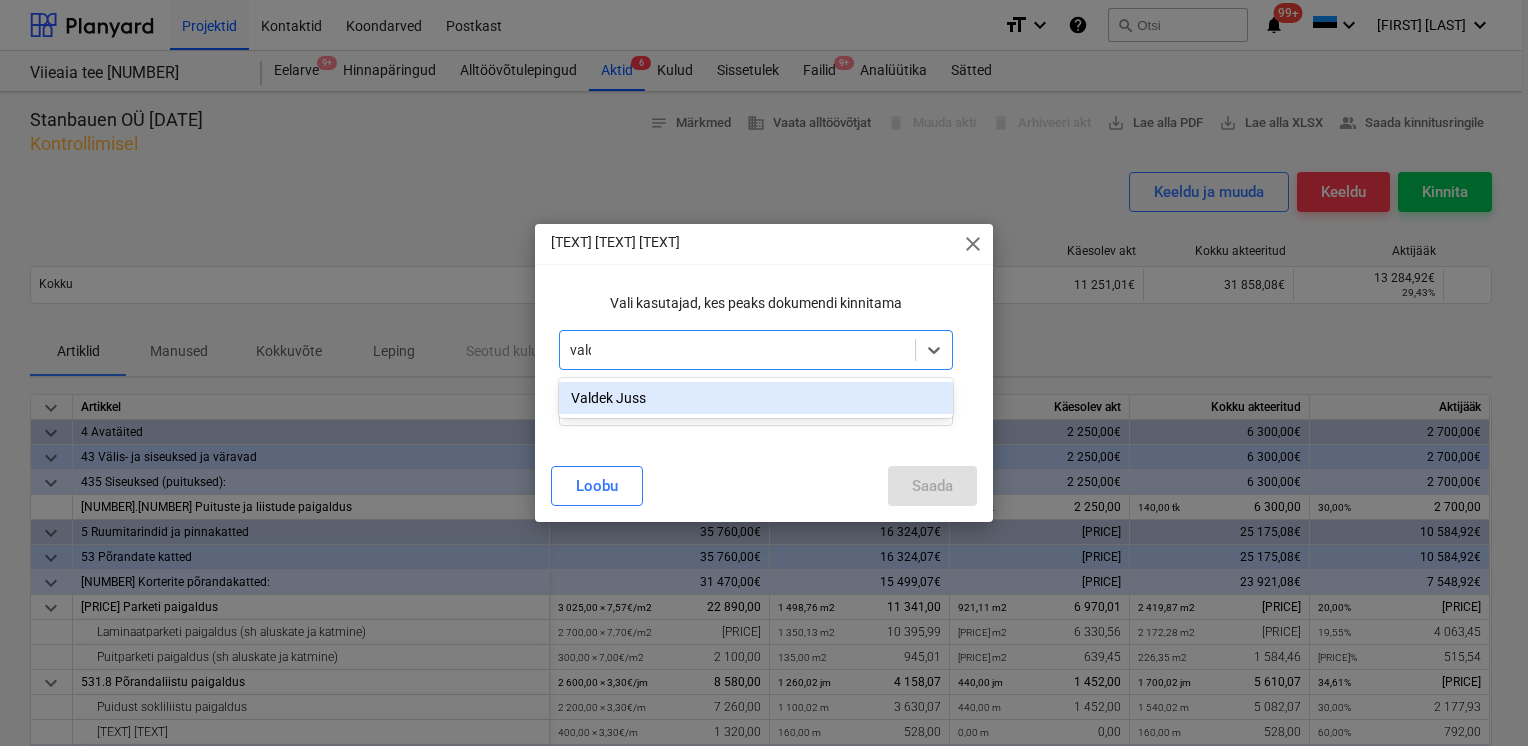 type on "valde" 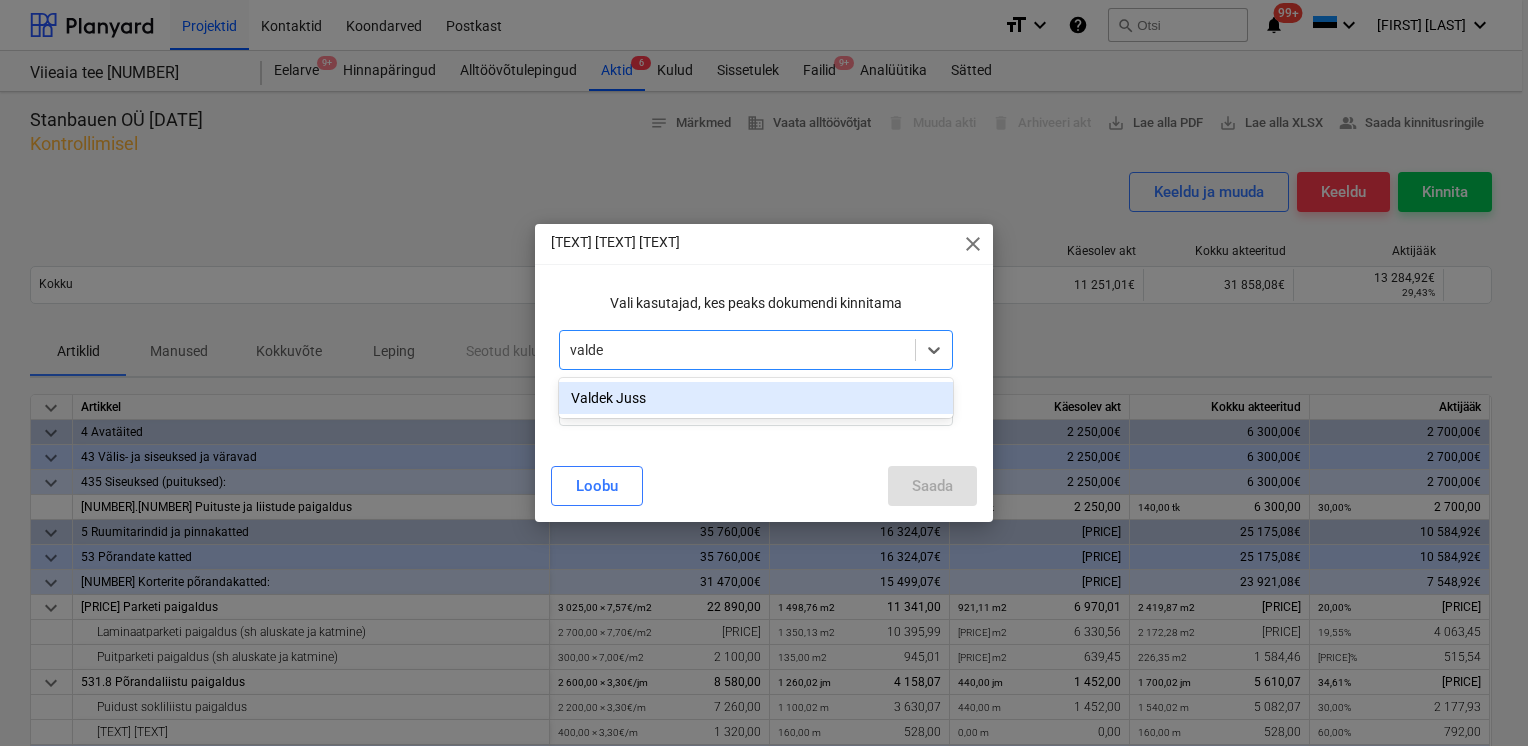 click on "Valdek Juss" at bounding box center [756, 398] 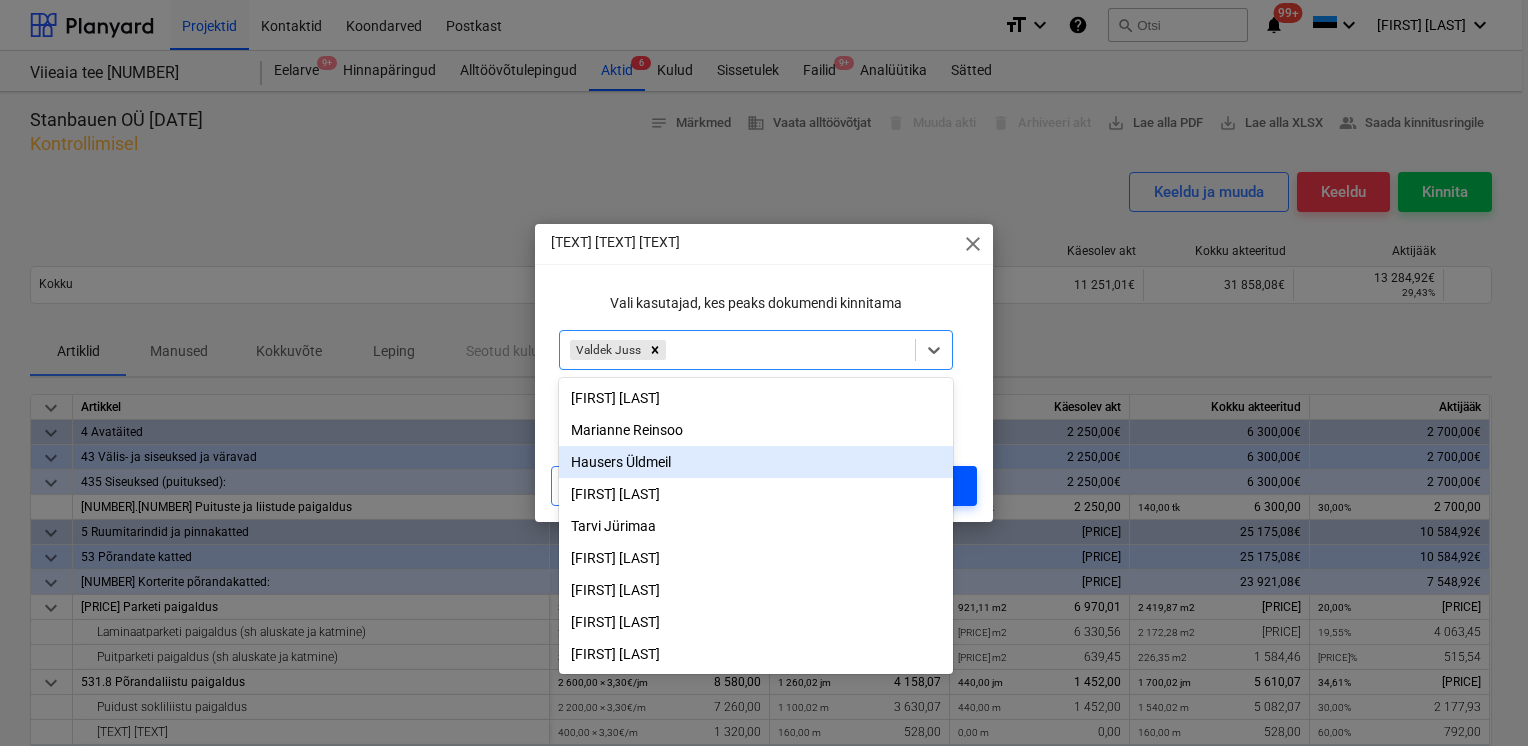 type 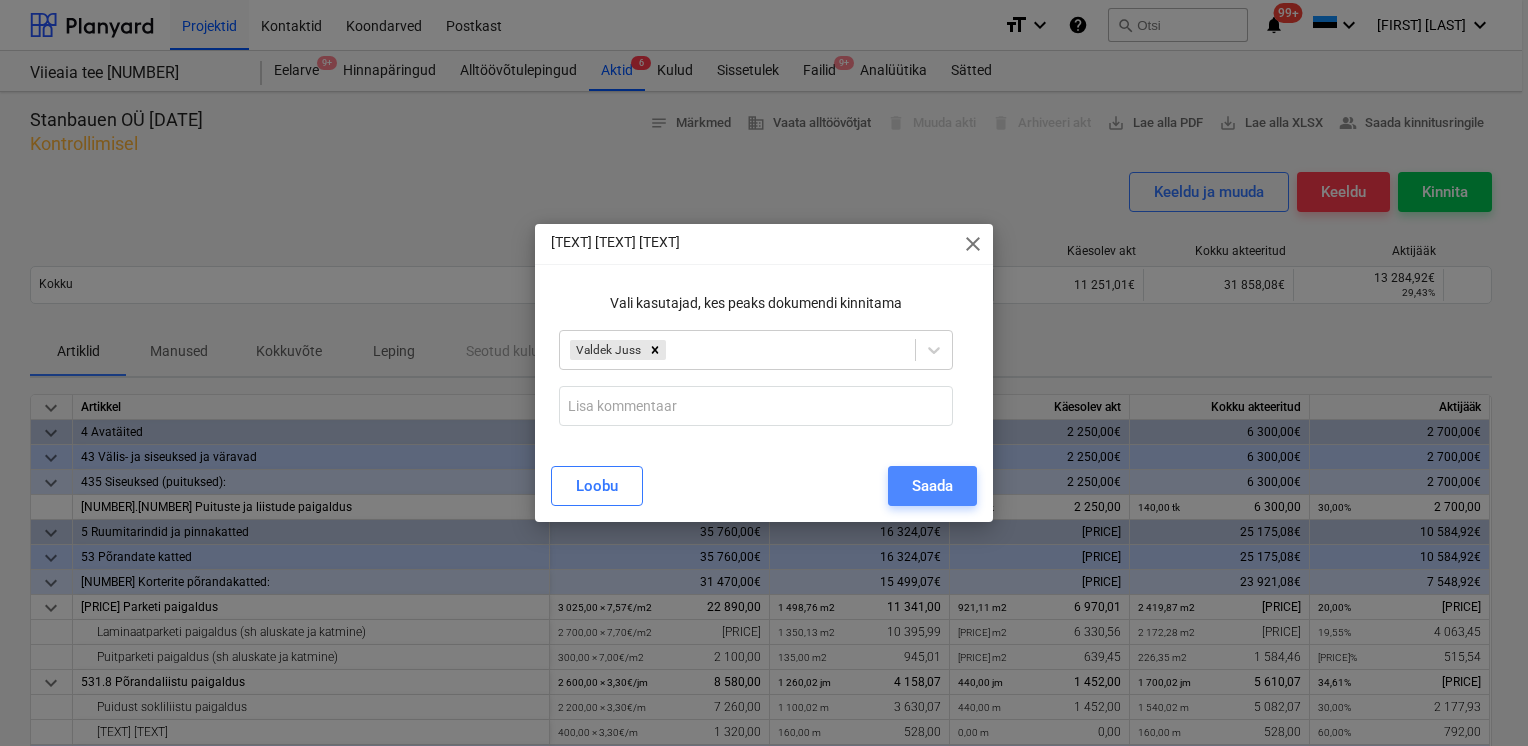 click on "Saada" at bounding box center [932, 486] 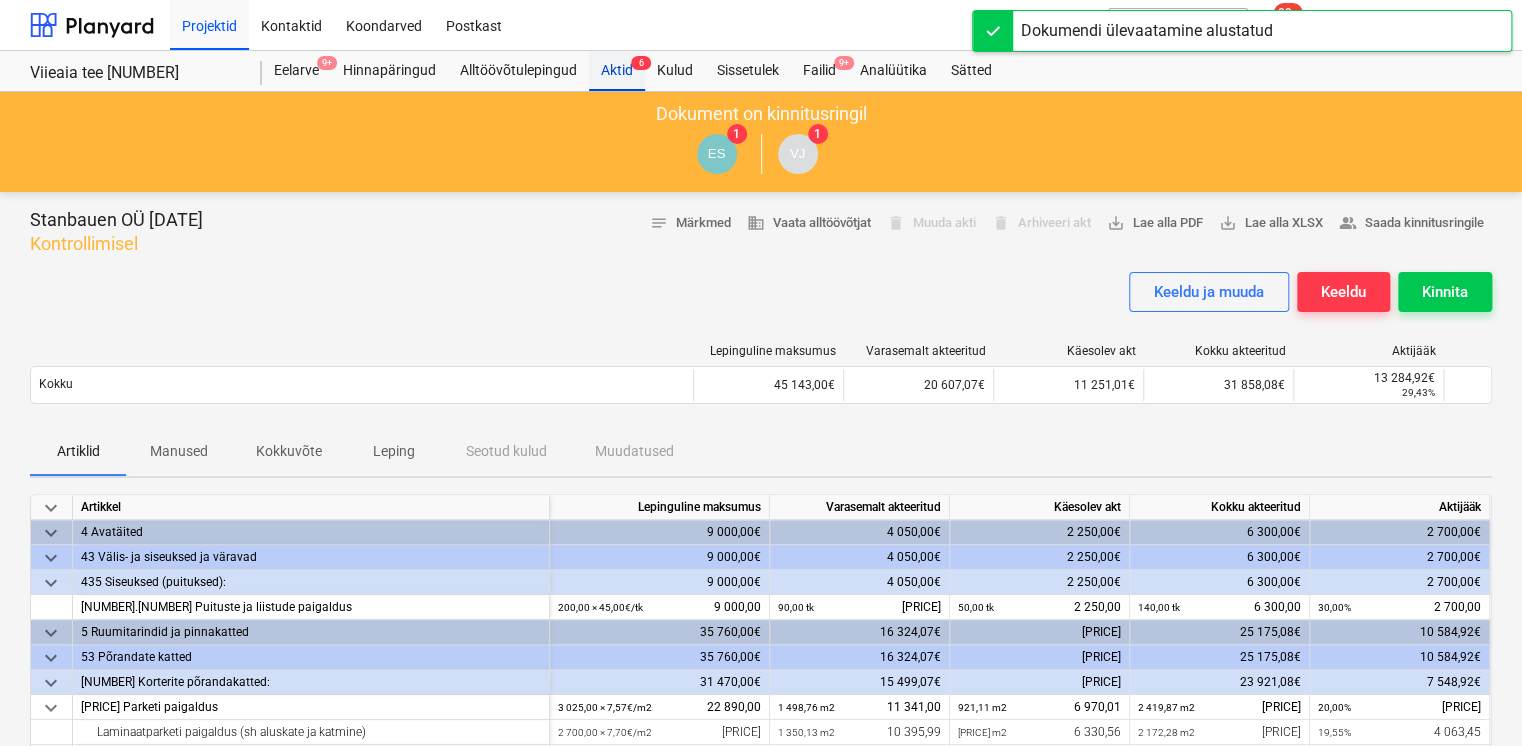 click on "Aktid 6" at bounding box center [617, 71] 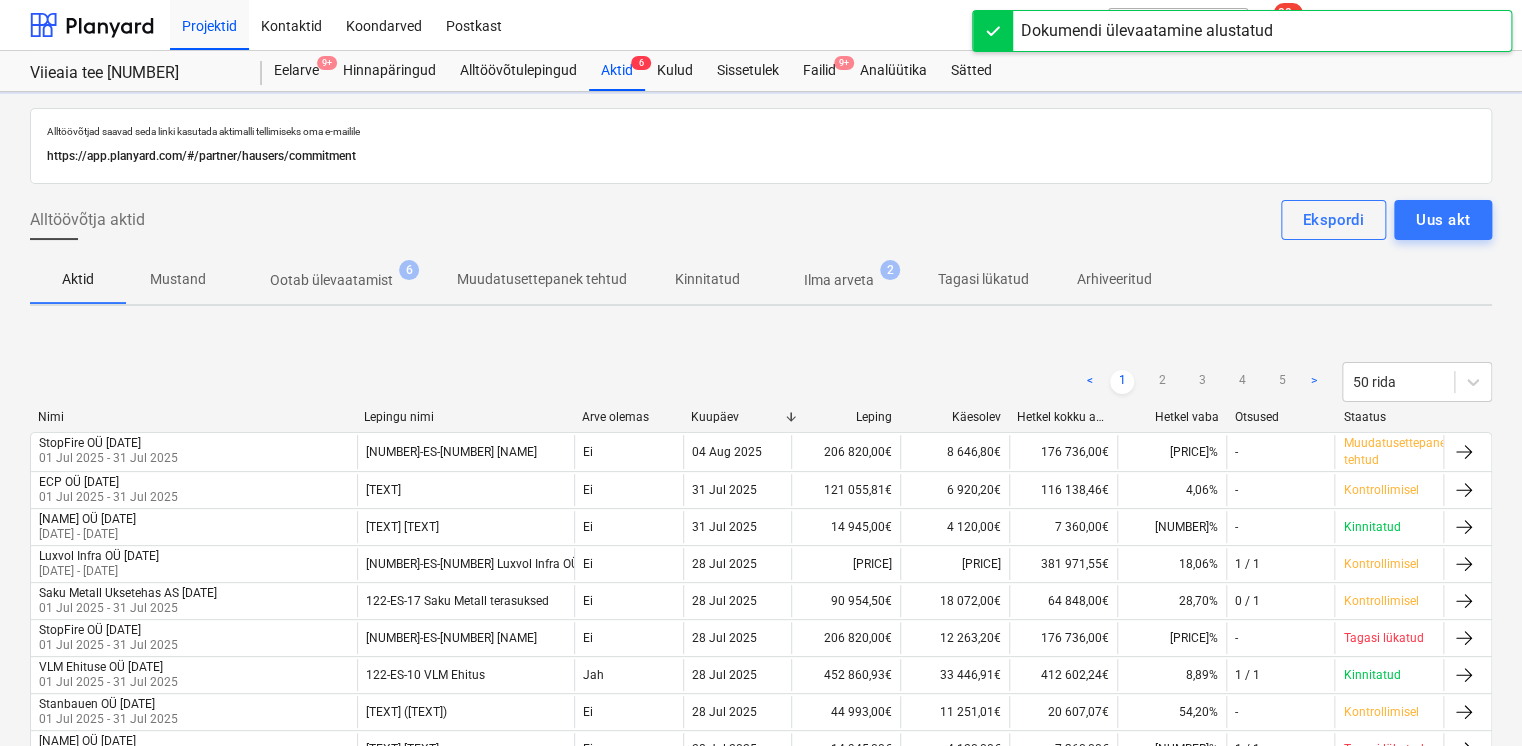 type 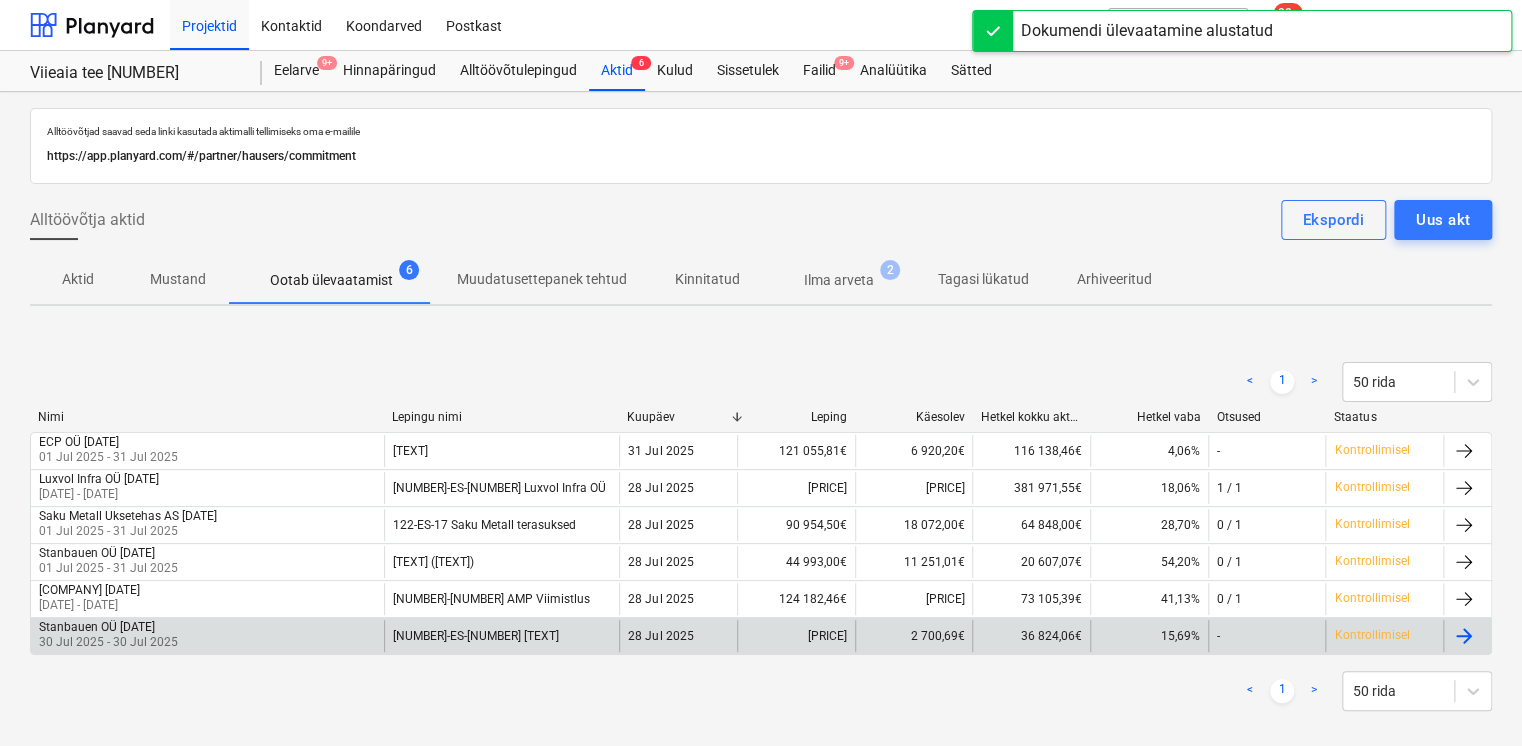 click on "30 Jul 2025 - 30 Jul 2025" at bounding box center (108, 642) 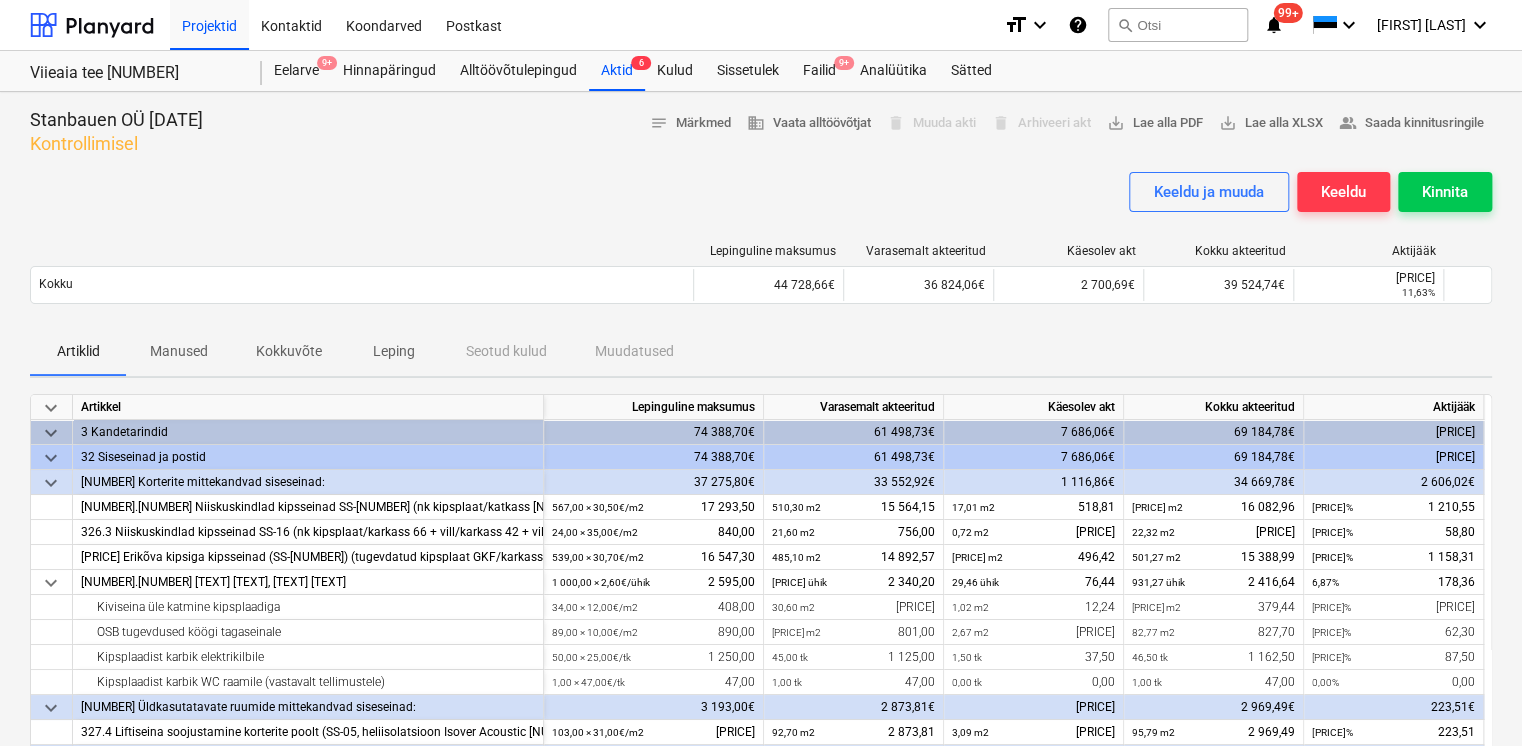 scroll, scrollTop: 233, scrollLeft: 0, axis: vertical 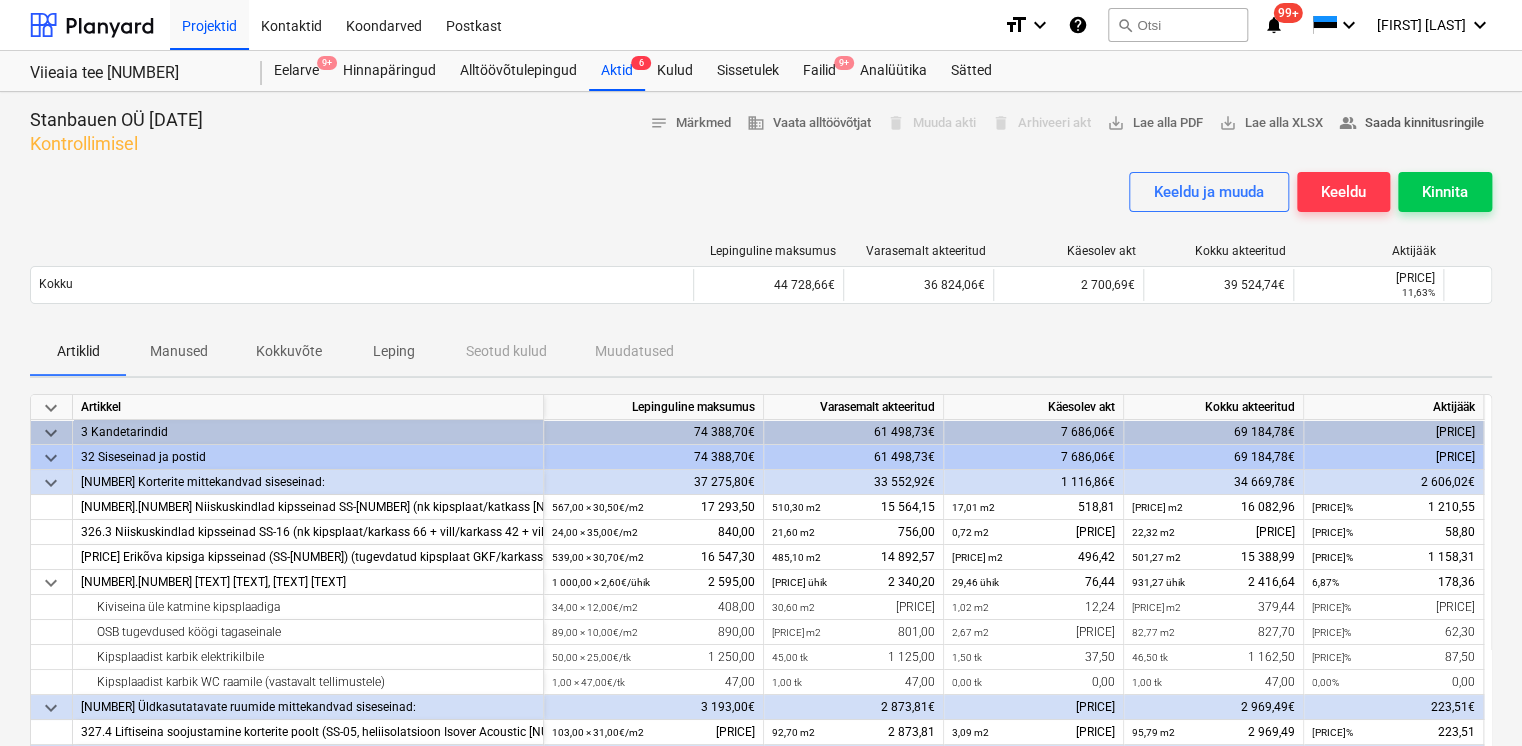 type 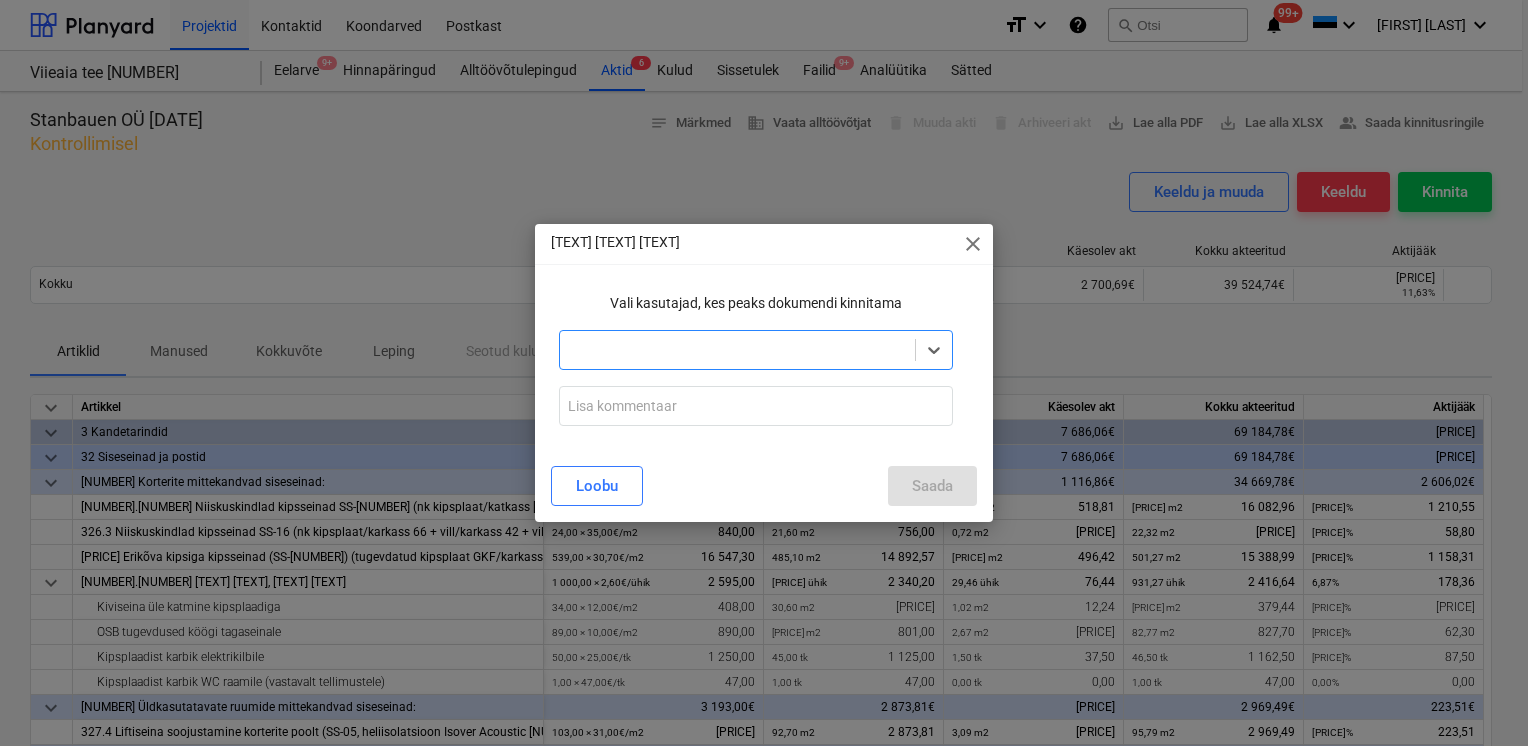 click at bounding box center (737, 350) 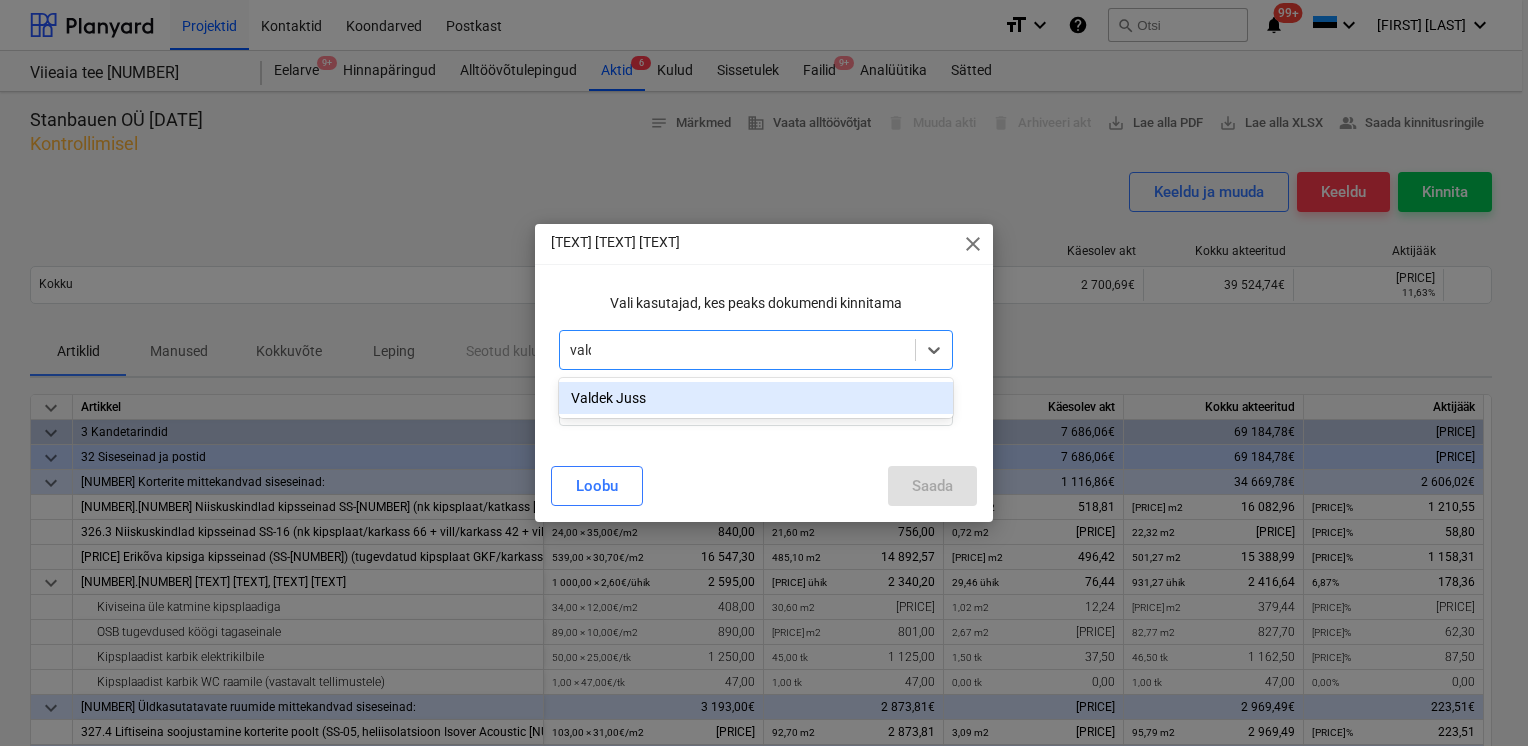 type on "valde" 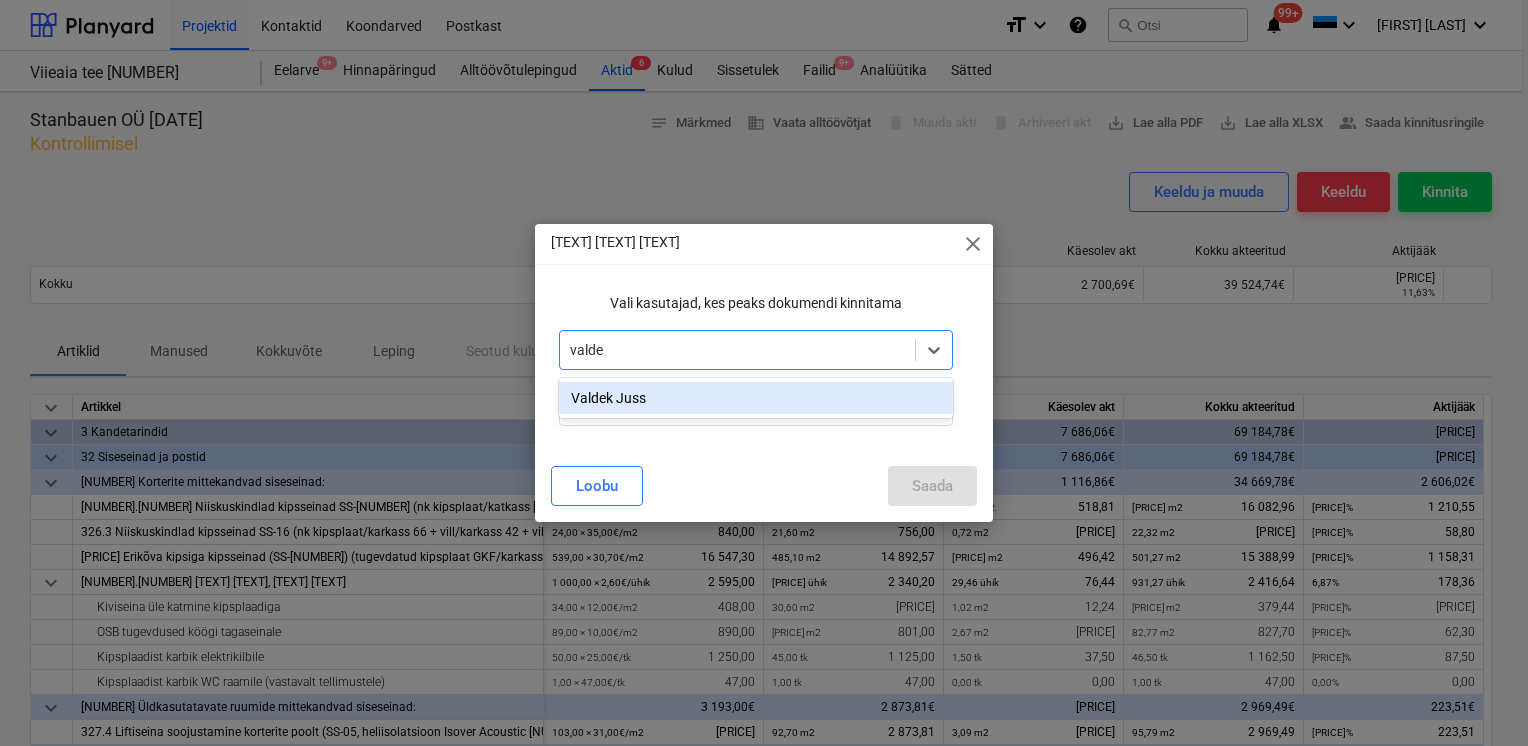 type 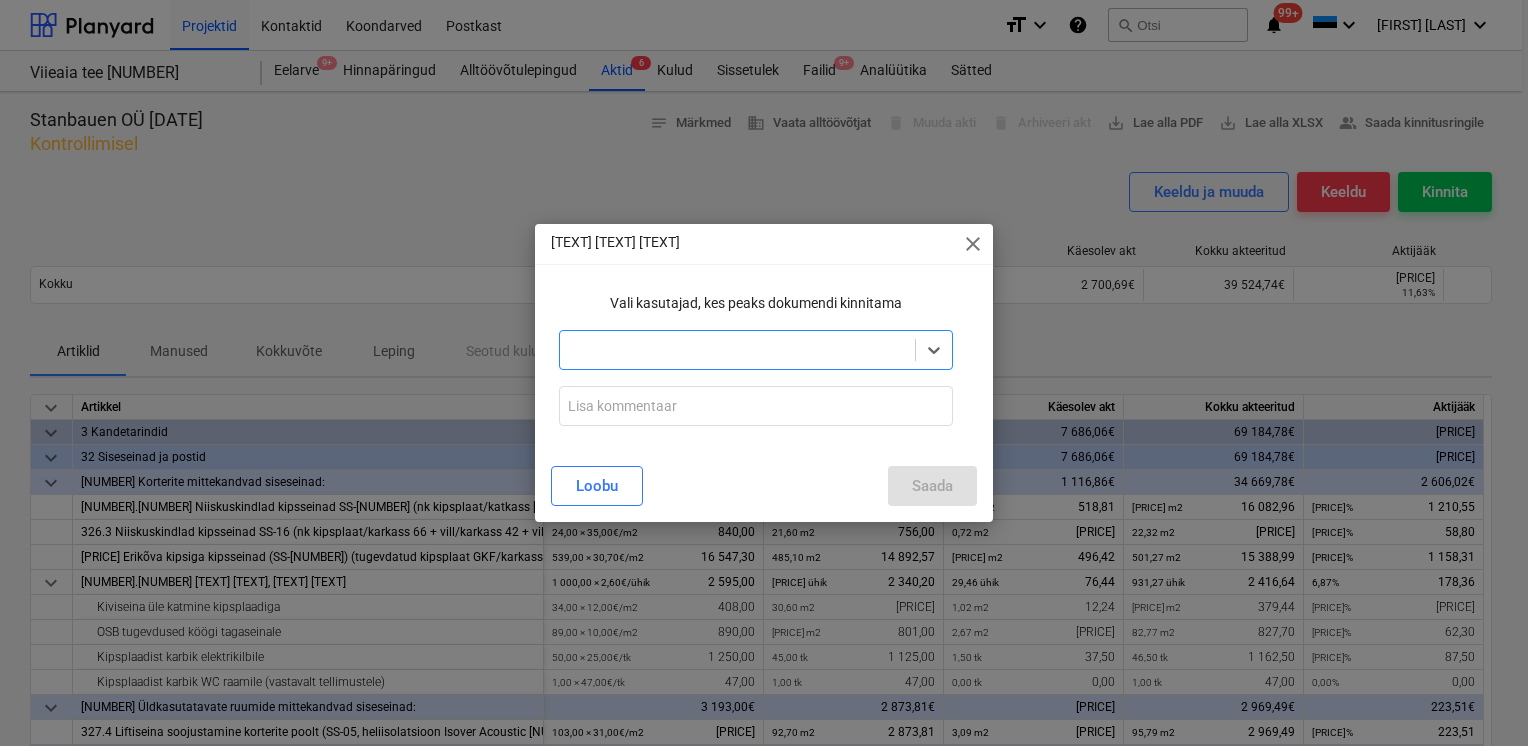 click on "Vali kasutajad, kes peaks dokumendi kinnitama" at bounding box center [756, 303] 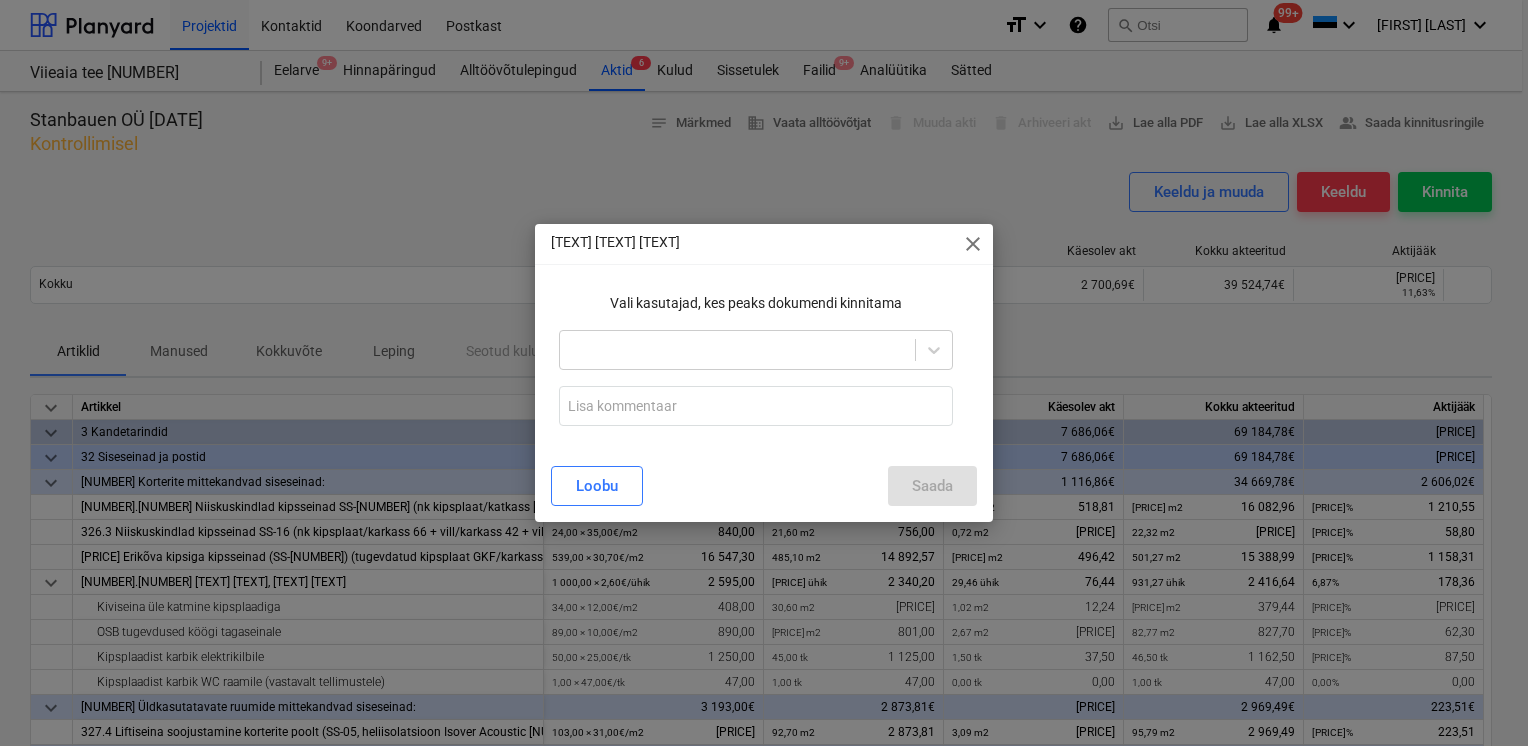 type 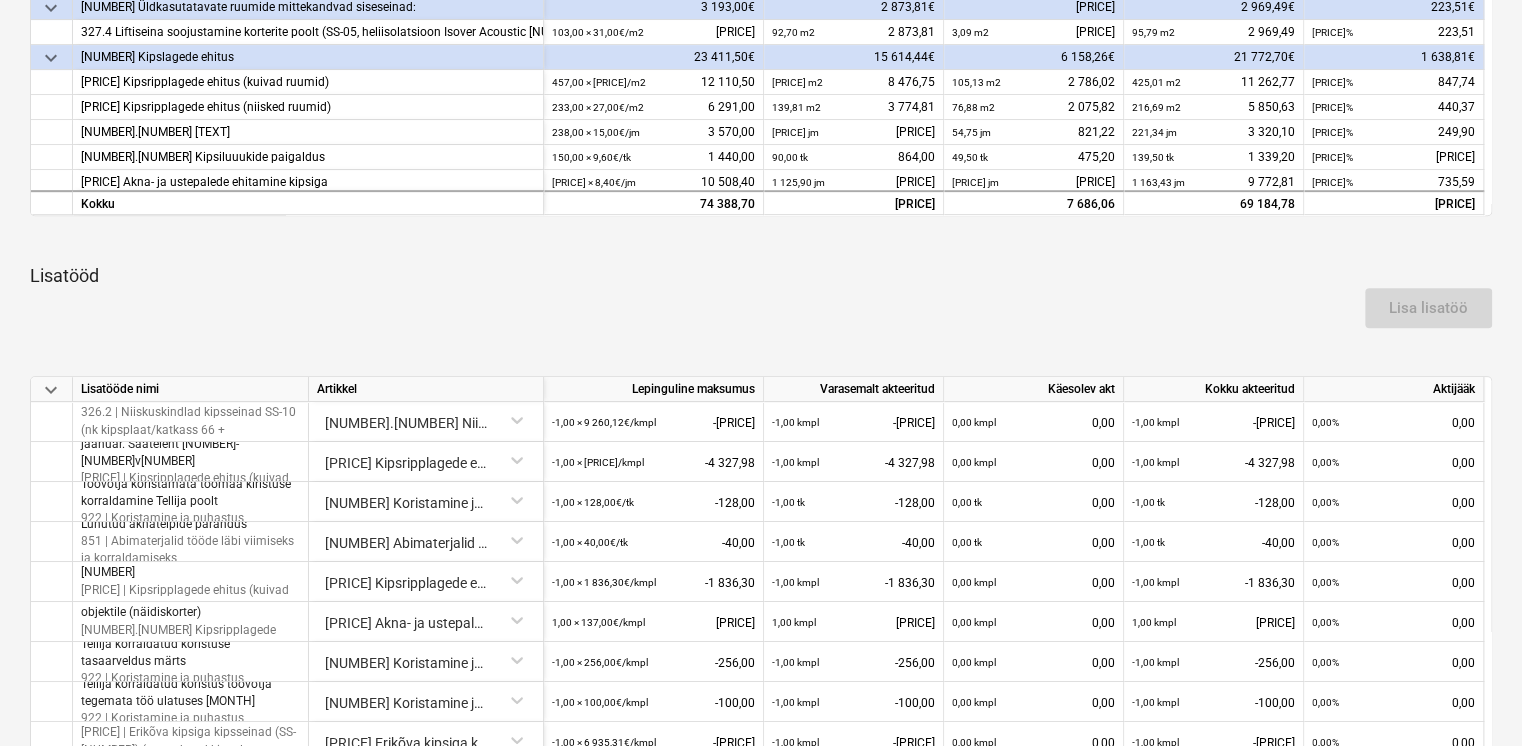 scroll, scrollTop: 1148, scrollLeft: 0, axis: vertical 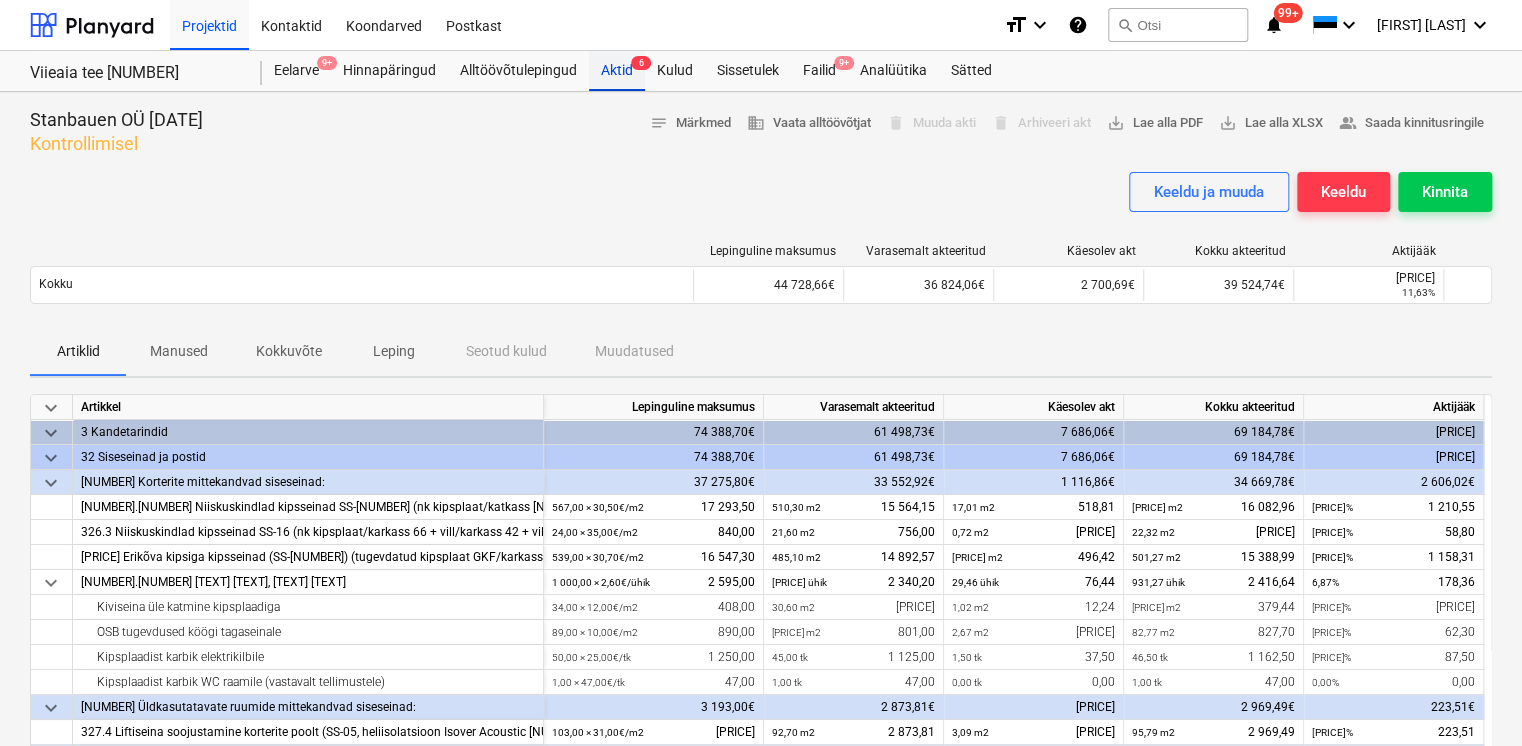 click on "Aktid 6" at bounding box center [617, 71] 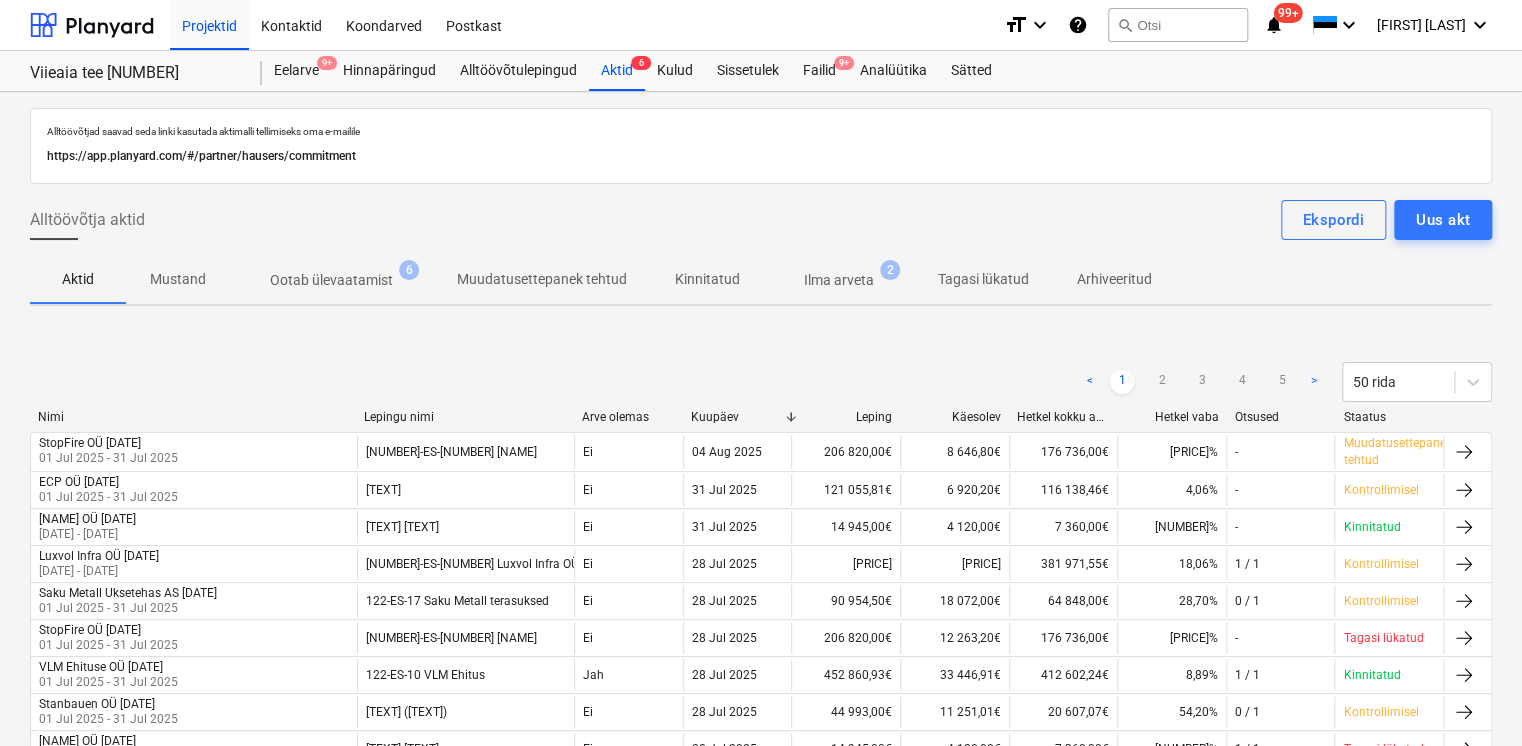 type 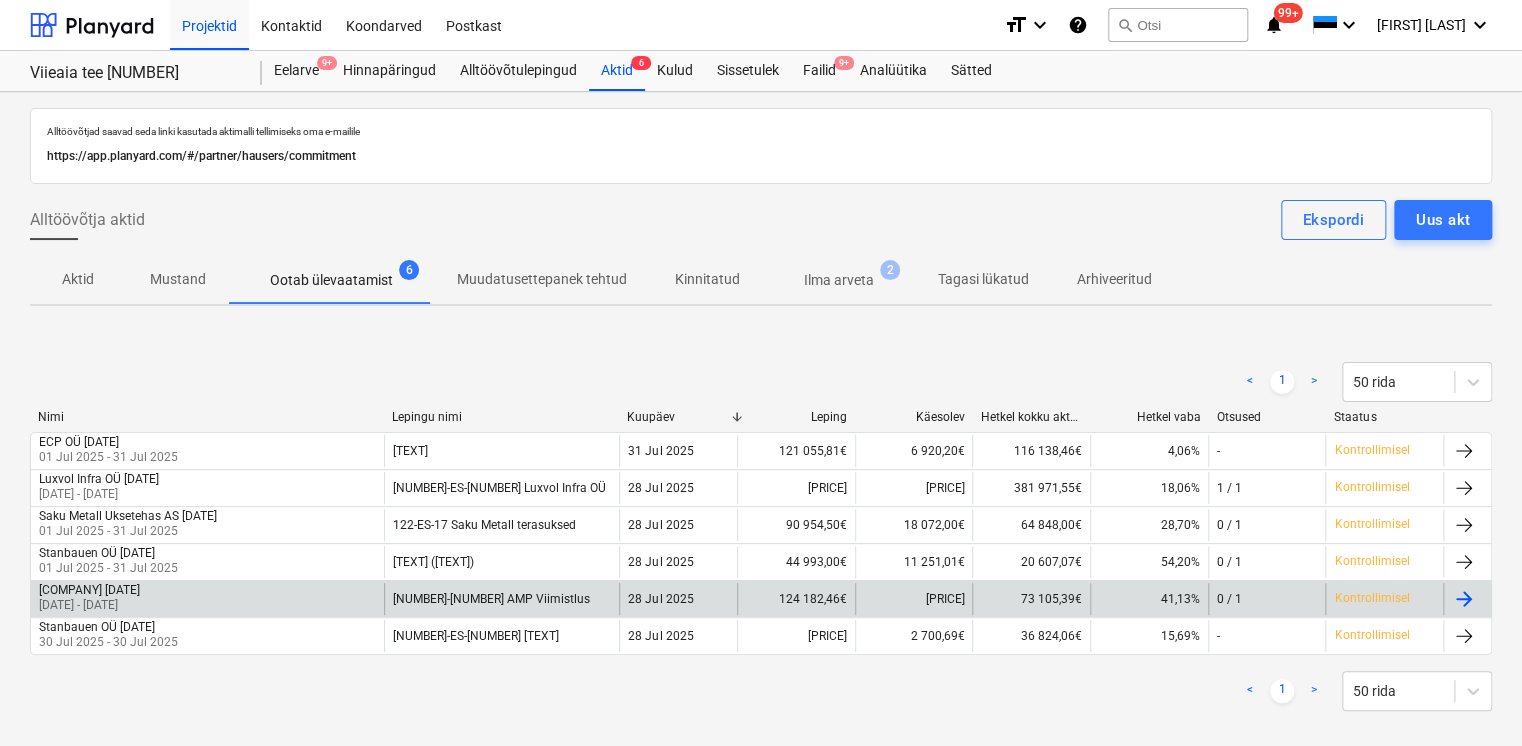 click on "AMP Viimistlus OÜ 28072025 11 Jun 2025 - 29 Jul 2025" at bounding box center [207, 599] 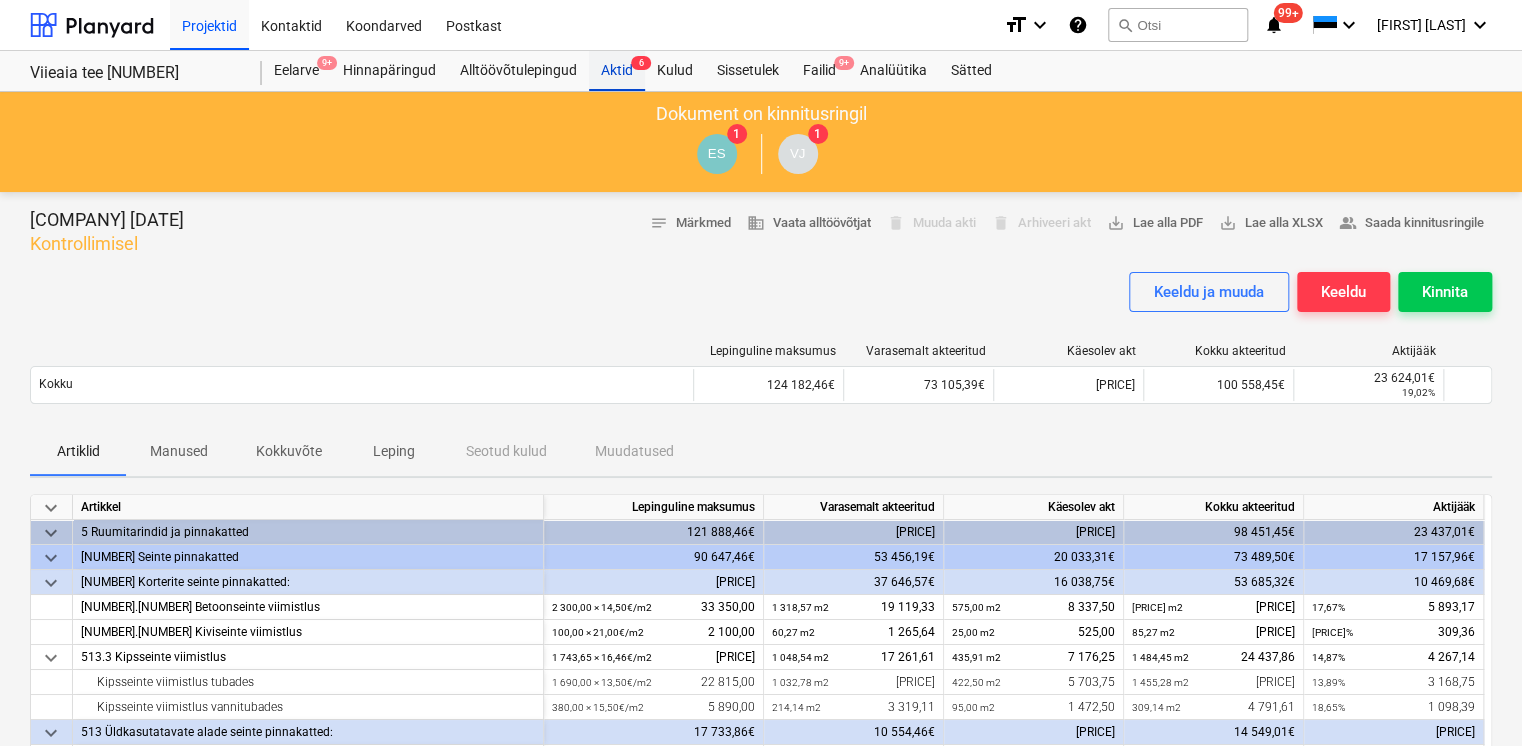 click on "Aktid 6" at bounding box center (617, 71) 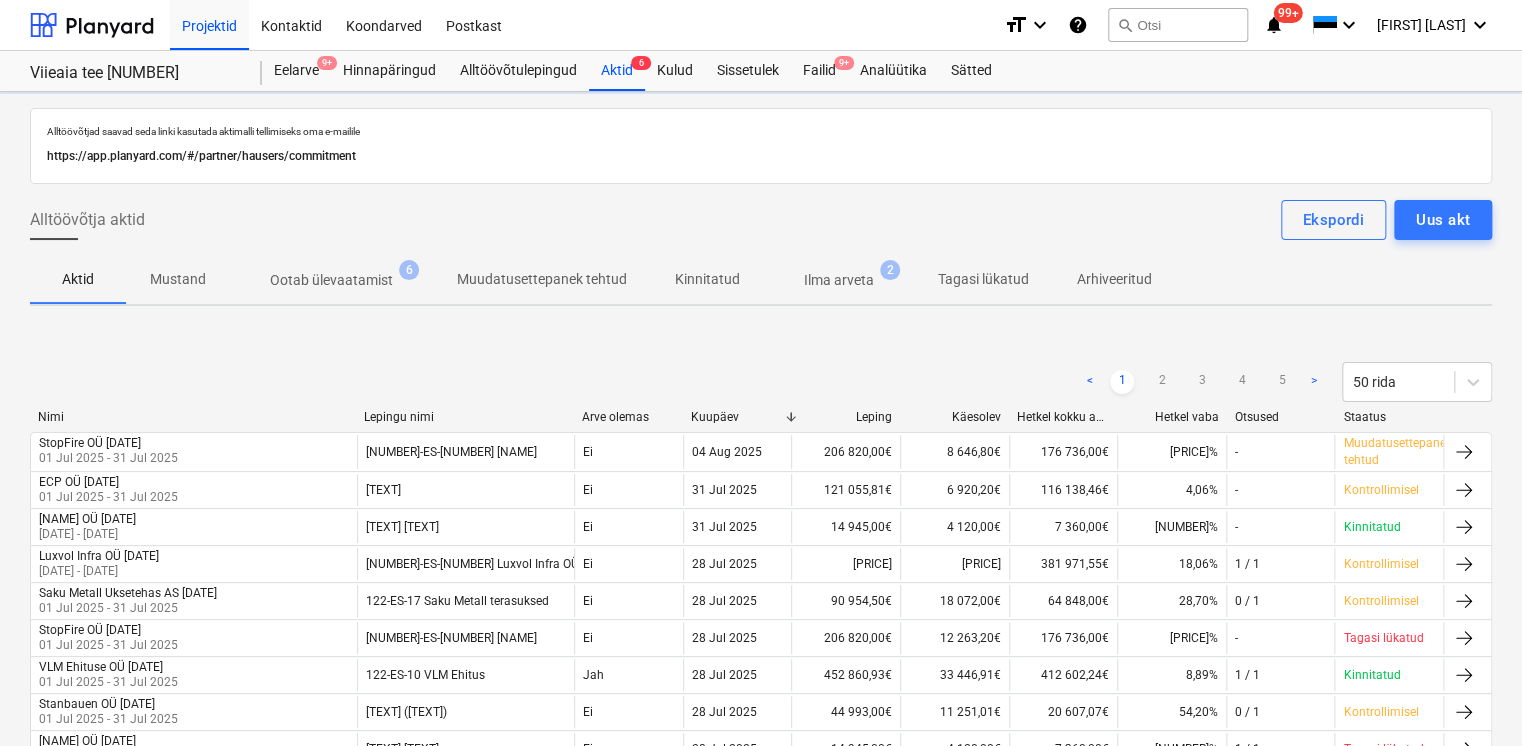 type 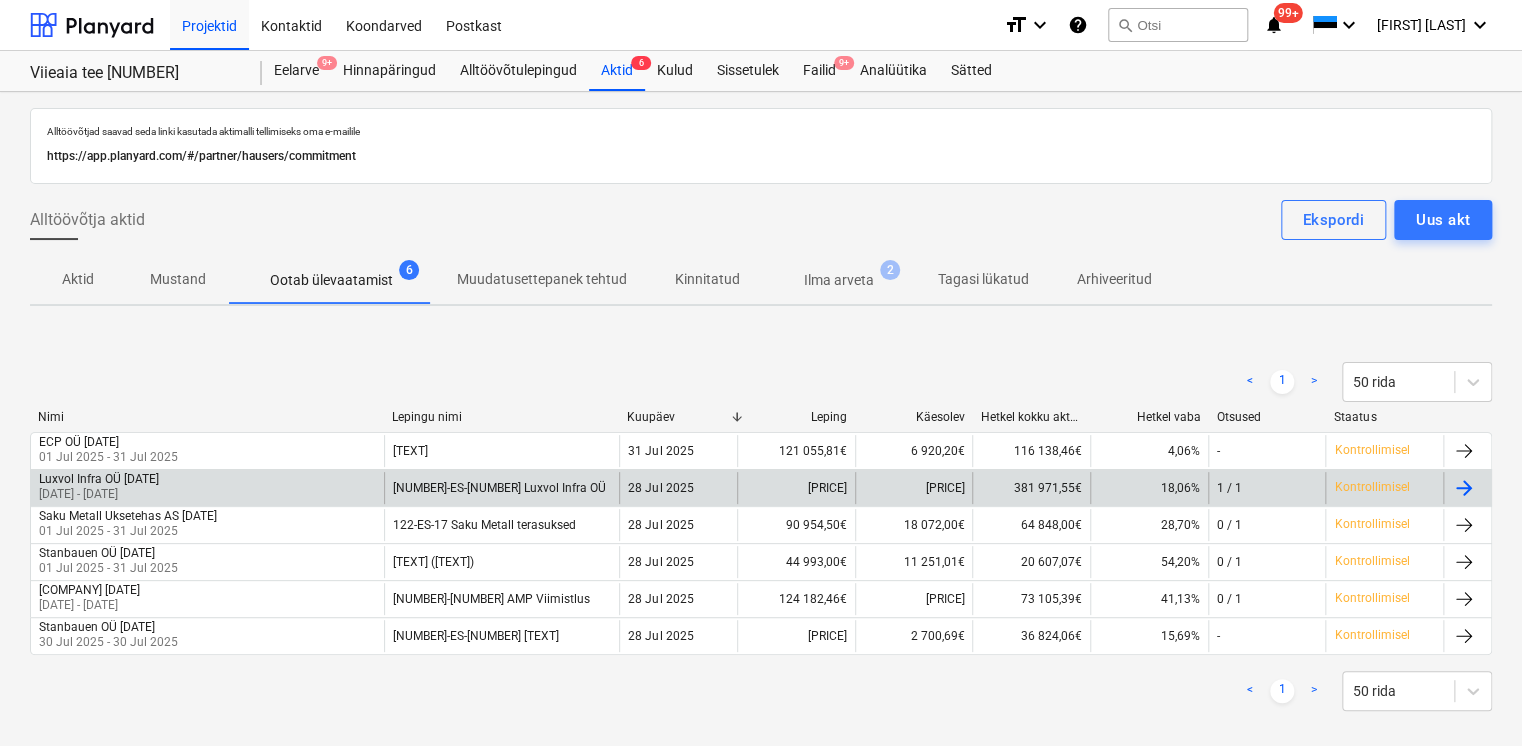 click on "[COMPANY] OÜ [DATE] [DATE] - [DATE]" at bounding box center (207, 488) 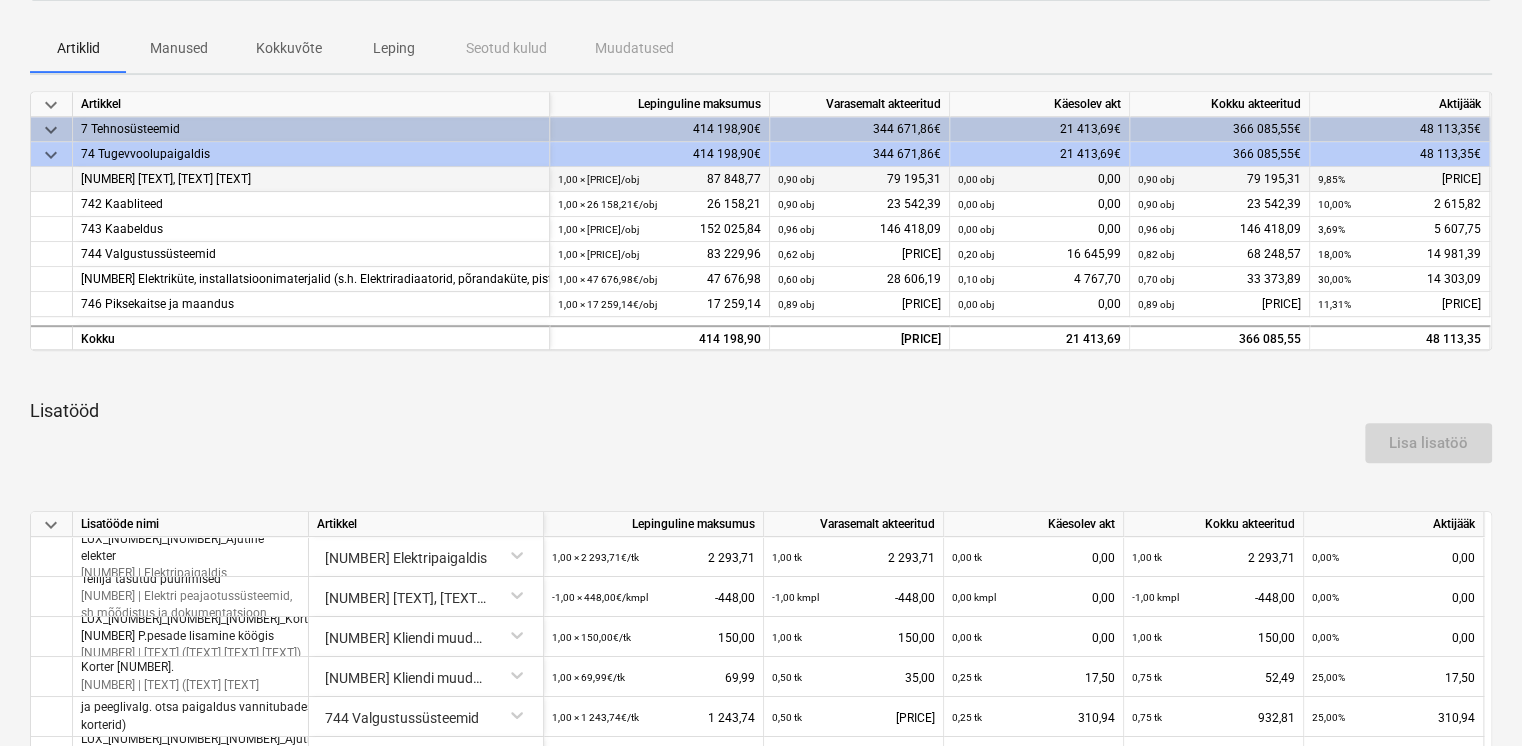 scroll, scrollTop: 933, scrollLeft: 0, axis: vertical 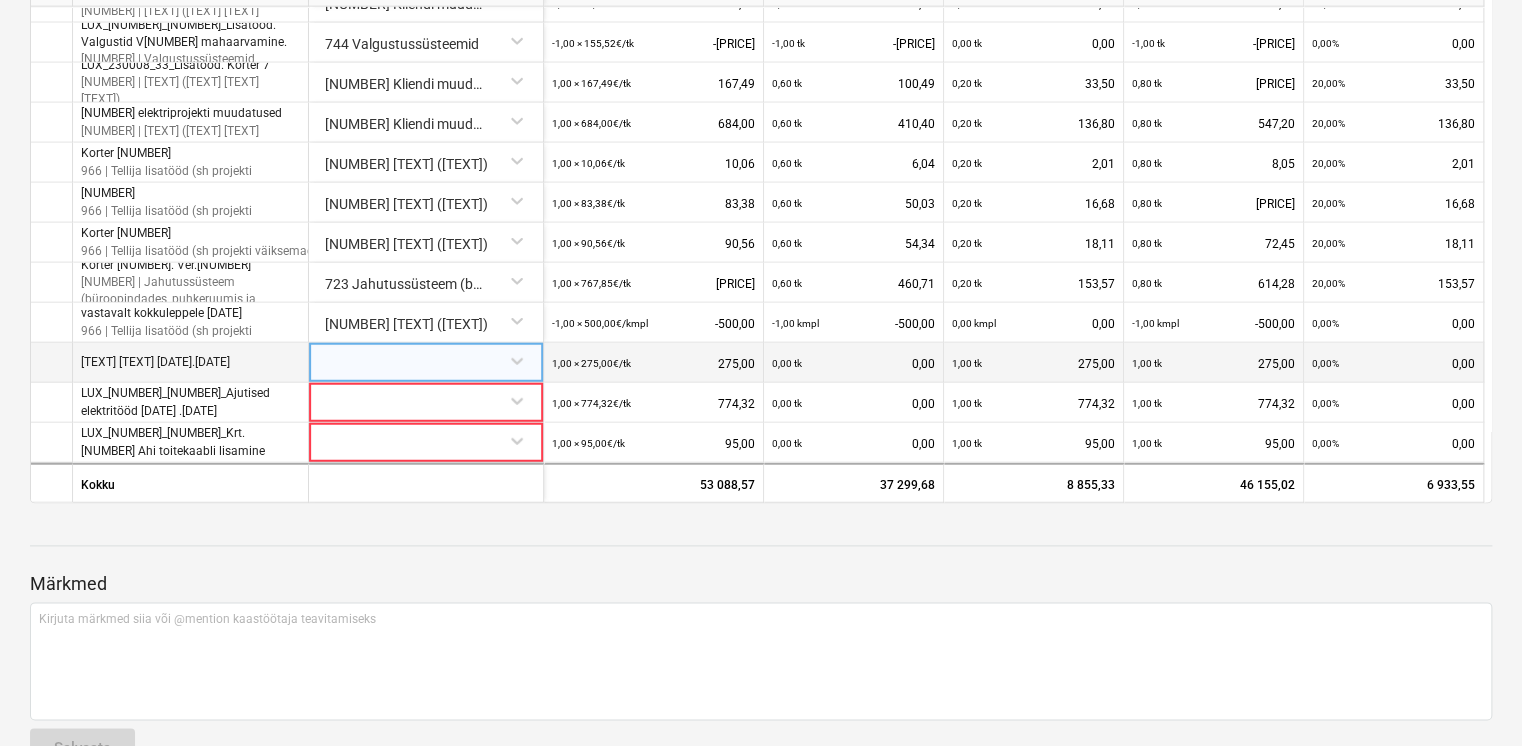 click at bounding box center (426, 360) 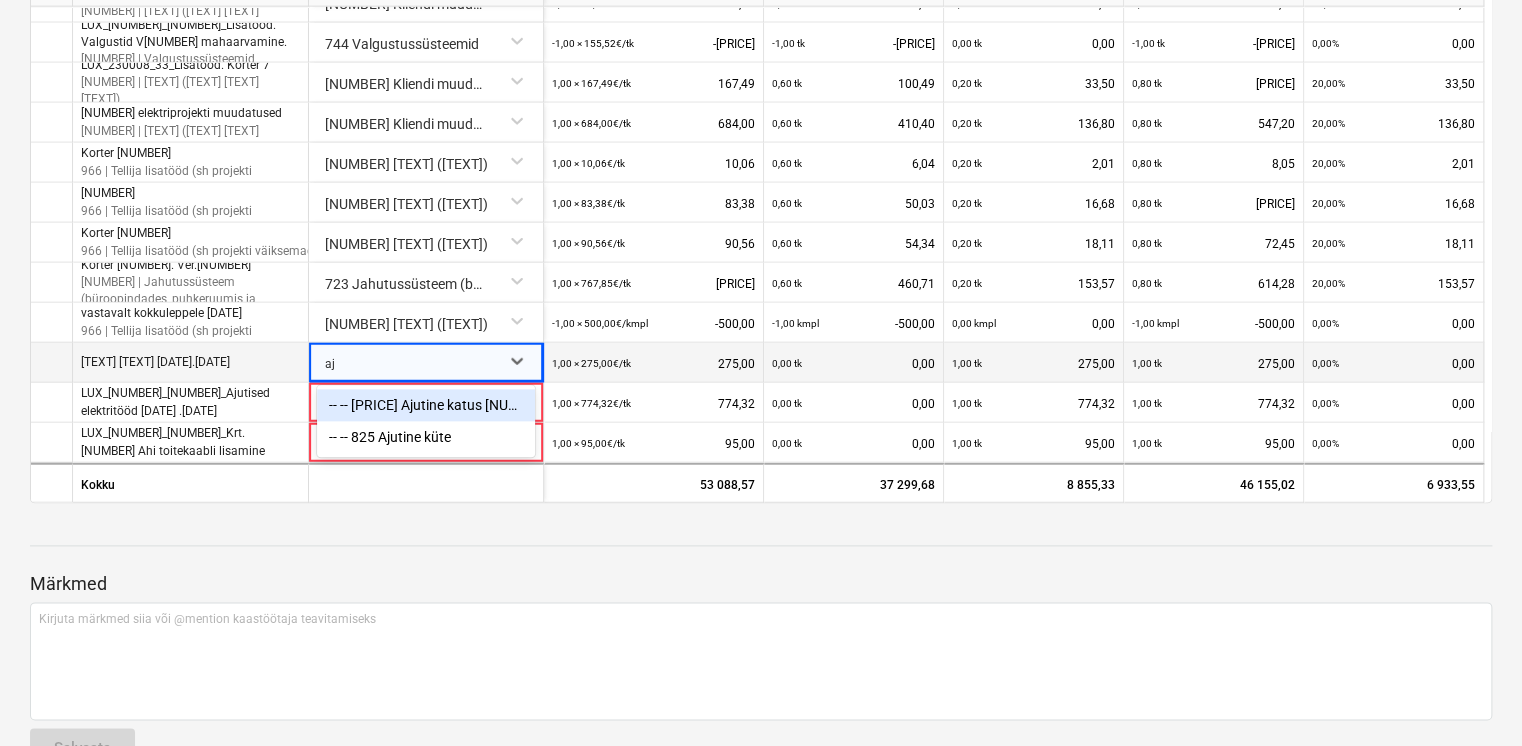 type on "a" 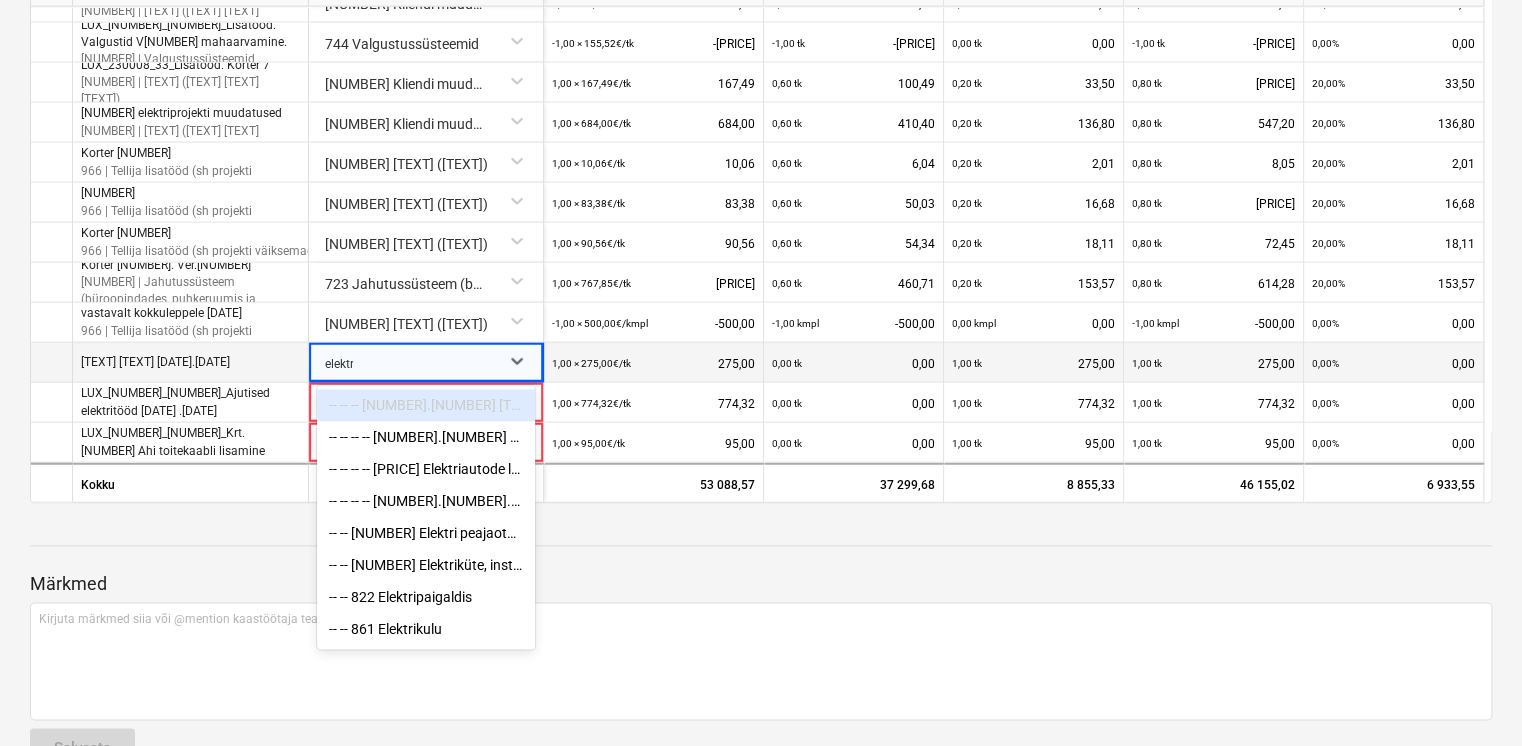 type on "elektri" 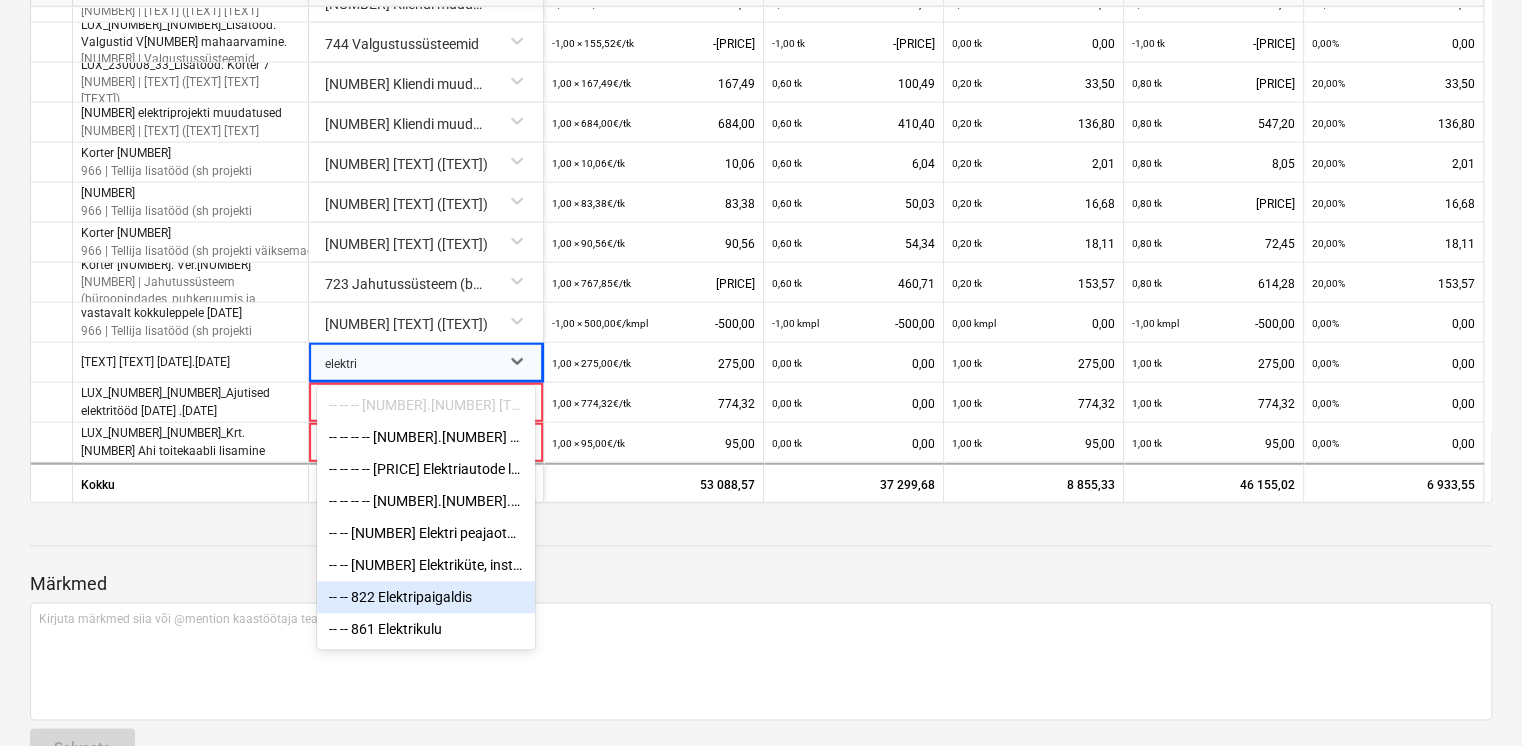 click on "-- --  822 Elektripaigaldis" at bounding box center (426, 597) 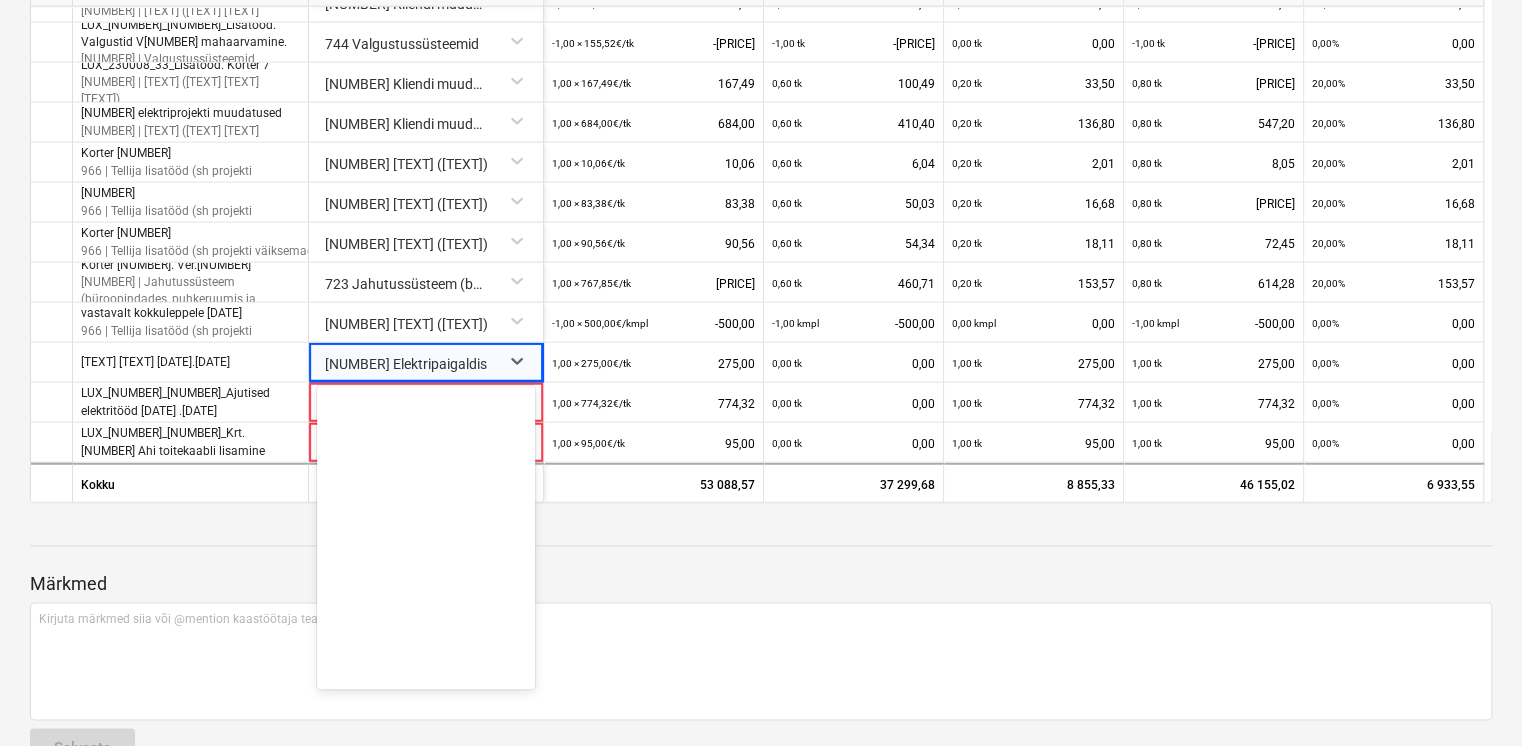scroll, scrollTop: 22400, scrollLeft: 0, axis: vertical 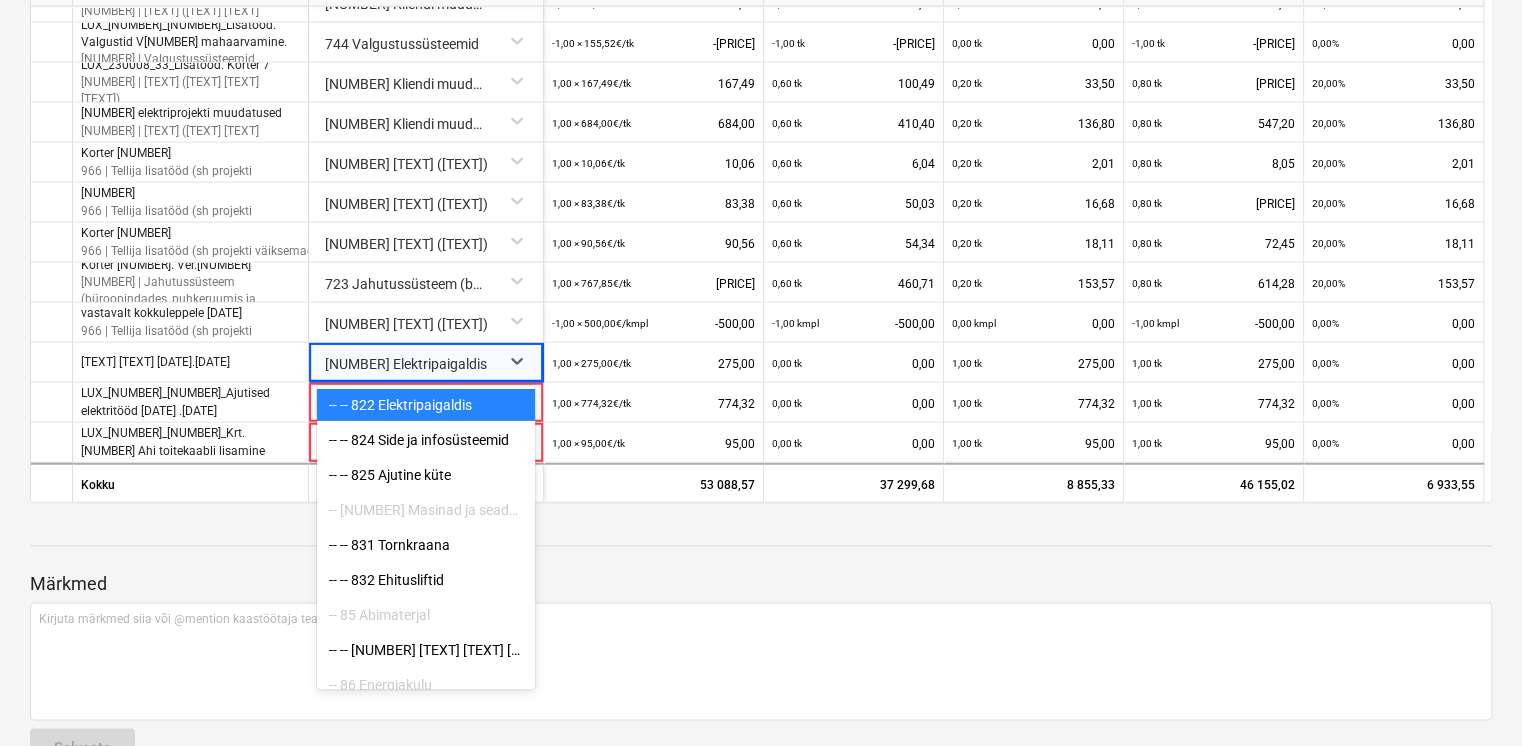 click at bounding box center [761, 545] 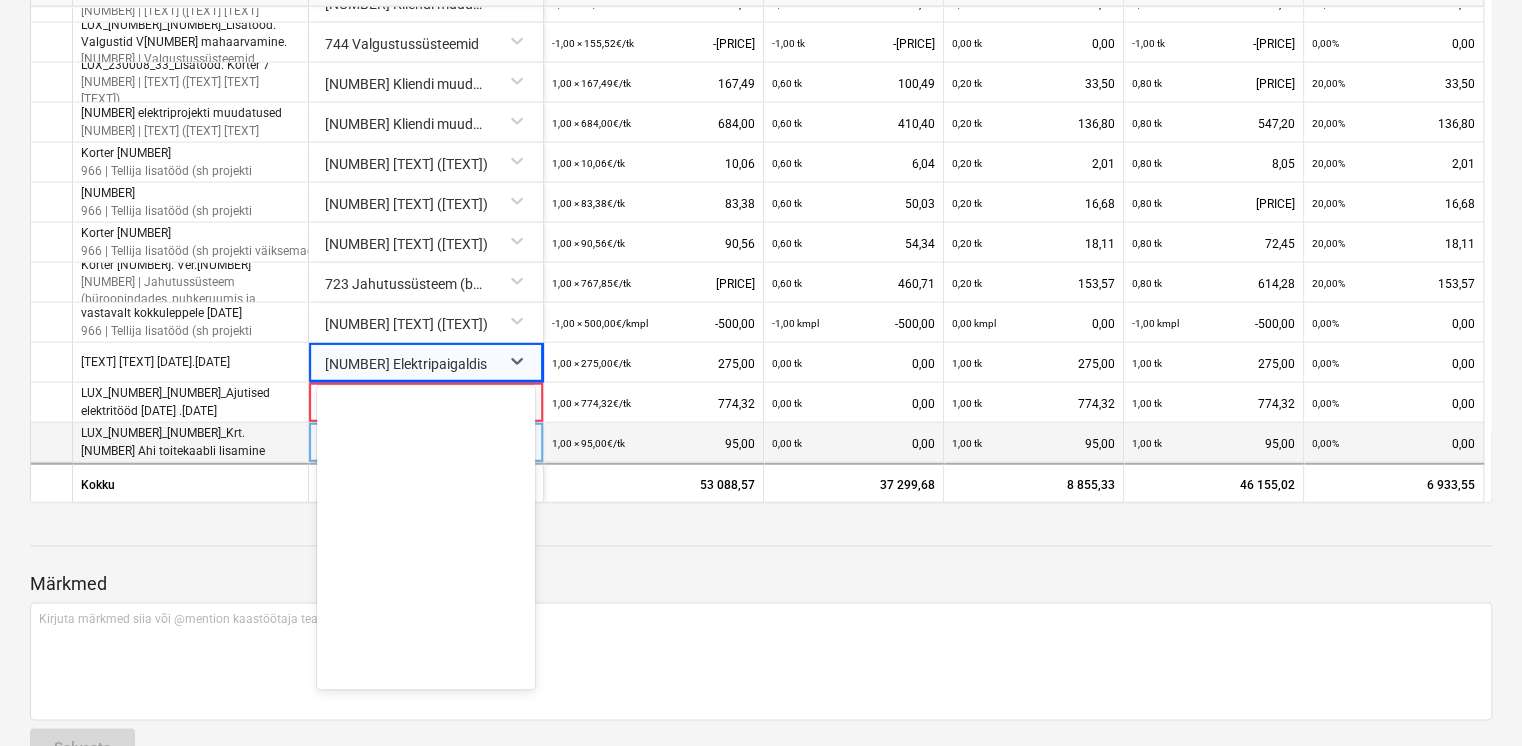 scroll, scrollTop: 22400, scrollLeft: 0, axis: vertical 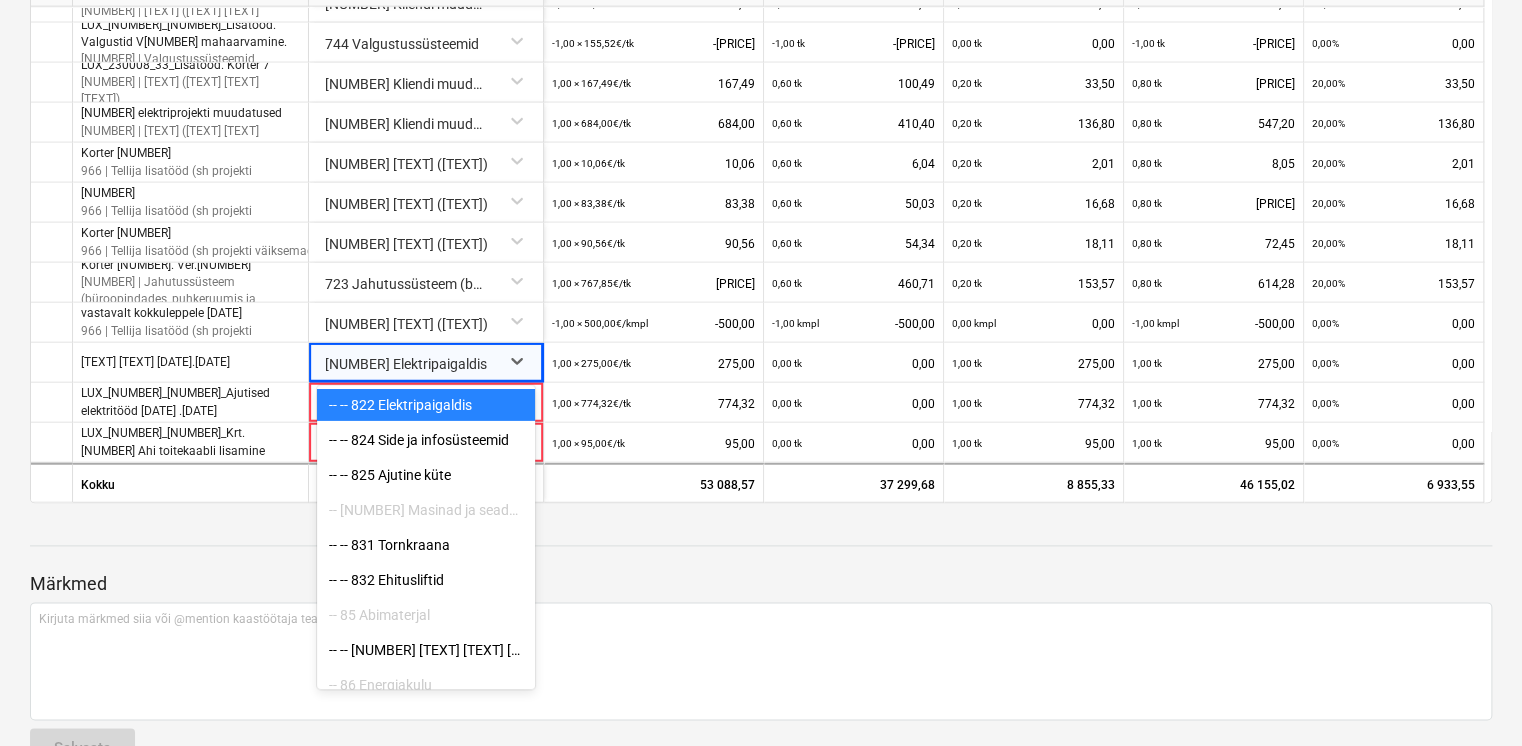 click on "-- --  822 Elektripaigaldis" at bounding box center (426, 405) 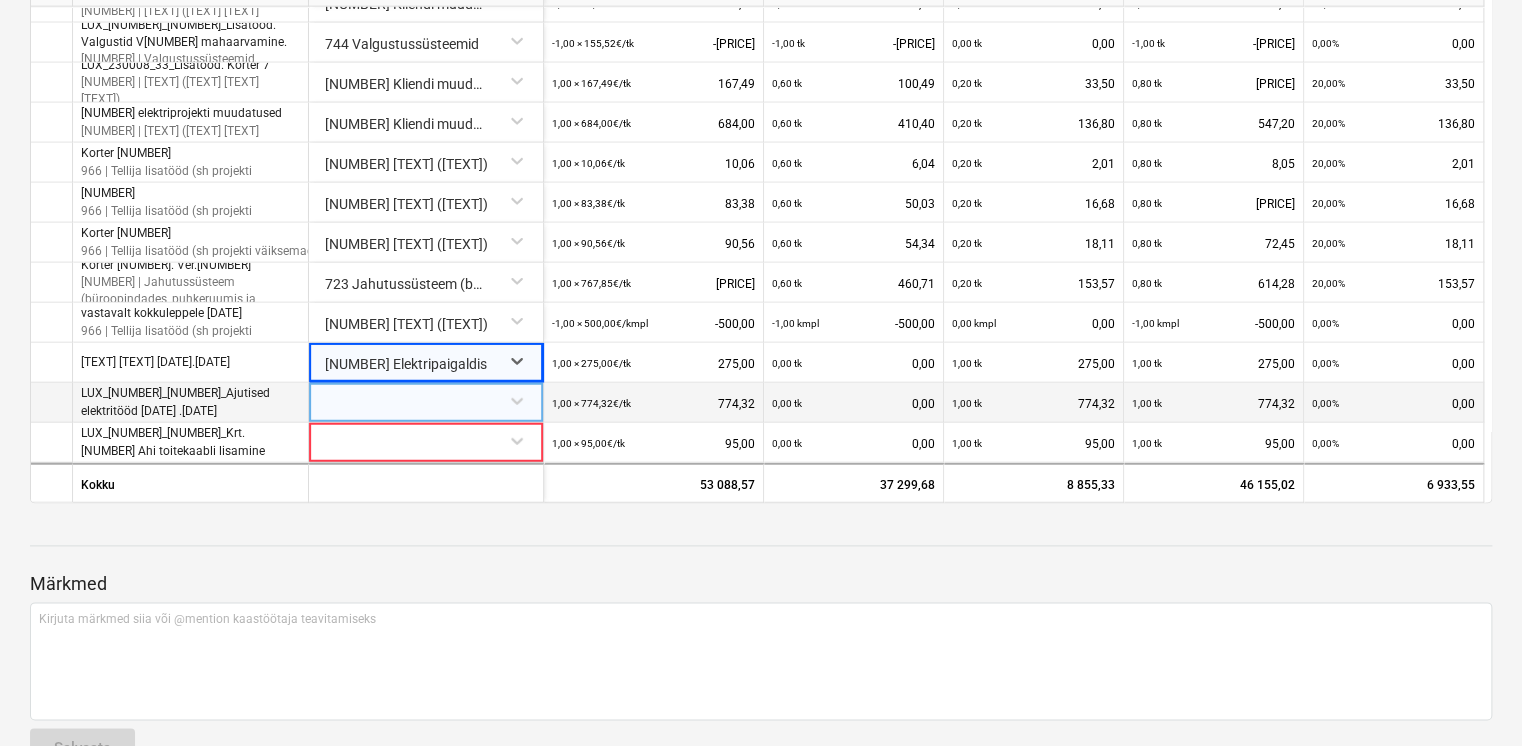 click on "Projektid Kontaktid Koondarved Postkast format_size keyboard_arrow_down help search Otsi notifications 99+ keyboard_arrow_down E. Sillandi keyboard_arrow_down Viieaia tee 28 Eelarve 9+ Hinnapäringud Alltöövõtulepingud Aktid 6 Kulud Sissetulek Failid 9+ Analüütika Sätted Dokument on üle vaadatud ES 1 AŠ 1 Luxvol Infra OÜ 28072025 Kontrollimisel notes 1 märge business Vaata alltöövõtjat delete Muuda akti delete Arhiveeri akt save_alt Lae alla PDF save_alt Lae alla XLSX people_alt Saada kinnitusringile Keeldu ja muuda Keeldu Kinnita Lepinguline maksumus Varasemalt akteeritud Käesolev akt Kokku akteeritud Aktijääk Kokku 467 287,47€ 381 971,55€ 30 269,02€ 412 240,57€ 55 046,90€ 11,78% Please wait Artiklid Manused Kokkuvõte Leping Seotud kulud Muudatused keyboard_arrow_down Artikkel Lepinguline maksumus Varasemalt akteeritud Käesolev akt Kokku akteeritud Aktijääk keyboard_arrow_down 7 Tehnosüsteemid  414 198,90€ 344 671,86€ 21 413,69€ 366 085,55€ 48 113,35€ 1,00   ×" at bounding box center (761, -560) 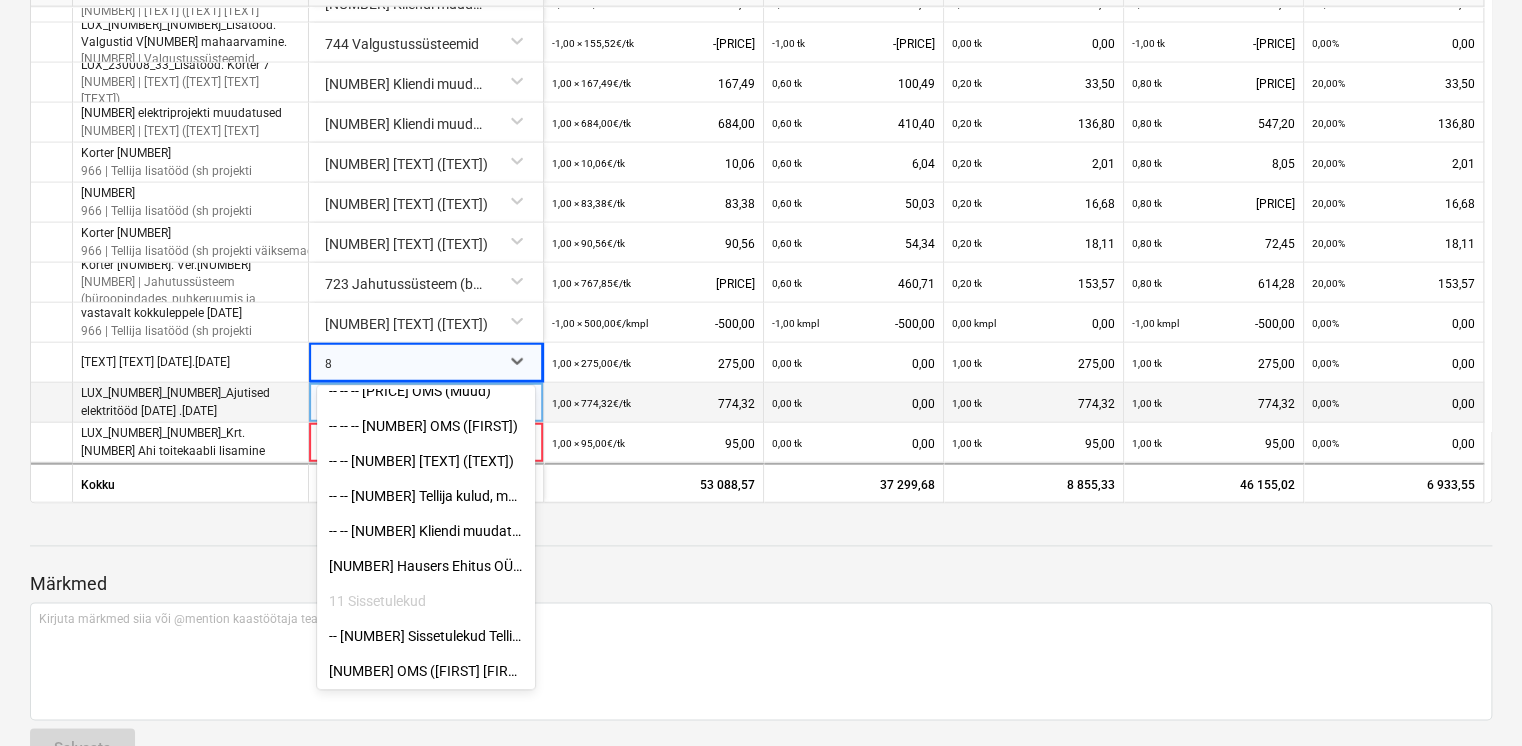 scroll, scrollTop: 21190, scrollLeft: 0, axis: vertical 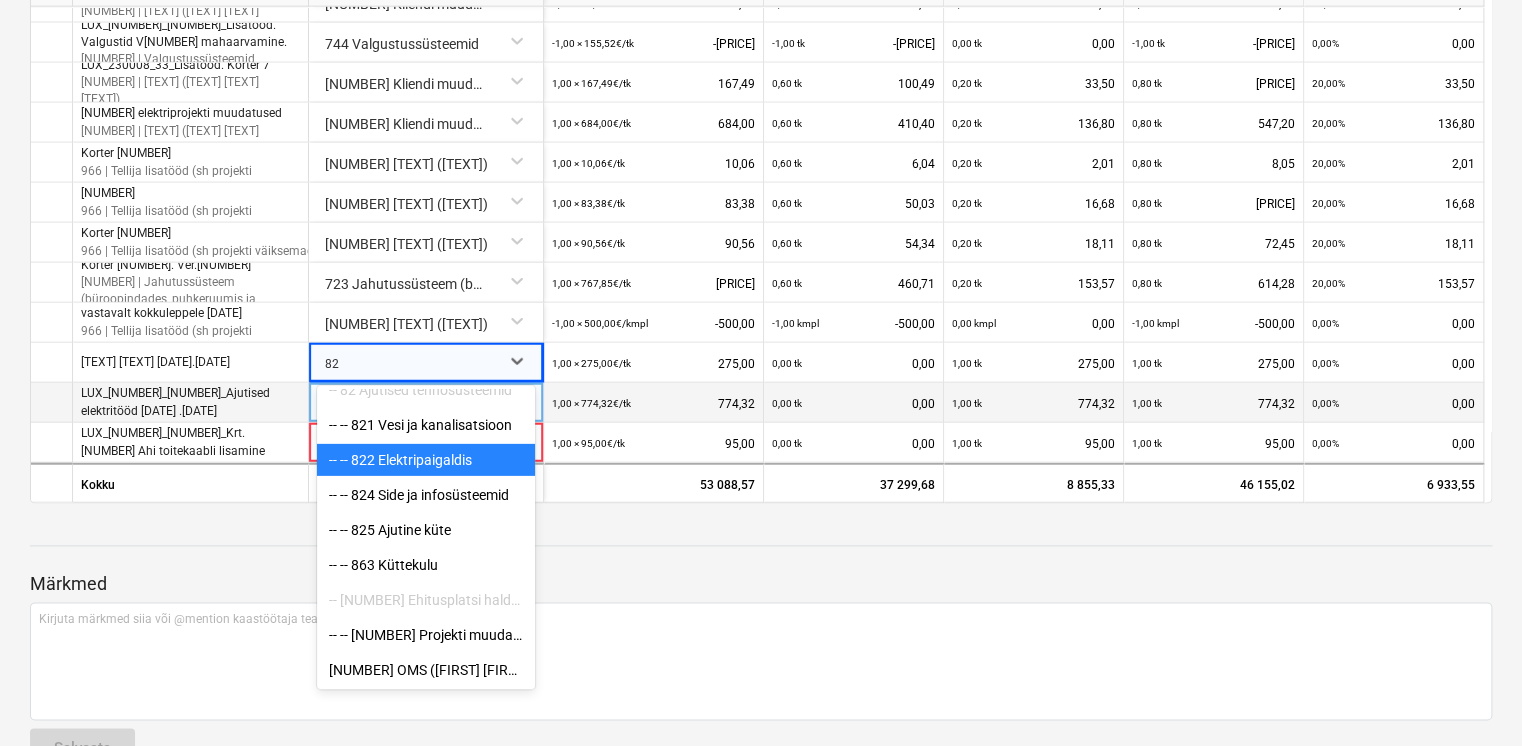 type on "822" 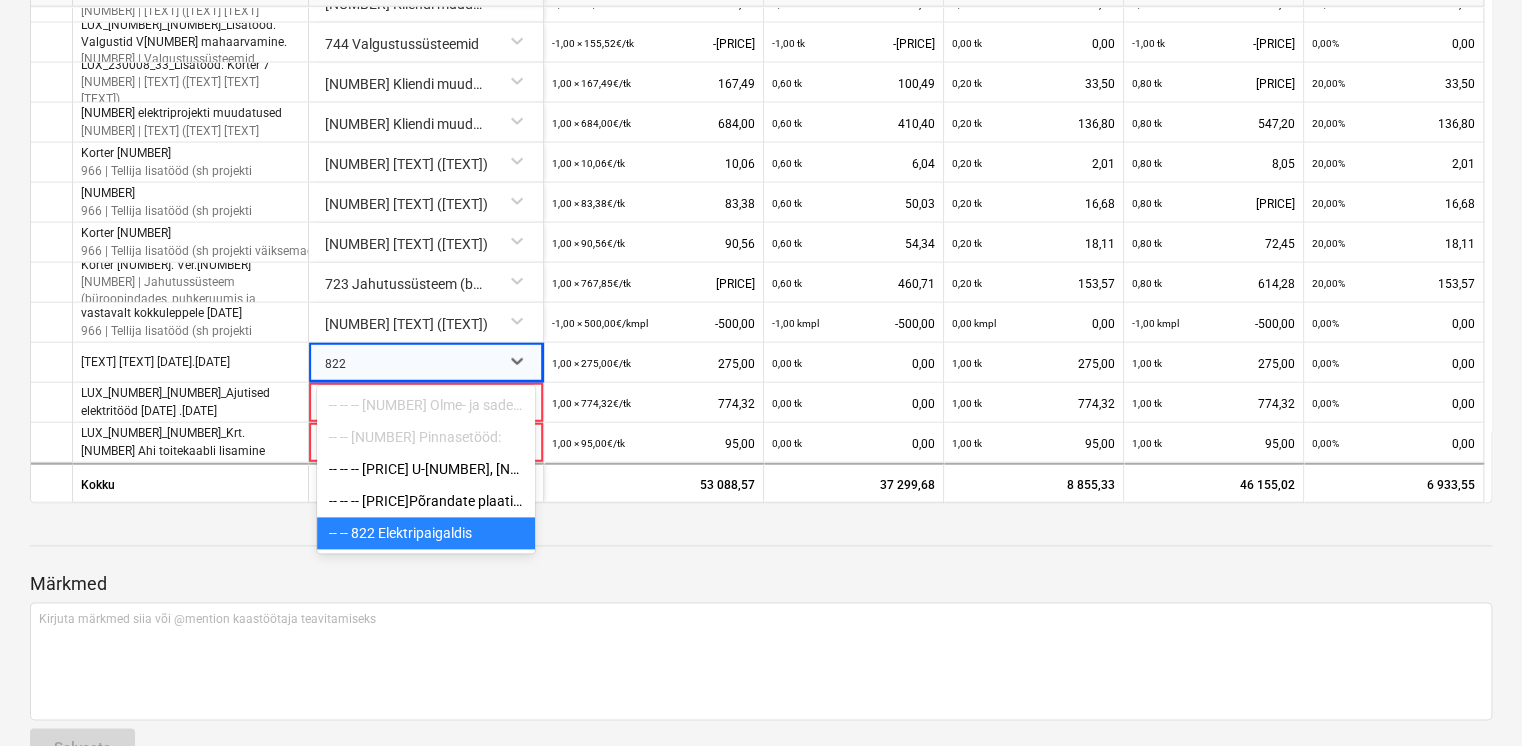 click on "-- --  822 Elektripaigaldis" at bounding box center [426, 533] 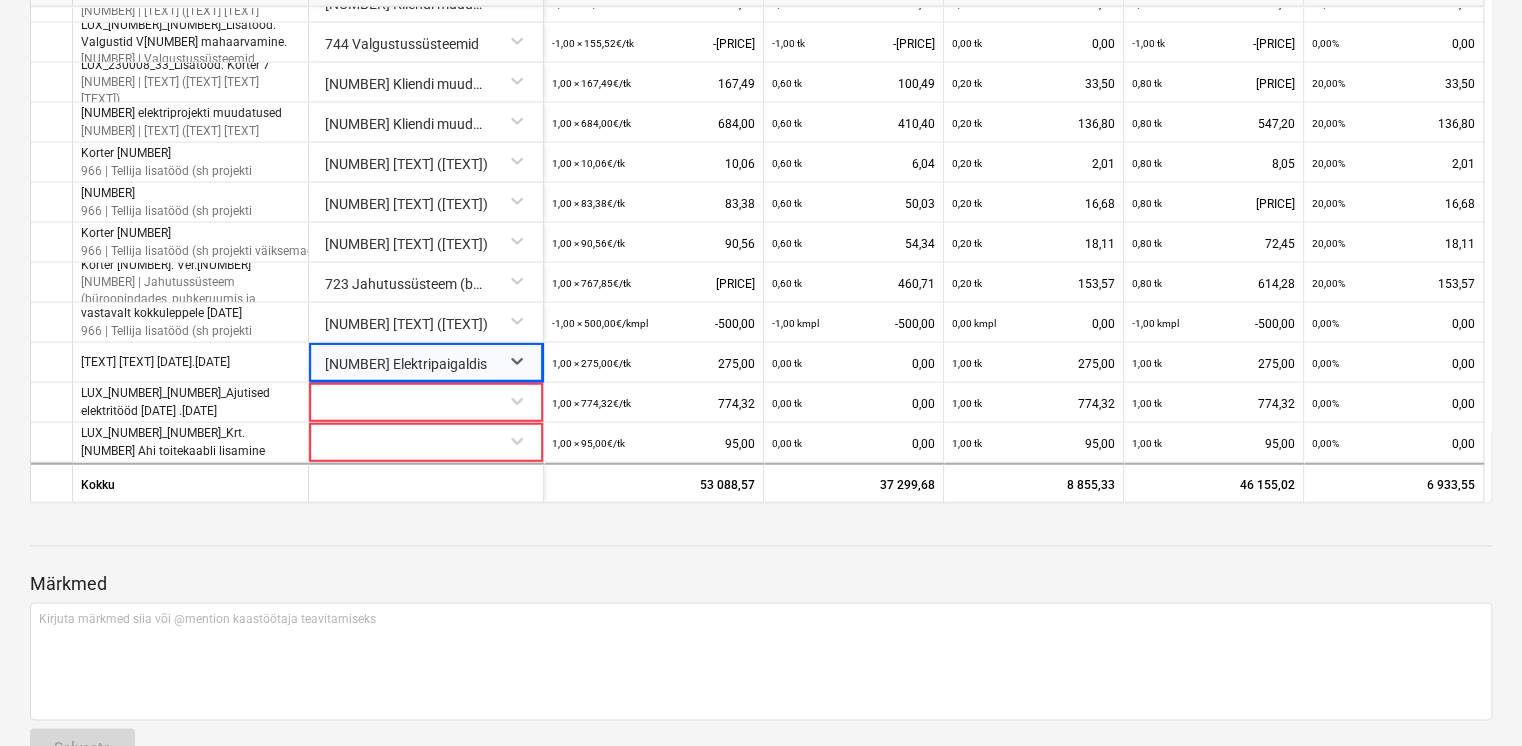 click on "Projektid Kontaktid Koondarved Postkast format_size keyboard_arrow_down help search Otsi notifications 99+ keyboard_arrow_down E. Sillandi keyboard_arrow_down Viieaia tee 28 Eelarve 9+ Hinnapäringud Alltöövõtulepingud Aktid 6 Kulud Sissetulek Failid 9+ Analüütika Sätted Dokument on üle vaadatud ES 1 AŠ 1 Luxvol Infra OÜ 28072025 Kontrollimisel notes 1 märge business Vaata alltöövõtjat delete Muuda akti delete Arhiveeri akt save_alt Lae alla PDF save_alt Lae alla XLSX people_alt Saada kinnitusringile Keeldu ja muuda Keeldu Kinnita Lepinguline maksumus Varasemalt akteeritud Käesolev akt Kokku akteeritud Aktijääk Kokku 467 287,47€ 381 971,55€ 30 269,02€ 412 240,57€ 55 046,90€ 11,78% Please wait Artiklid Manused Kokkuvõte Leping Seotud kulud Muudatused keyboard_arrow_down Artikkel Lepinguline maksumus Varasemalt akteeritud Käesolev akt Kokku akteeritud Aktijääk keyboard_arrow_down 7 Tehnosüsteemid  414 198,90€ 344 671,86€ 21 413,69€ 366 085,55€ 48 113,35€ 1,00   ×" at bounding box center (761, -560) 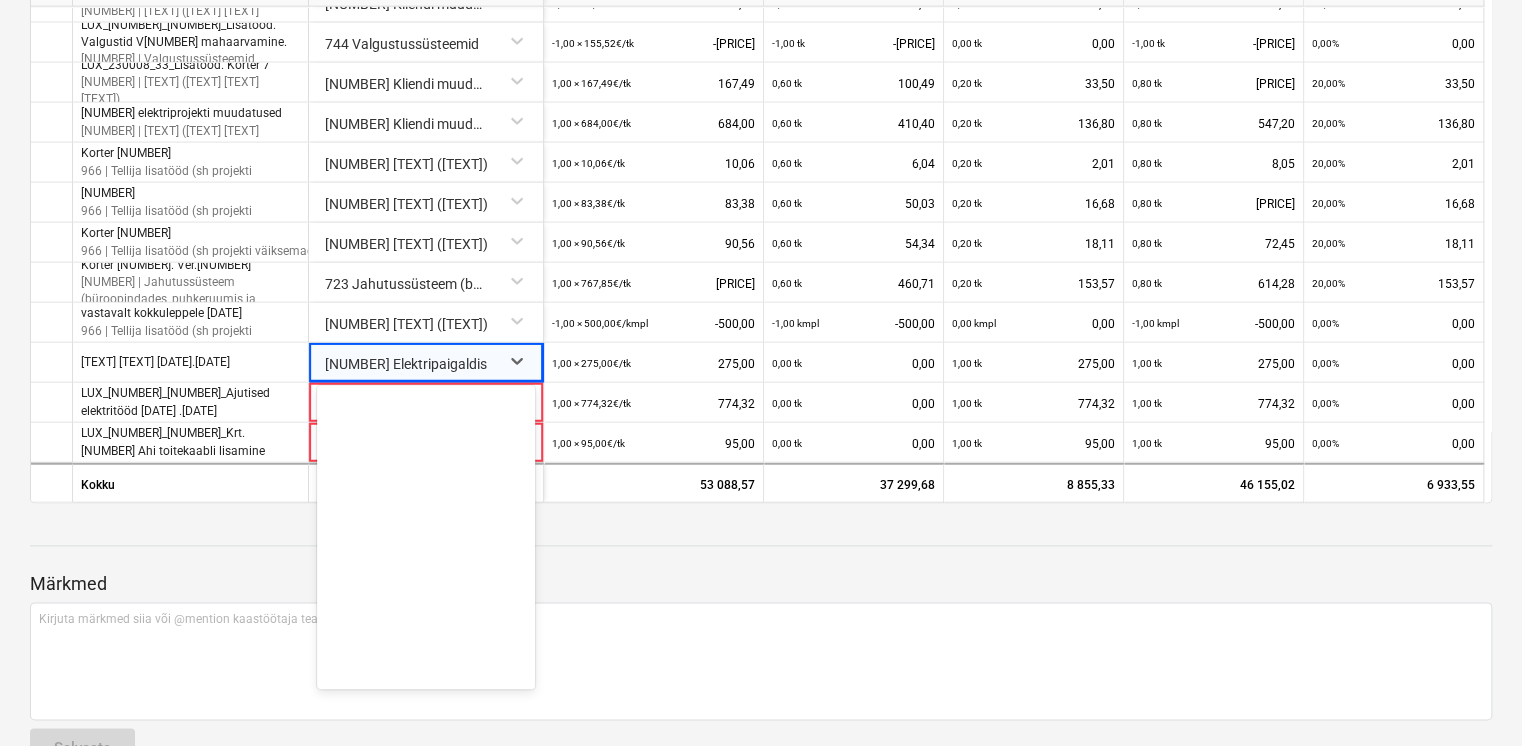 scroll, scrollTop: 22400, scrollLeft: 0, axis: vertical 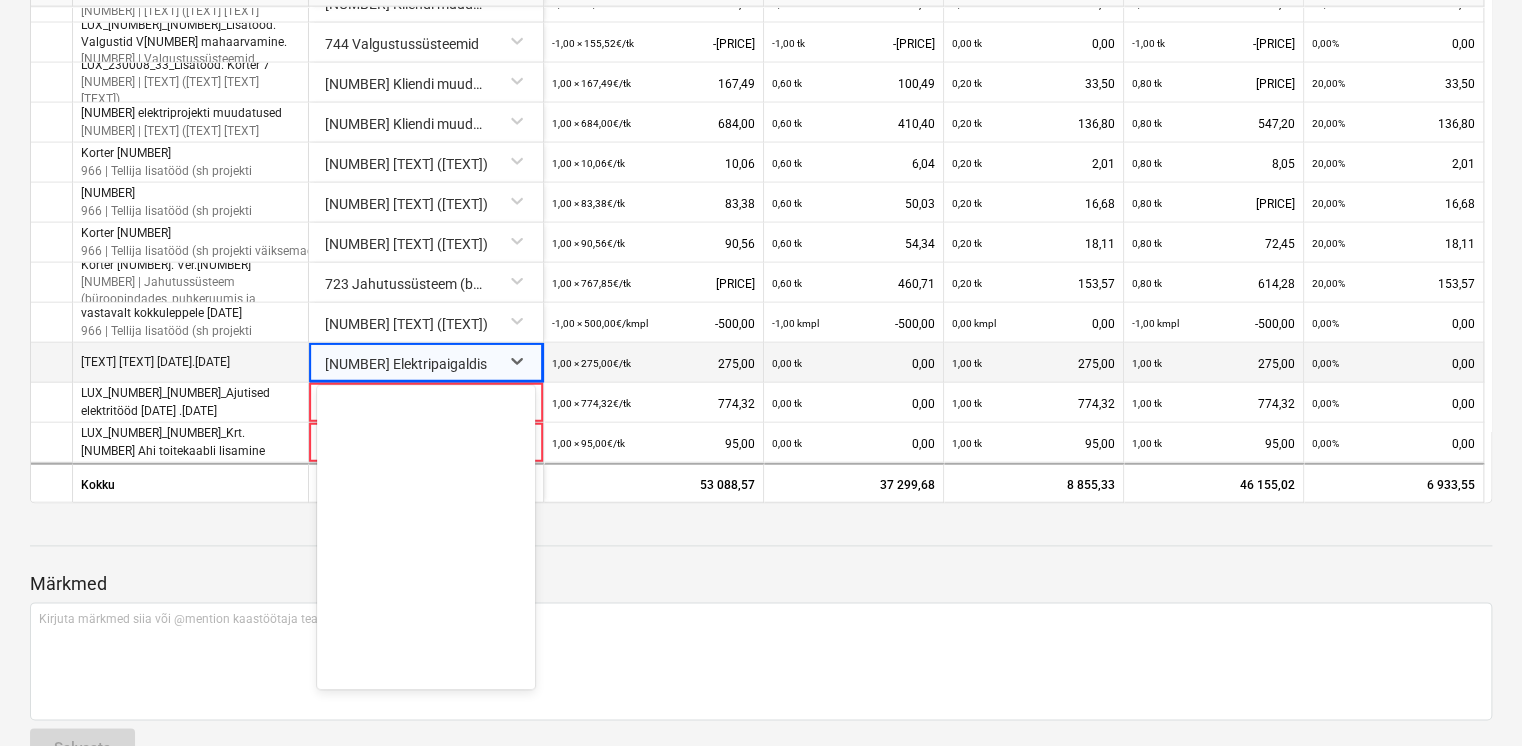 click on "LUX_230008_93_Ajutised elektritööd 28.04.25" at bounding box center [155, 362] 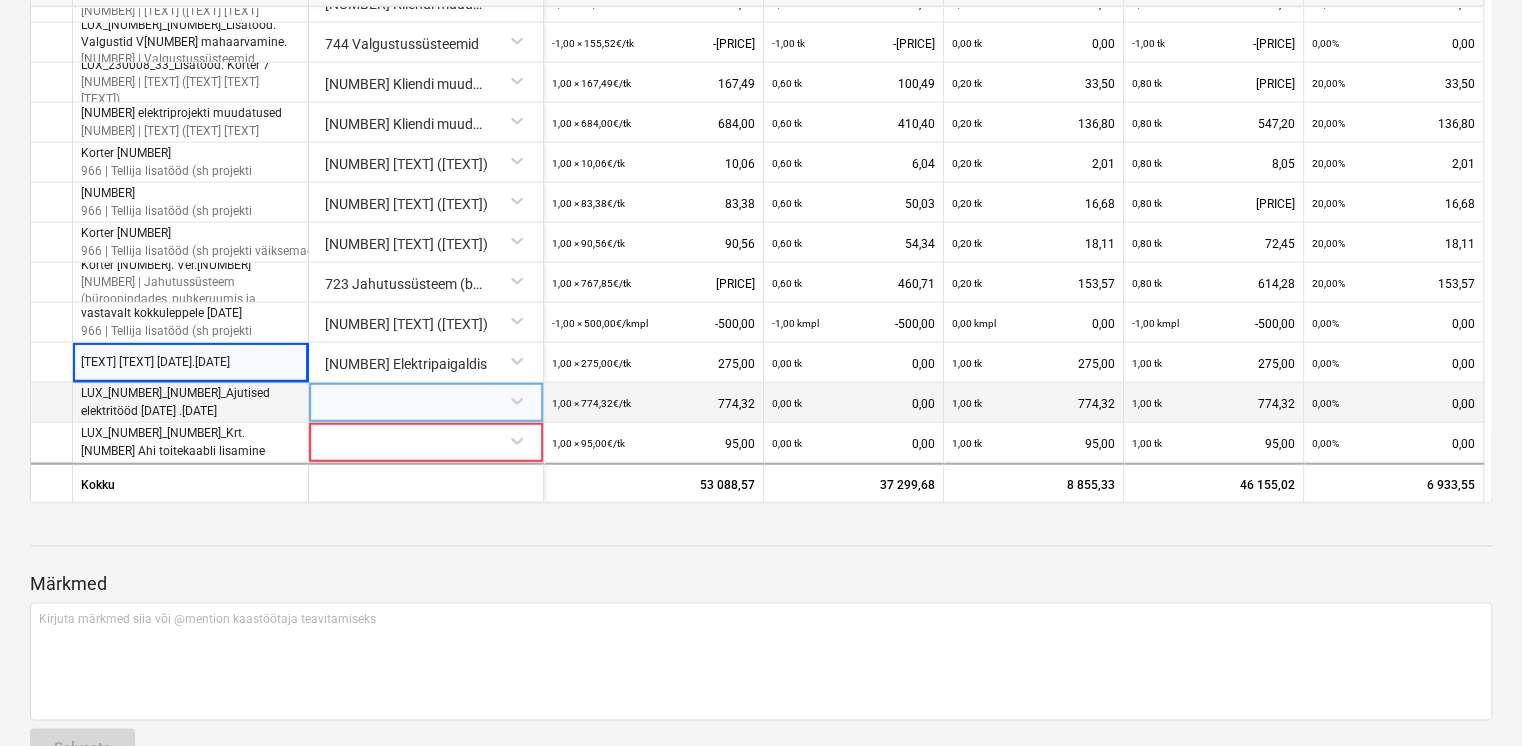click at bounding box center [426, 400] 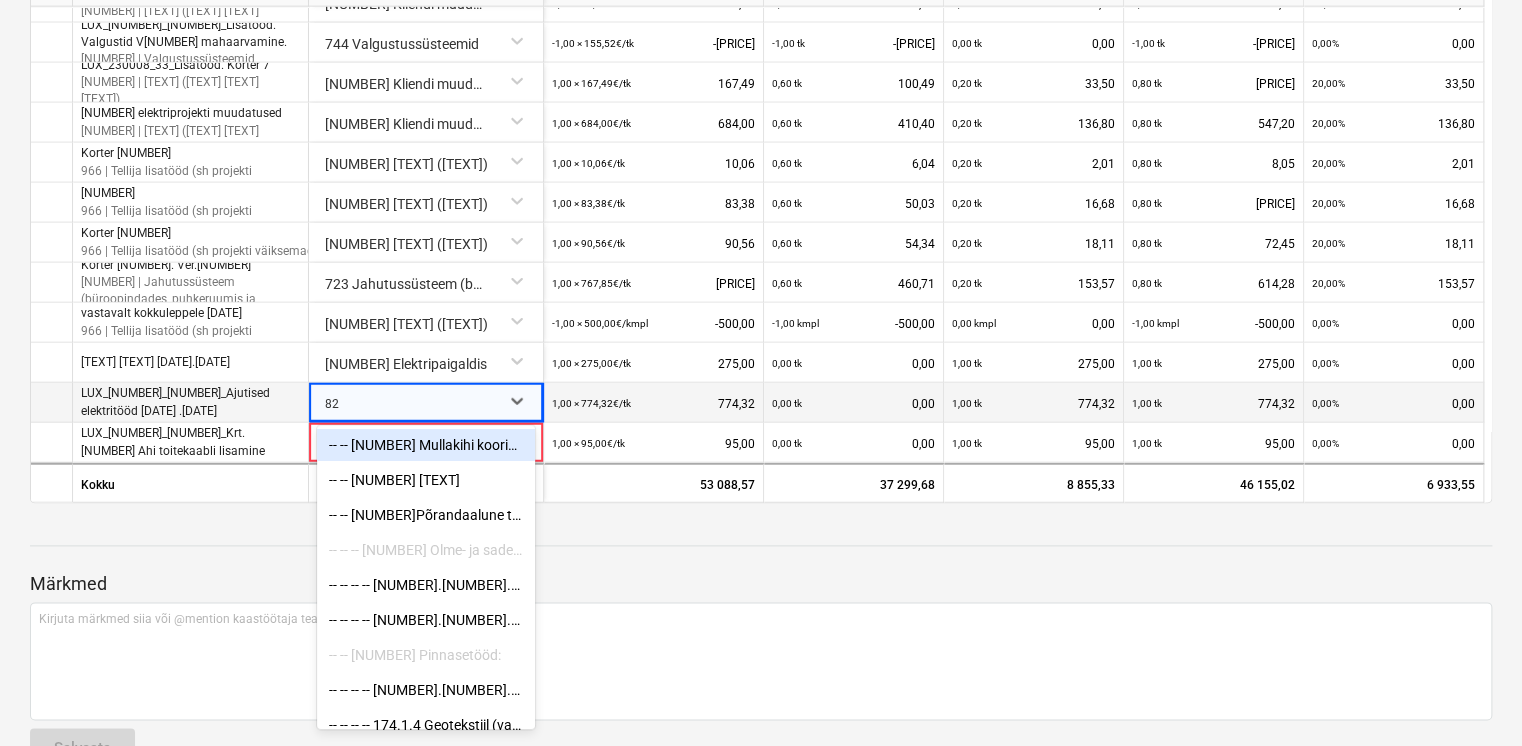 type on "822" 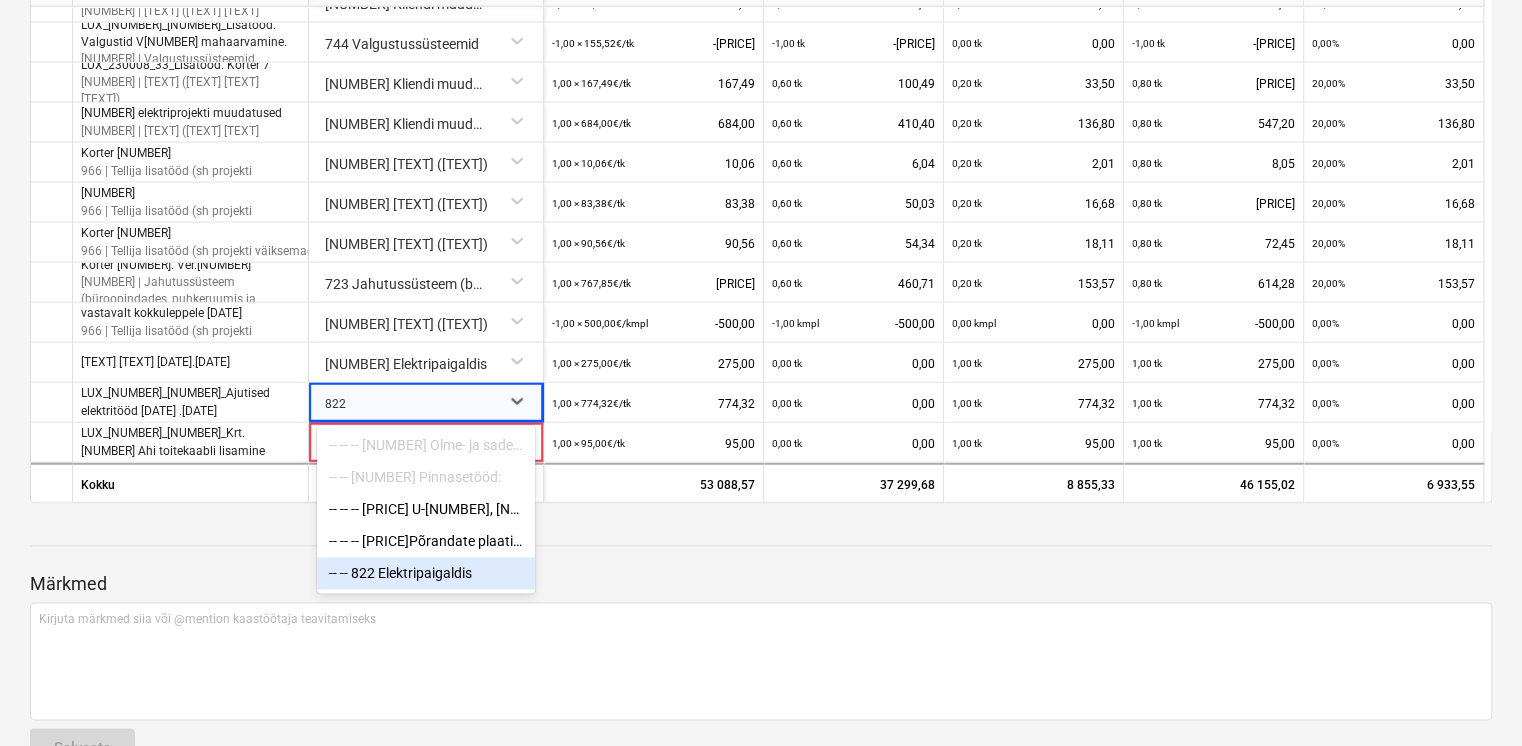 click on "-- --  822 Elektripaigaldis" at bounding box center (426, 573) 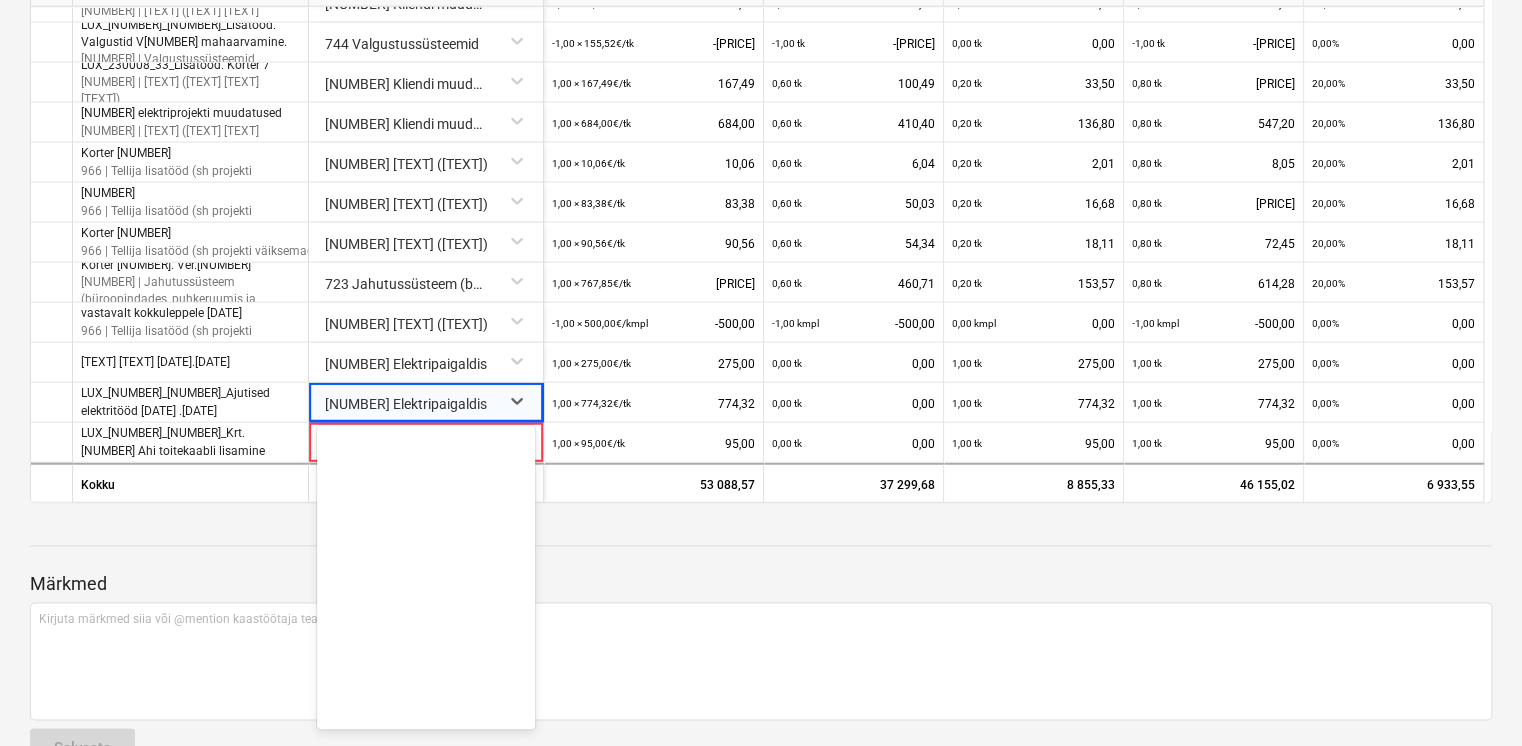 scroll, scrollTop: 22400, scrollLeft: 0, axis: vertical 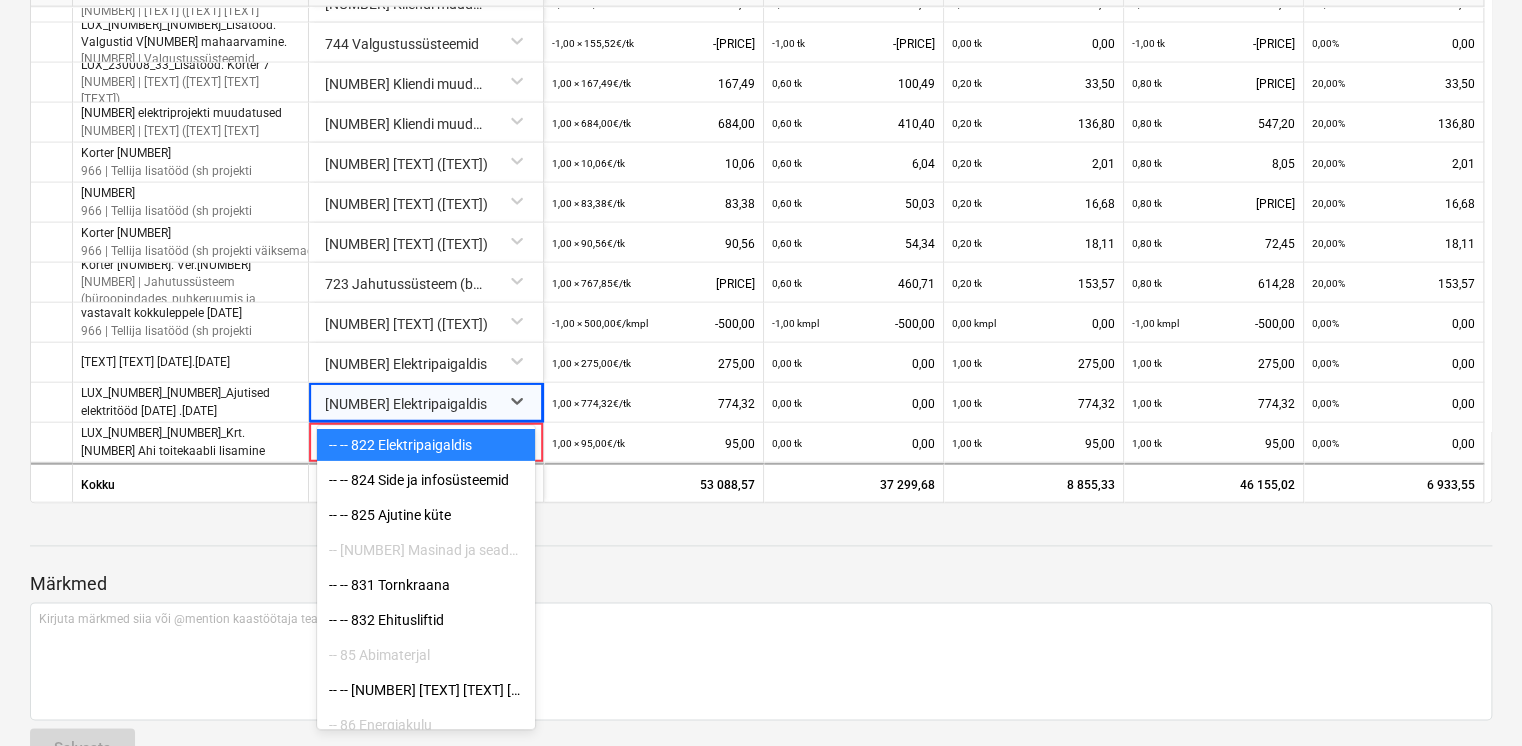 click on "-- --  822 Elektripaigaldis" at bounding box center [426, 445] 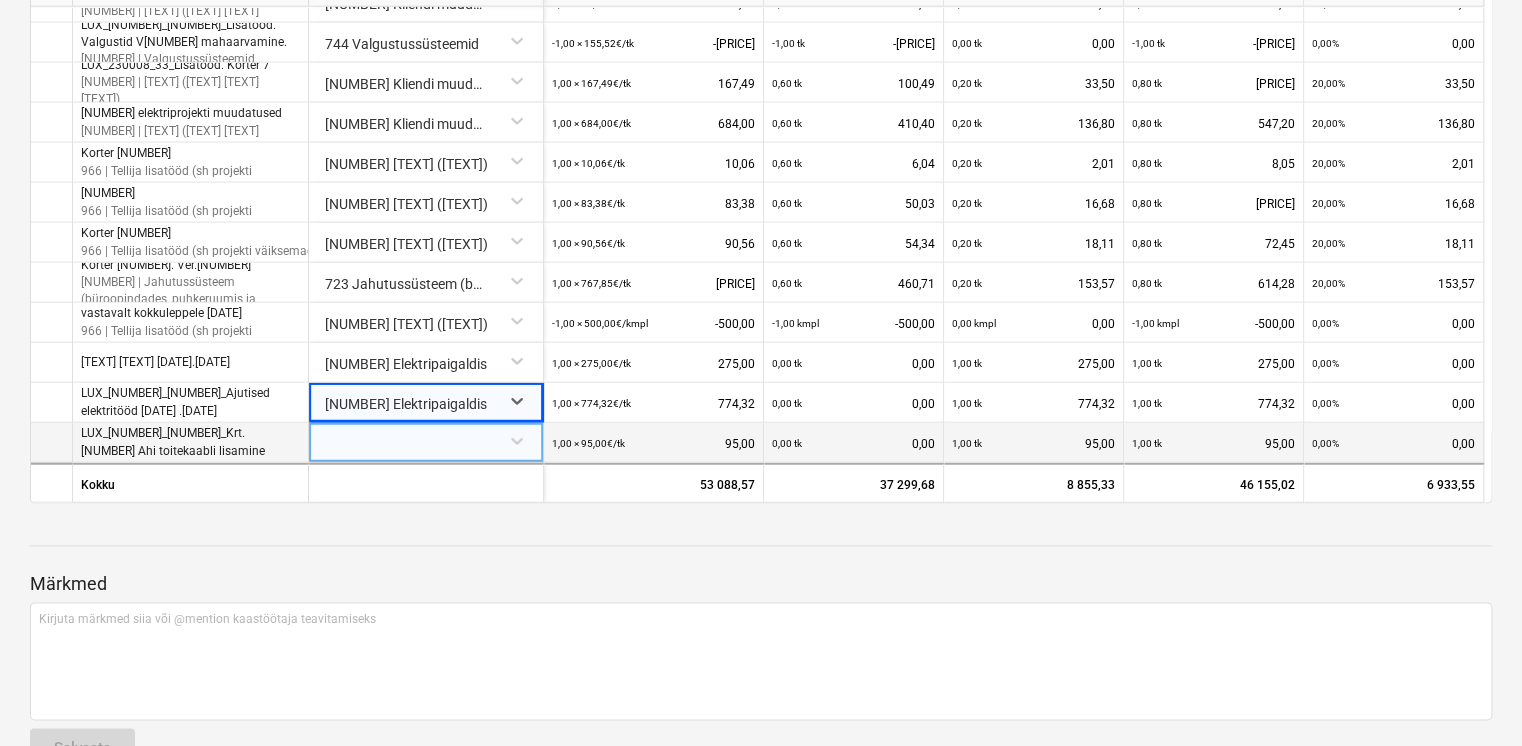 click on "Projektid Kontaktid Koondarved Postkast format_size keyboard_arrow_down help search Otsi notifications 99+ keyboard_arrow_down E. Sillandi keyboard_arrow_down Viieaia tee 28 Eelarve 9+ Hinnapäringud Alltöövõtulepingud Aktid 6 Kulud Sissetulek Failid 9+ Analüütika Sätted Dokument on üle vaadatud ES 1 AŠ 1 Luxvol Infra OÜ 28072025 Kontrollimisel notes 1 märge business Vaata alltöövõtjat delete Muuda akti delete Arhiveeri akt save_alt Lae alla PDF save_alt Lae alla XLSX people_alt Saada kinnitusringile Keeldu ja muuda Keeldu Kinnita Lepinguline maksumus Varasemalt akteeritud Käesolev akt Kokku akteeritud Aktijääk Kokku 467 287,47€ 381 971,55€ 30 269,02€ 412 240,57€ 55 046,90€ 11,78% Please wait Artiklid Manused Kokkuvõte Leping Seotud kulud Muudatused keyboard_arrow_down Artikkel Lepinguline maksumus Varasemalt akteeritud Käesolev akt Kokku akteeritud Aktijääk keyboard_arrow_down 7 Tehnosüsteemid  414 198,90€ 344 671,86€ 21 413,69€ 366 085,55€ 48 113,35€ 1,00   ×" at bounding box center [761, -560] 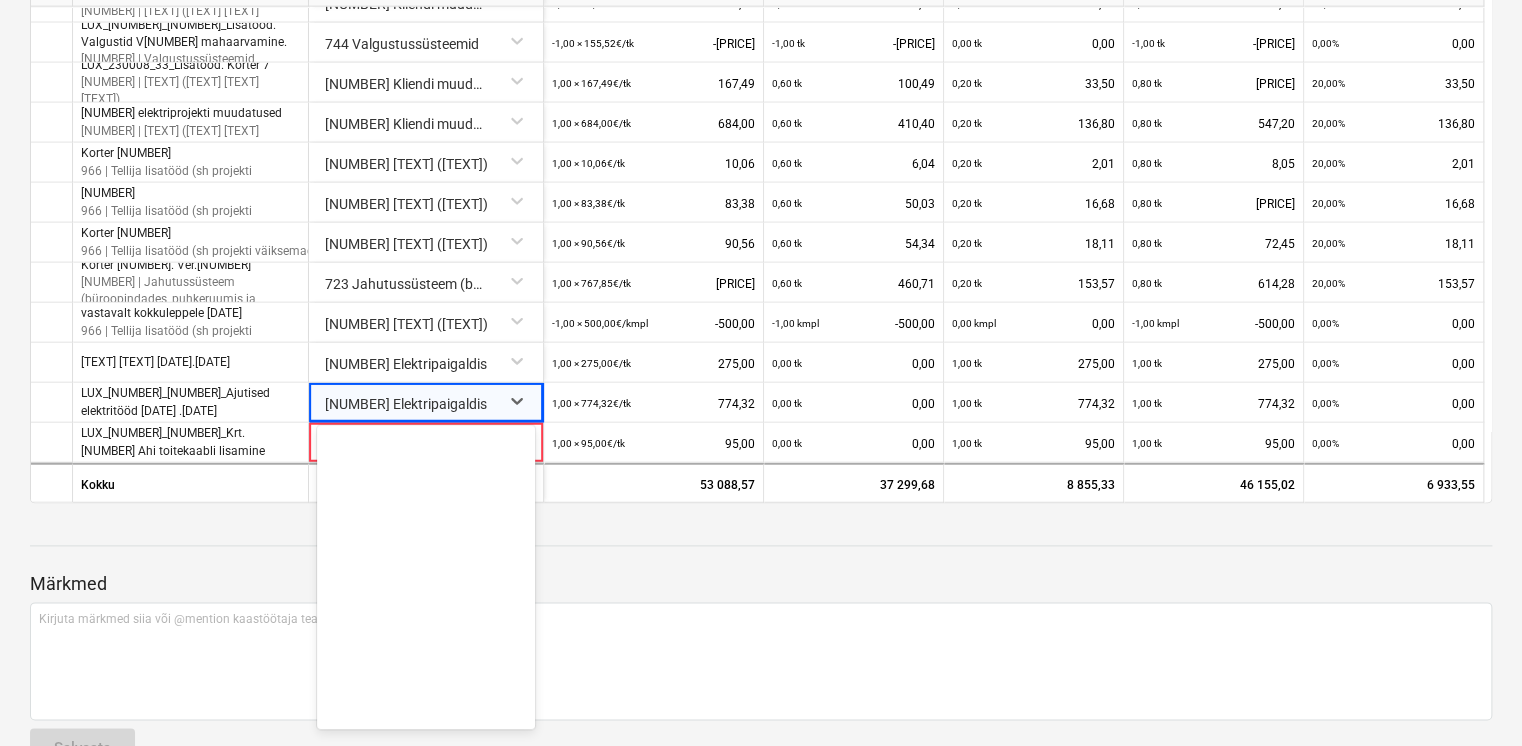scroll, scrollTop: 22400, scrollLeft: 0, axis: vertical 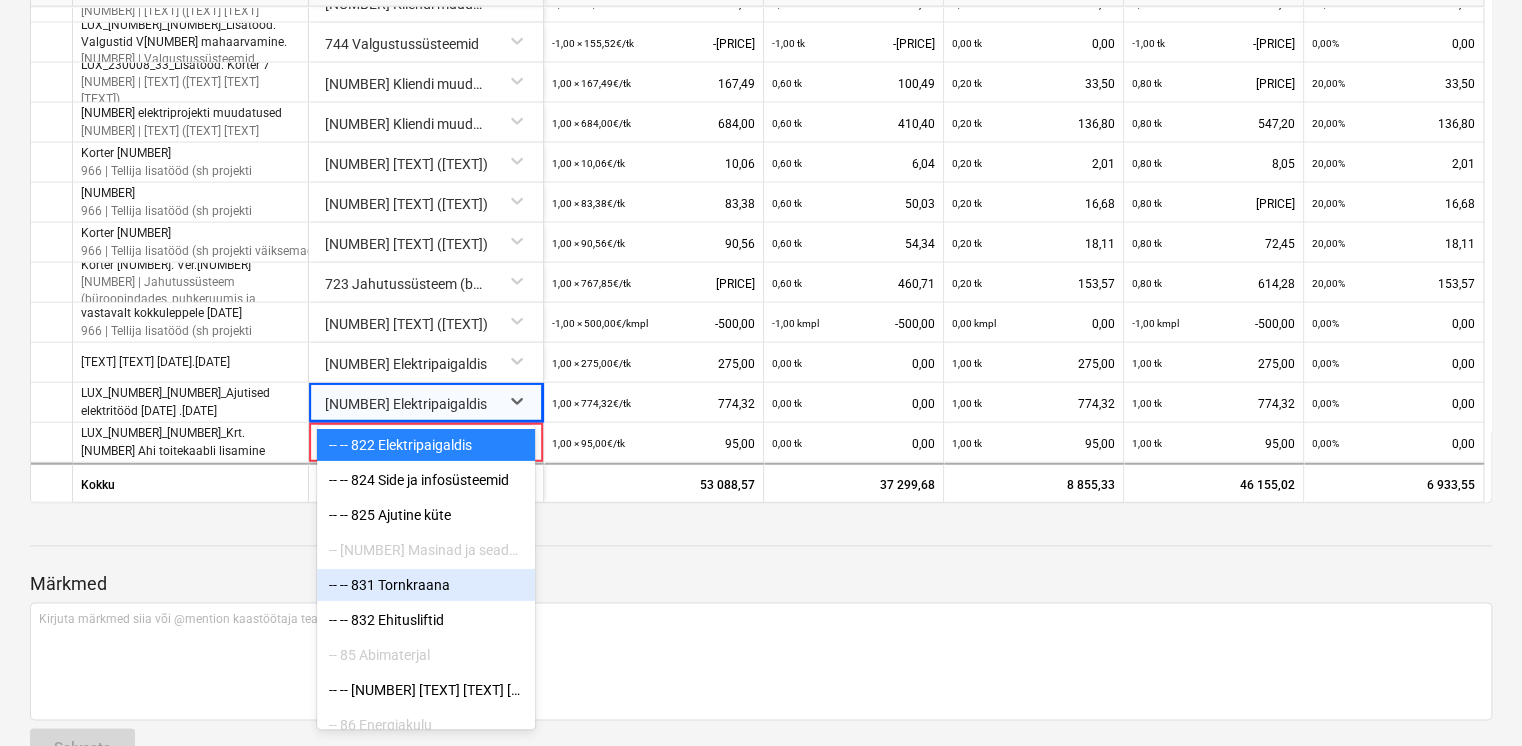 click at bounding box center [761, 599] 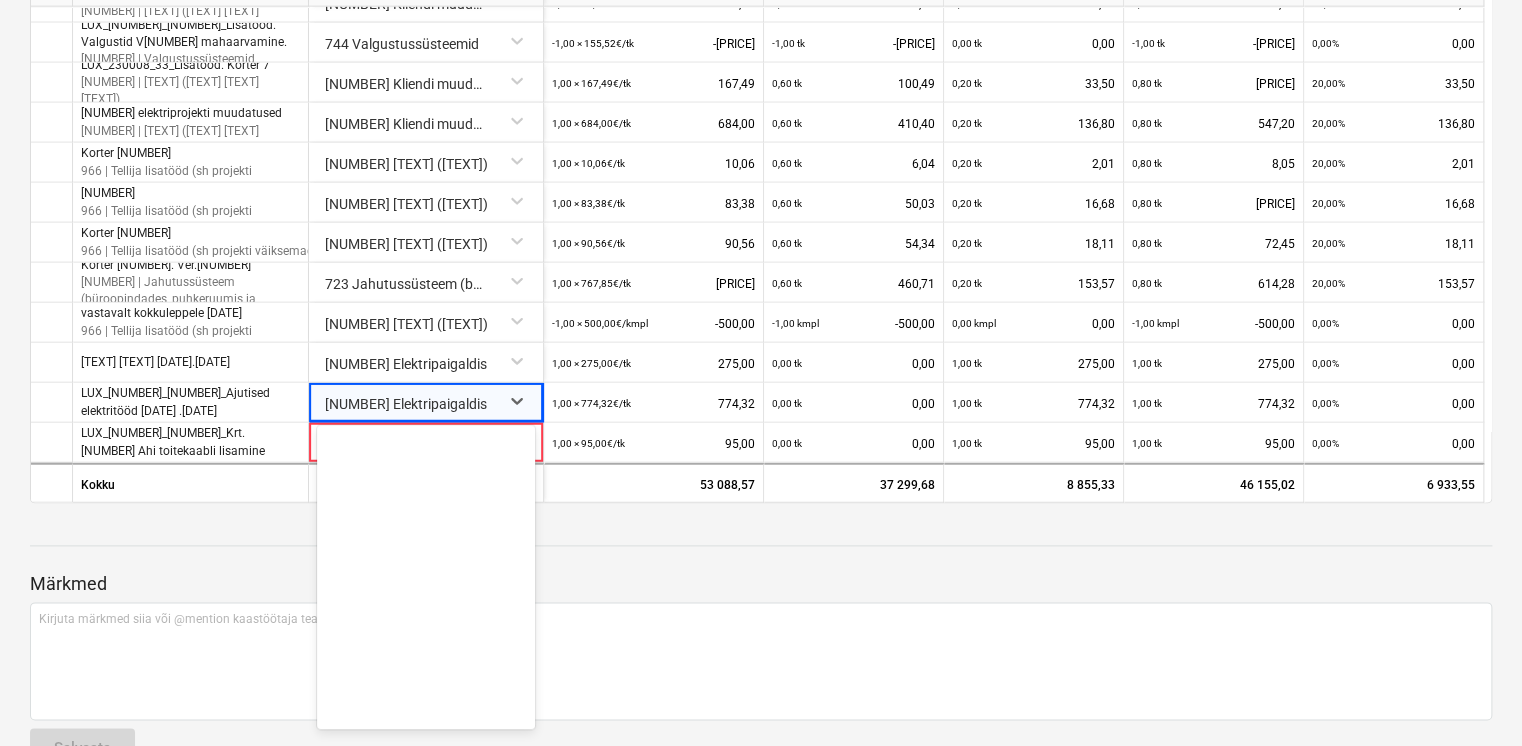 scroll, scrollTop: 22400, scrollLeft: 0, axis: vertical 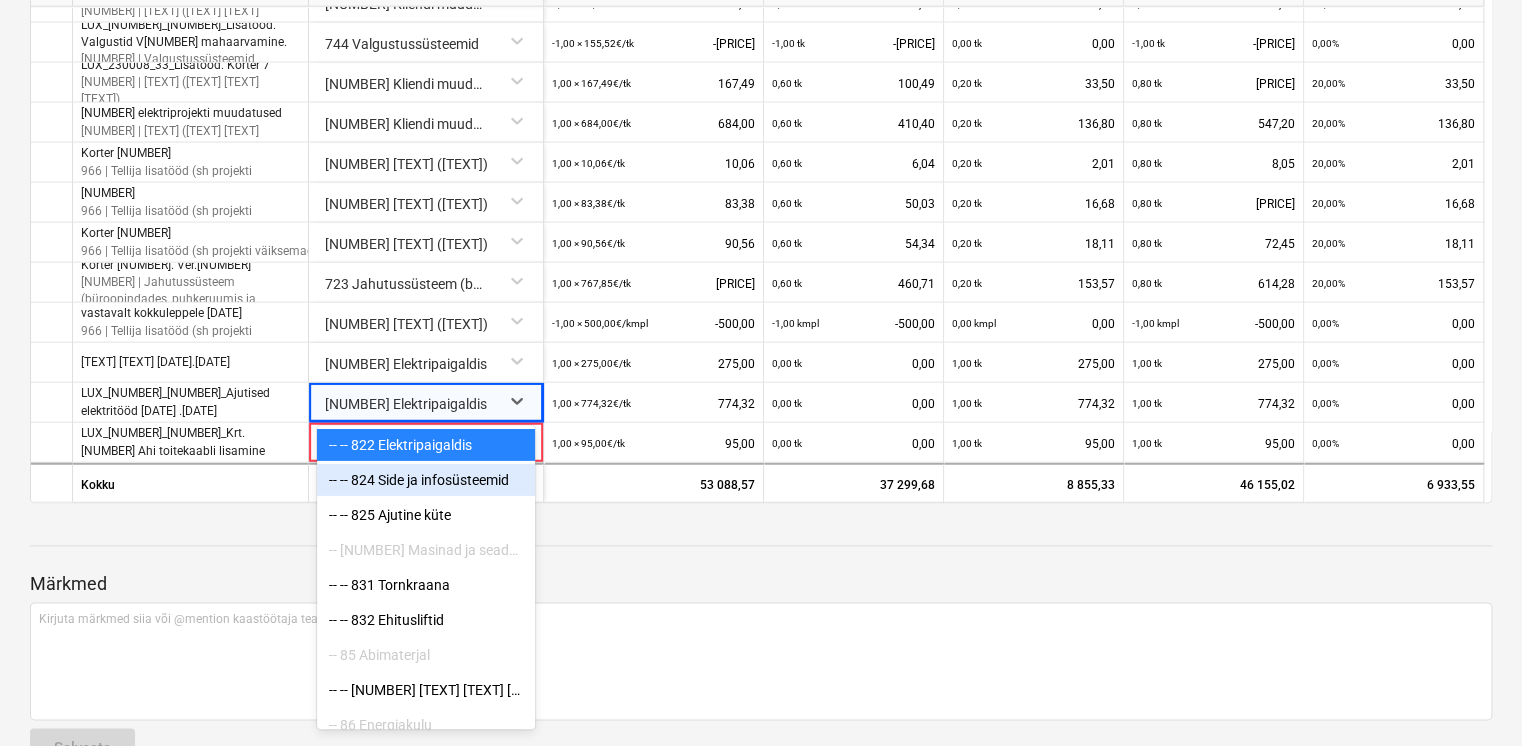 click at bounding box center [761, 527] 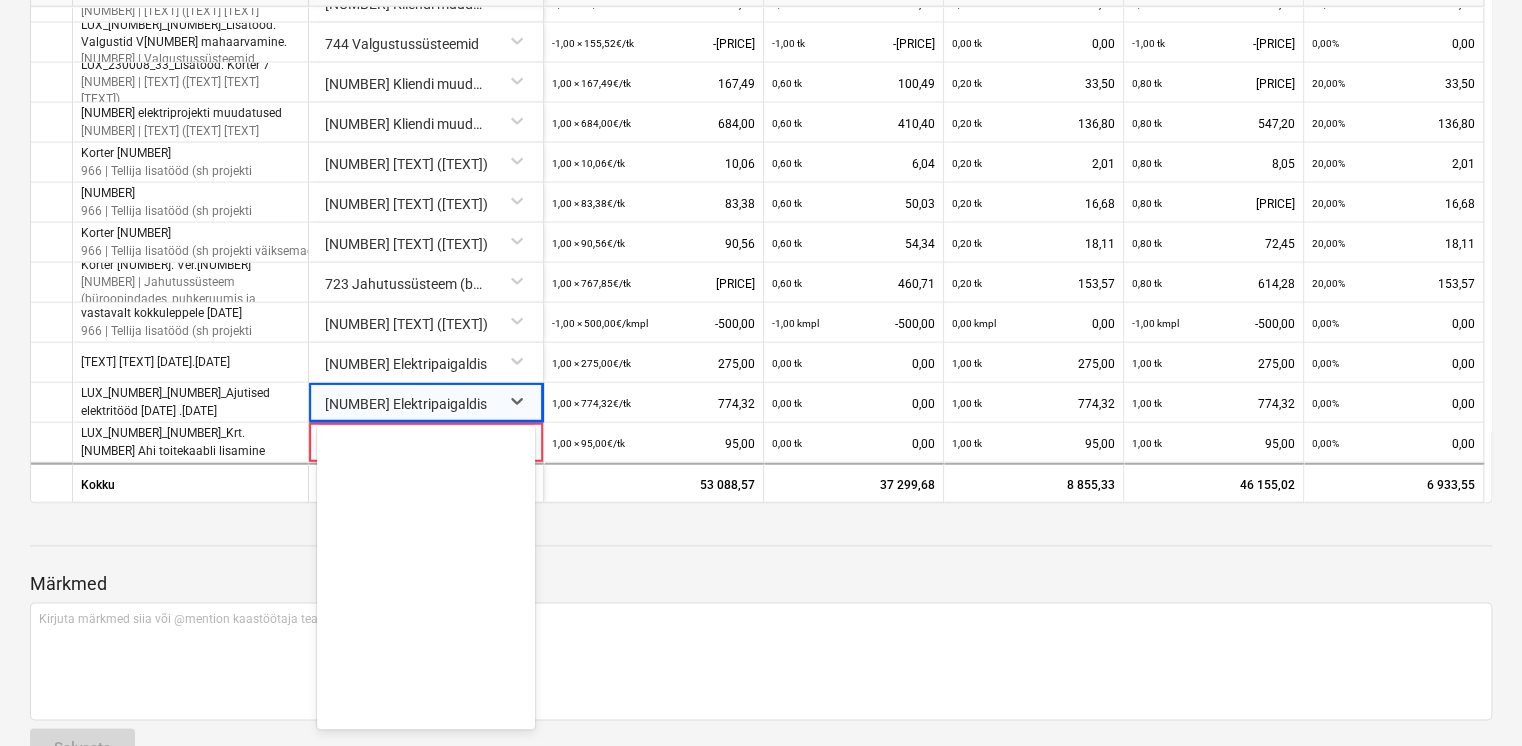 scroll, scrollTop: 22400, scrollLeft: 0, axis: vertical 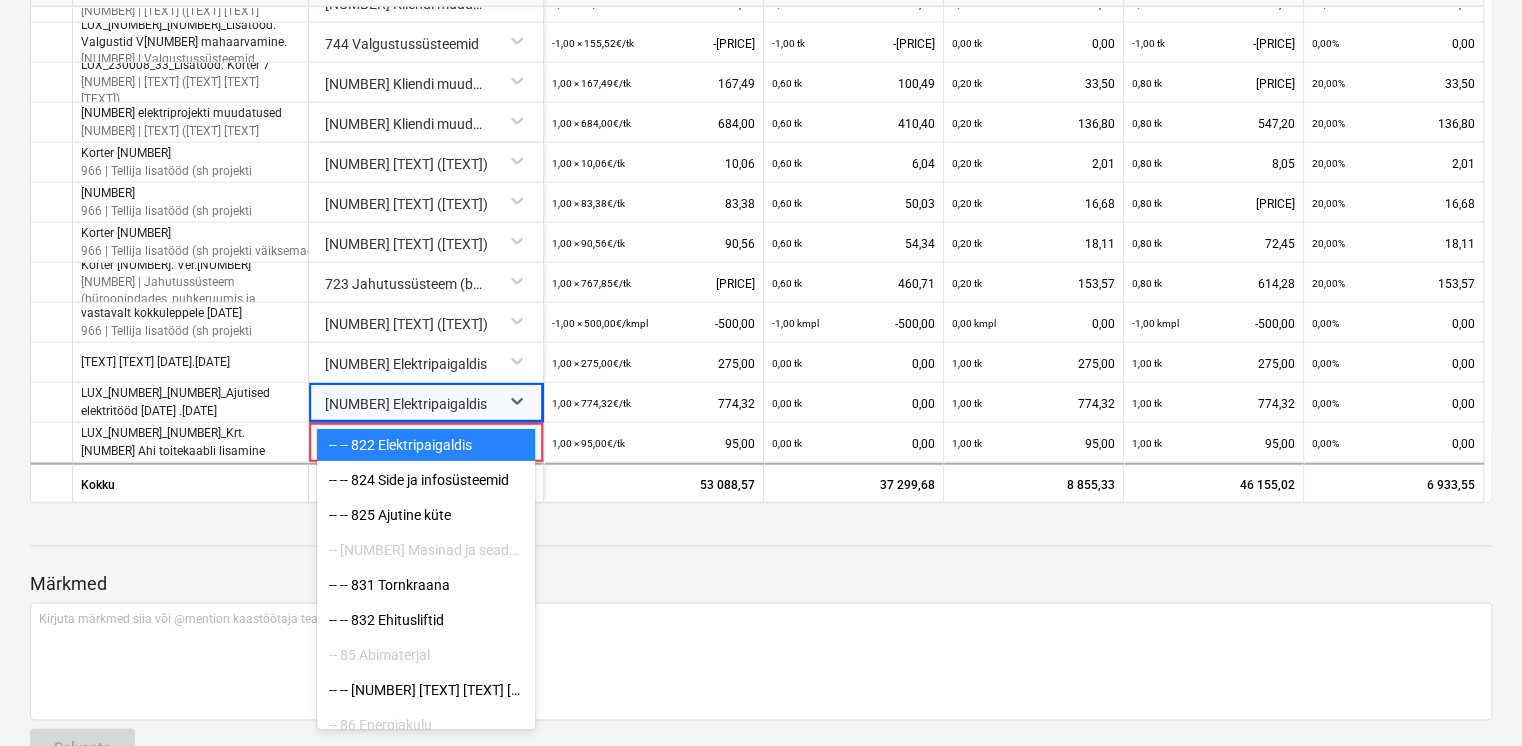 click at bounding box center [761, 564] 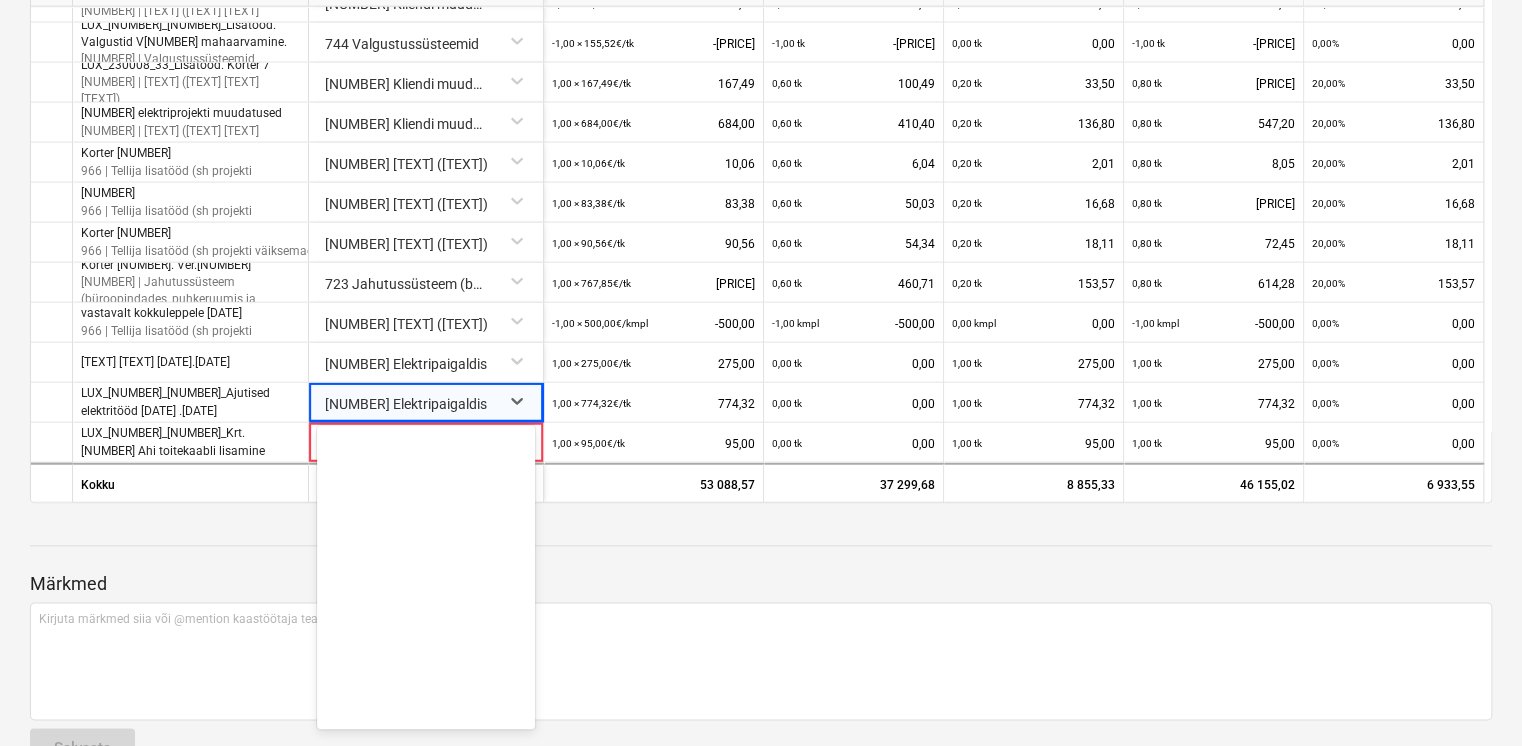 scroll, scrollTop: 22400, scrollLeft: 0, axis: vertical 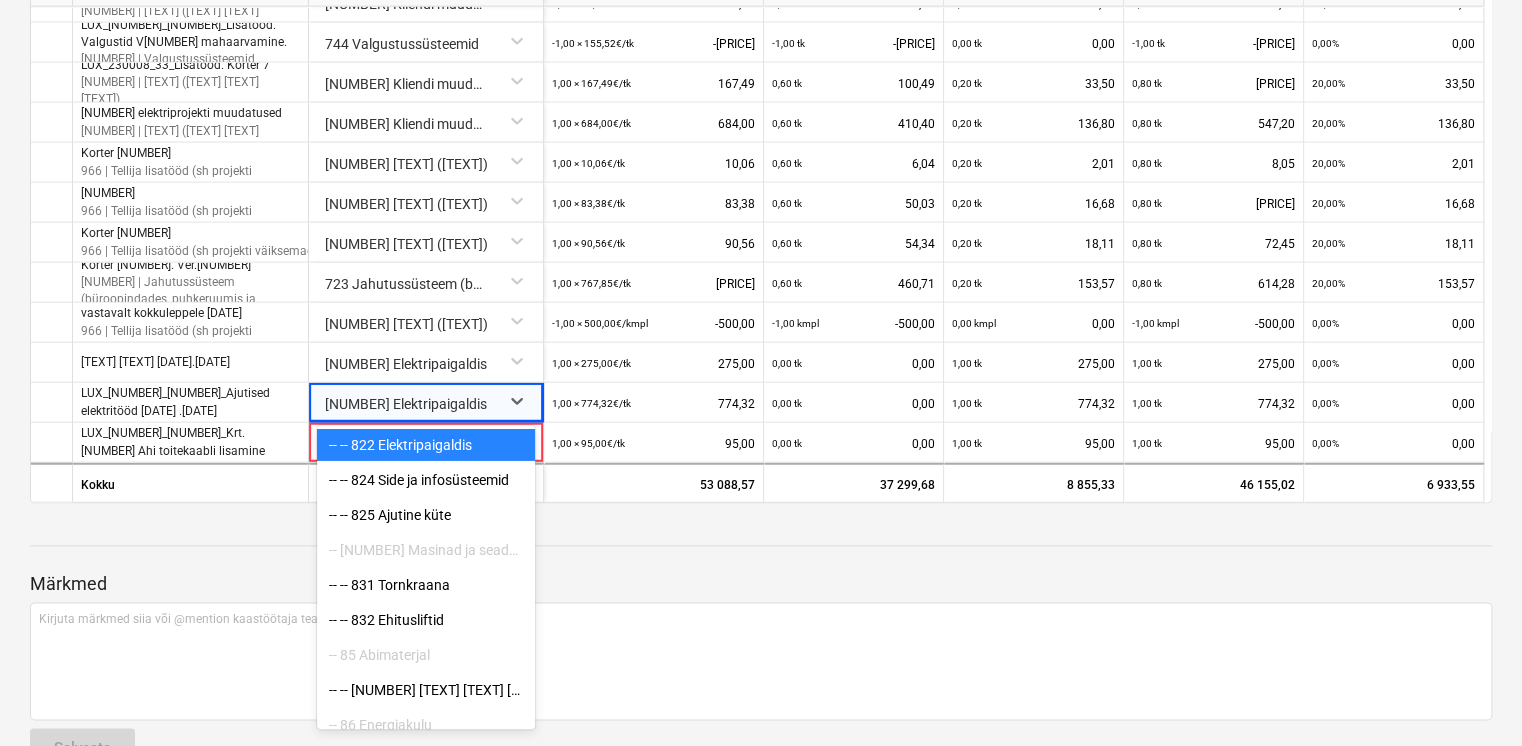 click on "-- --  822 Elektripaigaldis" at bounding box center (426, 445) 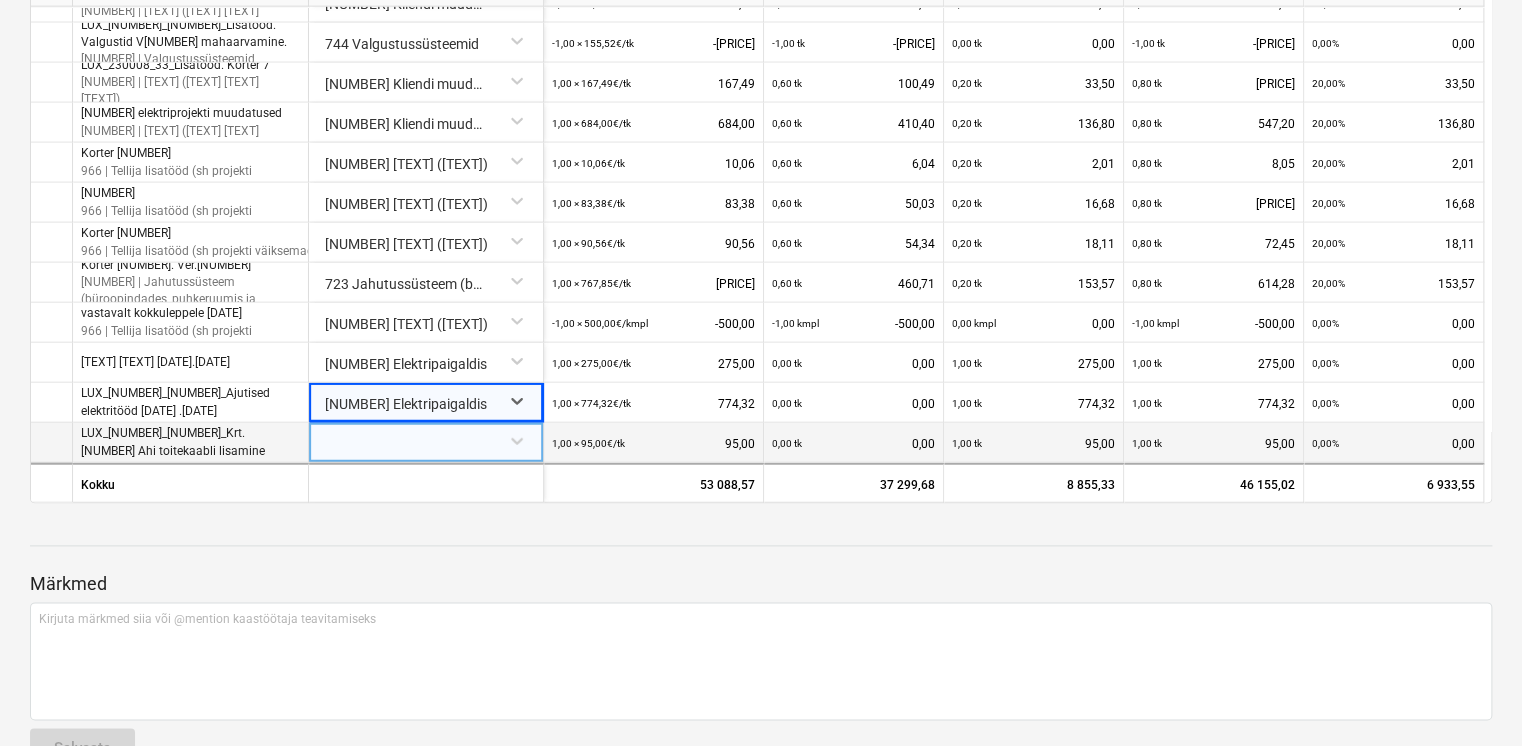 click on "Projektid Kontaktid Koondarved Postkast format_size keyboard_arrow_down help search Otsi notifications 99+ keyboard_arrow_down E. Sillandi keyboard_arrow_down Viieaia tee 28 Eelarve 9+ Hinnapäringud Alltöövõtulepingud Aktid 6 Kulud Sissetulek Failid 9+ Analüütika Sätted Dokument on üle vaadatud ES 1 AŠ 1 Luxvol Infra OÜ 28072025 Kontrollimisel notes 1 märge business Vaata alltöövõtjat delete Muuda akti delete Arhiveeri akt save_alt Lae alla PDF save_alt Lae alla XLSX people_alt Saada kinnitusringile Keeldu ja muuda Keeldu Kinnita Lepinguline maksumus Varasemalt akteeritud Käesolev akt Kokku akteeritud Aktijääk Kokku 467 287,47€ 381 971,55€ 30 269,02€ 412 240,57€ 55 046,90€ 11,78% Please wait Artiklid Manused Kokkuvõte Leping Seotud kulud Muudatused keyboard_arrow_down Artikkel Lepinguline maksumus Varasemalt akteeritud Käesolev akt Kokku akteeritud Aktijääk keyboard_arrow_down 7 Tehnosüsteemid  414 198,90€ 344 671,86€ 21 413,69€ 366 085,55€ 48 113,35€ 1,00   ×" at bounding box center (761, -560) 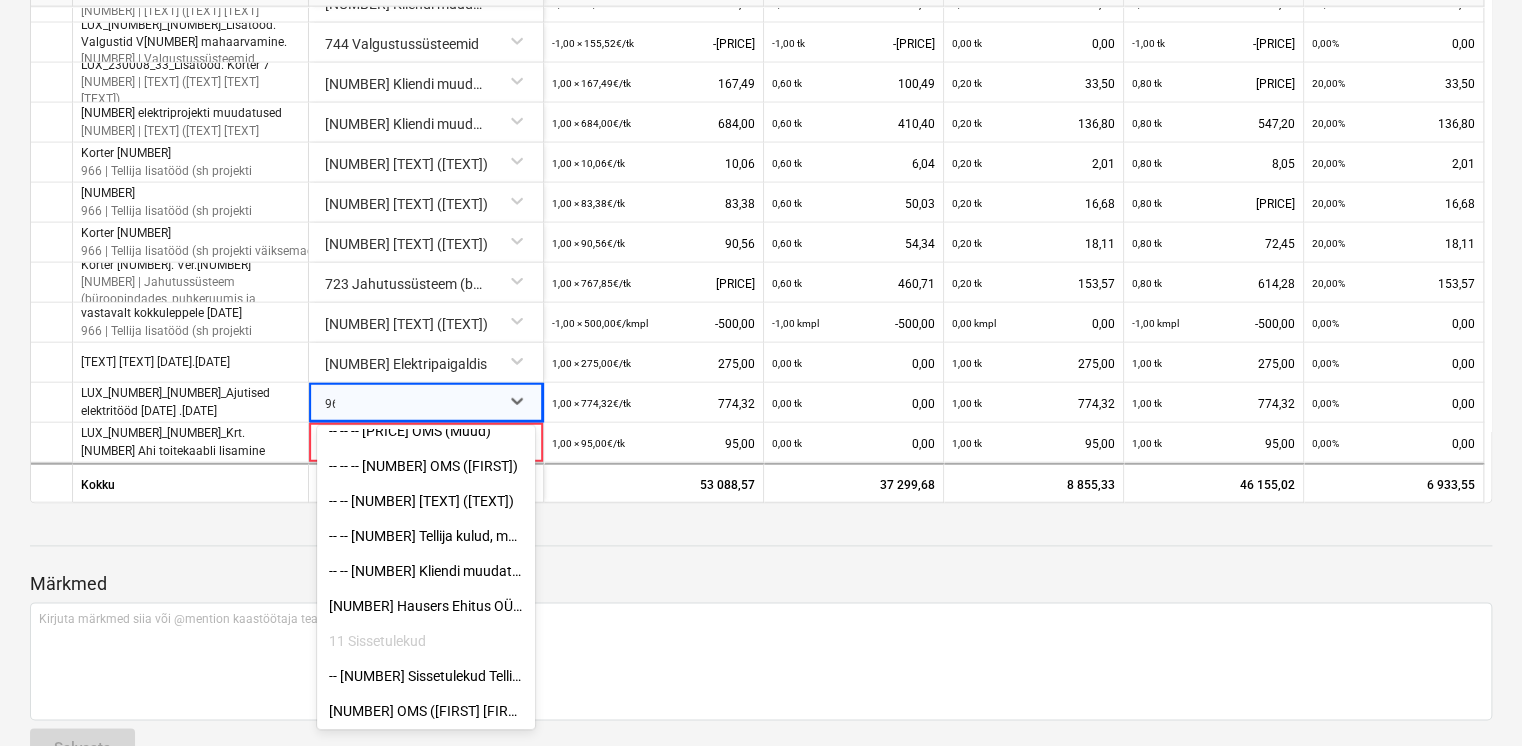 scroll, scrollTop: 2884, scrollLeft: 0, axis: vertical 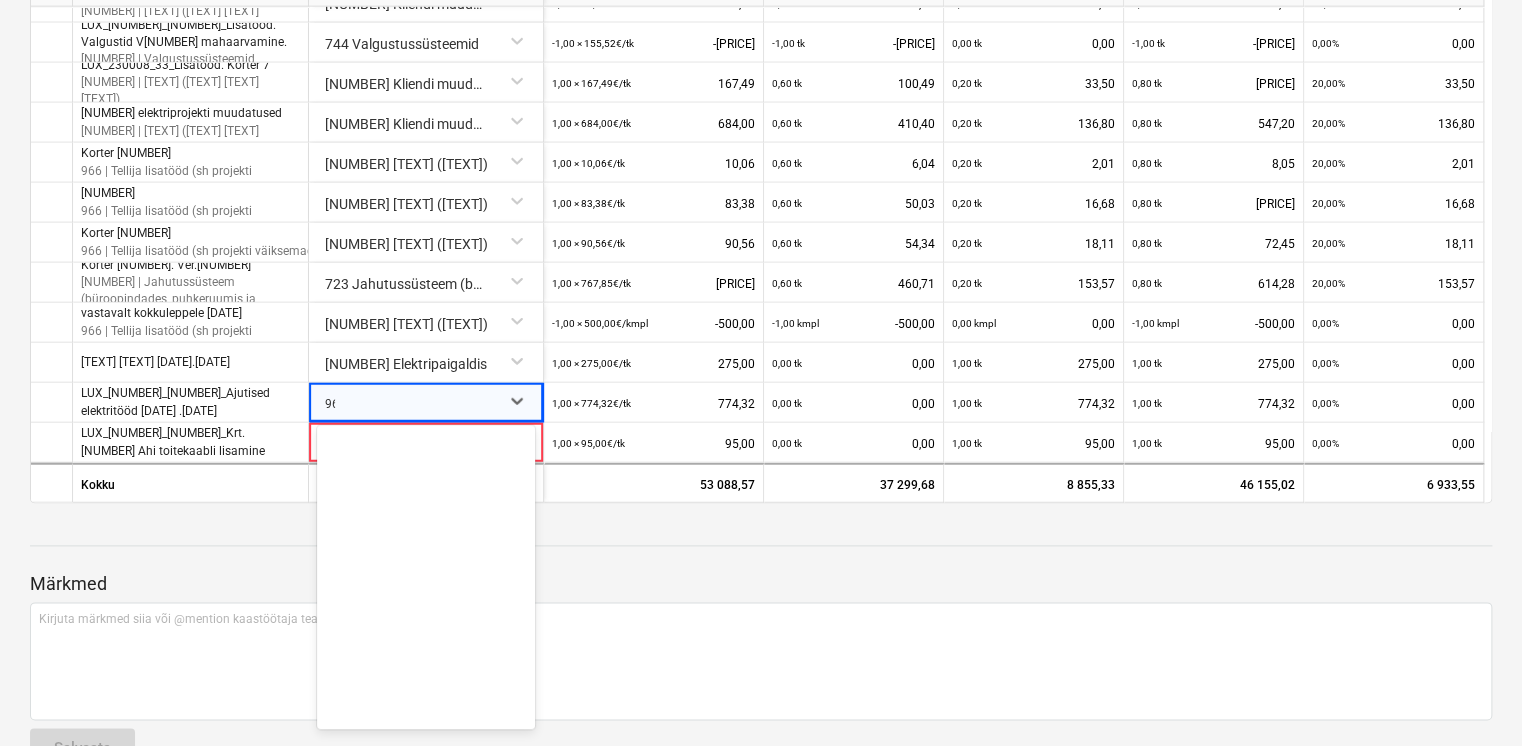 type on "968" 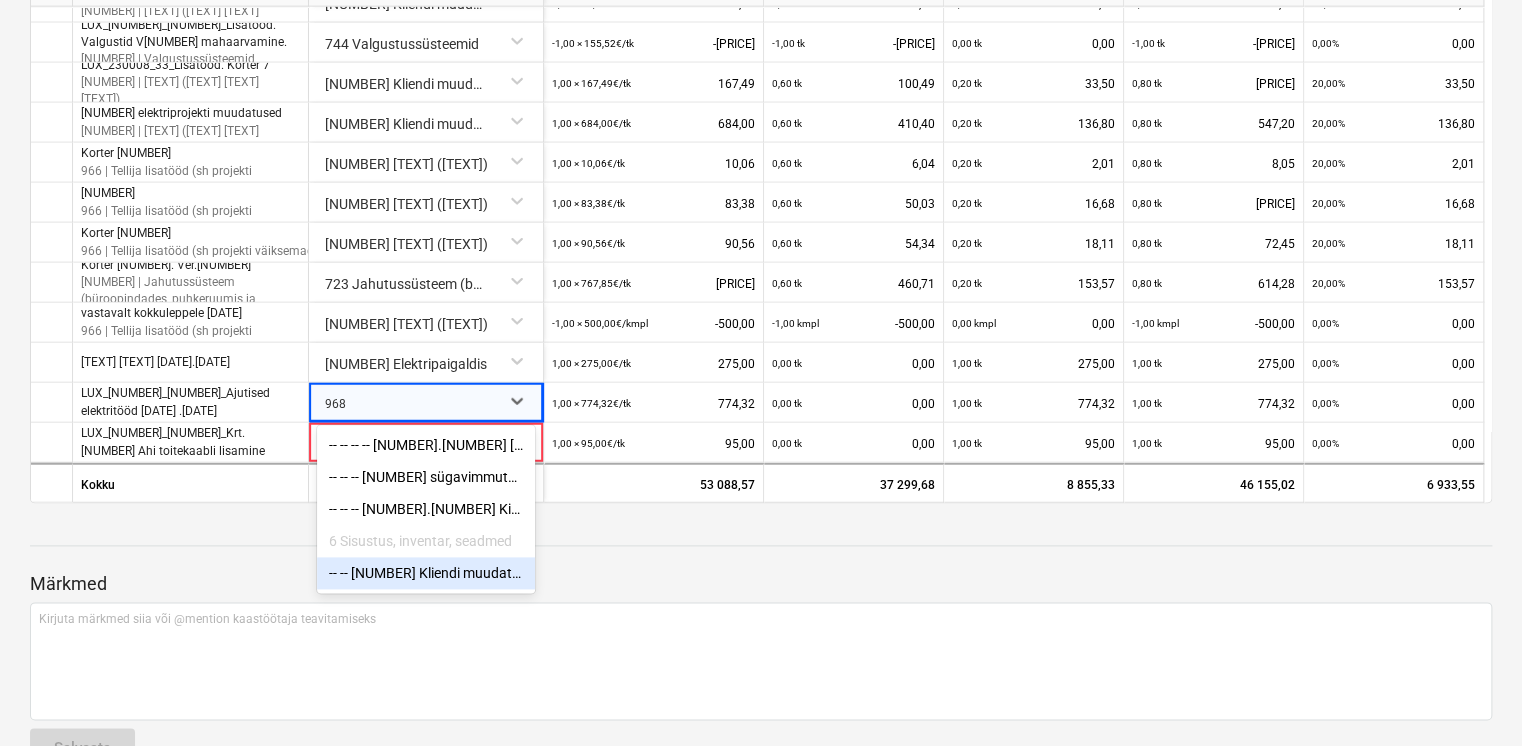 click on "-- --  968 Kliendi muudatuste kulud (mis on eraldi hinnastatud)" at bounding box center (426, 573) 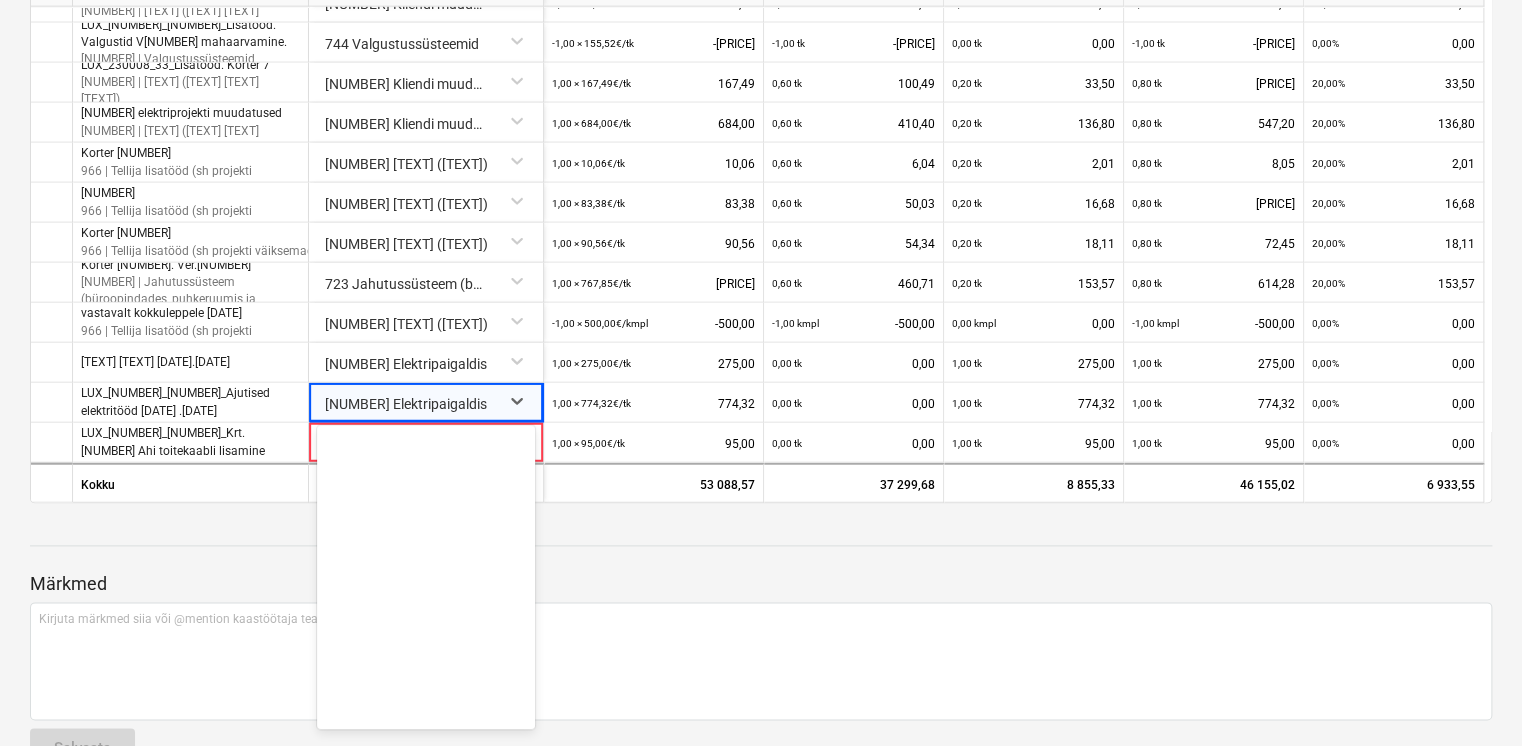 scroll, scrollTop: 22400, scrollLeft: 0, axis: vertical 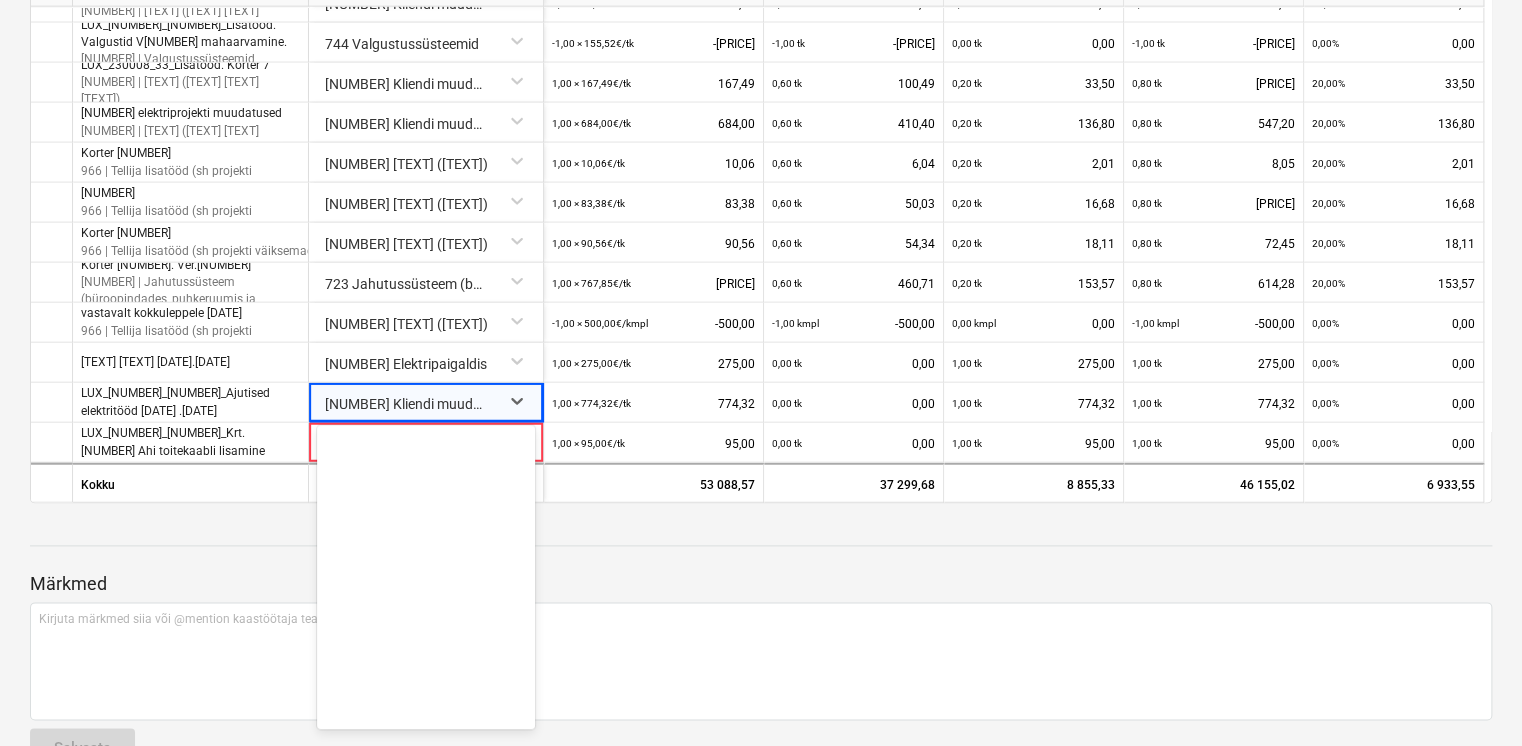 click on "-- -- --  965.2 OMS (Tarvi) -- -- --  965.3 OMS (Eero) -- -- --  965.4 OMS (Muud) -- -- --  965.5 OMS (Mati) -- --  966 Tellija lisatööd (sh projekti väiksemad muudatused) -- --  967 Tellija kulud, müügikulud jms -- --  968 Kliendi muudatuste kulud (mis on eraldi hinnastatud)  10 Hausers Ehitus OÜ üldkulud  11 Sissetulekud --  1101 Sissetulekud Tellijale esitatud arvetest  965.6 OMS (Tomy EHA)" at bounding box center (426, 579) 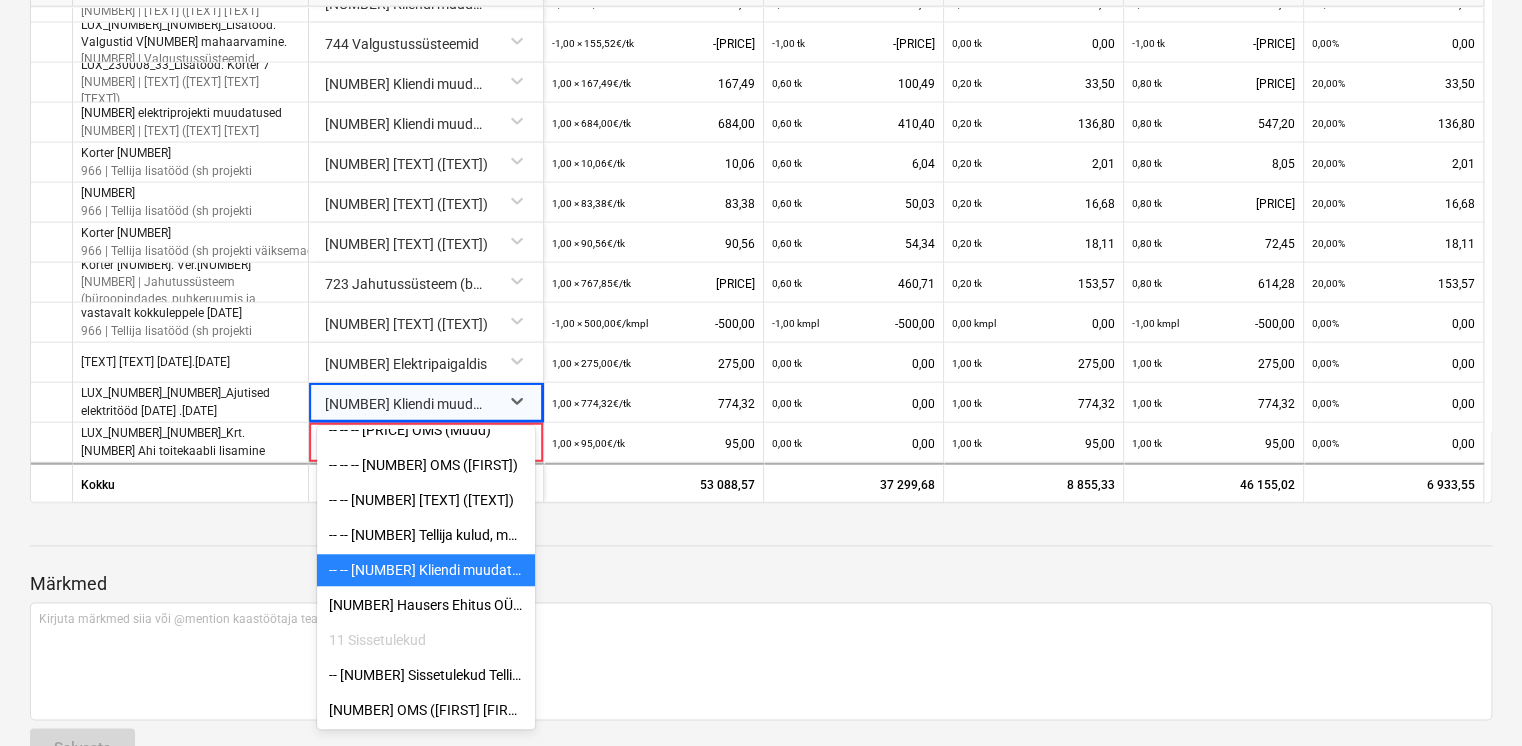 click on "-- --  968 Kliendi muudatuste kulud (mis on eraldi hinnastatud)" at bounding box center [426, 570] 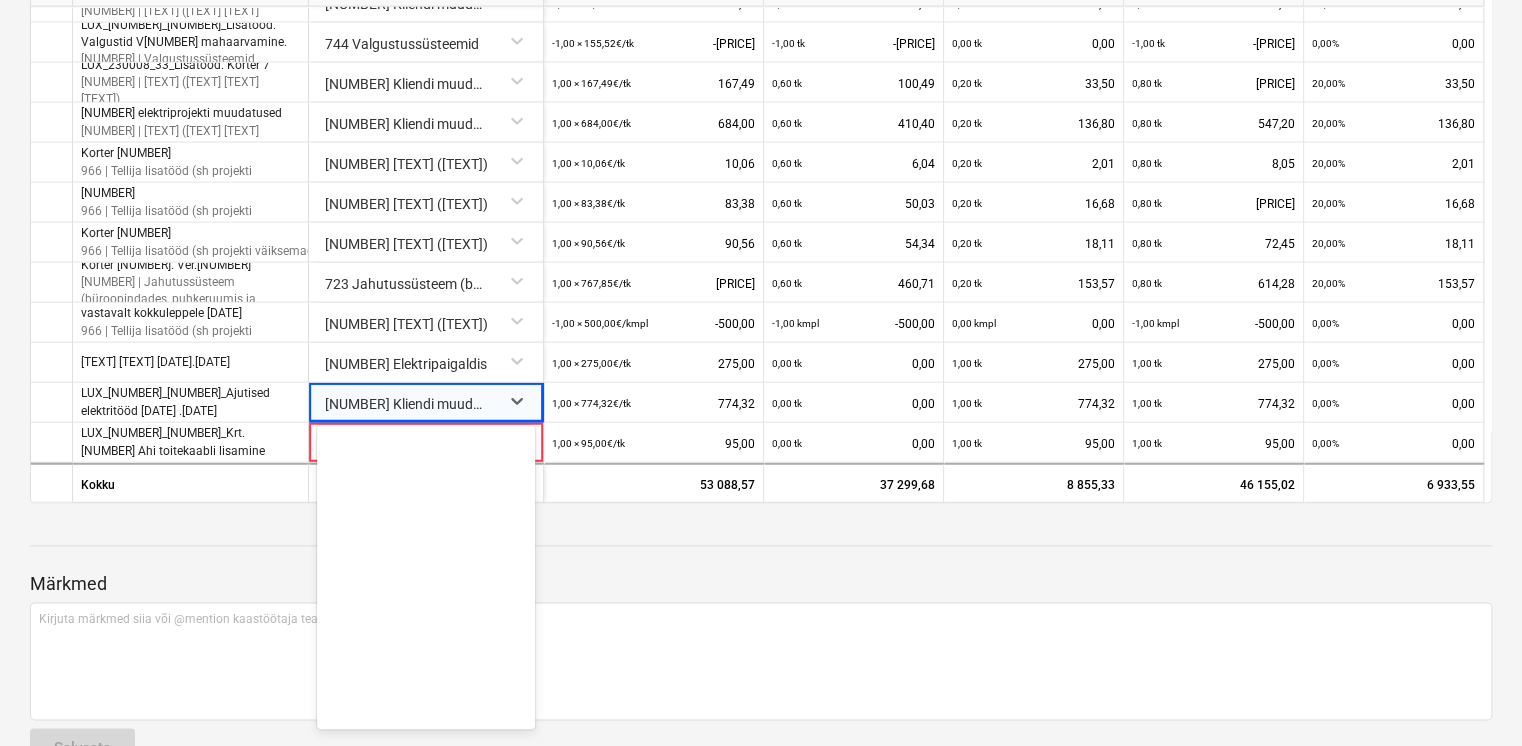 click at bounding box center (761, 527) 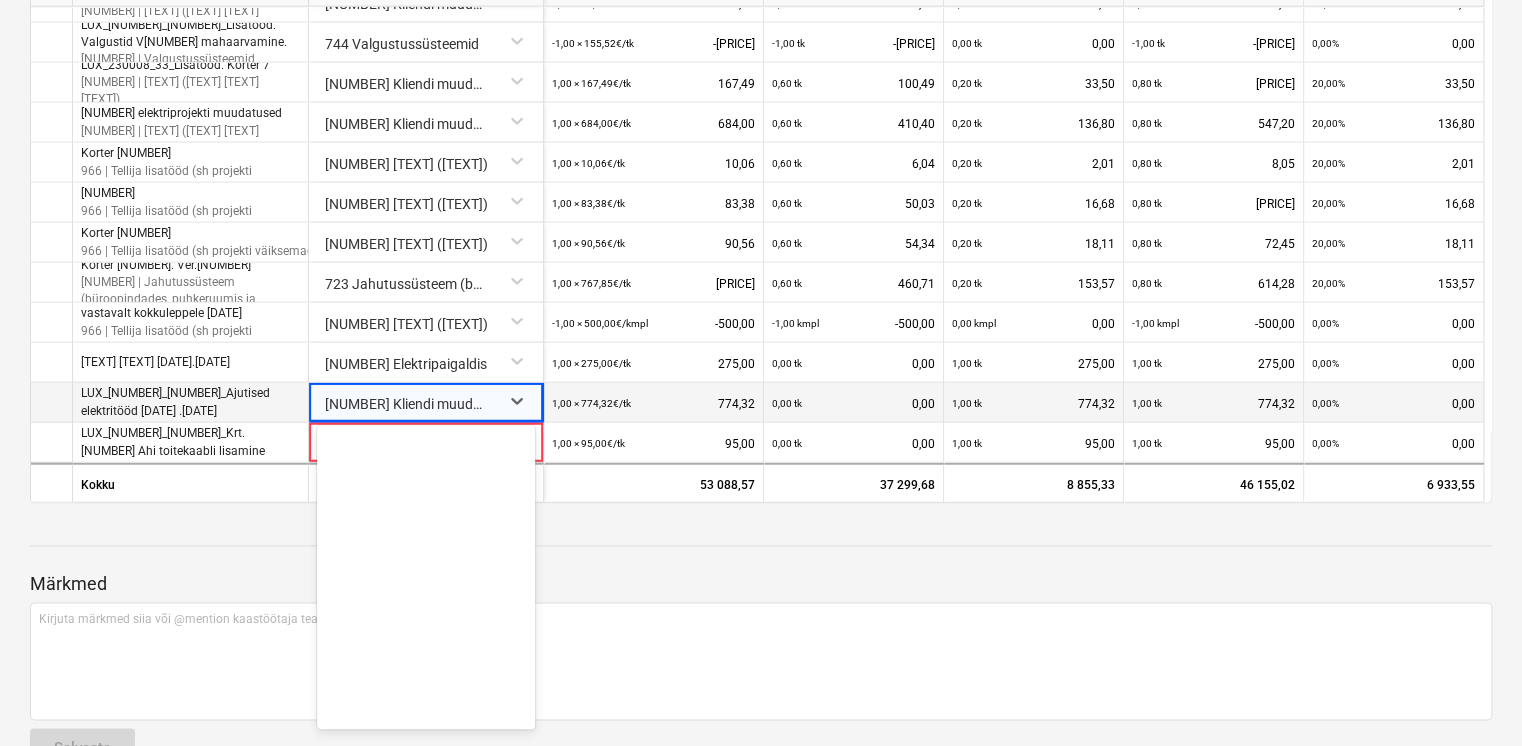 scroll, scrollTop: 0, scrollLeft: 0, axis: both 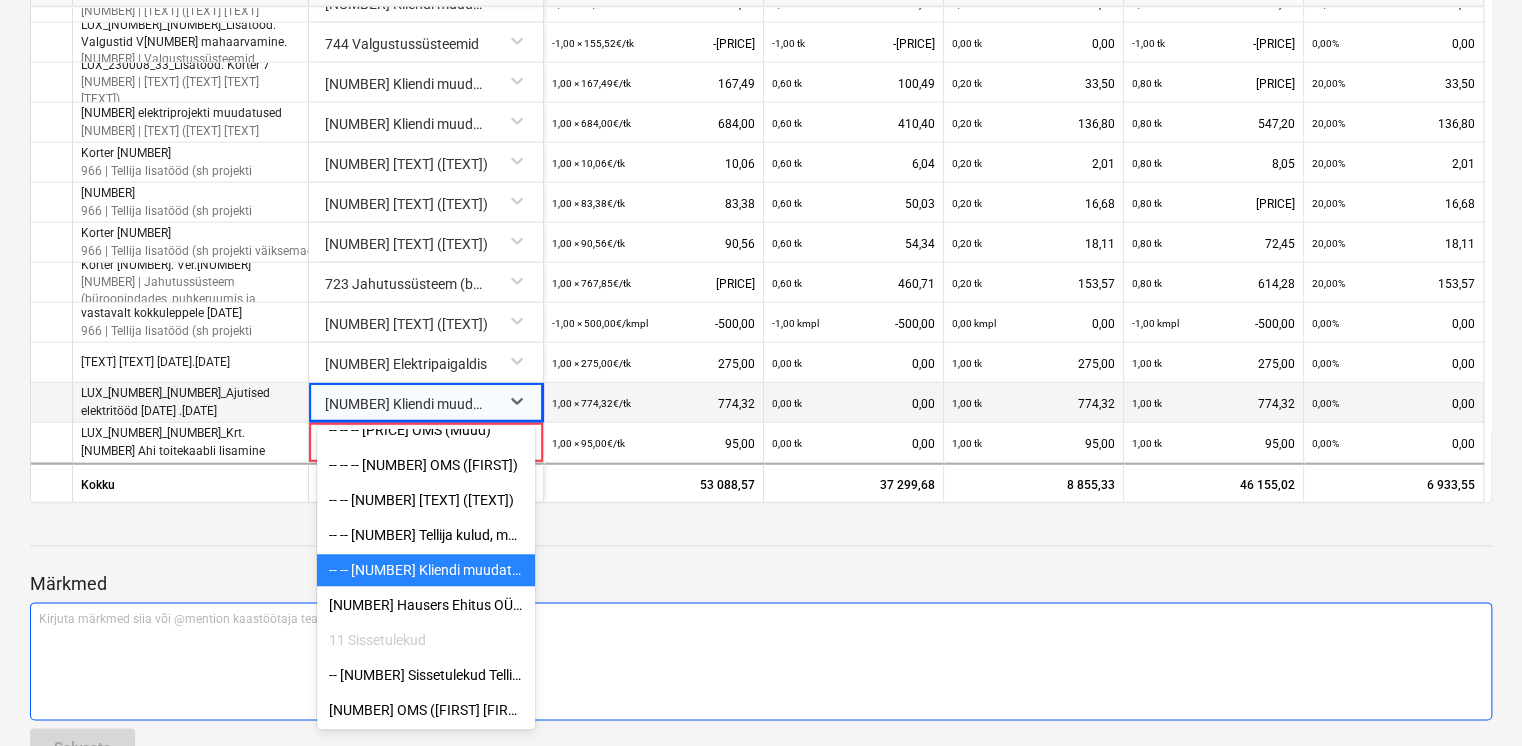 click on "Kirjuta märkmed siia või @mention kaastöötaja teavitamiseks ﻿" at bounding box center [761, 661] 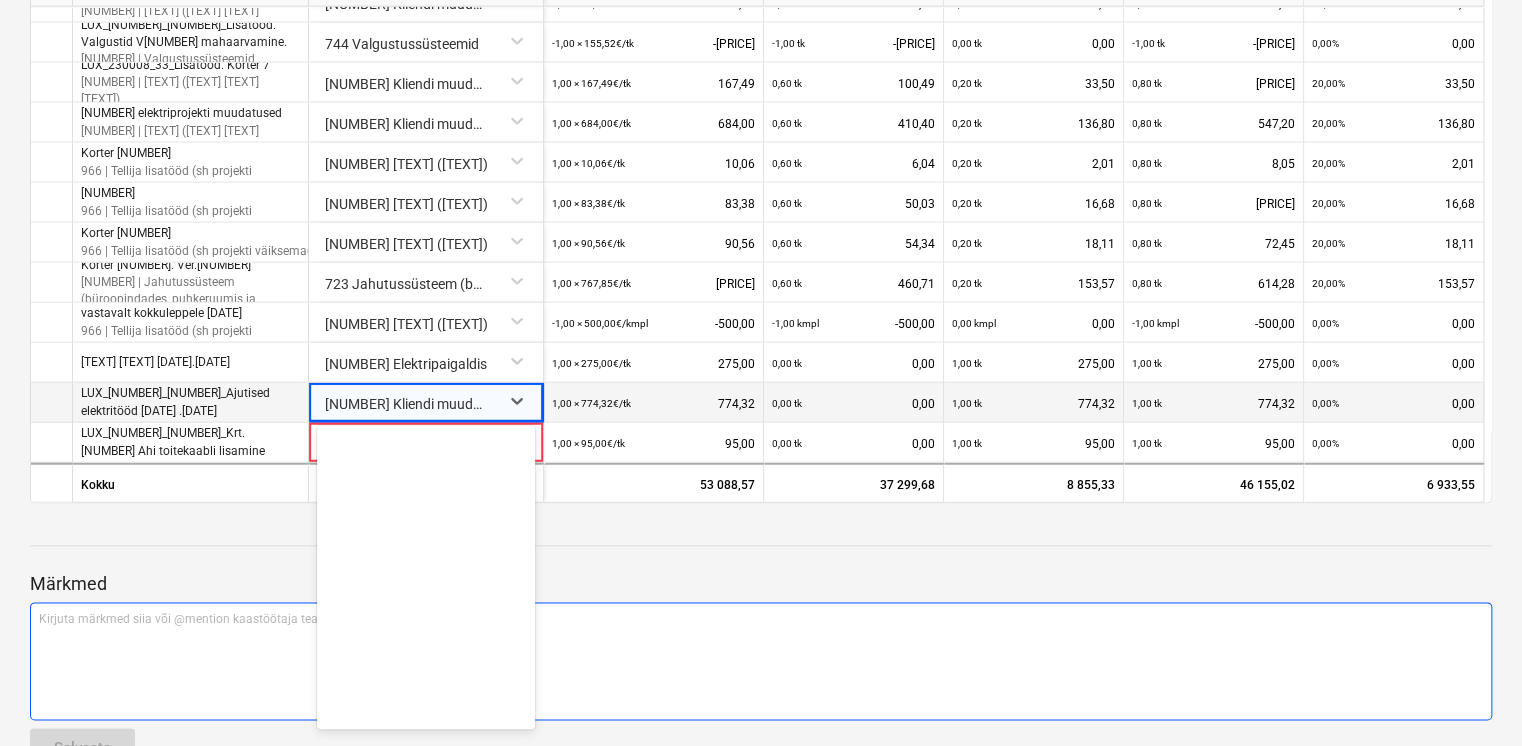 click on "Kirjuta märkmed siia või @mention kaastöötaja teavitamiseks ﻿" at bounding box center [761, 661] 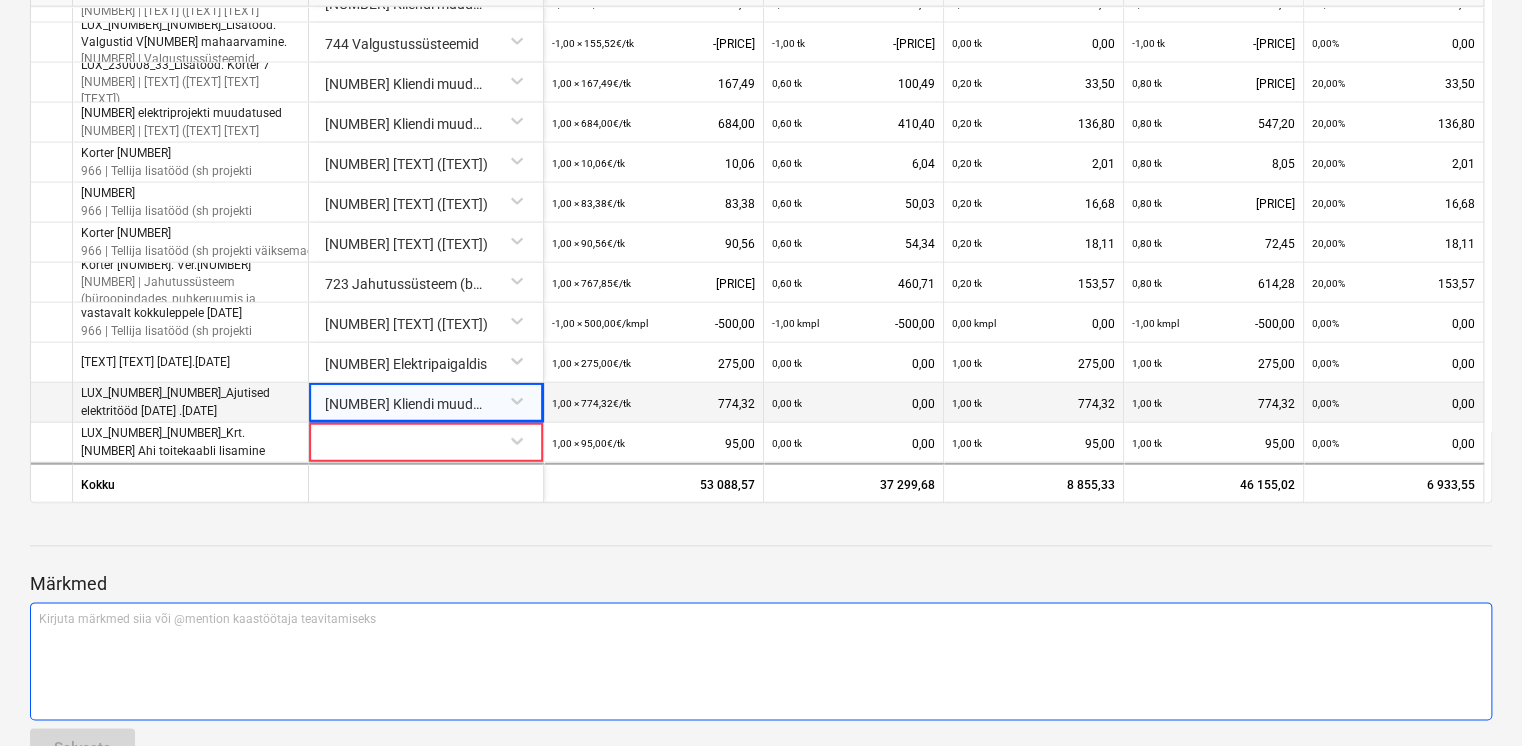 click on "Kirjuta märkmed siia või @mention kaastöötaja teavitamiseks ﻿" at bounding box center [761, 661] 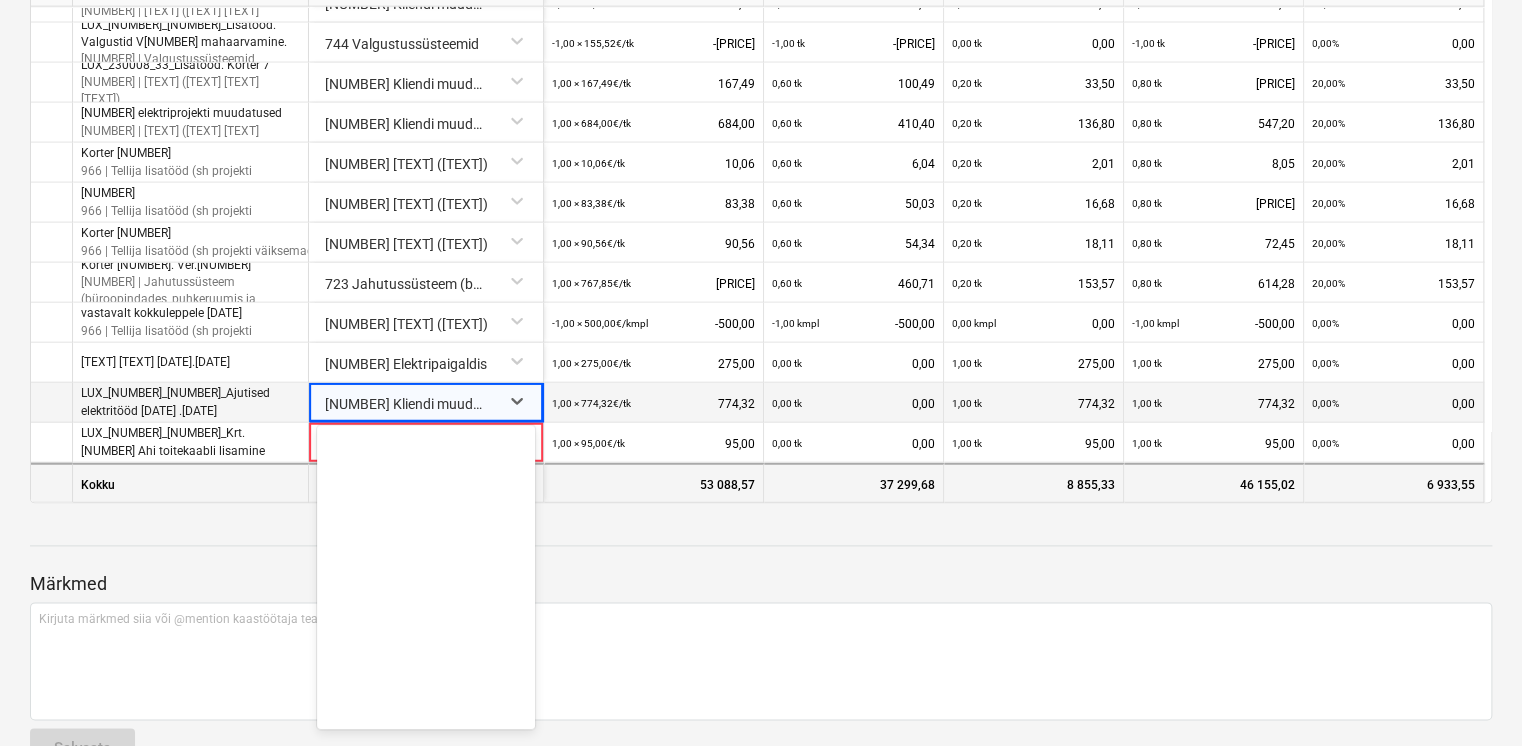 scroll, scrollTop: 23710, scrollLeft: 0, axis: vertical 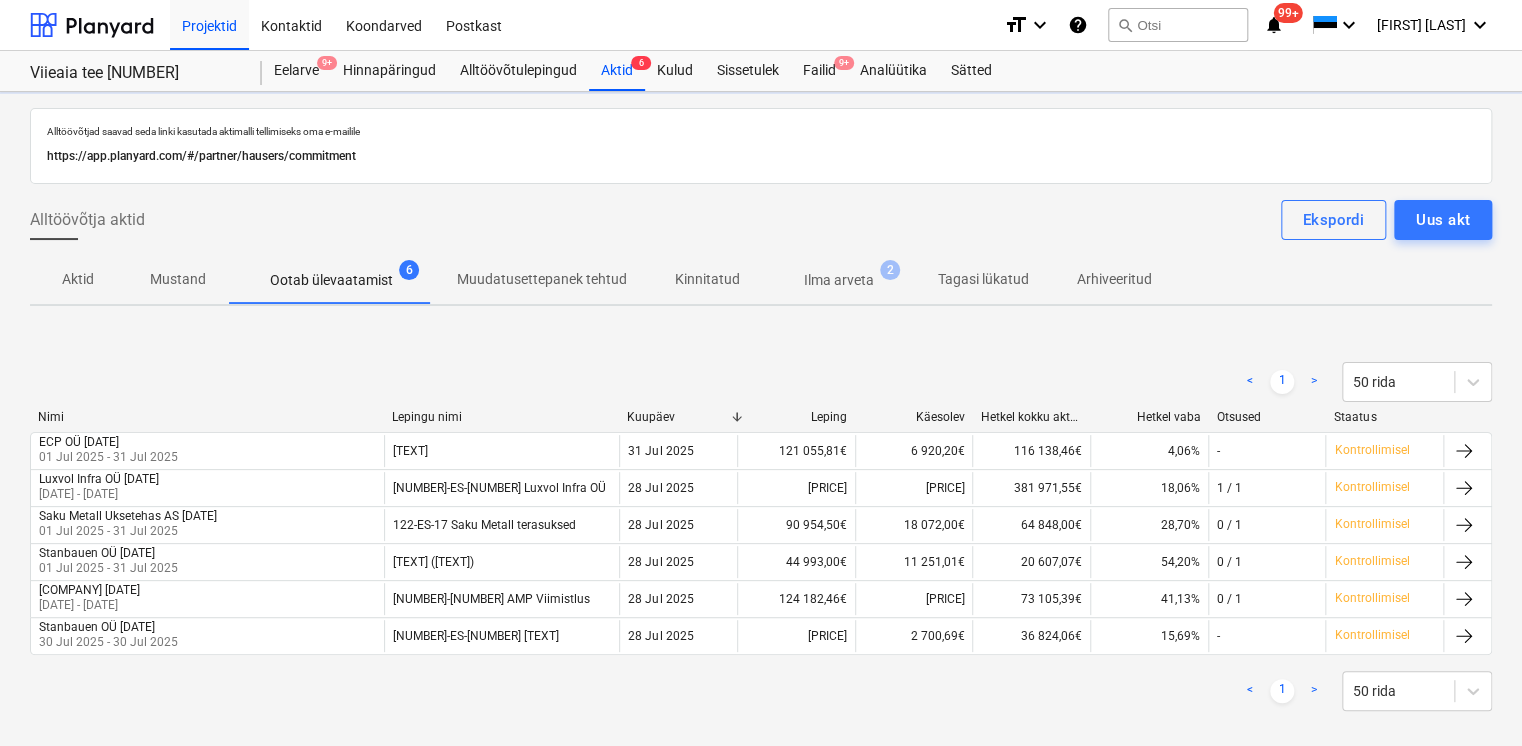 drag, startPoint x: 626, startPoint y: 79, endPoint x: 501, endPoint y: 124, distance: 132.8533 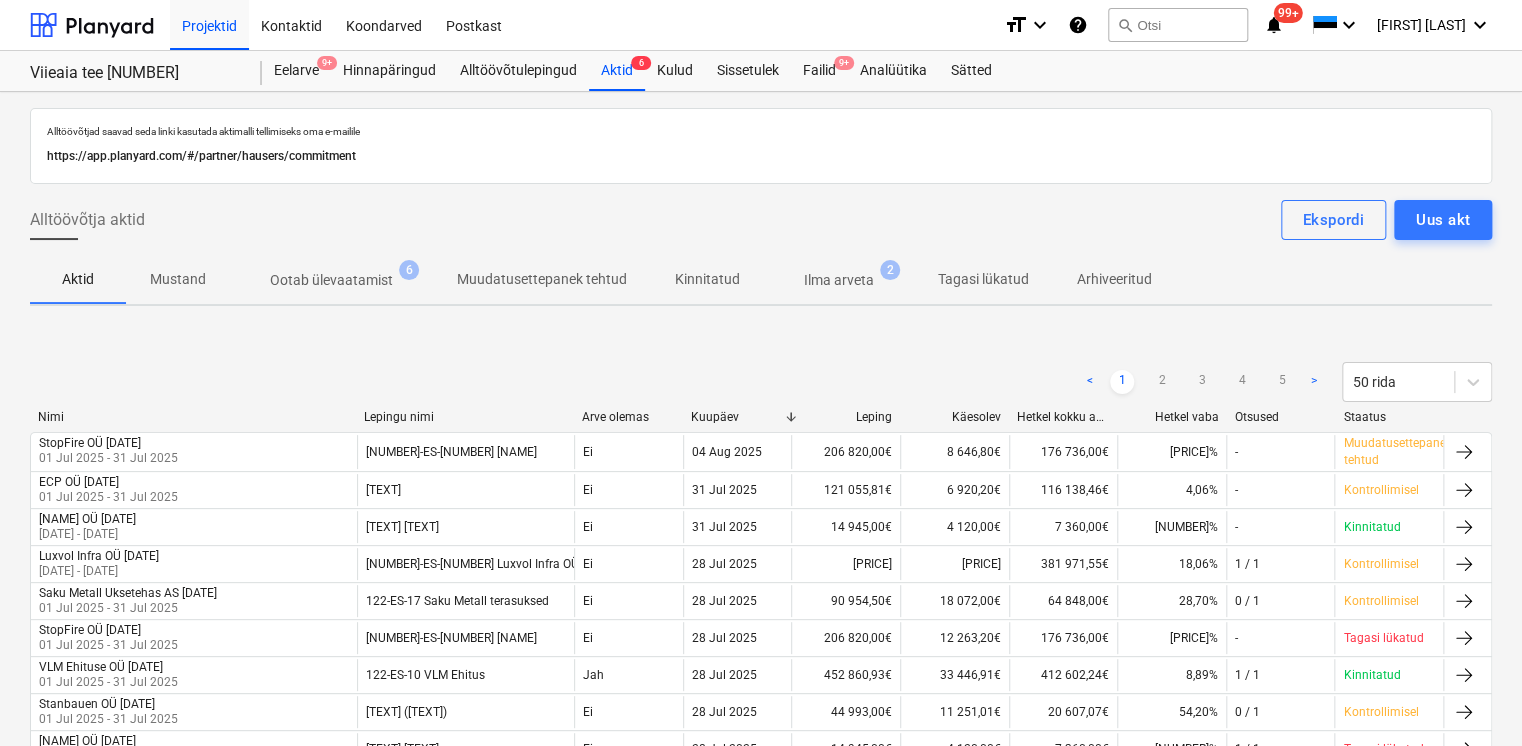 type 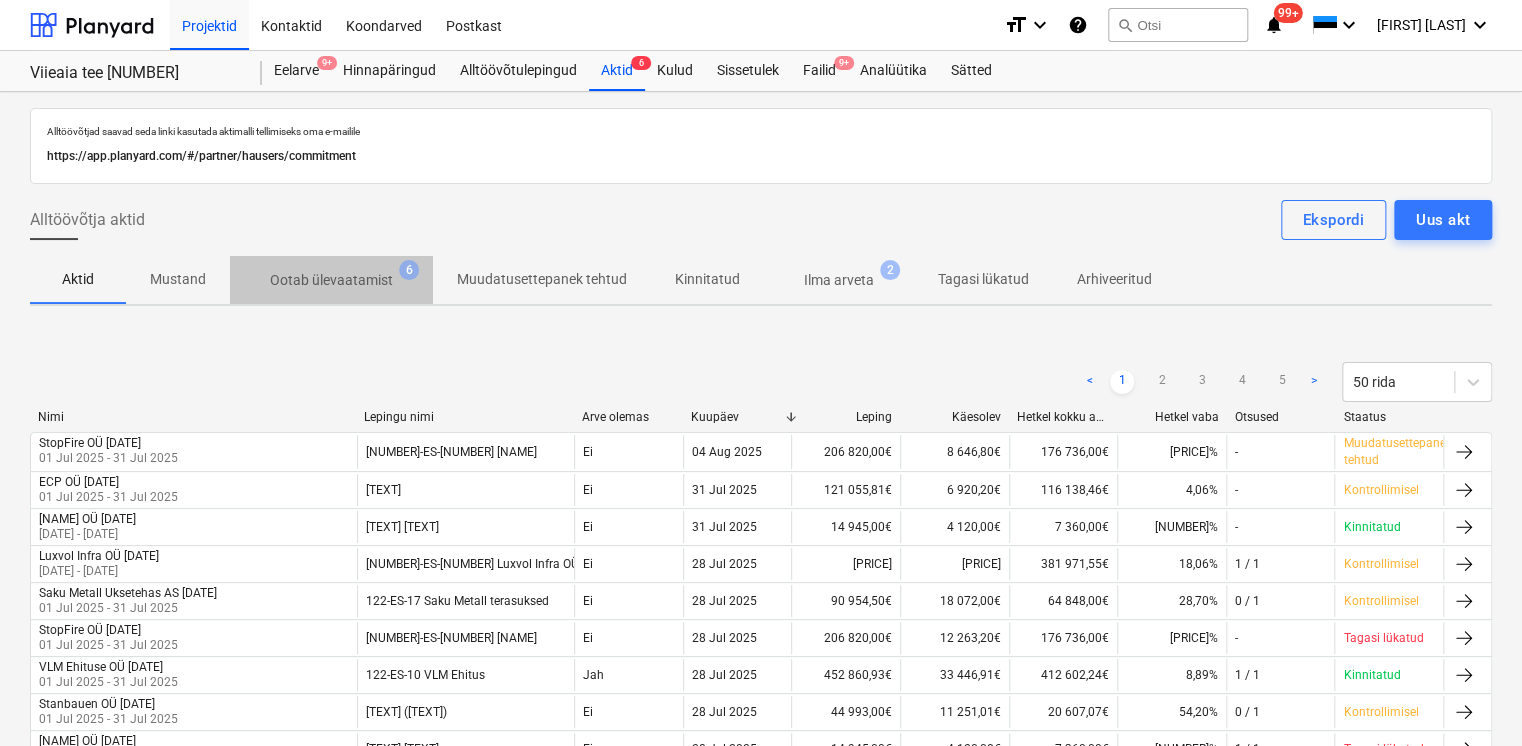 click on "Ootab ülevaatamist" at bounding box center (331, 280) 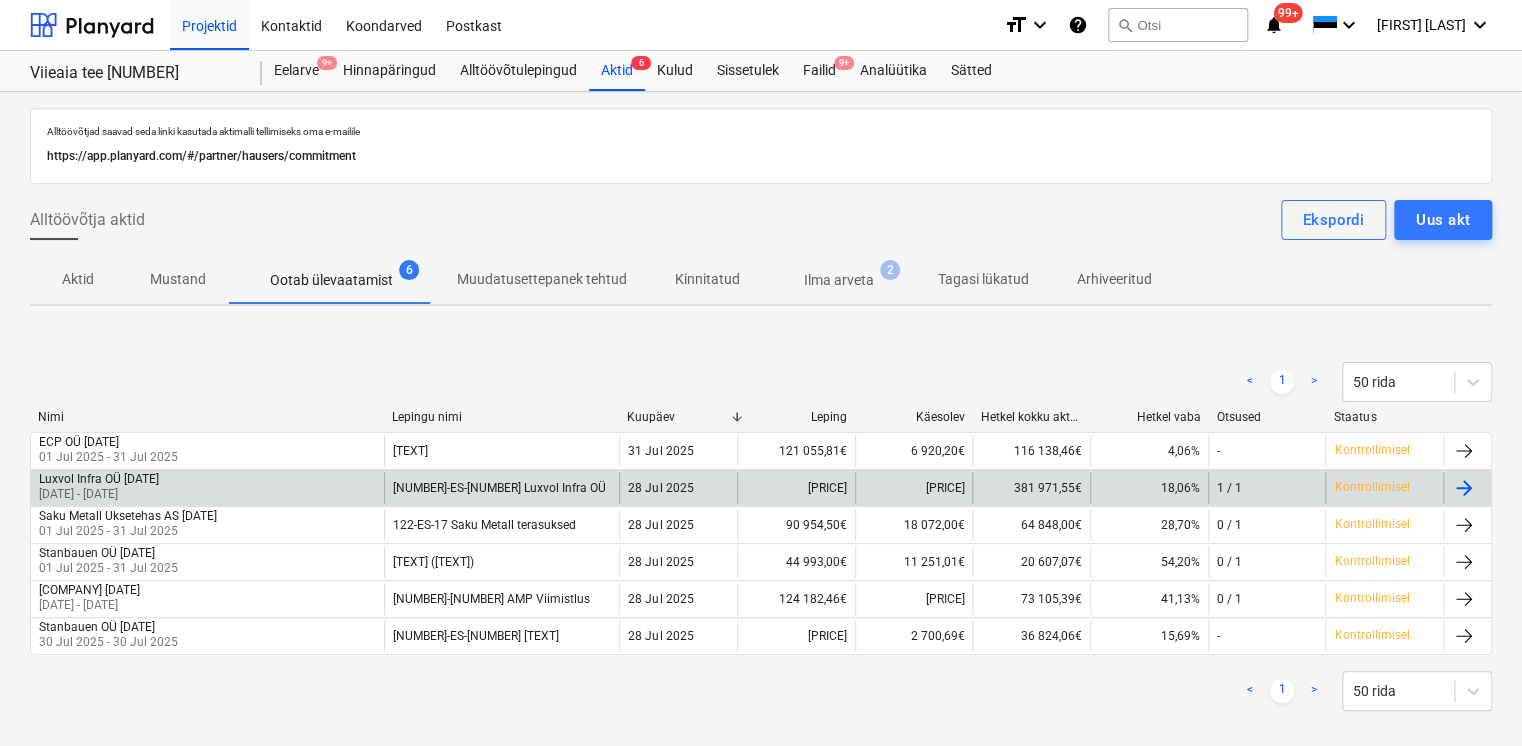 click on "31 Jul 2025 - 31 Jul 2025" at bounding box center (99, 494) 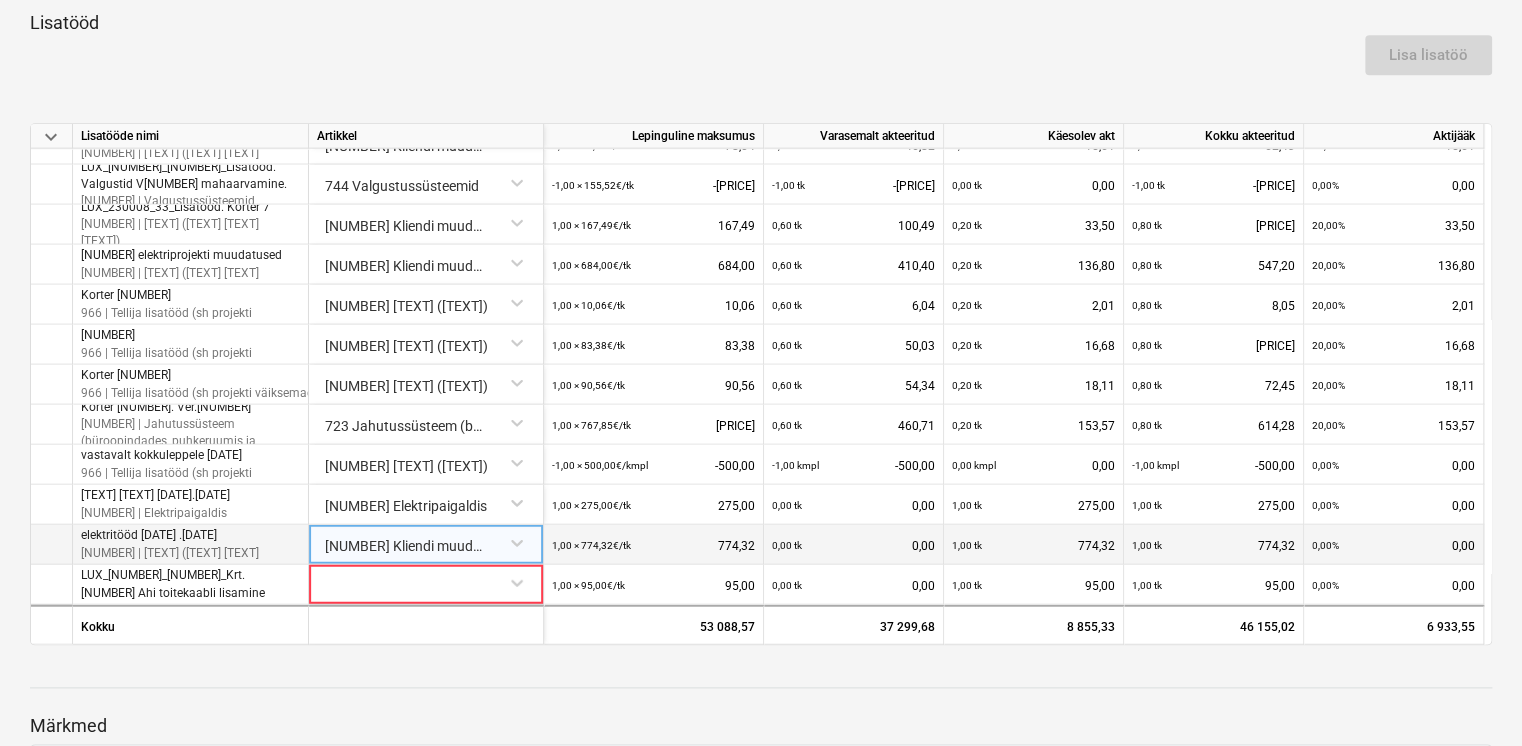 click on "968 Kliendi muudatuste kulud (mis on eraldi hinnastatud)" at bounding box center [426, 542] 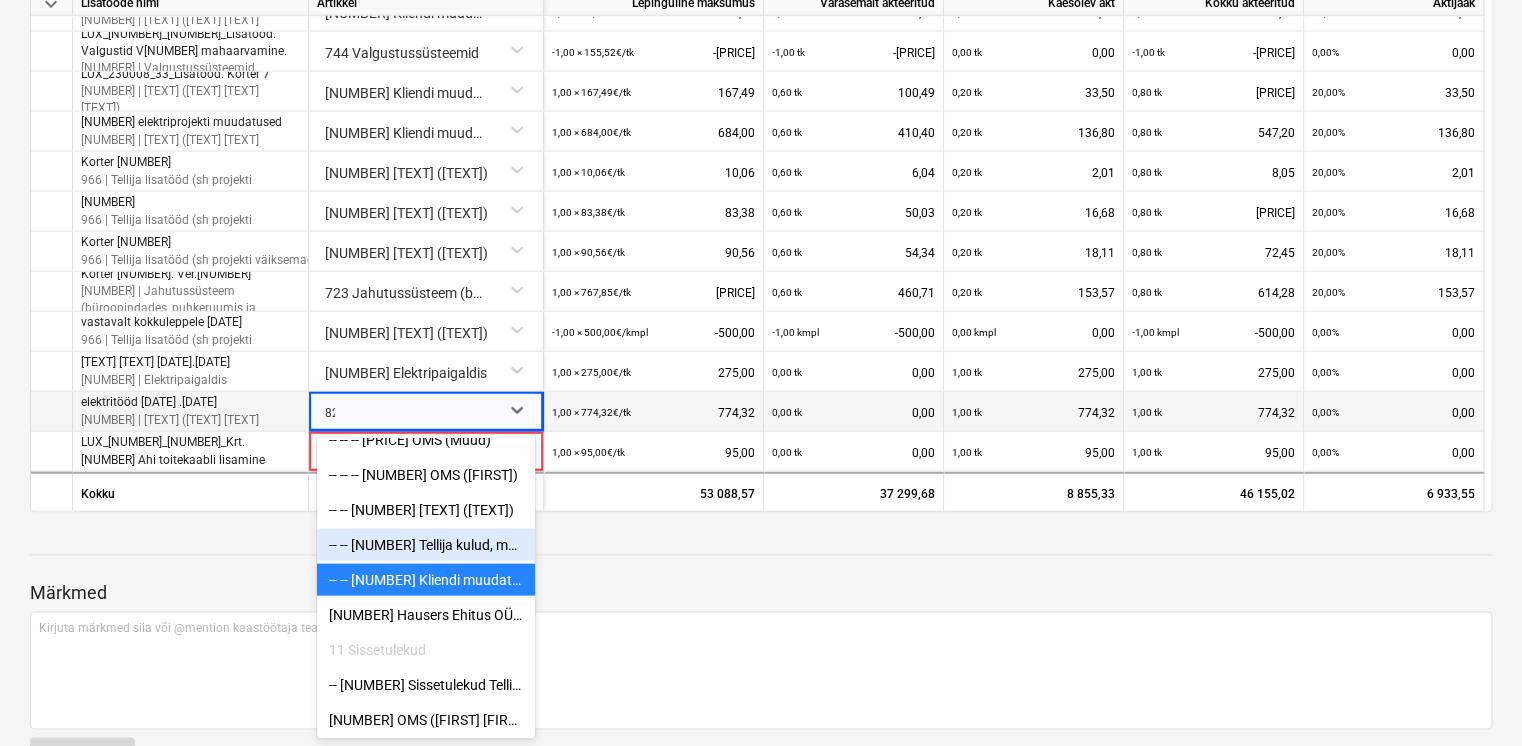 type on "822" 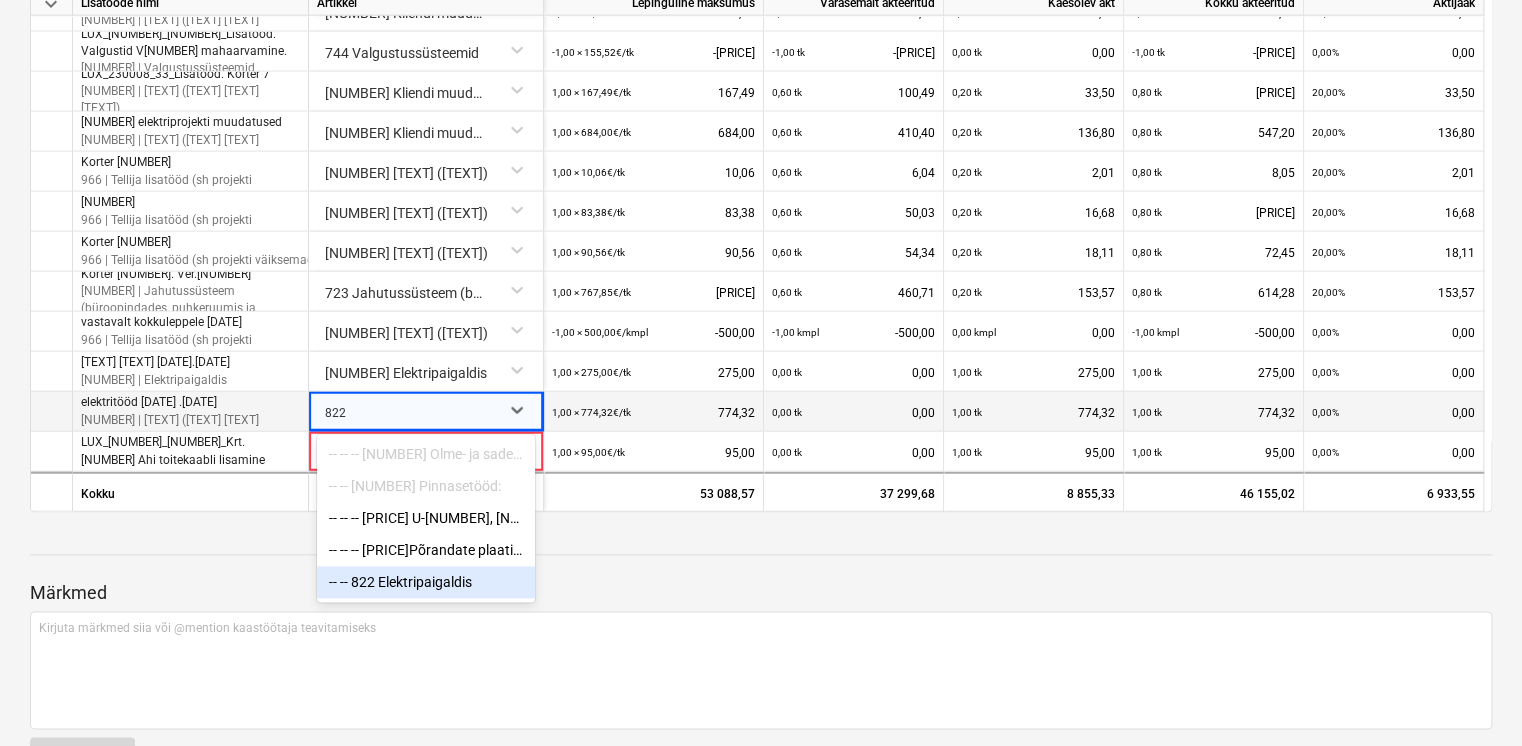 click on "-- --  822 Elektripaigaldis" at bounding box center [426, 582] 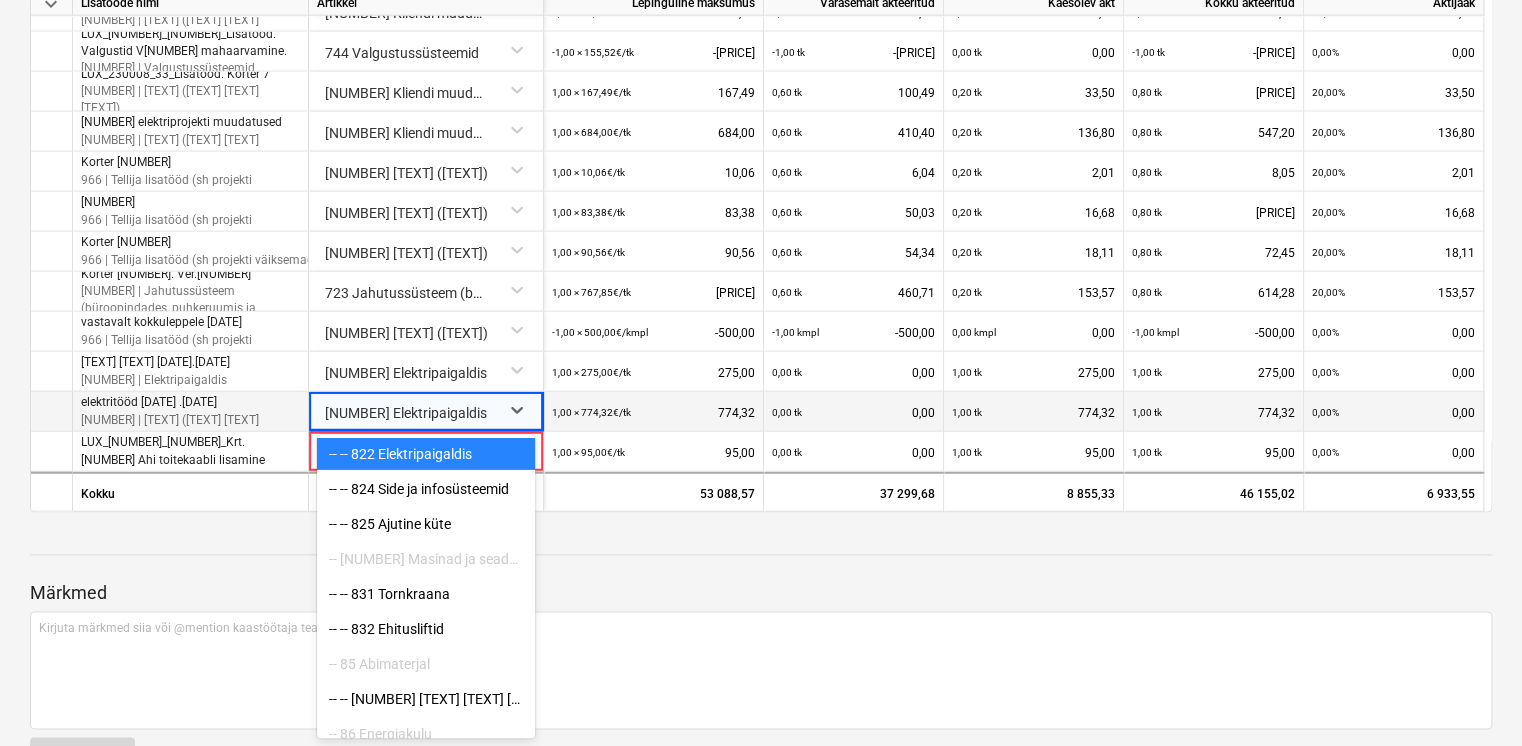 click on "-- --  822 Elektripaigaldis" at bounding box center [426, 454] 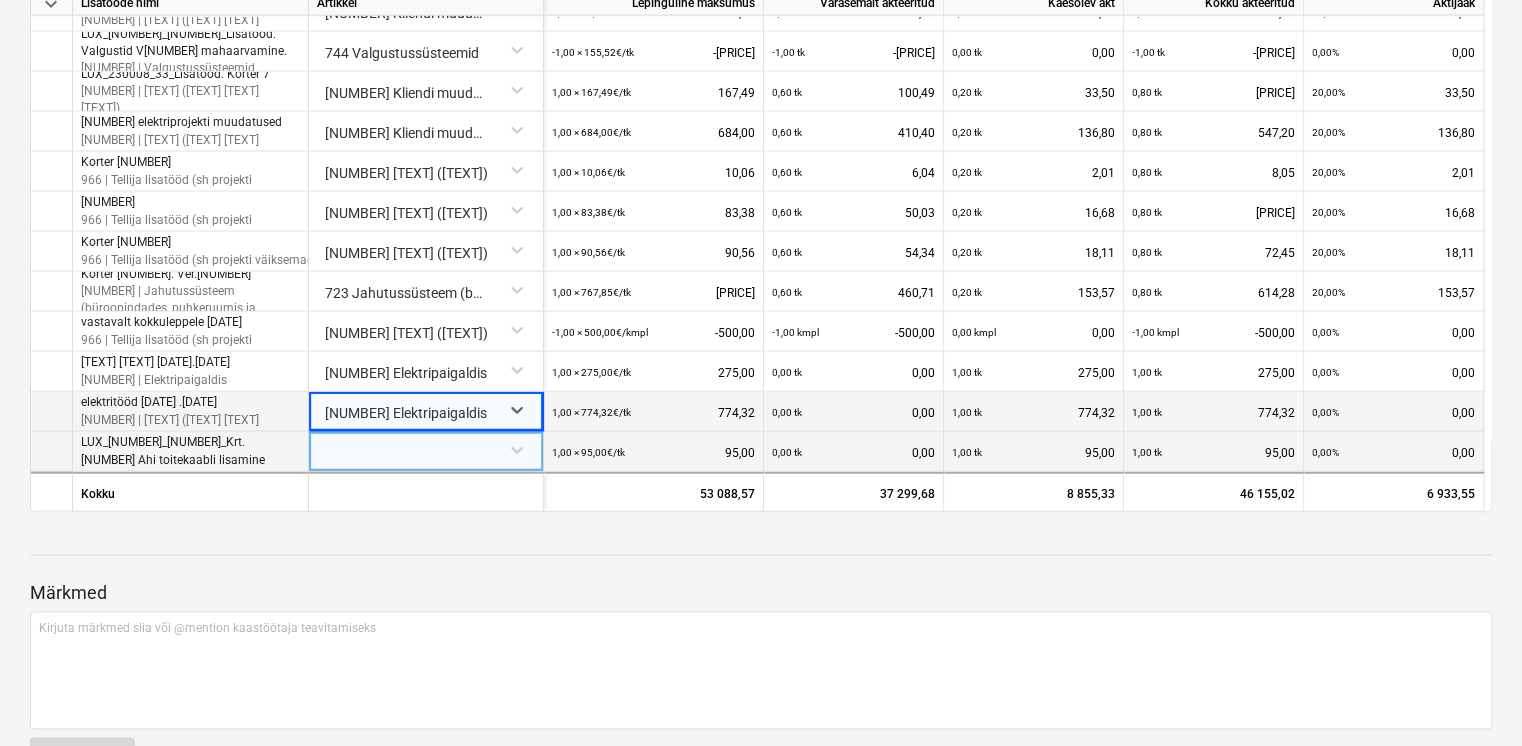click on "Projektid Kontaktid Koondarved Postkast format_size keyboard_arrow_down help search Otsi notifications 99+ keyboard_arrow_down E. Sillandi keyboard_arrow_down Viieaia tee 28 Viieaia tee 28 Eelarve 9+ Hinnapäringud Alltöövõtulepingud Aktid 6 Kulud Sissetulek Failid 9+ Analüütika Sätted Dokument on üle vaadatud ES 1 AŠ 1 Luxvol Infra OÜ 28072025 Kontrollimisel notes 1 märge business Vaata alltöövõtjat delete Muuda akti delete Arhiveeri akt save_alt Lae alla PDF save_alt Lae alla XLSX people_alt Saada kinnitusringile Keeldu ja muuda Keeldu Kinnita Lepinguline maksumus Varasemalt akteeritud Käesolev akt Kokku akteeritud Aktijääk Kokku 467 287,47€ 381 971,55€ 30 269,02€ 412 240,57€ 55 046,90€ 11,78% Please wait Artiklid Manused Kokkuvõte Leping Seotud kulud Muudatused keyboard_arrow_down Artikkel Lepinguline maksumus Varasemalt akteeritud Käesolev akt Kokku akteeritud Aktijääk keyboard_arrow_down 7 Tehnosüsteemid  414 198,90€ 344 671,86€ 21 413,69€ 366 085,55€ 1,00" at bounding box center (761, -551) 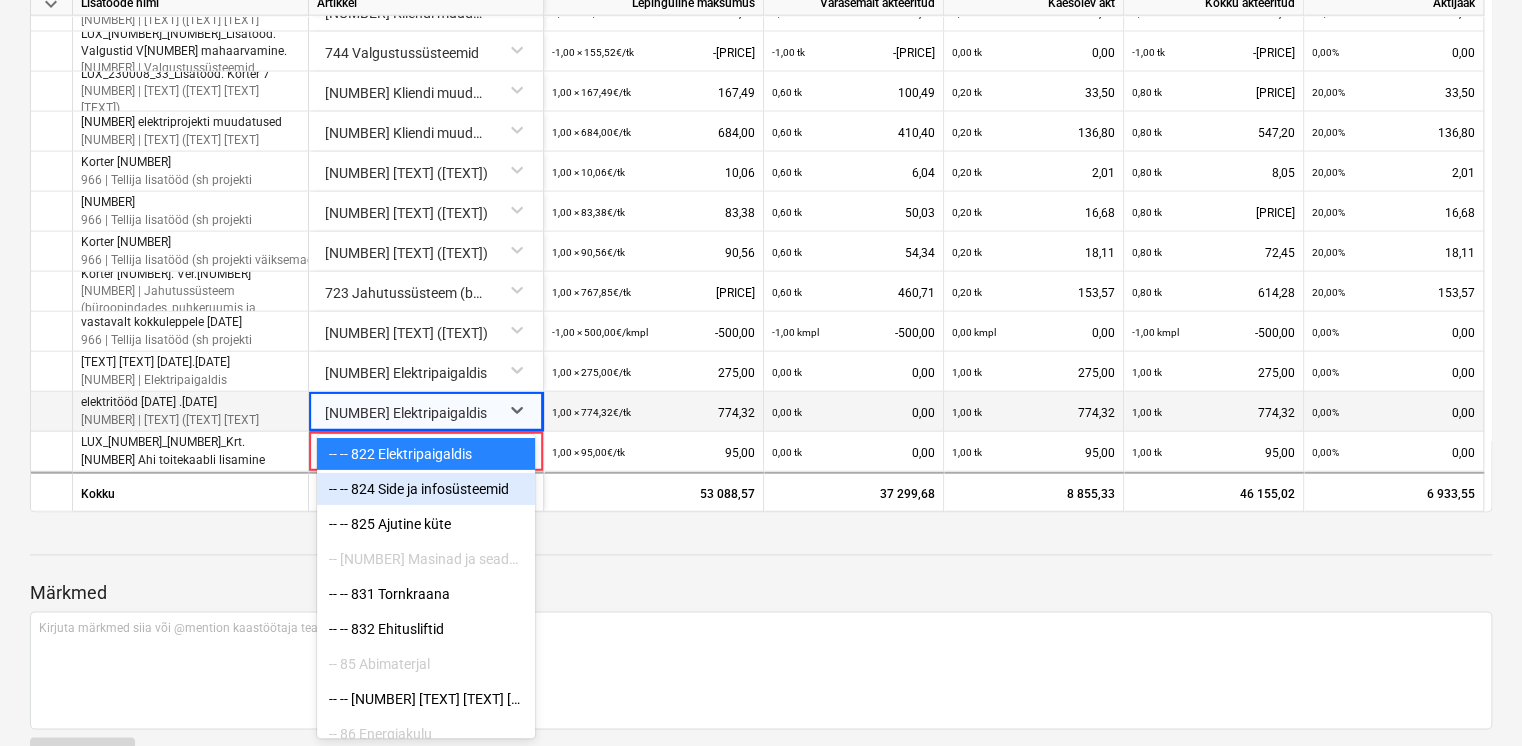 click on "Luxvol Infra OÜ 28072025 Kontrollimisel notes 1 märge business Vaata alltöövõtjat delete Muuda akti delete Arhiveeri akt save_alt Lae alla PDF save_alt Lae alla XLSX people_alt Saada kinnitusringile Keeldu ja muuda Keeldu Kinnita Lepinguline maksumus Varasemalt akteeritud Käesolev akt Kokku akteeritud Aktijääk Kokku 467 287,47€ 381 971,55€ 30 269,02€ 412 240,57€ 55 046,90€ 11,78% Please wait Artiklid Manused Kokkuvõte Leping Seotud kulud Muudatused keyboard_arrow_down Artikkel Lepinguline maksumus Varasemalt akteeritud Käesolev akt Kokku akteeritud Aktijääk keyboard_arrow_down 7 Tehnosüsteemid  414 198,90€ 344 671,86€ 21 413,69€ 366 085,55€ 48 113,35€ keyboard_arrow_down 74 Tugevvoolupaigaldis  414 198,90€ 344 671,86€ 21 413,69€ 366 085,55€ 48 113,35€ 741 Elektri peajaotussüsteemid, sh mõõdistus ja dokumentatsioon  1,00   ×   87 848,77€ / obj 87 848,77 0,90   obj 79 195,31 0,00   obj 0,00 0,90   obj 79 195,31 9,85% 8 653,46 742 Kaabliteed  1,00   ×   /" at bounding box center (761, 174) 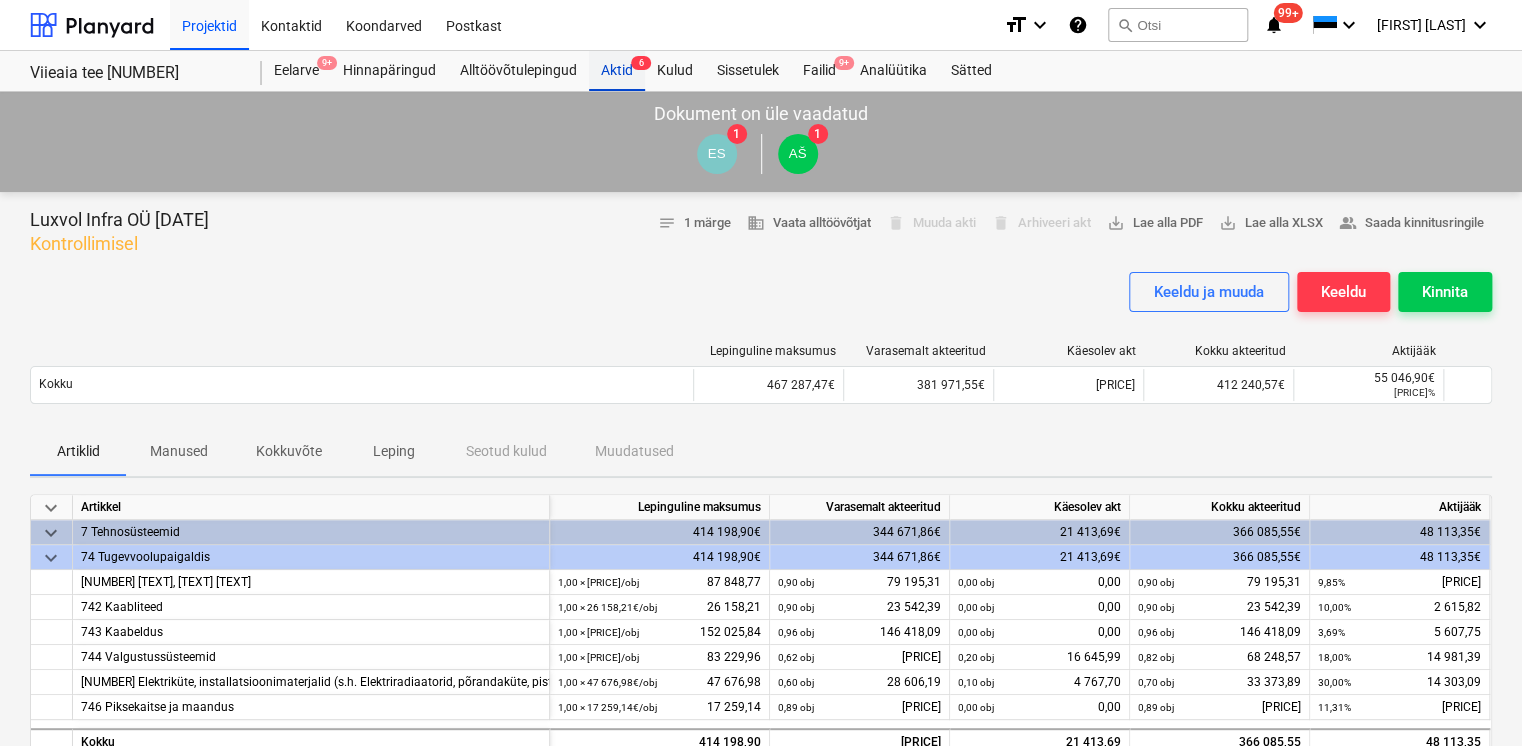 click on "Projektid Kontaktid Koondarved Postkast format_size keyboard_arrow_down help search Otsi notifications 99+ keyboard_arrow_down E. Sillandi keyboard_arrow_down Viieaia tee 28 Viieaia tee 28 Eelarve 9+ Hinnapäringud Alltöövõtulepingud Aktid 6 Kulud Sissetulek Failid 9+ Analüütika Sätted Dokument on üle vaadatud ES 1 AŠ 1 Luxvol Infra OÜ 28072025 Kontrollimisel notes 1 märge business Vaata alltöövõtjat delete Muuda akti delete Arhiveeri akt save_alt Lae alla PDF save_alt Lae alla XLSX people_alt Saada kinnitusringile Keeldu ja muuda Keeldu Kinnita Lepinguline maksumus Varasemalt akteeritud Käesolev akt Kokku akteeritud Aktijääk Kokku 467 287,47€ 381 971,55€ 30 269,02€ 412 240,57€ 55 046,90€ 11,78% Please wait Artiklid Manused Kokkuvõte Leping Seotud kulud Muudatused keyboard_arrow_down Artikkel Lepinguline maksumus Varasemalt akteeritud Käesolev akt Kokku akteeritud Aktijääk keyboard_arrow_down 7 Tehnosüsteemid  414 198,90€ 344 671,86€ 21 413,69€ 366 085,55€ 48 113,35€ /" at bounding box center [761, 1002] 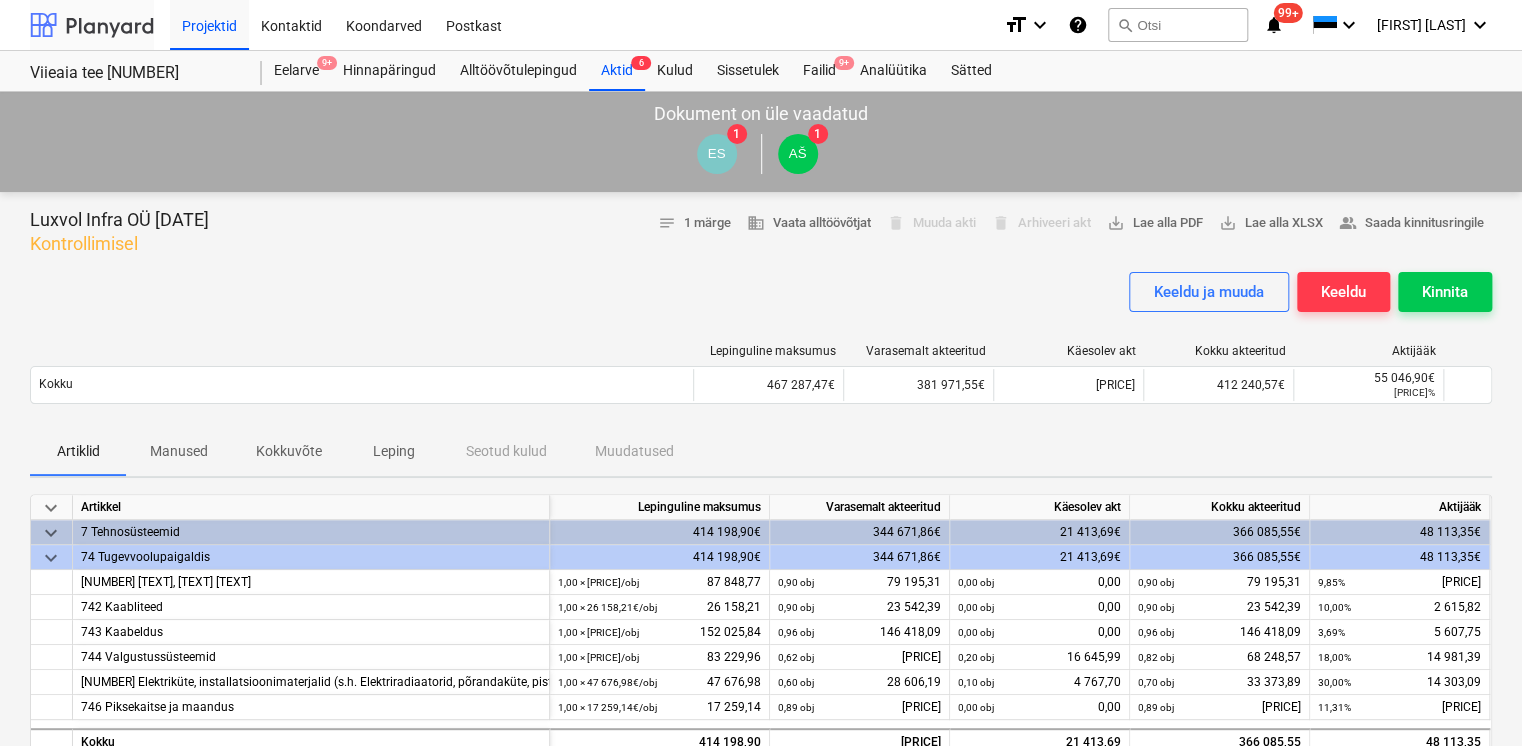 click on "Projektid Kontaktid Koondarved Postkast format_size keyboard_arrow_down help search Otsi notifications 99+ keyboard_arrow_down E. Sillandi keyboard_arrow_down Viieaia tee 28 Viieaia tee 28 Eelarve 9+ Hinnapäringud Alltöövõtulepingud Aktid 6 Kulud Sissetulek Failid 9+ Analüütika Sätted Dokument on üle vaadatud ES 1 AŠ 1 Luxvol Infra OÜ 28072025 Kontrollimisel notes 1 märge business Vaata alltöövõtjat delete Muuda akti delete Arhiveeri akt save_alt Lae alla PDF save_alt Lae alla XLSX people_alt Saada kinnitusringile Keeldu ja muuda Keeldu Kinnita Lepinguline maksumus Varasemalt akteeritud Käesolev akt Kokku akteeritud Aktijääk Kokku 467 287,47€ 381 971,55€ 30 269,02€ 412 240,57€ 55 046,90€ 11,78% Please wait Artiklid Manused Kokkuvõte Leping Seotud kulud Muudatused keyboard_arrow_down Artikkel Lepinguline maksumus Varasemalt akteeritud Käesolev akt Kokku akteeritud Aktijääk keyboard_arrow_down 7 Tehnosüsteemid  414 198,90€ 344 671,86€ 21 413,69€ 366 085,55€ 48 113,35€ /" at bounding box center (761, 1002) 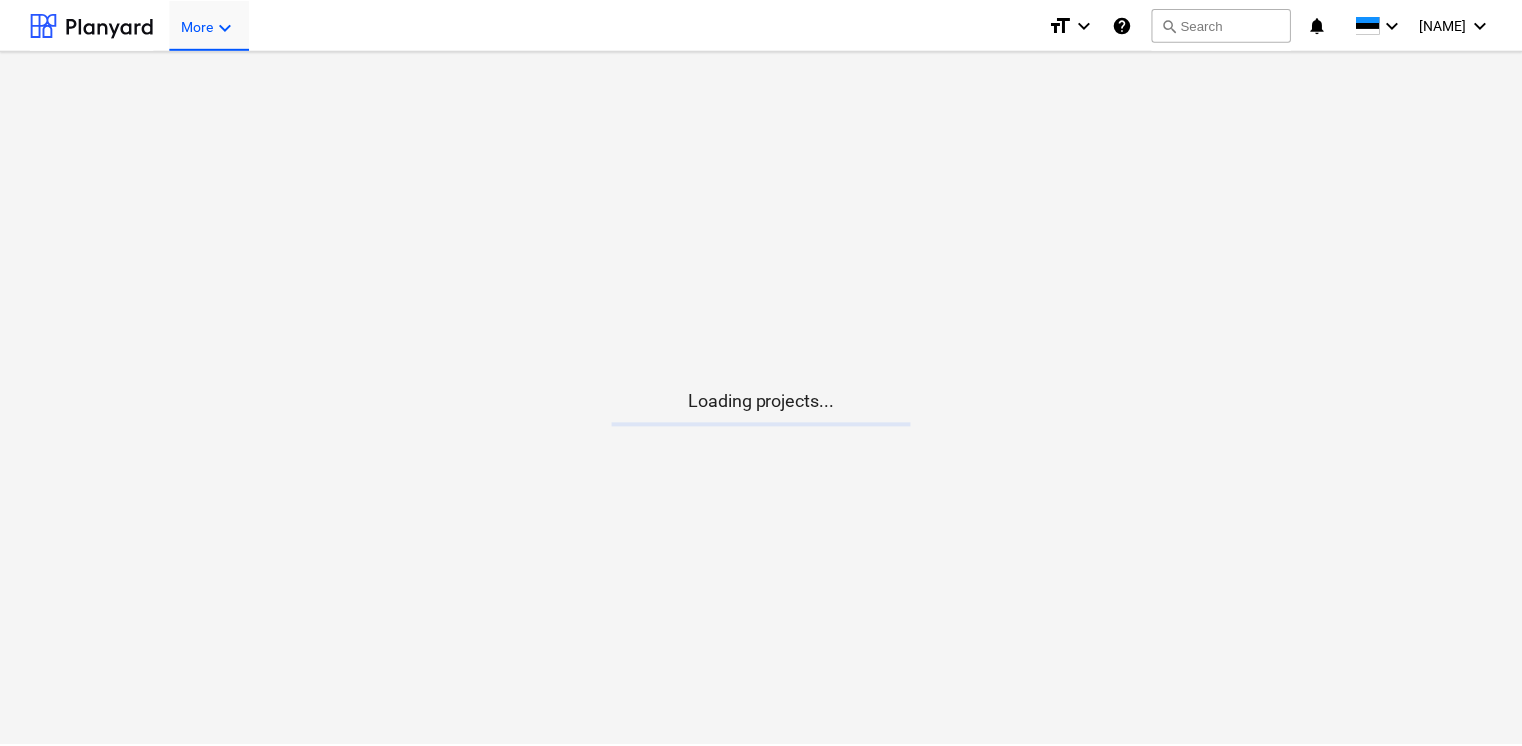 scroll, scrollTop: 0, scrollLeft: 0, axis: both 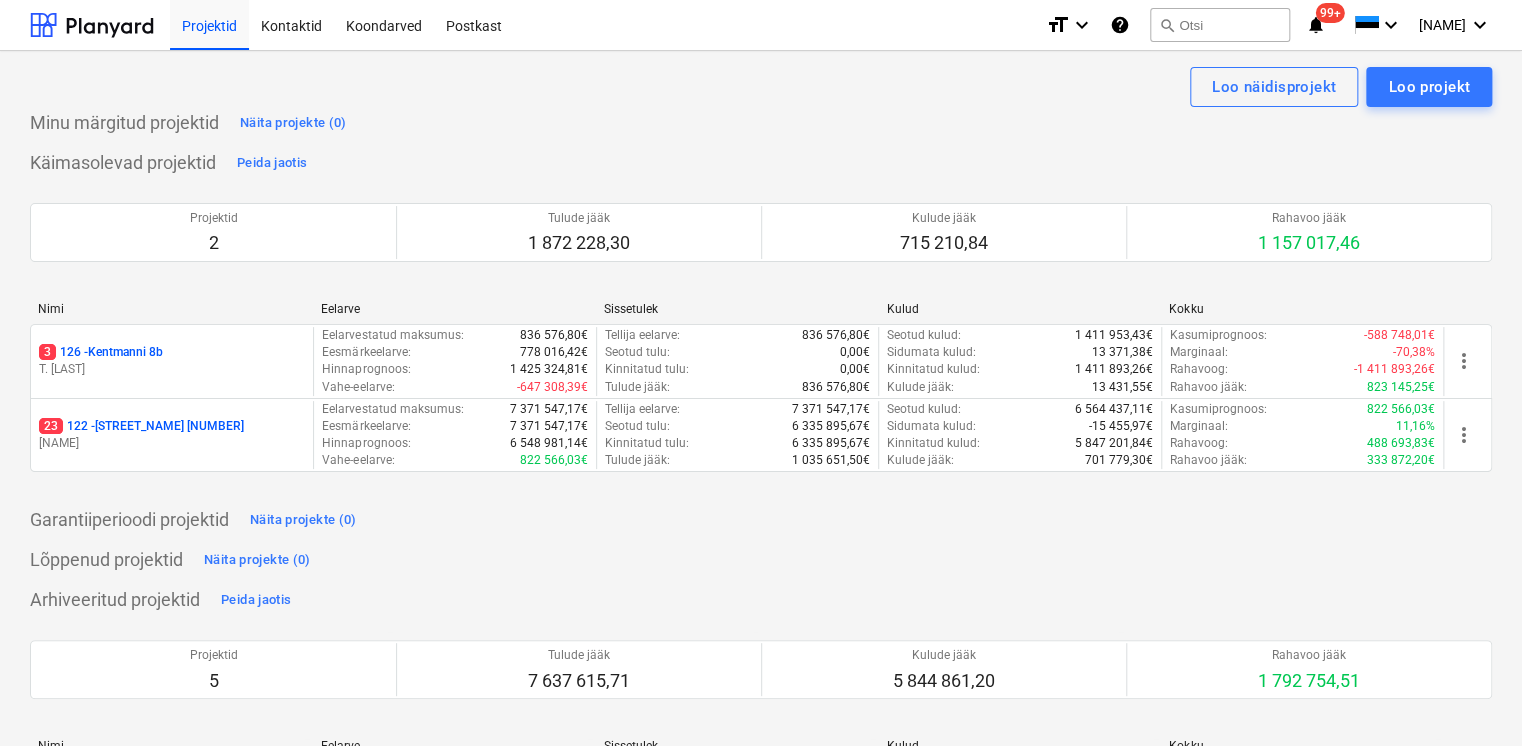 click on "23  [NUMBER] -  Viieaia tee 28" at bounding box center [172, 426] 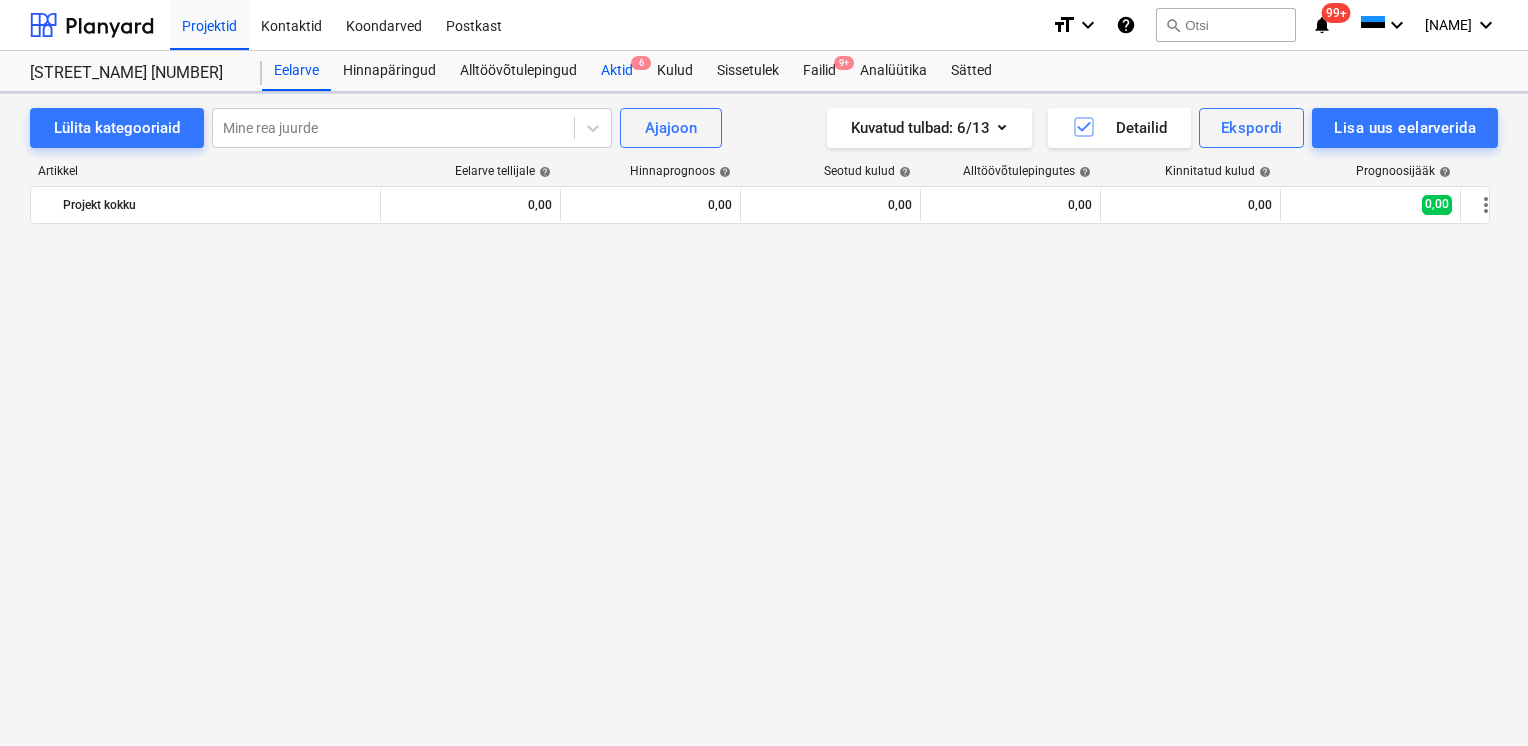 click on "Aktid 6" at bounding box center [617, 71] 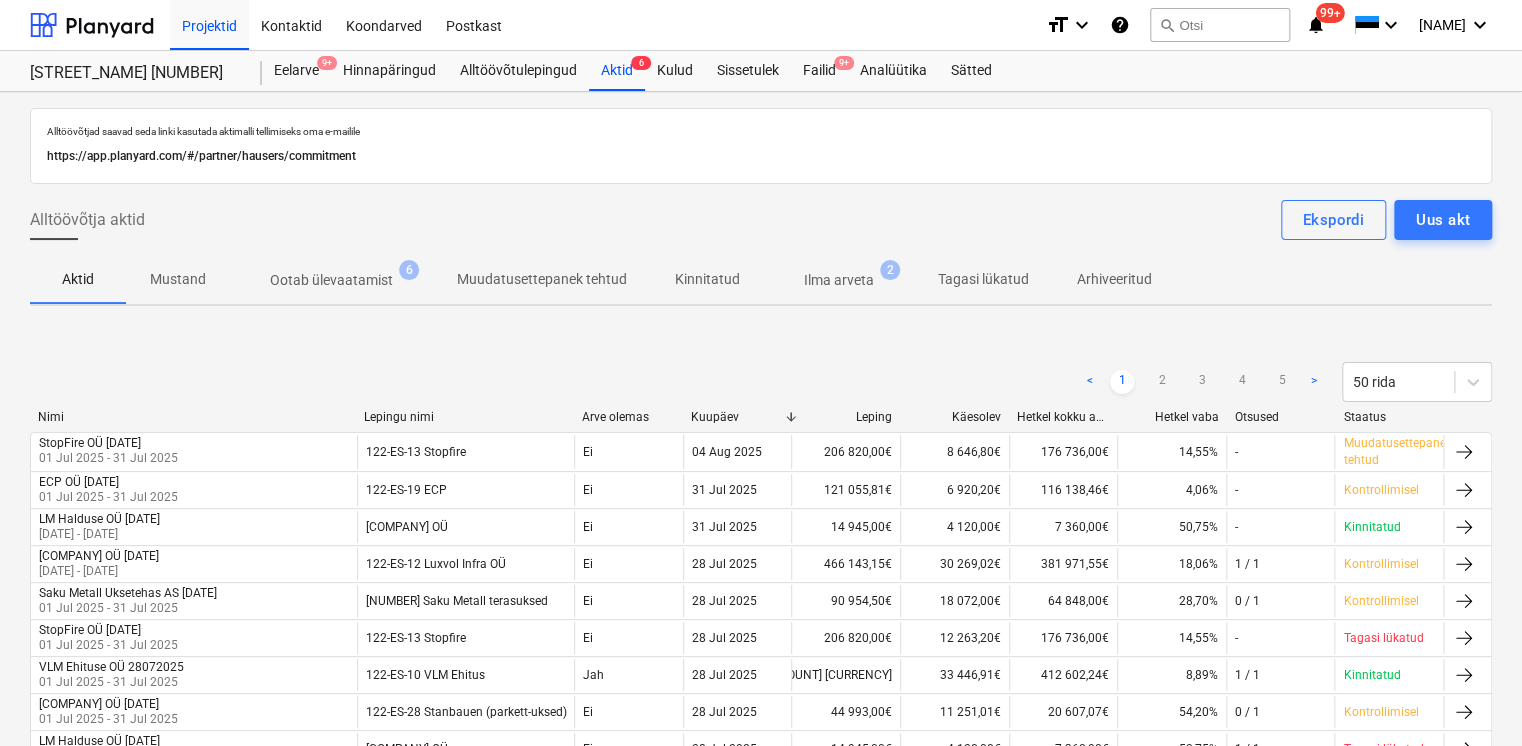 type 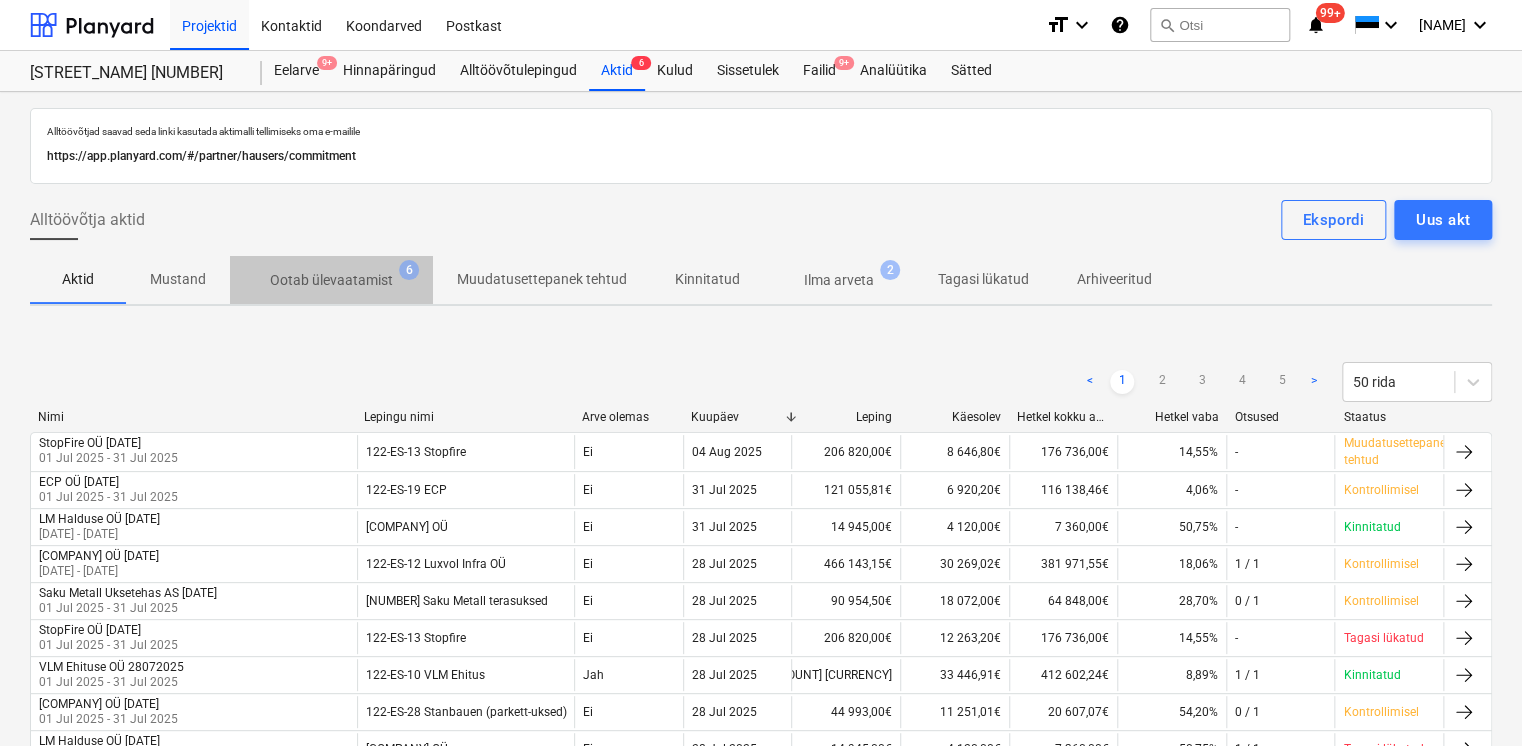 click on "Ootab ülevaatamist" at bounding box center [331, 280] 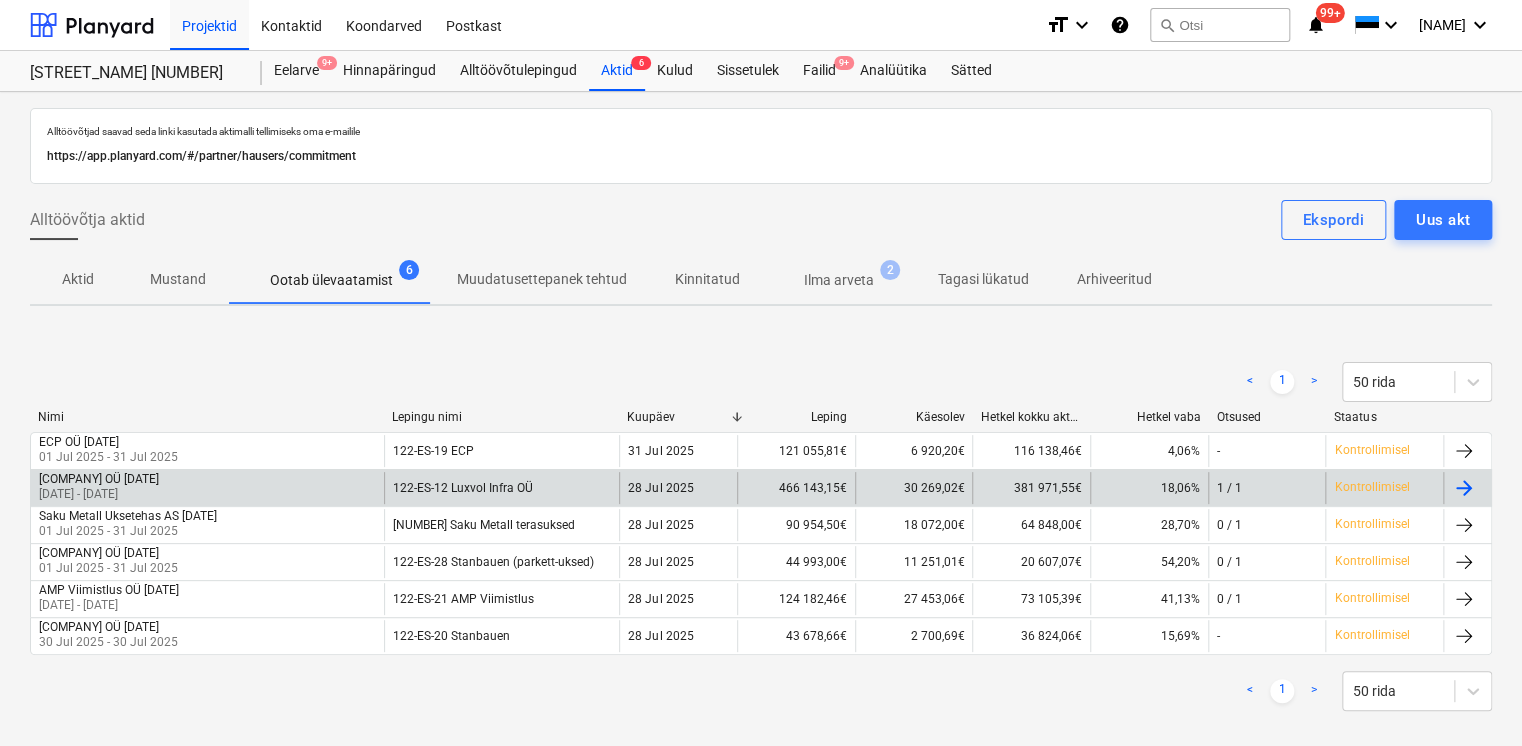 click on "[COMPANY] OÜ [DATE] - [DATE]" at bounding box center (207, 488) 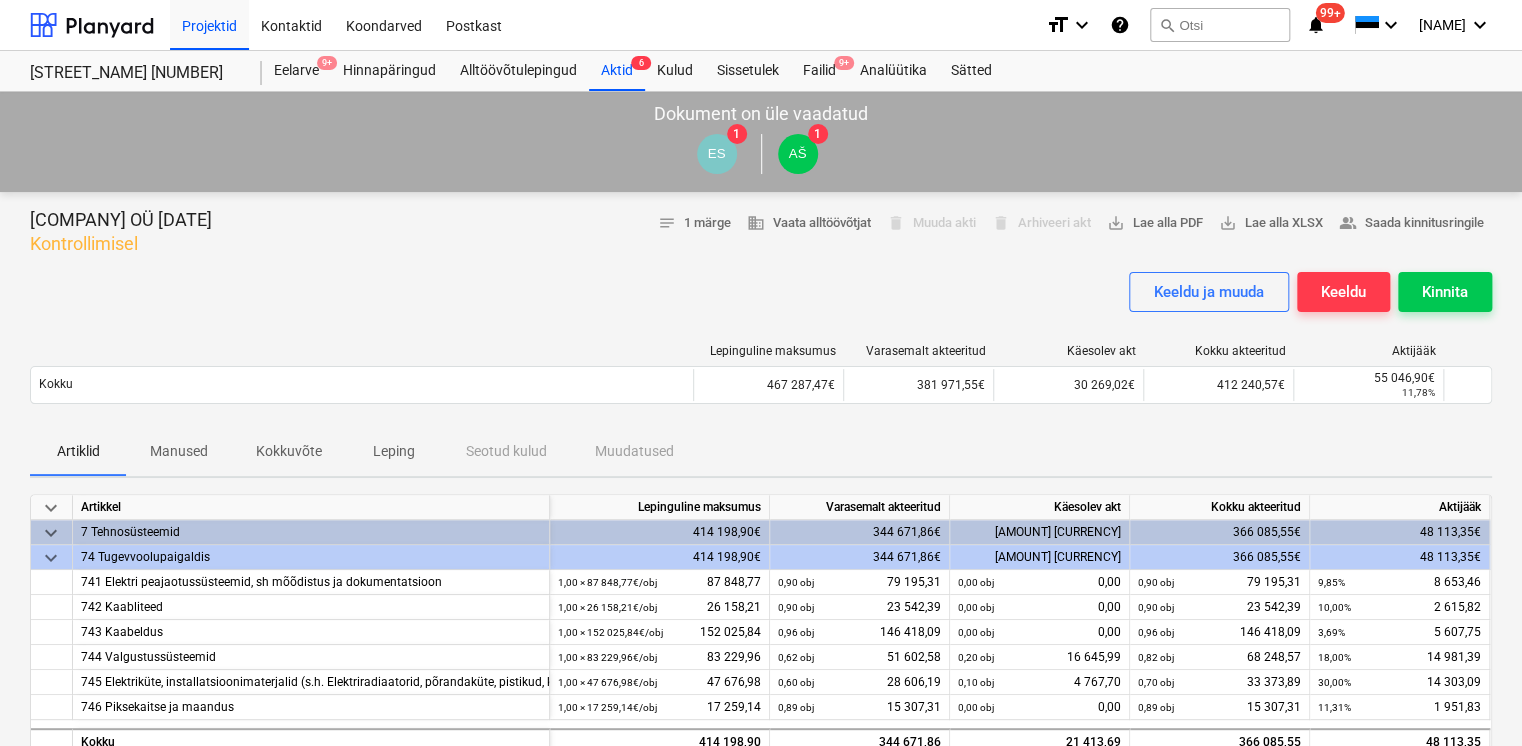 scroll, scrollTop: 933, scrollLeft: 0, axis: vertical 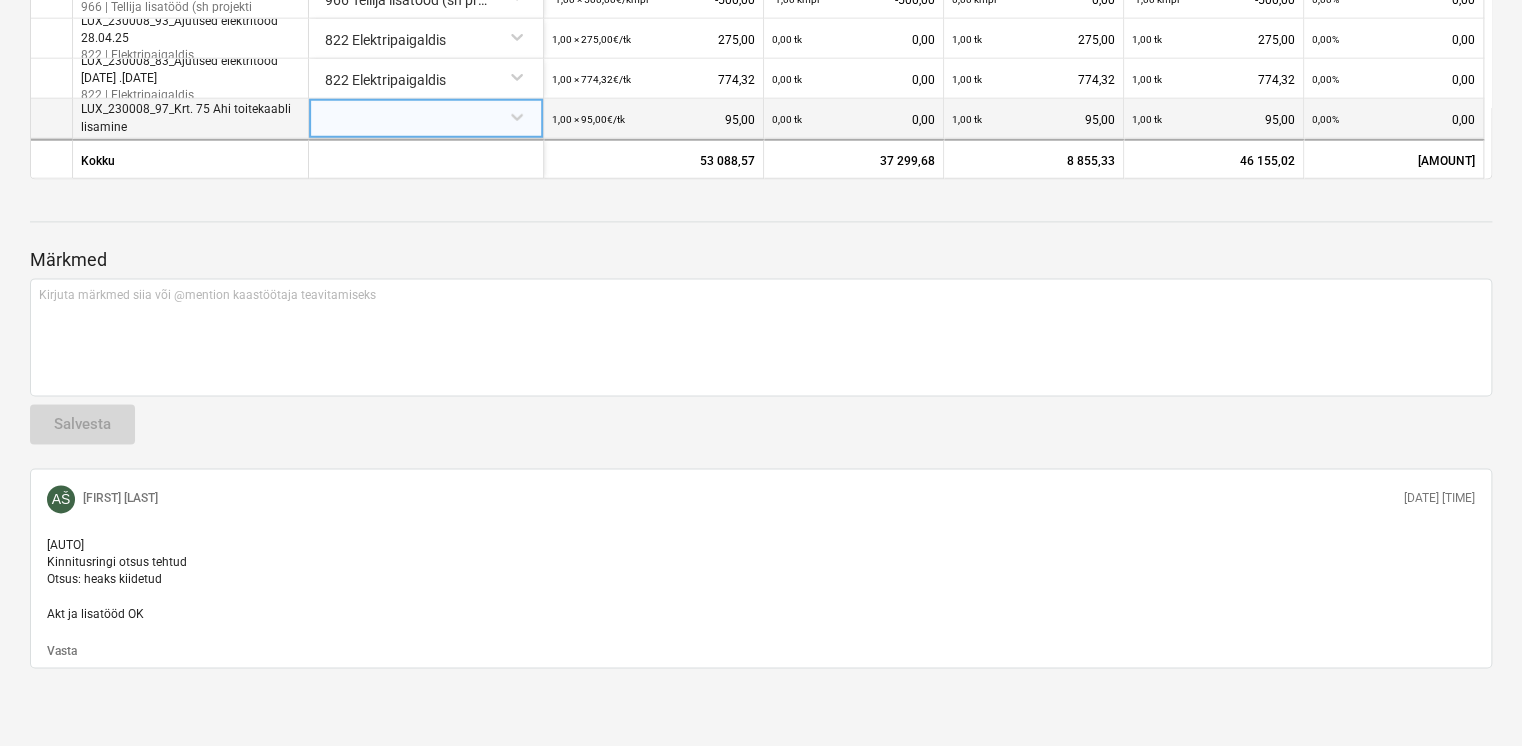 click at bounding box center [426, 116] 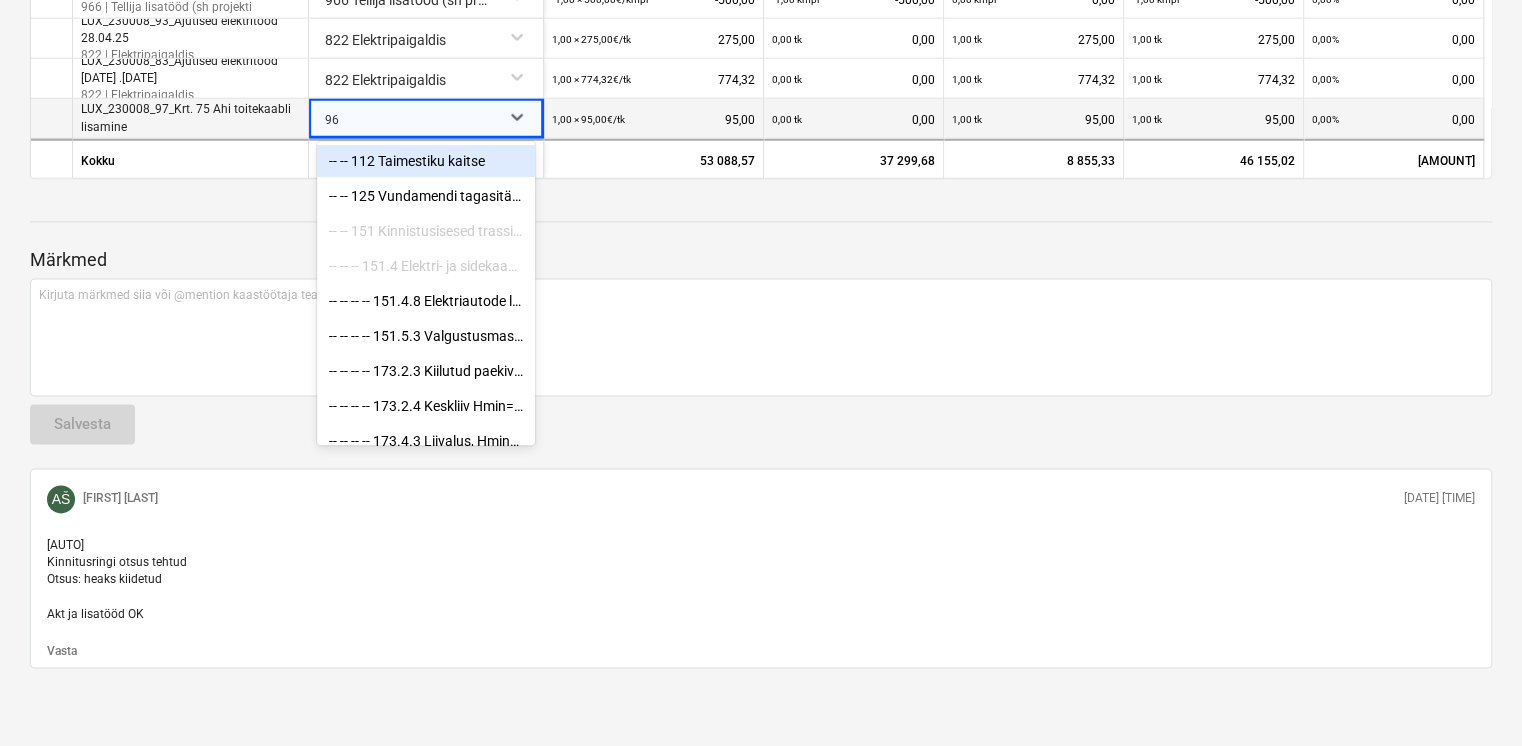 type on "968" 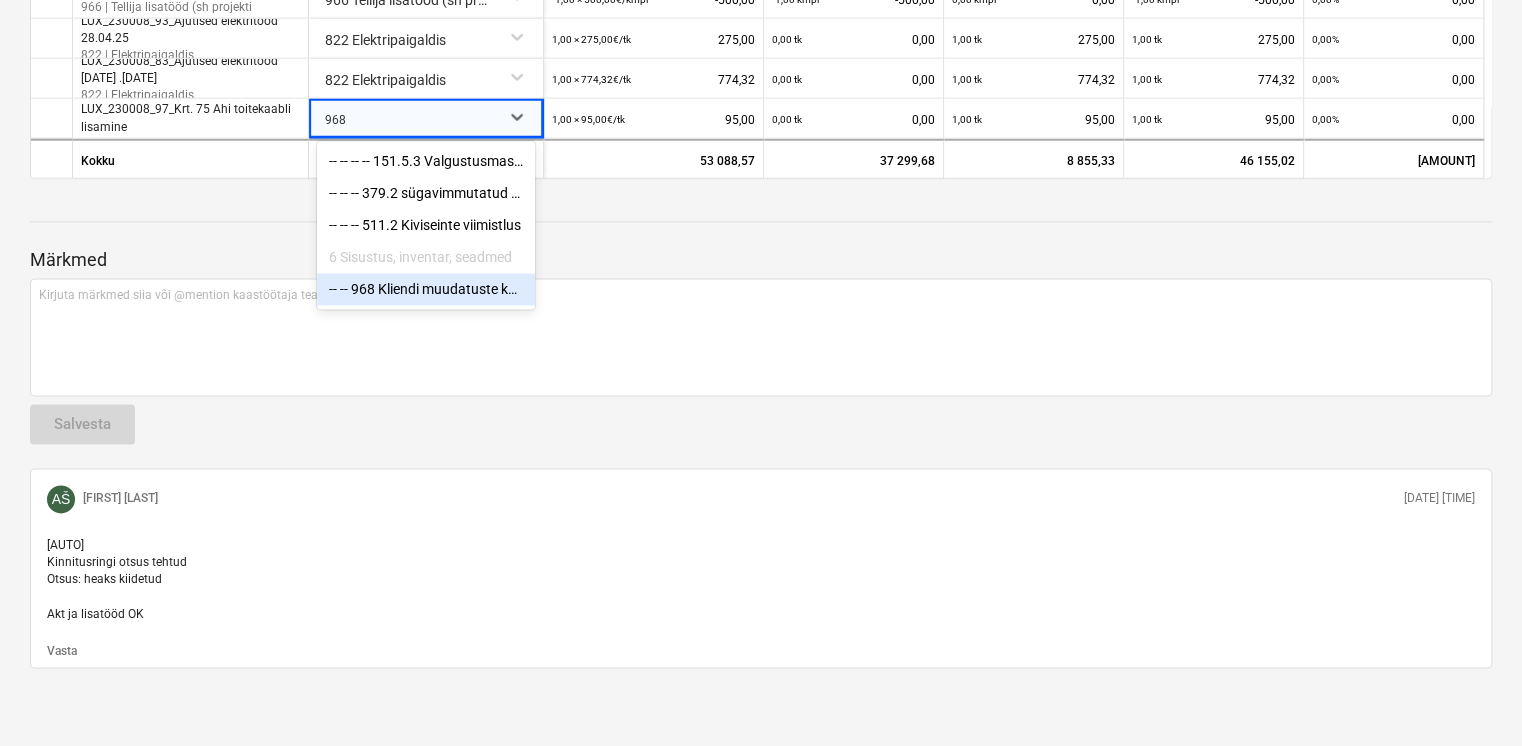 click on "-- --  968 Kliendi muudatuste kulud (mis on eraldi hinnastatud)" at bounding box center (426, 289) 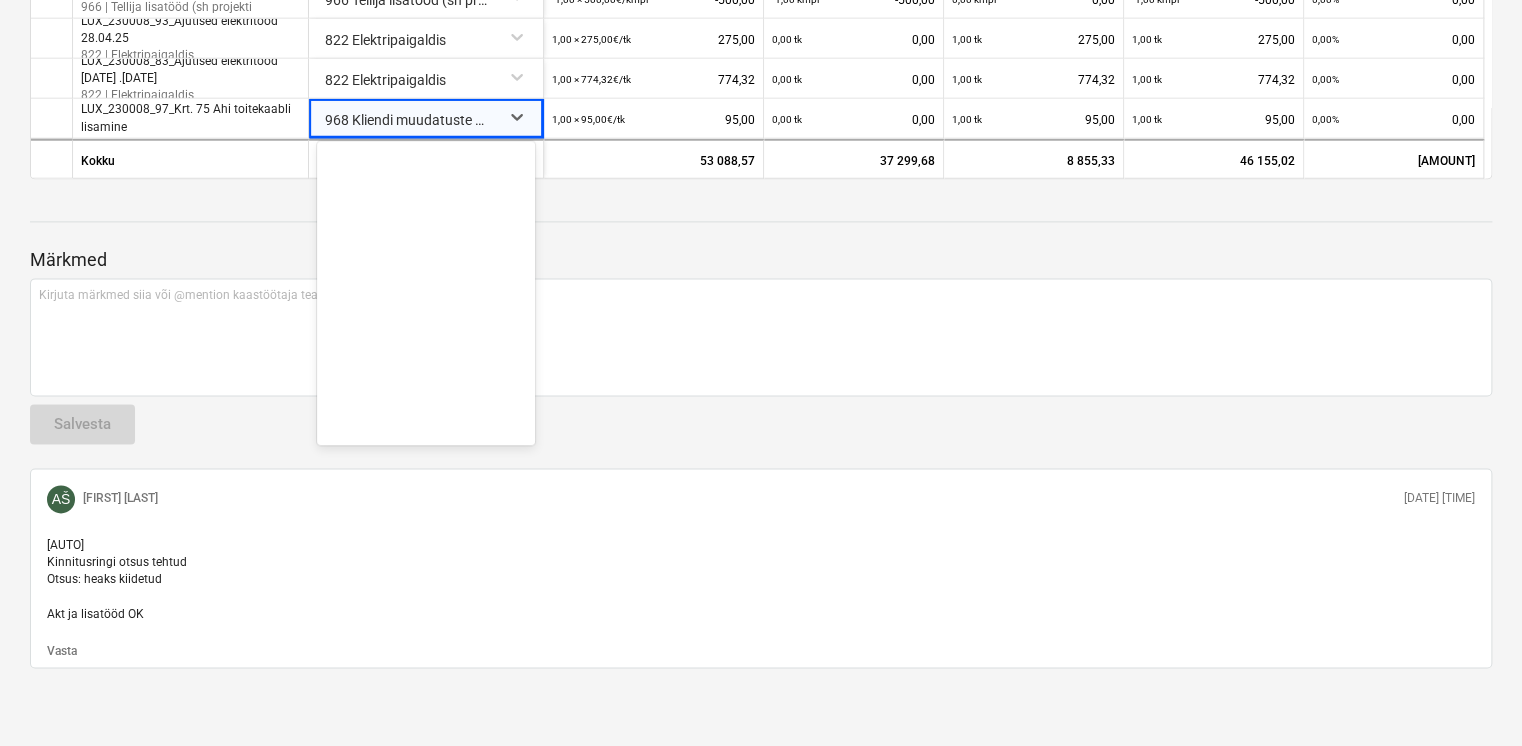 scroll, scrollTop: 23710, scrollLeft: 0, axis: vertical 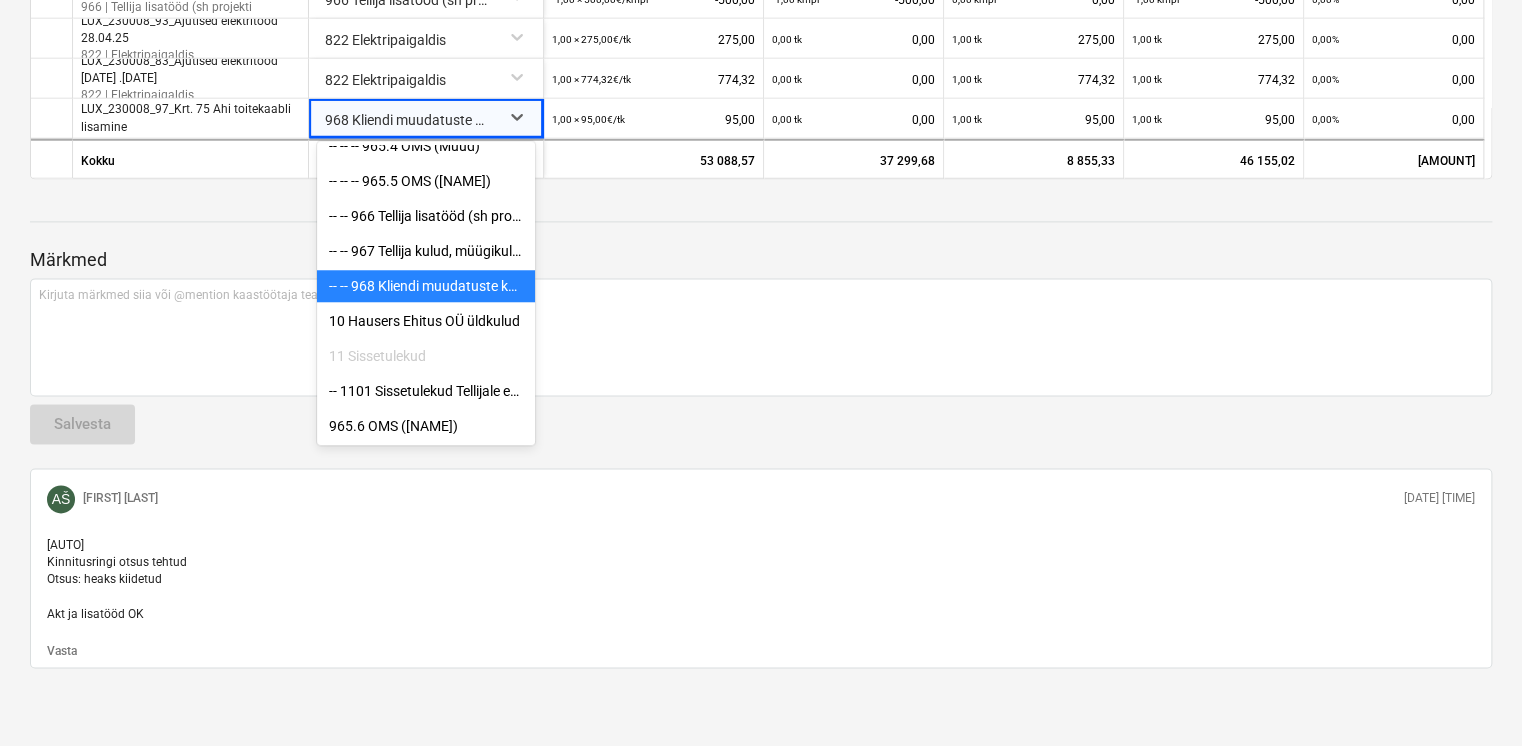 click at bounding box center [761, 203] 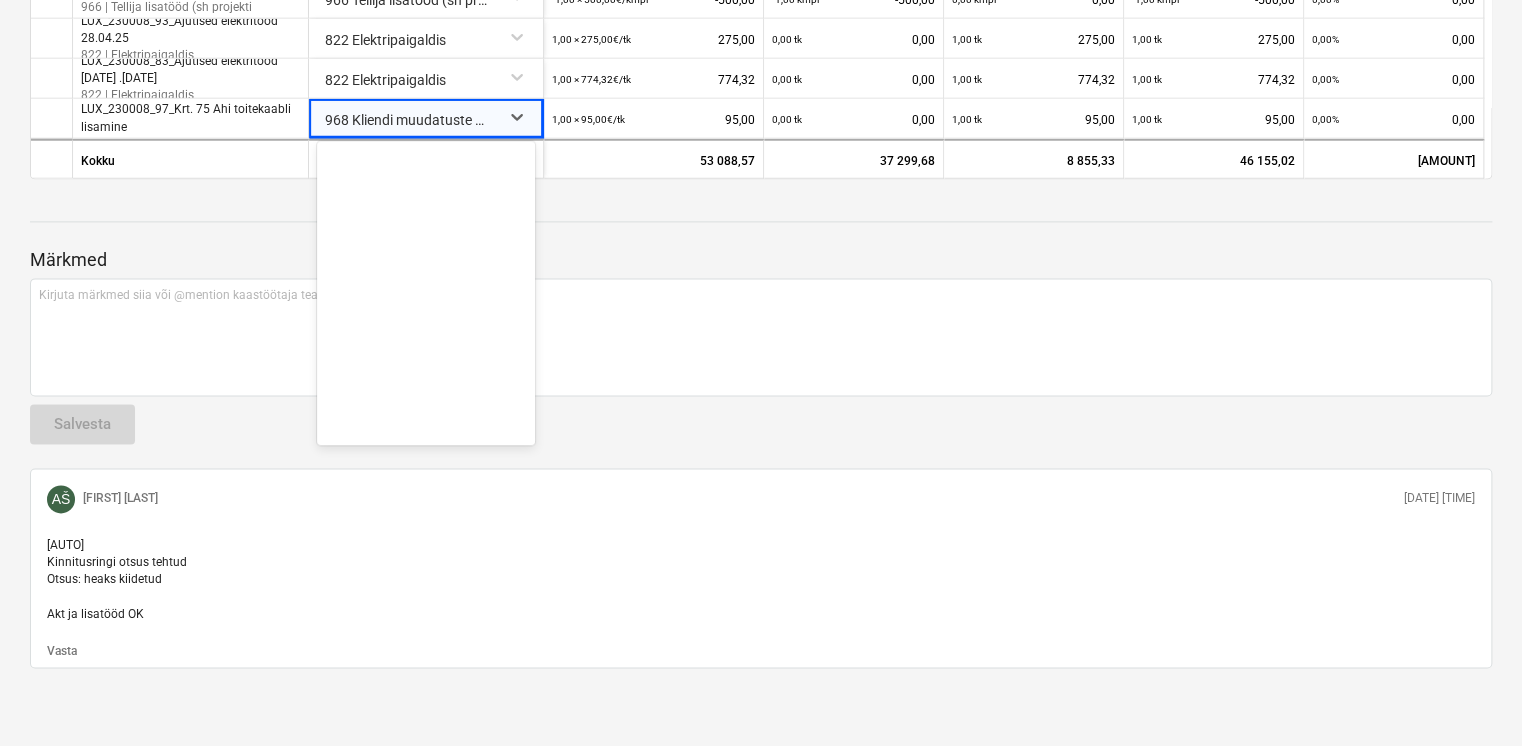 scroll, scrollTop: 23710, scrollLeft: 0, axis: vertical 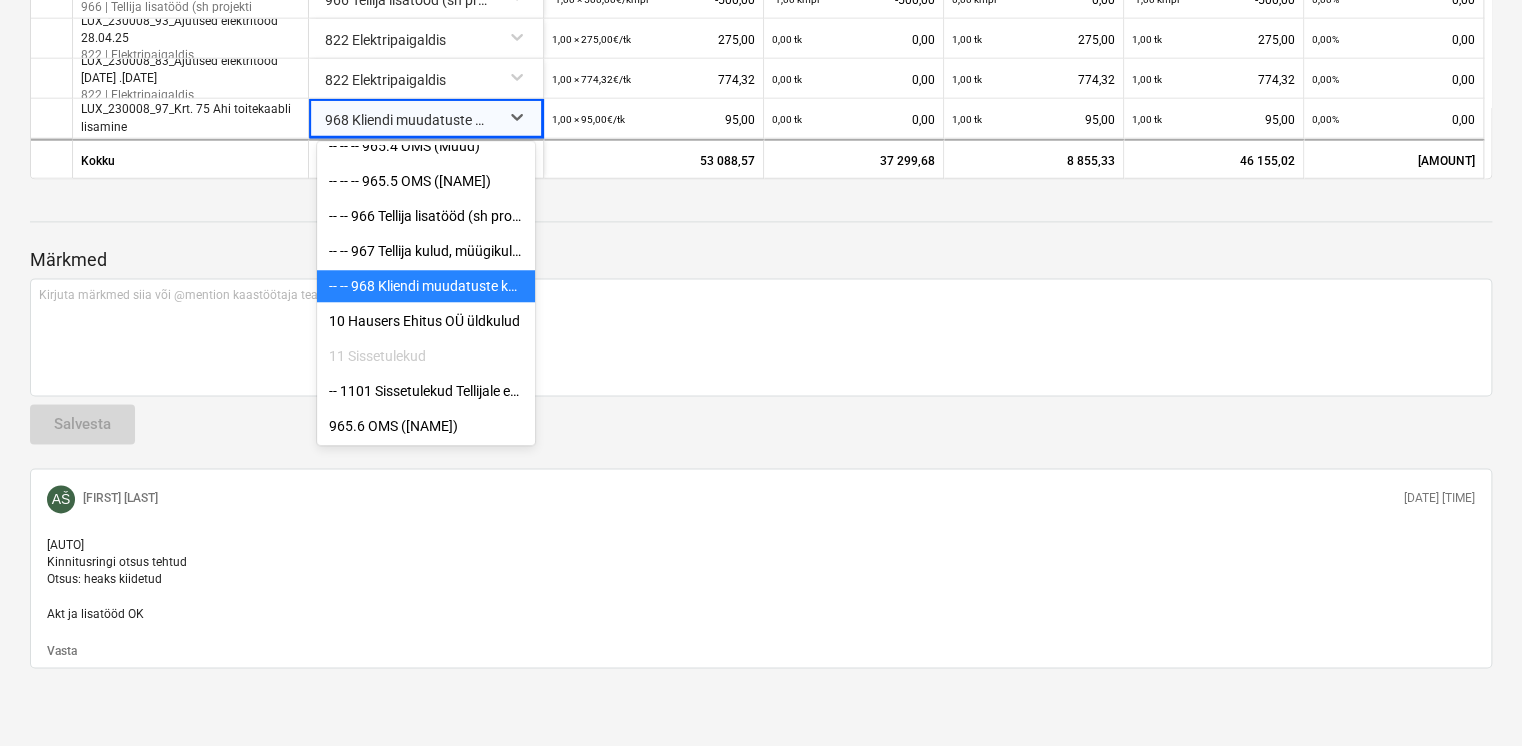 click on "-- --  968 Kliendi muudatuste kulud (mis on eraldi hinnastatud)" at bounding box center [426, 286] 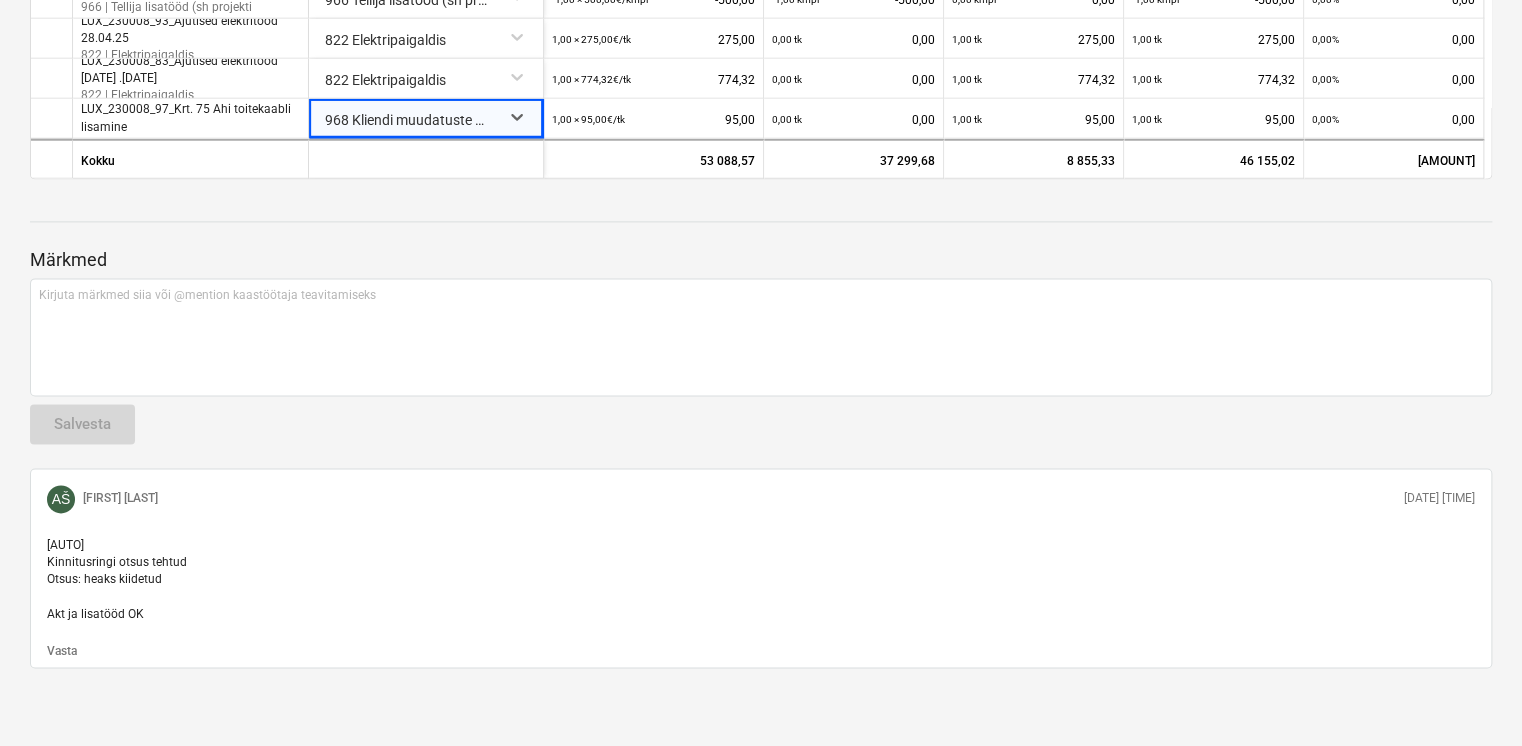 scroll, scrollTop: 1024, scrollLeft: 0, axis: vertical 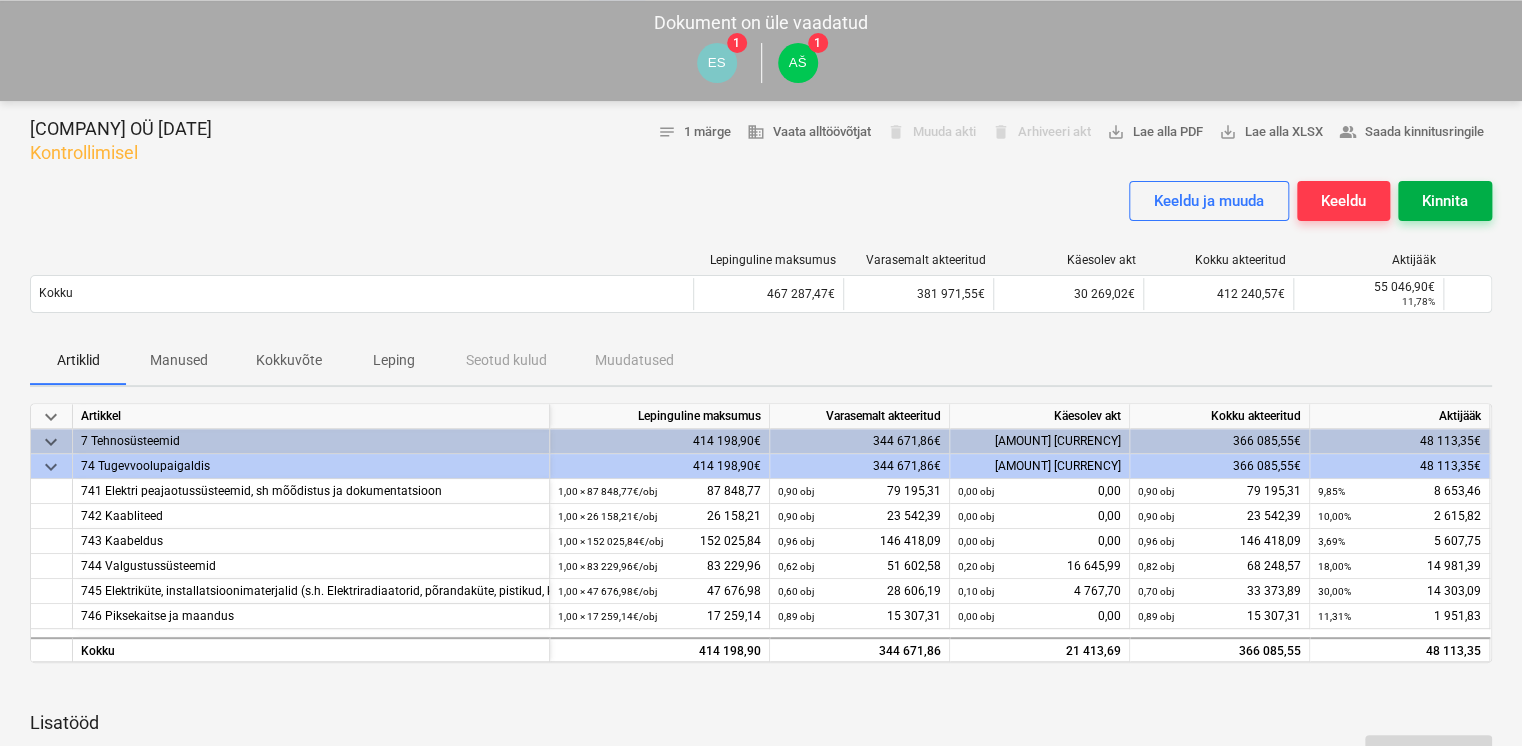 type 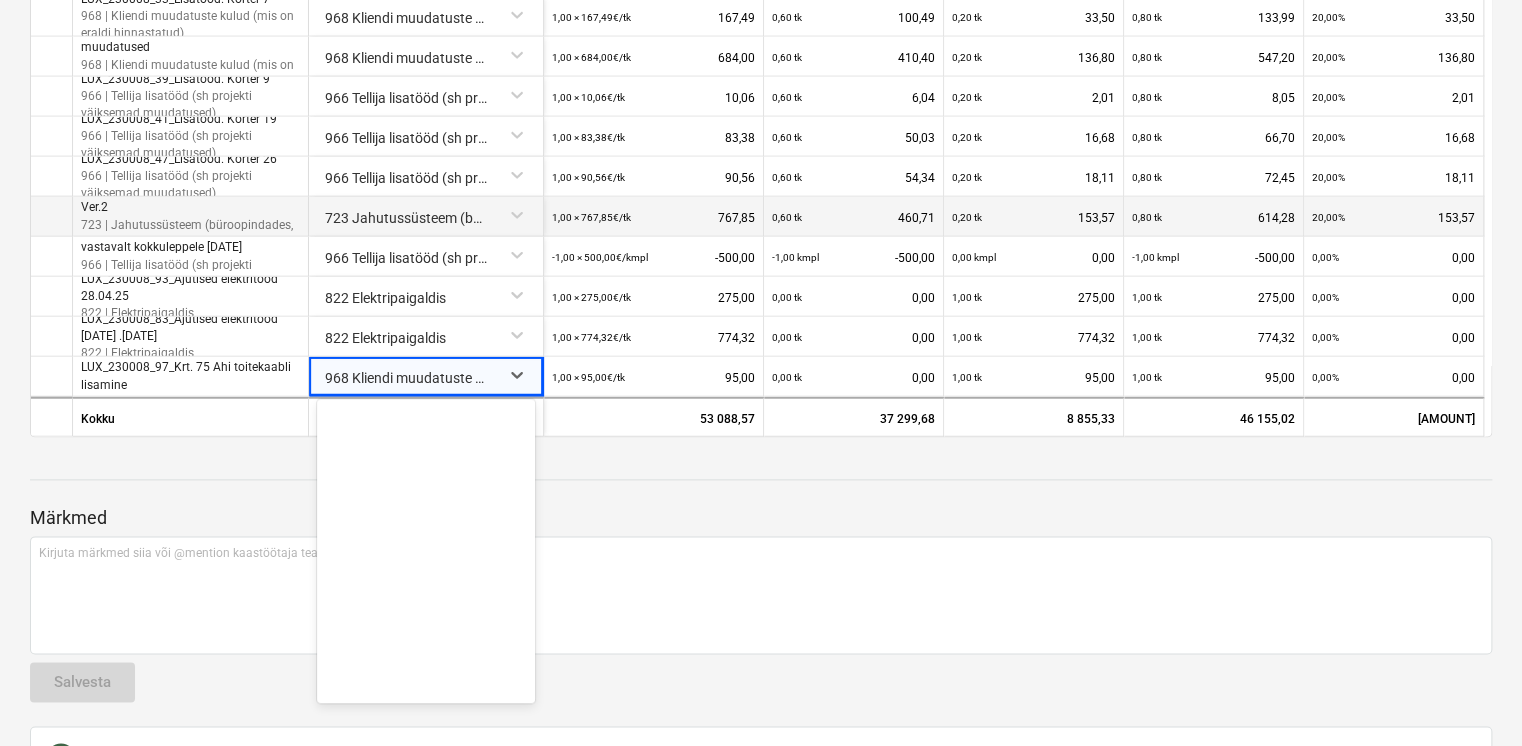 scroll, scrollTop: 23710, scrollLeft: 0, axis: vertical 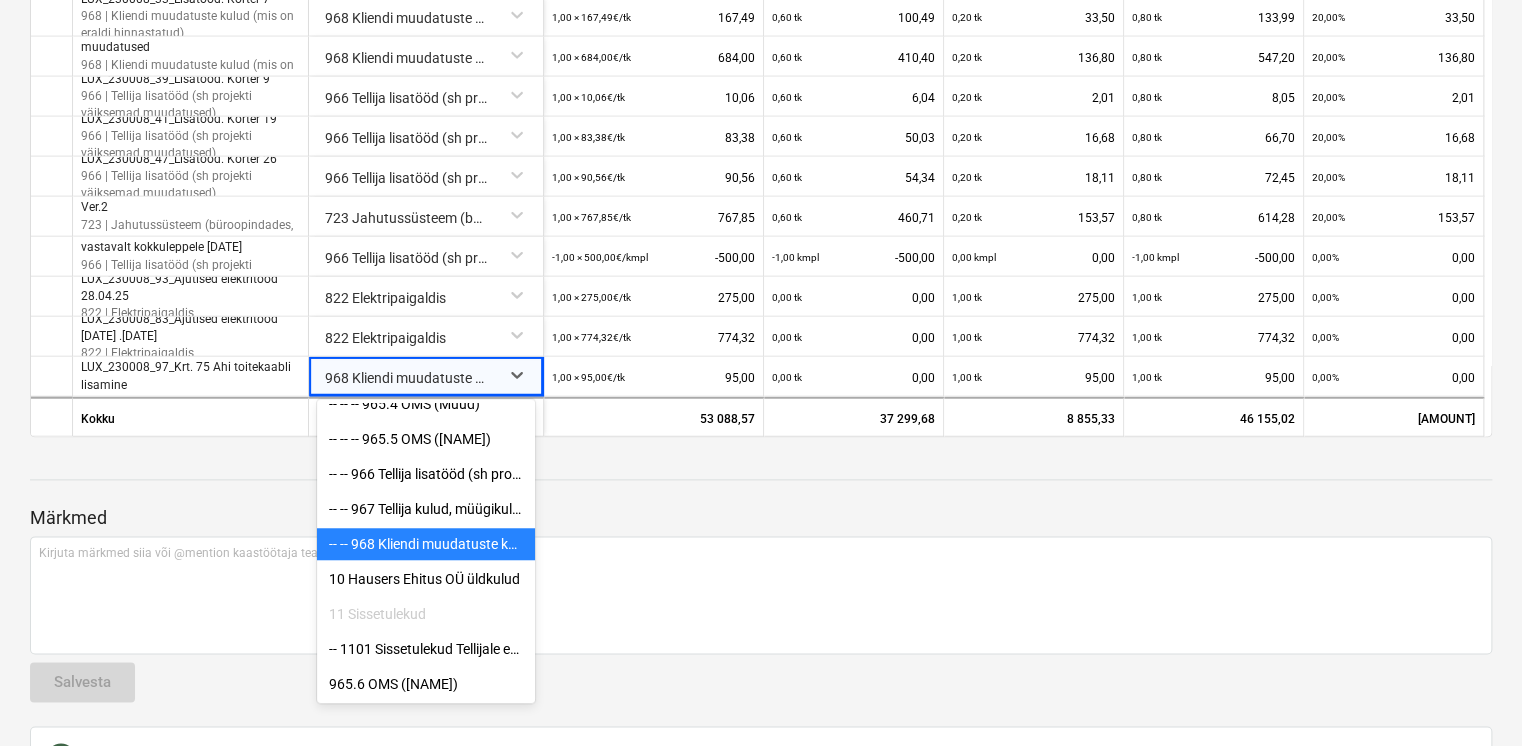 click on "-- --  968 Kliendi muudatuste kulud (mis on eraldi hinnastatud)" at bounding box center (426, 544) 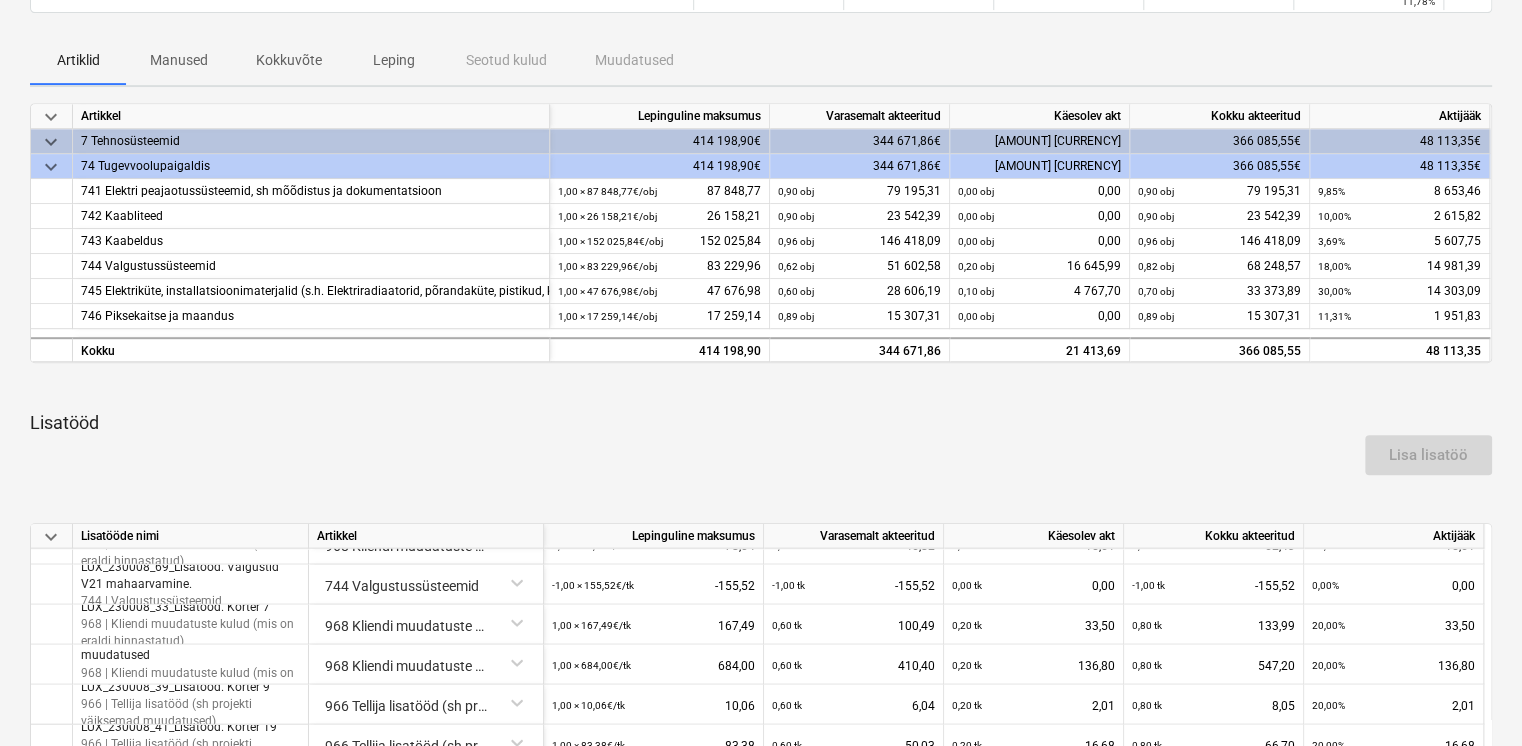 scroll, scrollTop: 0, scrollLeft: 0, axis: both 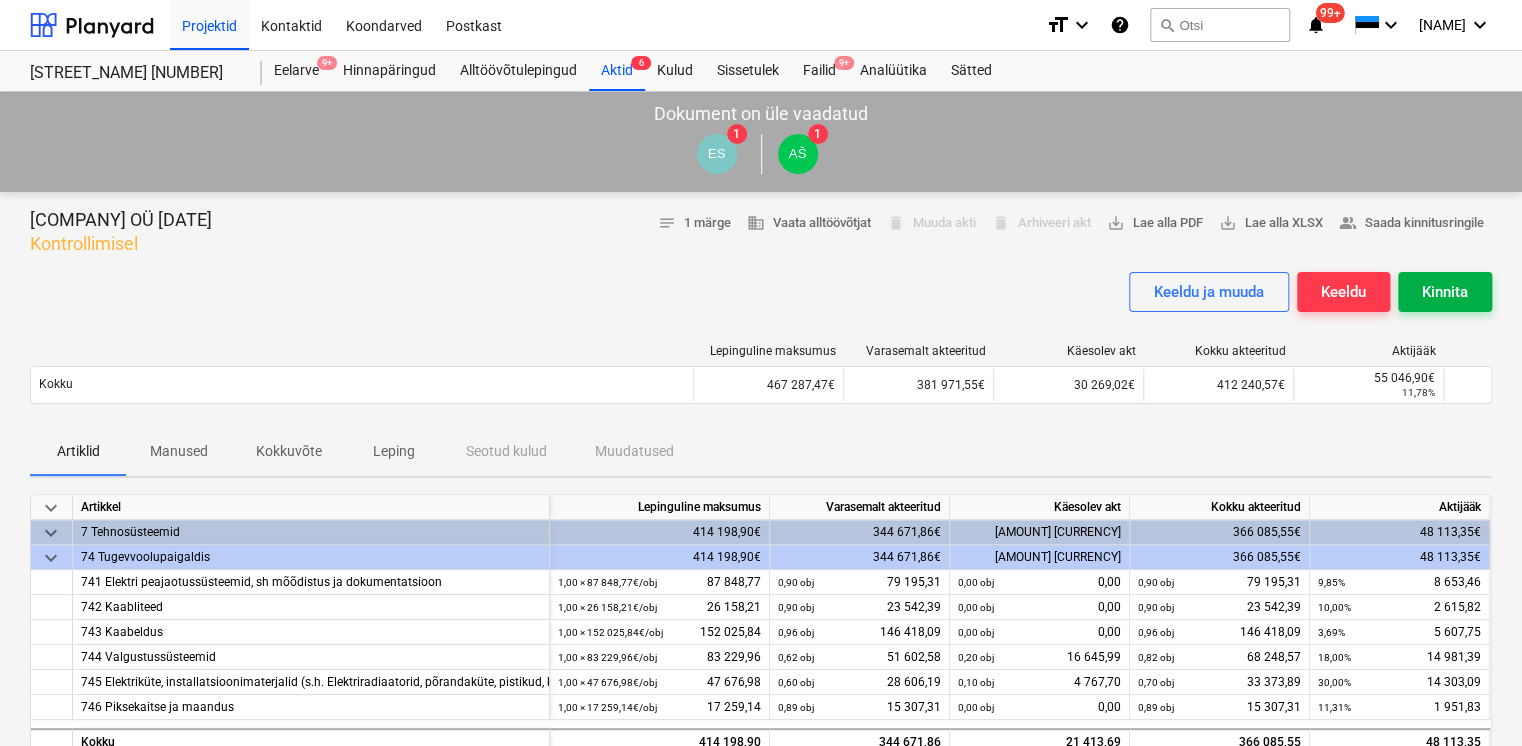 click on "Luxvol Infra OÜ 28072025 Kontrollimisel notes 1 märge business Vaata alltöövõtjat delete Muuda akti delete Arhiveeri akt save_alt Lae alla PDF save_alt Lae alla XLSX people_alt Saada kinnitusringile Keeldu ja muuda Keeldu Kinnita Lepinguline maksumus Varasemalt akteeritud Käesolev akt Kokku akteeritud Aktijääk Kokku 467 287,47€ 381 971,55€ 30 269,02€ 412 240,57€ 55 046,90€ 11,78% Please wait Artiklid Manused Kokkuvõte Leping Seotud kulud Muudatused keyboard_arrow_down Artikkel Lepinguline maksumus Varasemalt akteeritud Käesolev akt Kokku akteeritud Aktijääk keyboard_arrow_down 7 Tehnosüsteemid  414 198,90€ 344 671,86€ 21 413,69€ 366 085,55€ 48 113,35€ keyboard_arrow_down 74 Tugevvoolupaigaldis  414 198,90€ 344 671,86€ 21 413,69€ 366 085,55€ 48 113,35€ 741 Elektri peajaotussüsteemid, sh mõõdistus ja dokumentatsioon  1,00   ×   87 848,77€ / obj 87 848,77 0,90   obj 79 195,31 0,00   obj 0,00 0,90   obj 79 195,31 9,85% 8 653,46 742 Kaabliteed  1,00   ×   /" at bounding box center (761, 1098) 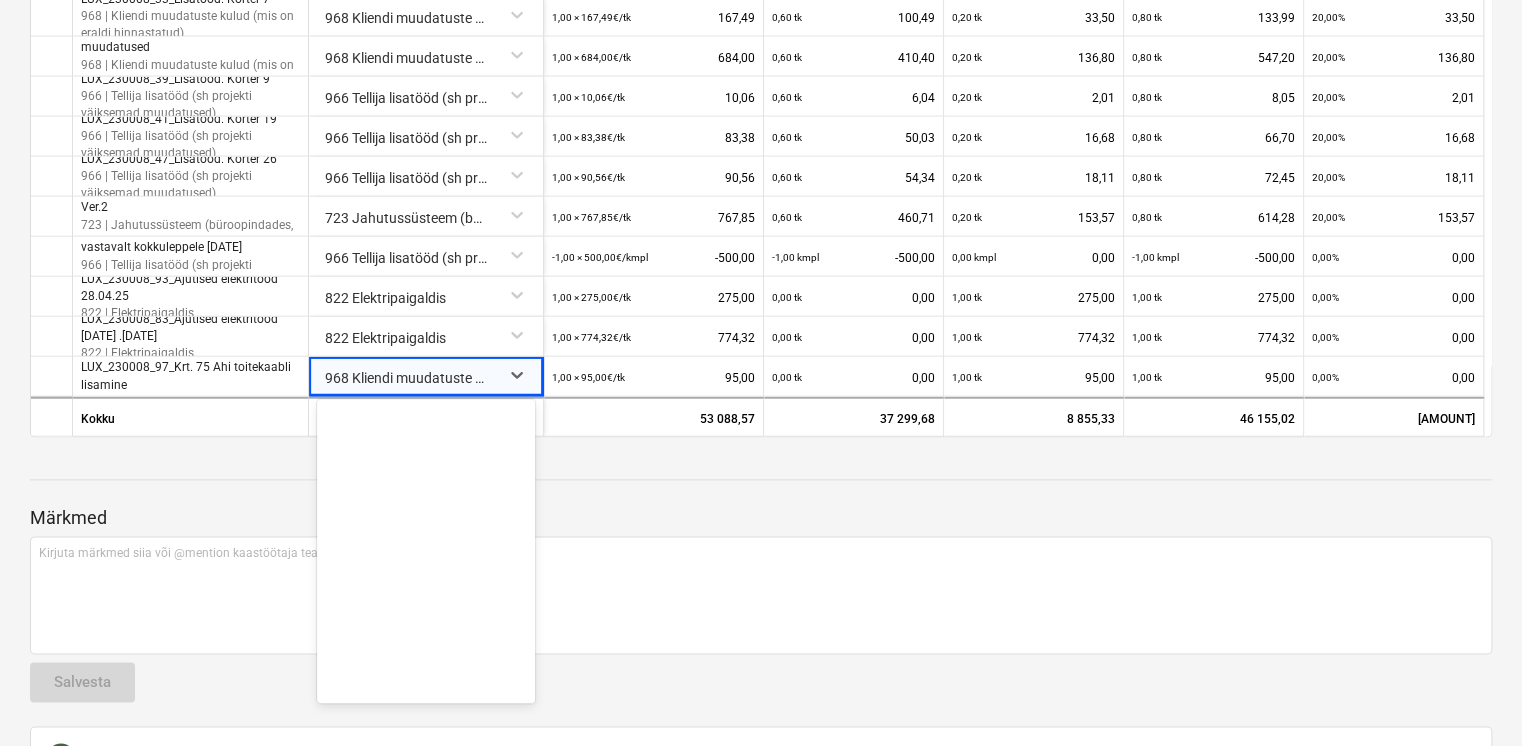 scroll, scrollTop: 23710, scrollLeft: 0, axis: vertical 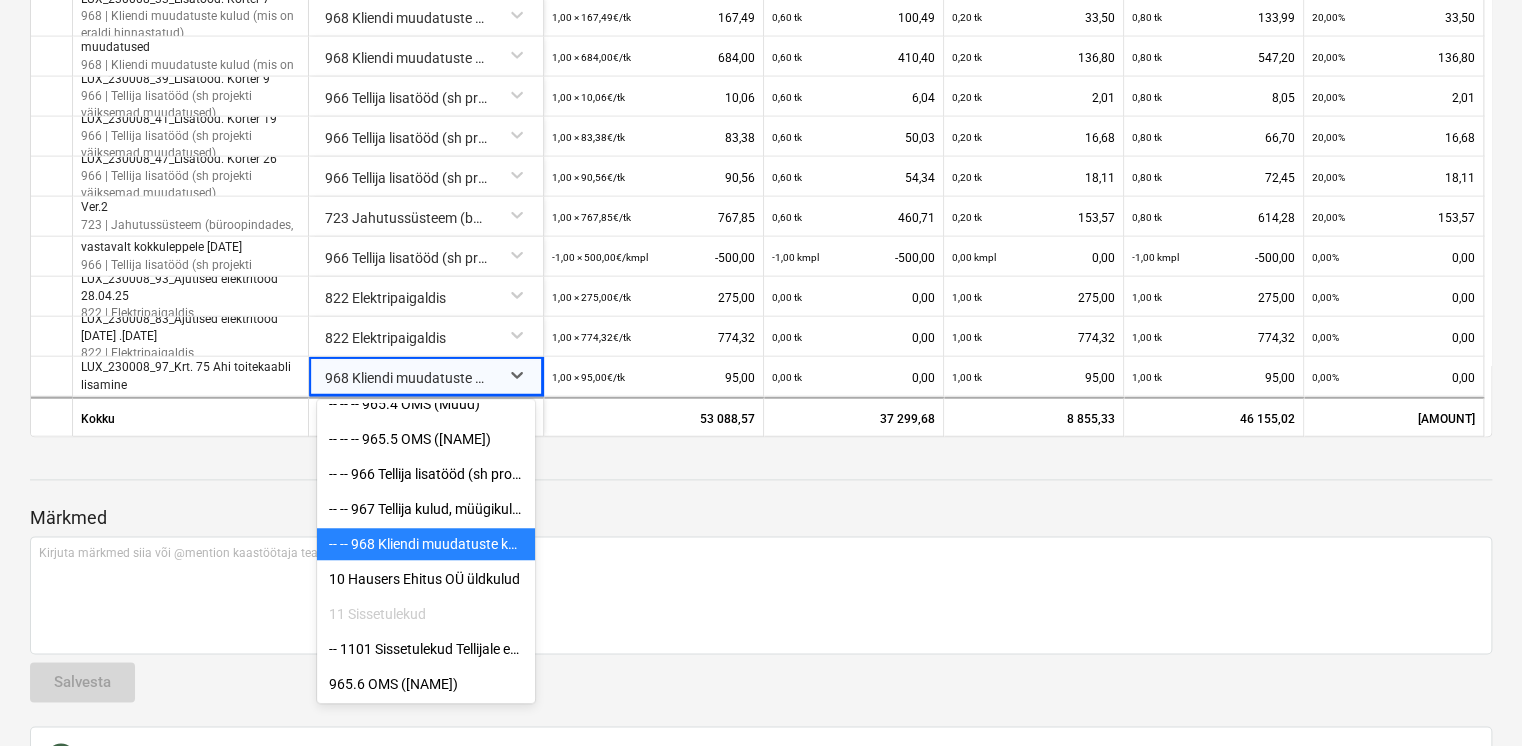 click on "-- --  968 Kliendi muudatuste kulud (mis on eraldi hinnastatud)" at bounding box center [426, 544] 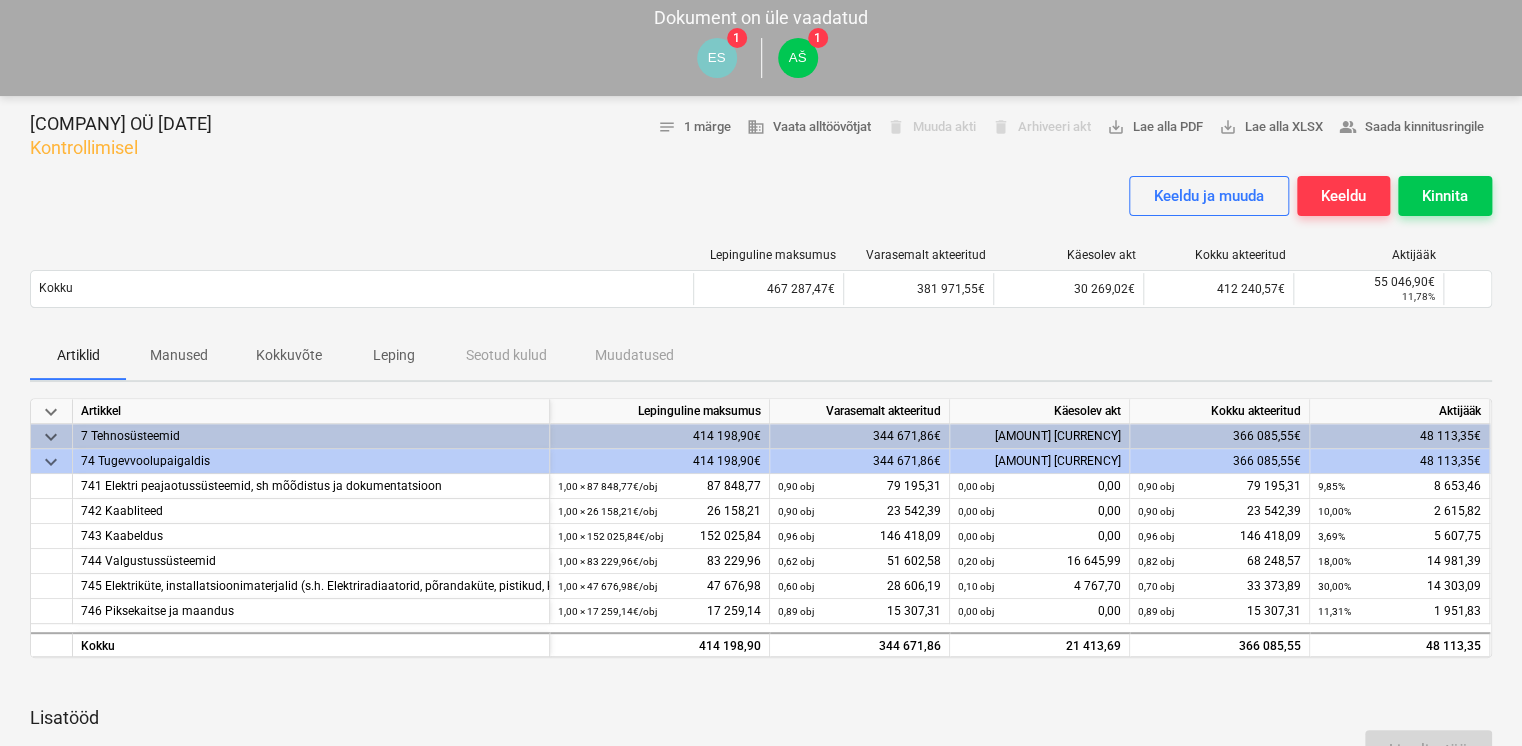 scroll, scrollTop: 0, scrollLeft: 0, axis: both 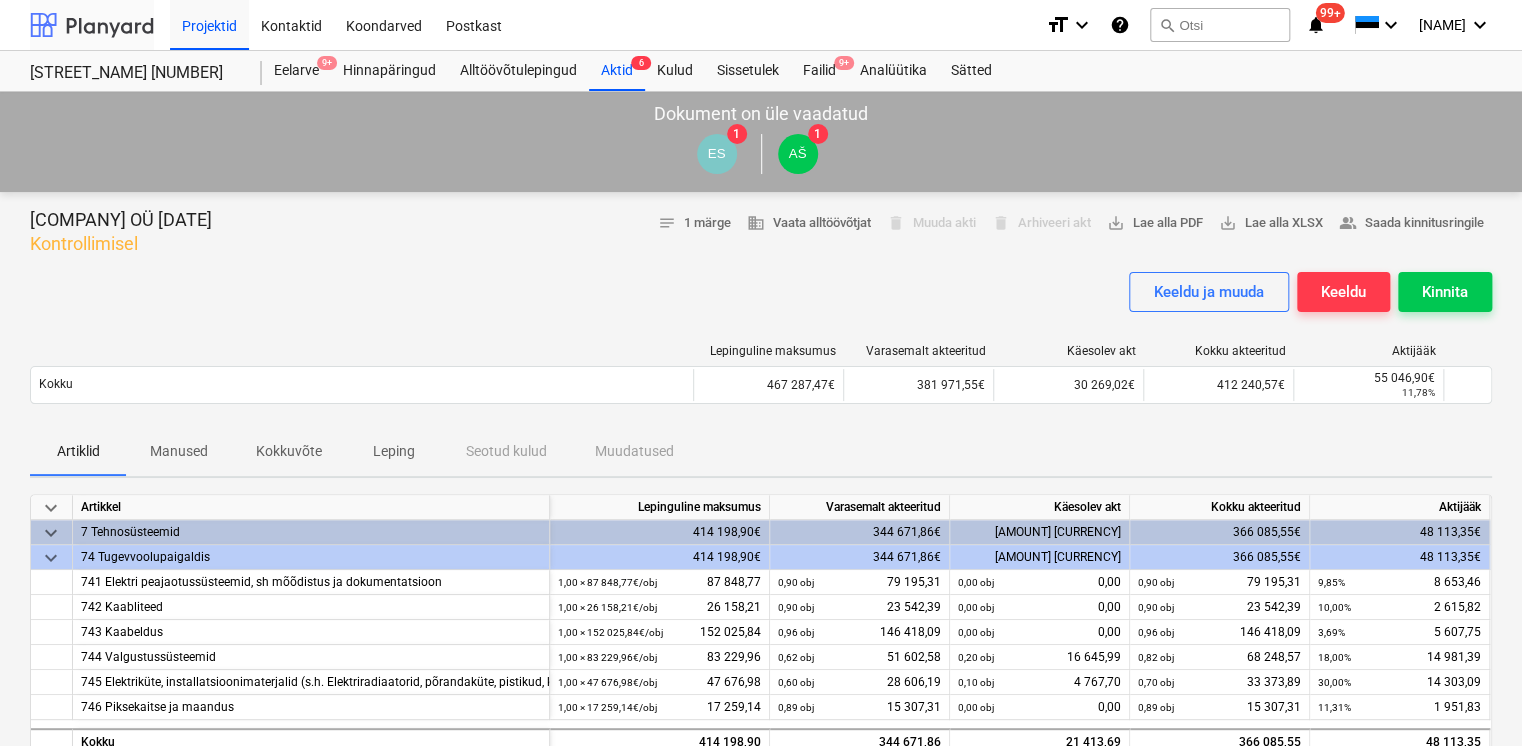 click on "Projektid Kontaktid Koondarved Postkast format_size keyboard_arrow_down help search Otsi notifications 99+ keyboard_arrow_down E. Sillandi keyboard_arrow_down Viieaia tee 28 Eelarve 9+ Hinnapäringud Alltöövõtulepingud Aktid 6 Kulud Sissetulek Failid 9+ Analüütika Sätted Dokument on üle vaadatud ES 1 AŠ 1 Luxvol Infra OÜ 28072025 Kontrollimisel notes 1 märge business Vaata alltöövõtjat delete Muuda akti delete Arhiveeri akt save_alt Lae alla PDF save_alt Lae alla XLSX people_alt Saada kinnitusringile Keeldu ja muuda Keeldu Kinnita Lepinguline maksumus Varasemalt akteeritud Käesolev akt Kokku akteeritud Aktijääk Kokku 467 287,47€ 381 971,55€ 30 269,02€ 412 240,57€ 55 046,90€ 11,78% Please wait Artiklid Manused Kokkuvõte Leping Seotud kulud Muudatused keyboard_arrow_down Artikkel Lepinguline maksumus Varasemalt akteeritud Käesolev akt Kokku akteeritud Aktijääk keyboard_arrow_down 7 Tehnosüsteemid  414 198,90€ 344 671,86€ 21 413,69€ 366 085,55€ 48 113,35€ 414 198,90€" at bounding box center [761, 1002] 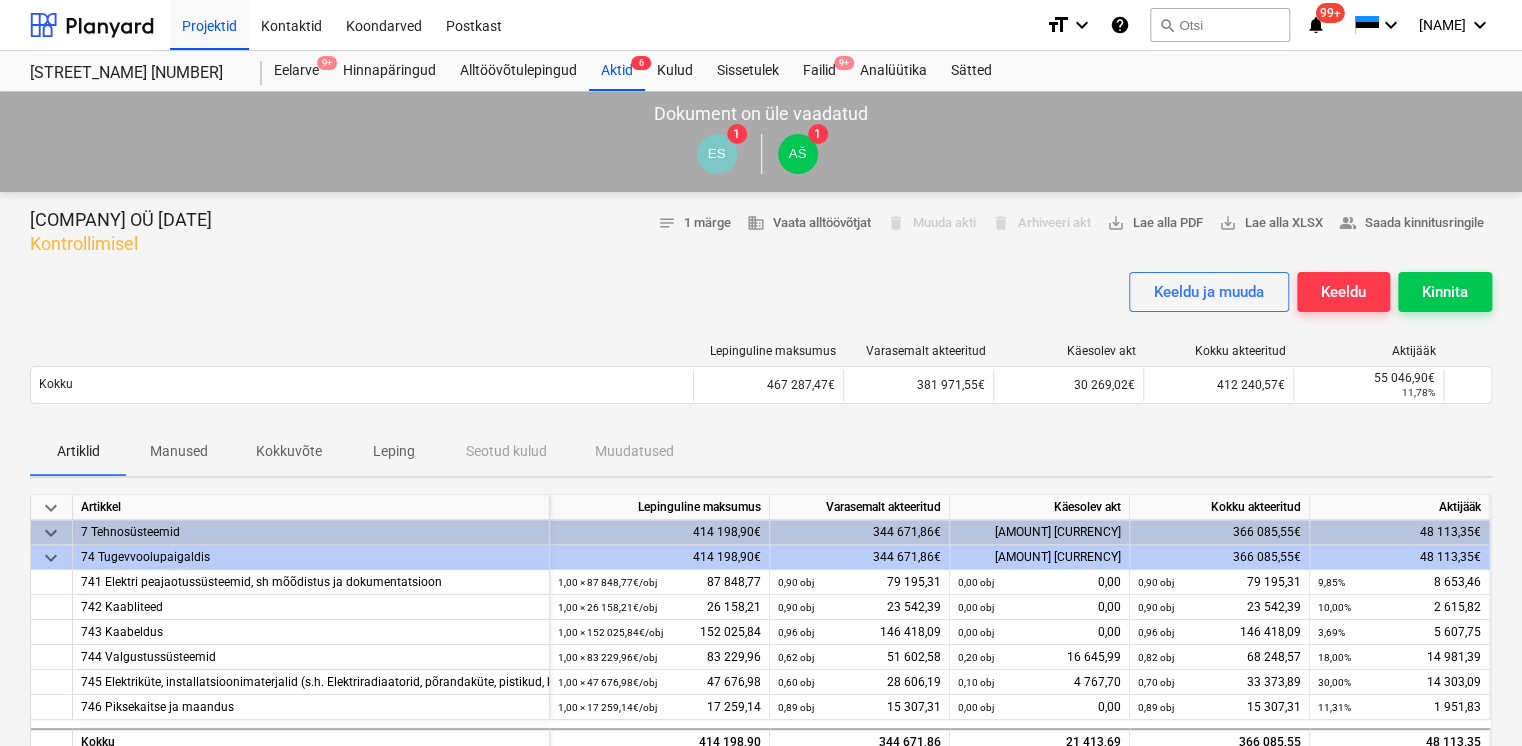 scroll, scrollTop: 999, scrollLeft: 0, axis: vertical 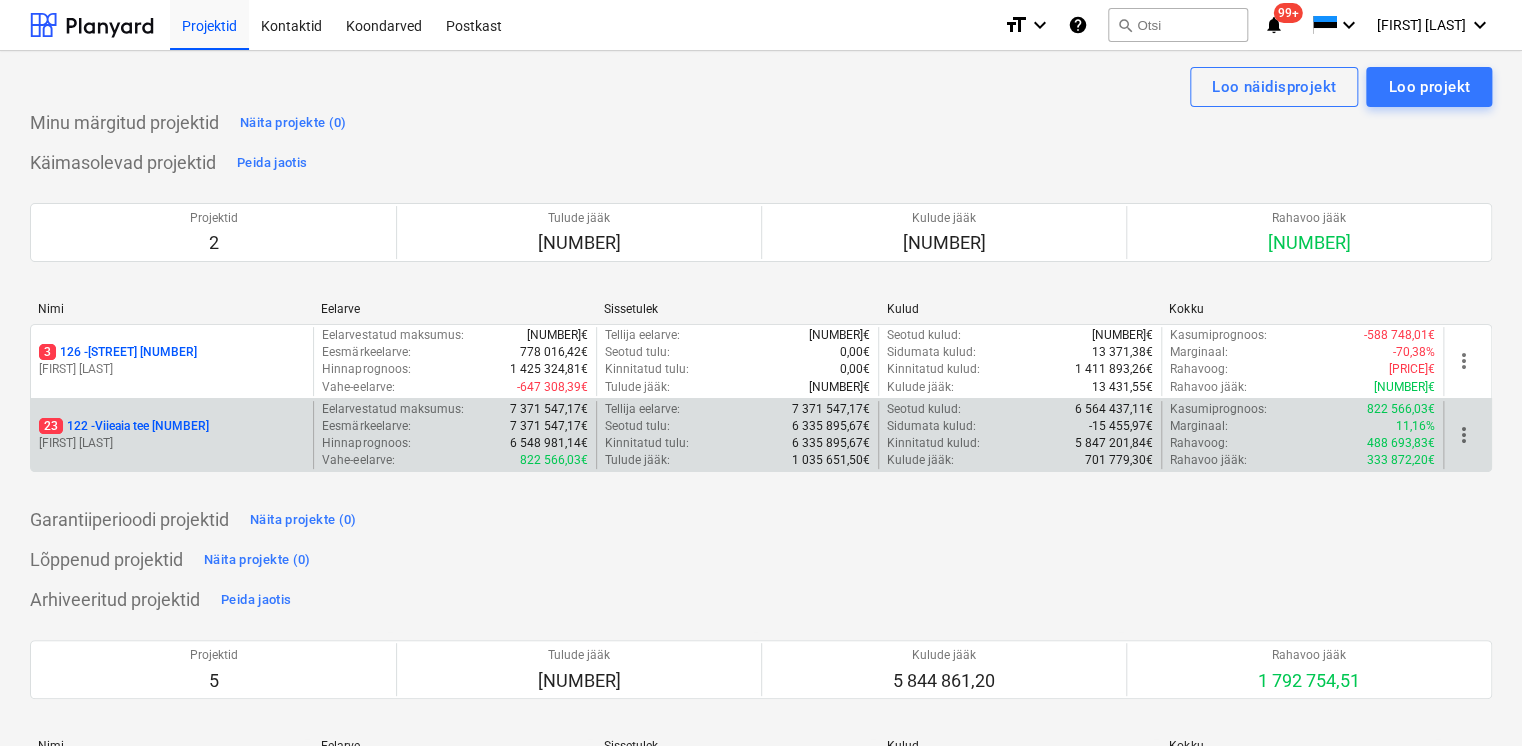 click on "23  122 -  Viieaia tee 28" at bounding box center (124, 426) 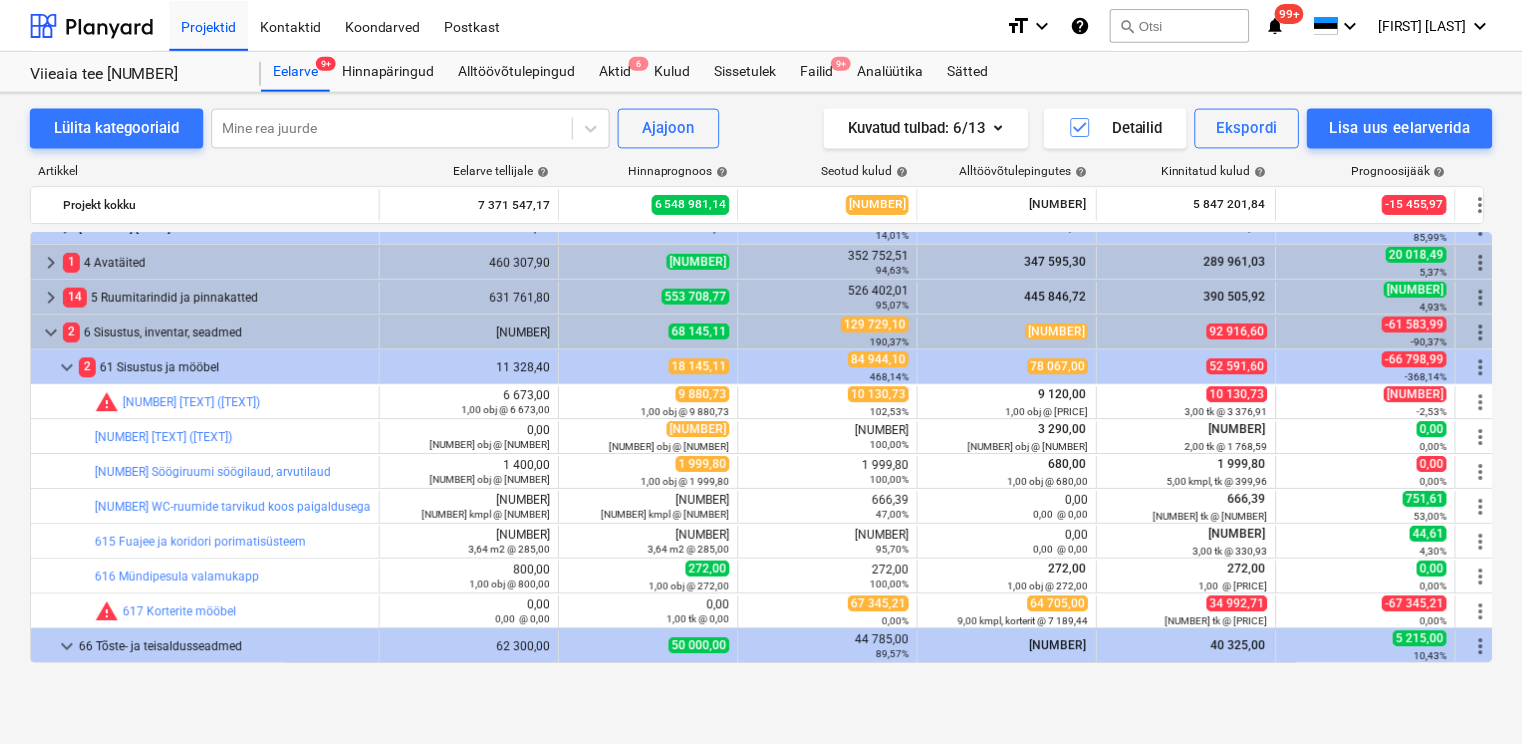 scroll, scrollTop: 3032, scrollLeft: 0, axis: vertical 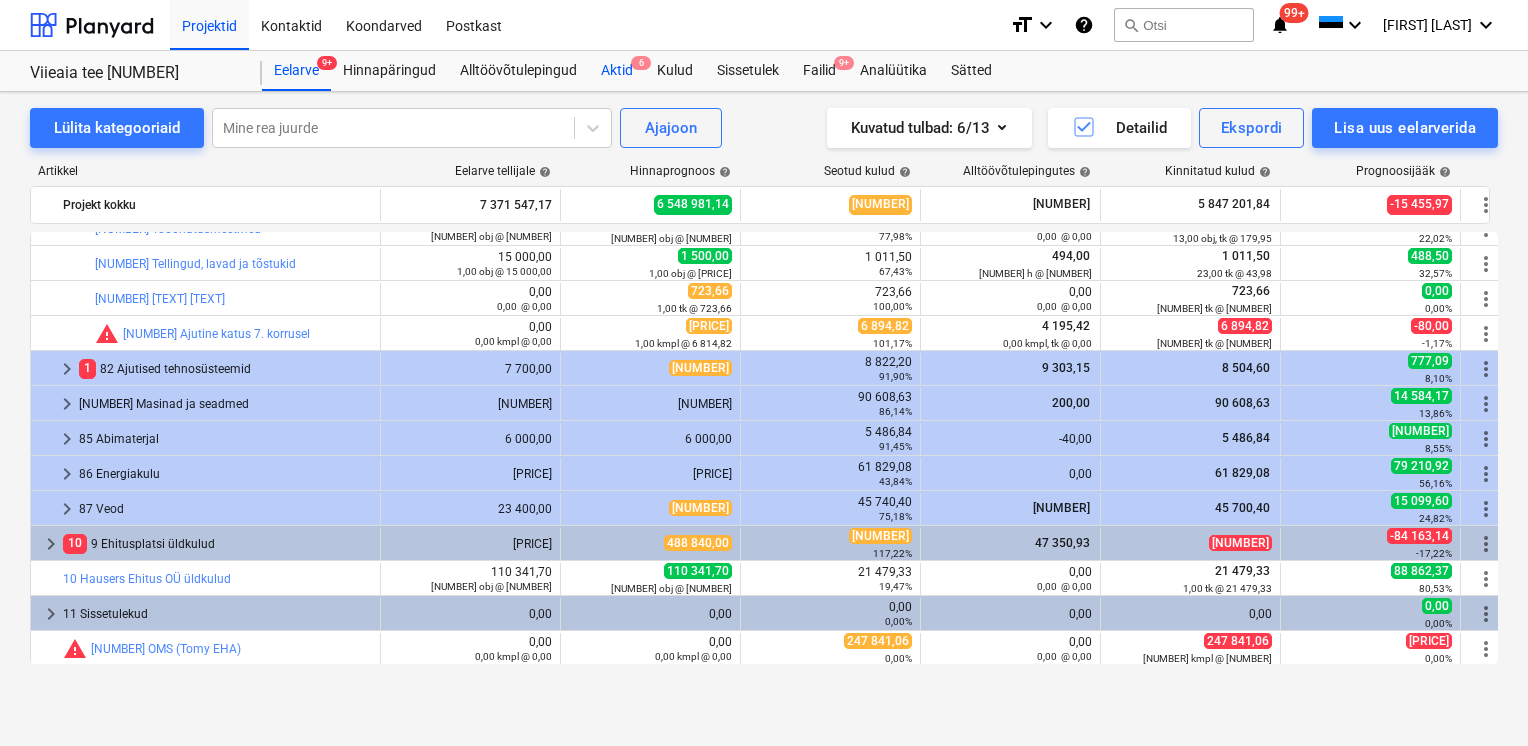 click on "Aktid 6" at bounding box center [617, 71] 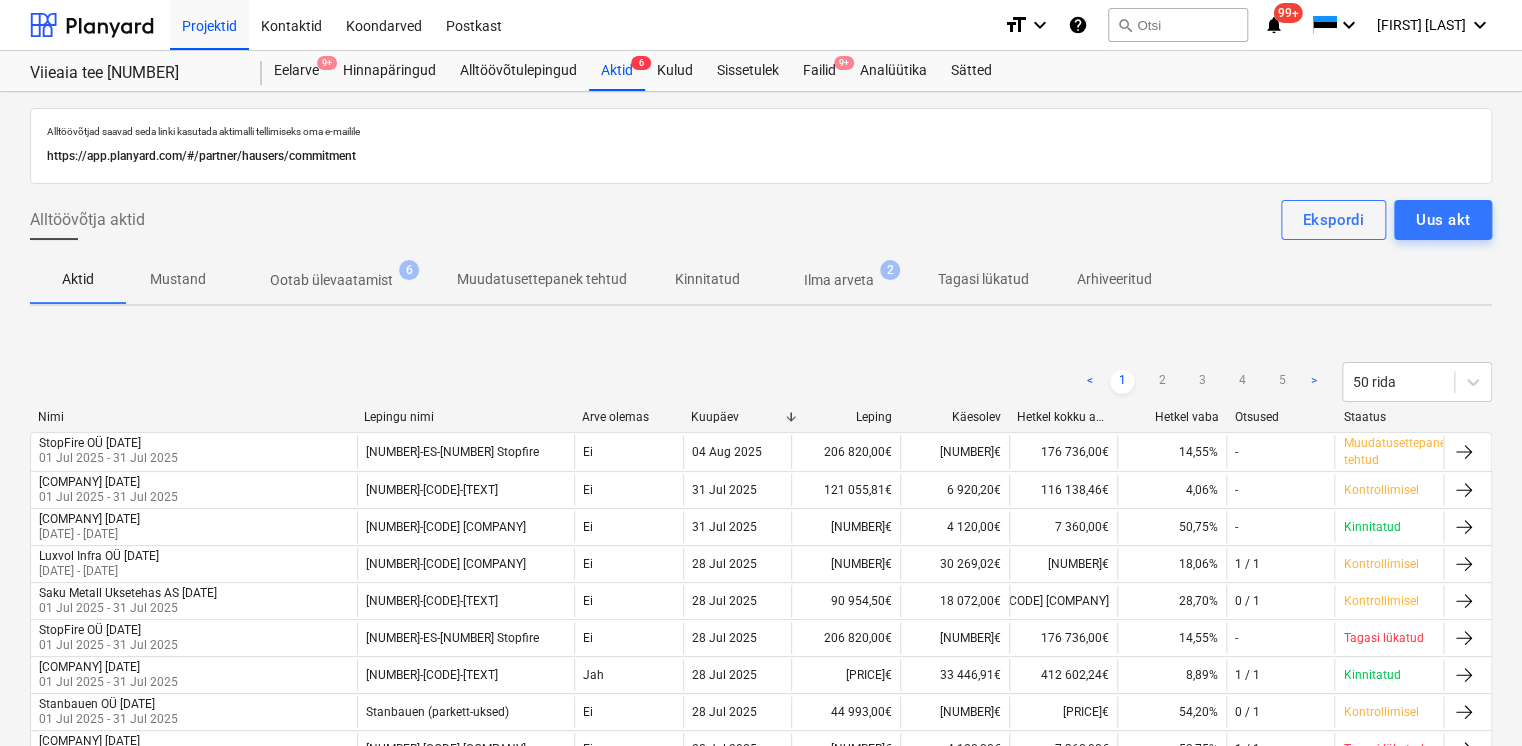 type 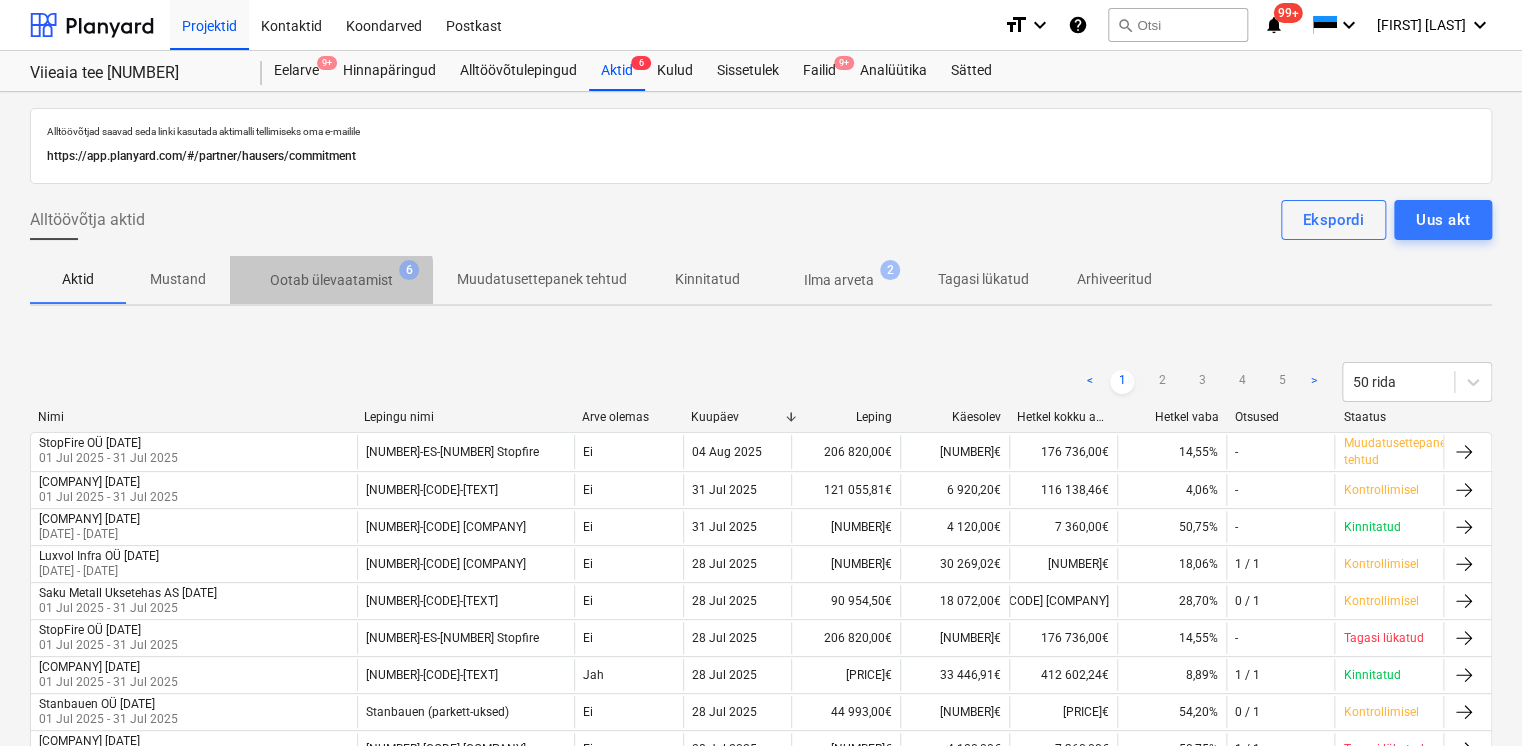 click on "Ootab ülevaatamist" at bounding box center (331, 280) 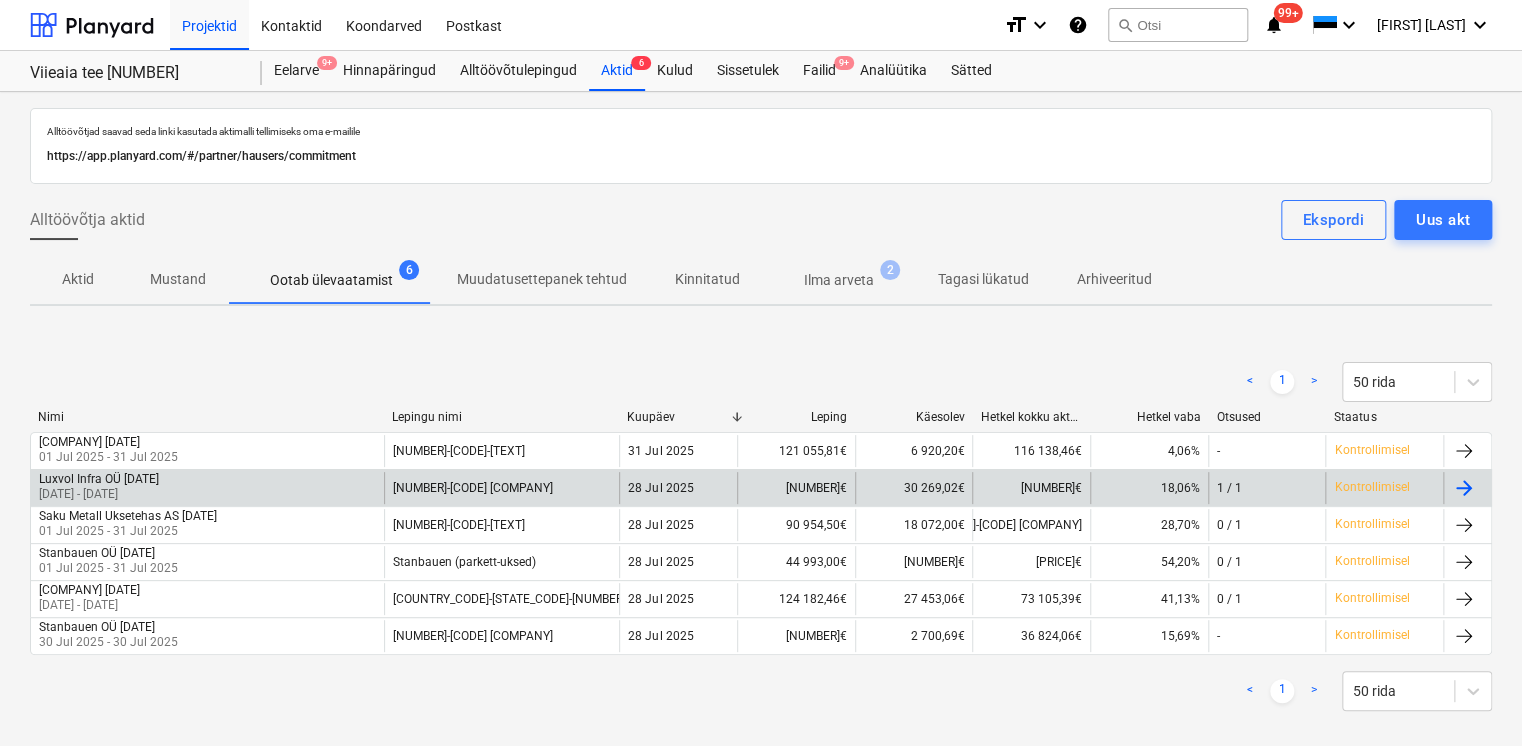 click on "Luxvol Infra OÜ 28072025" at bounding box center (99, 479) 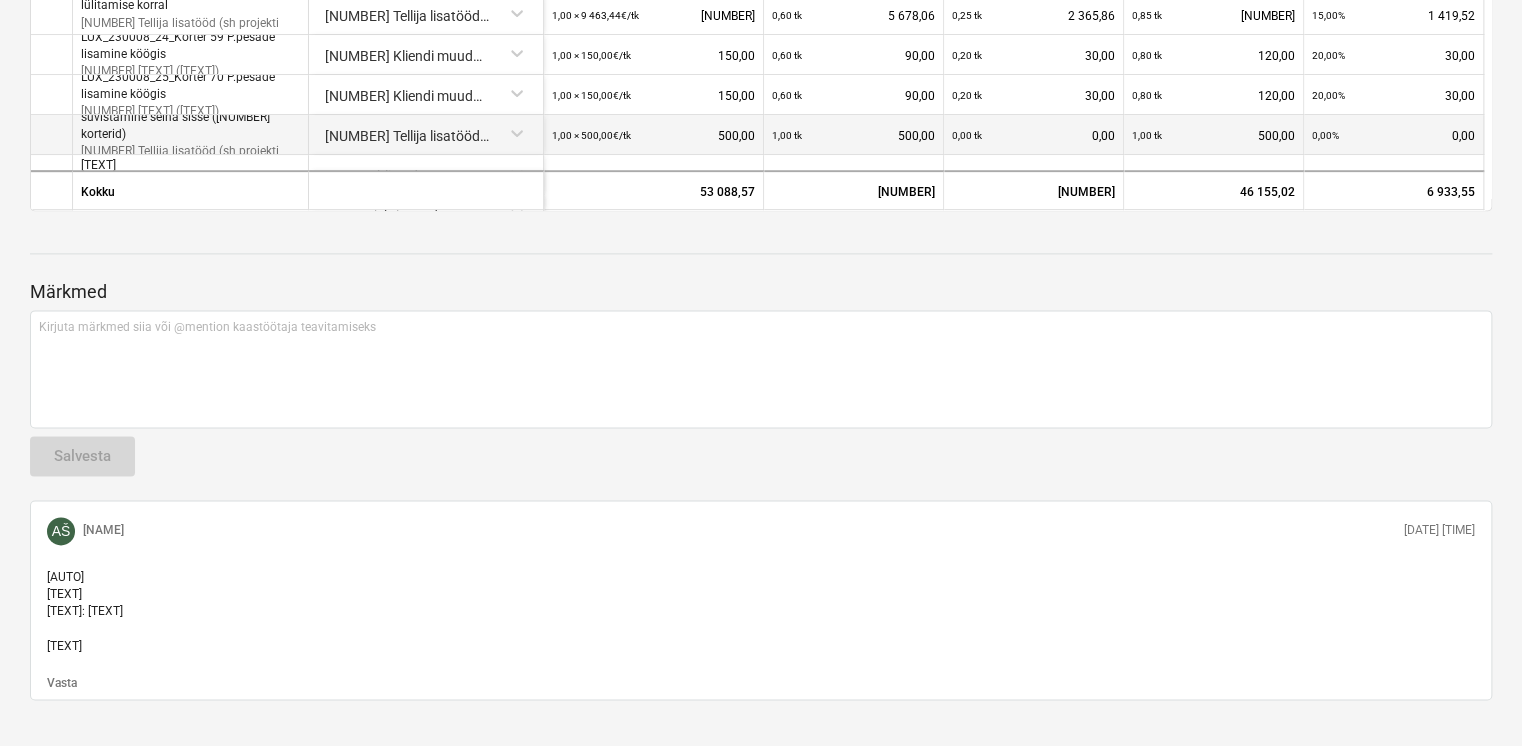 scroll, scrollTop: 1257, scrollLeft: 0, axis: vertical 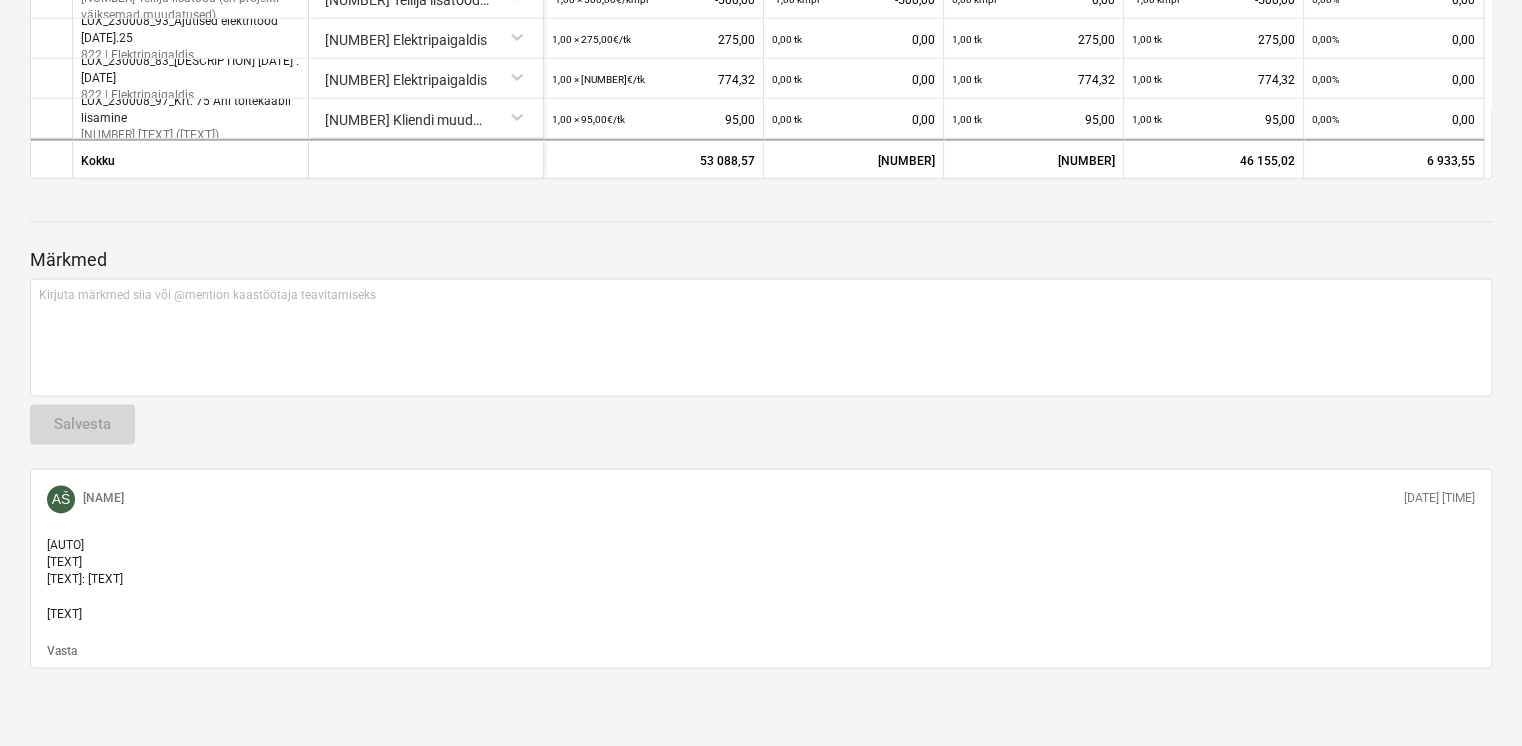 click at bounding box center [761, 240] 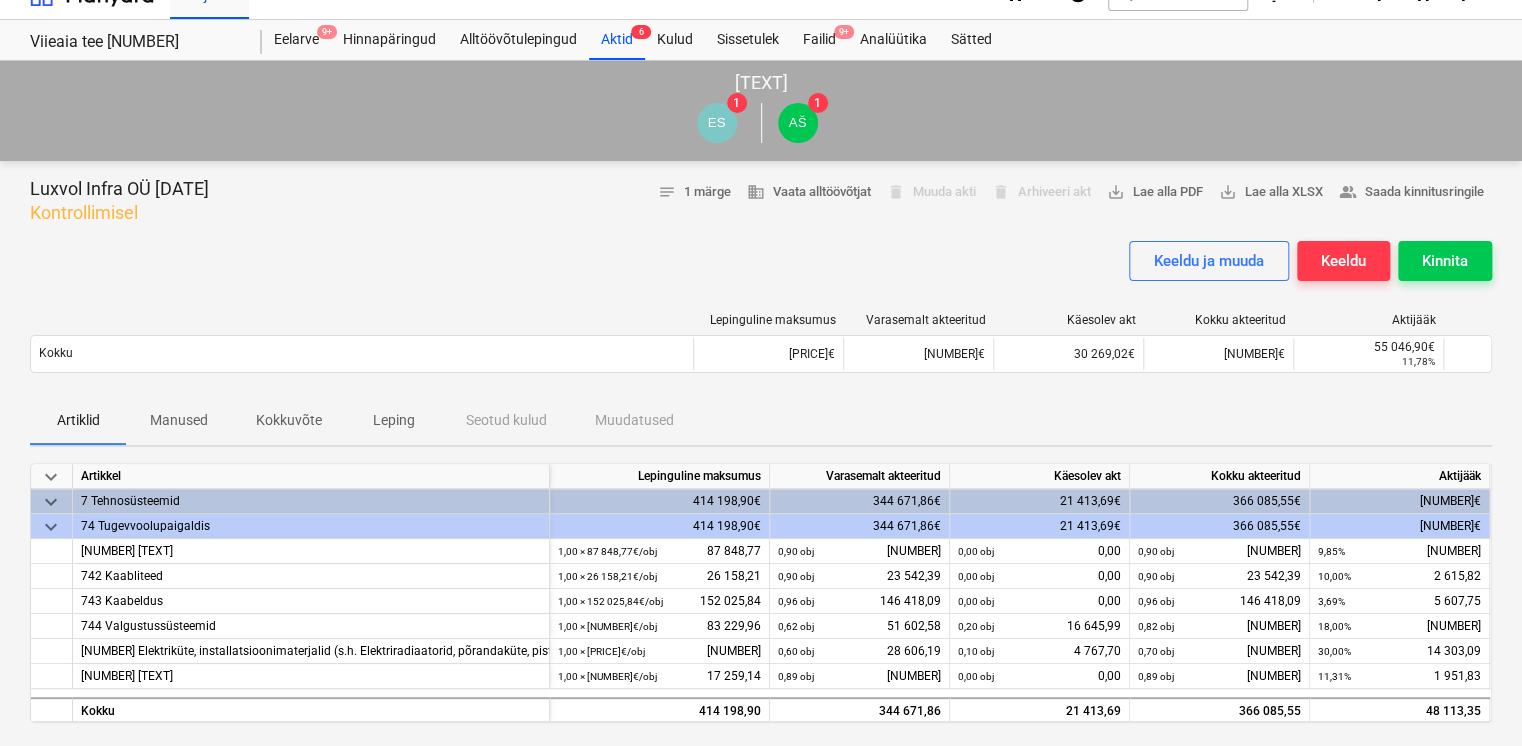 scroll, scrollTop: 0, scrollLeft: 0, axis: both 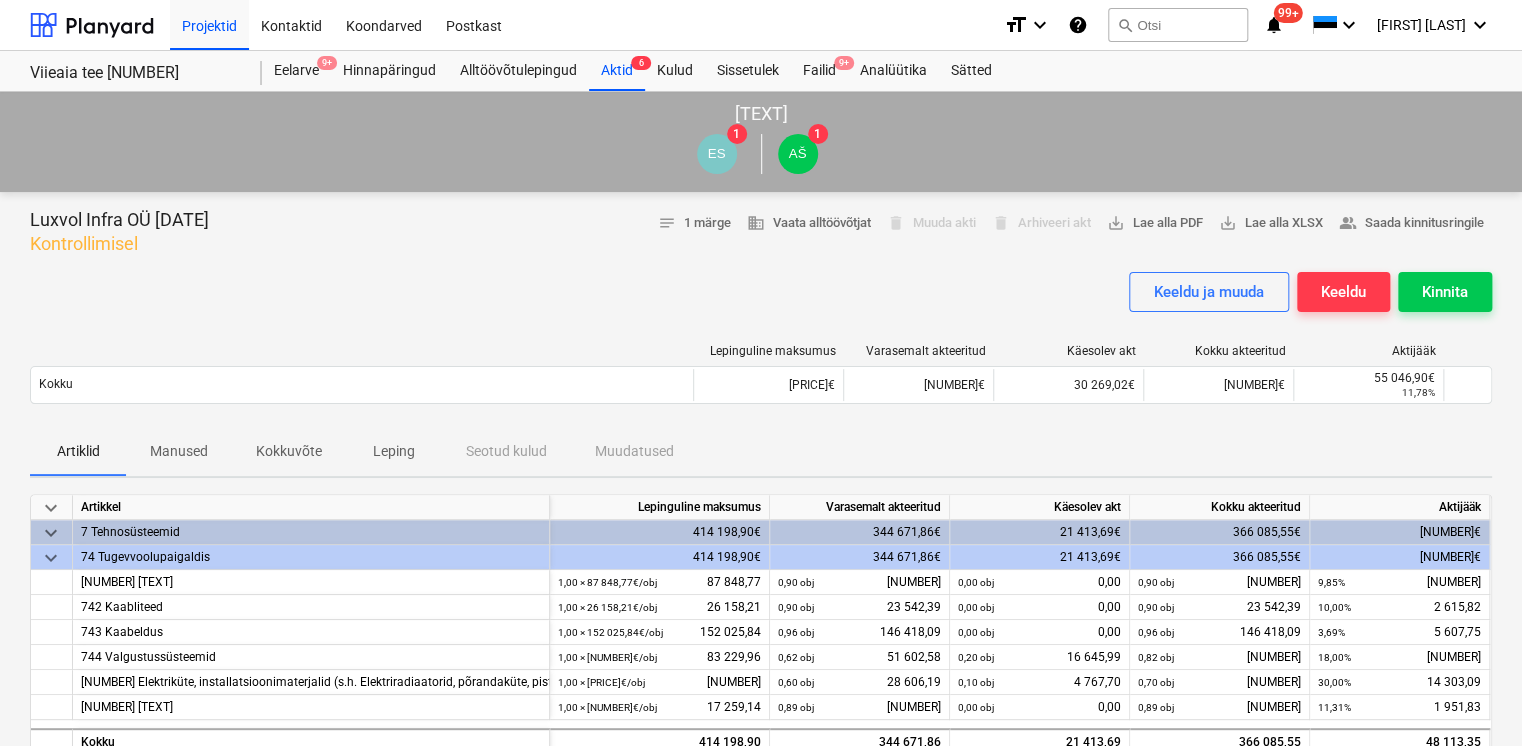click at bounding box center [761, 264] 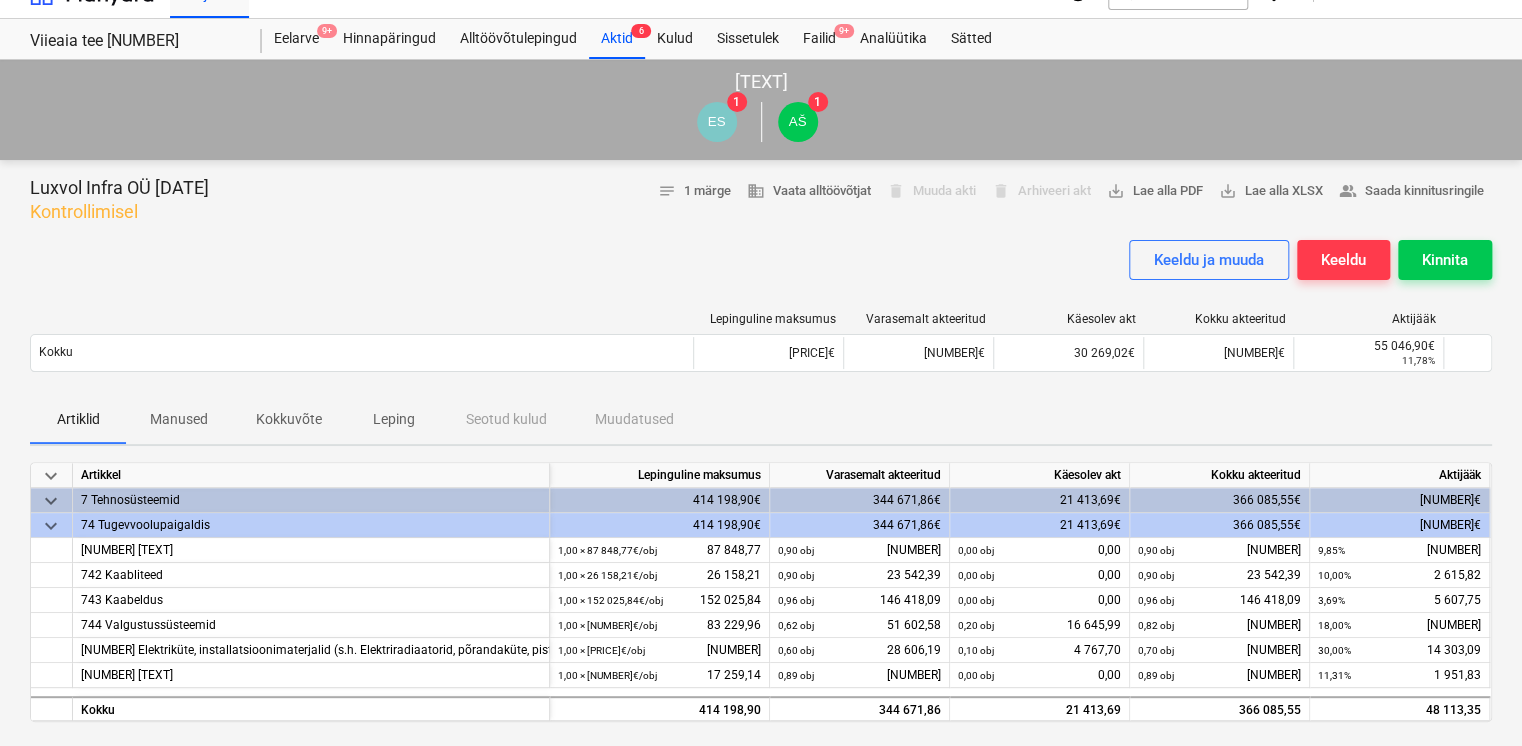 scroll, scrollTop: 0, scrollLeft: 0, axis: both 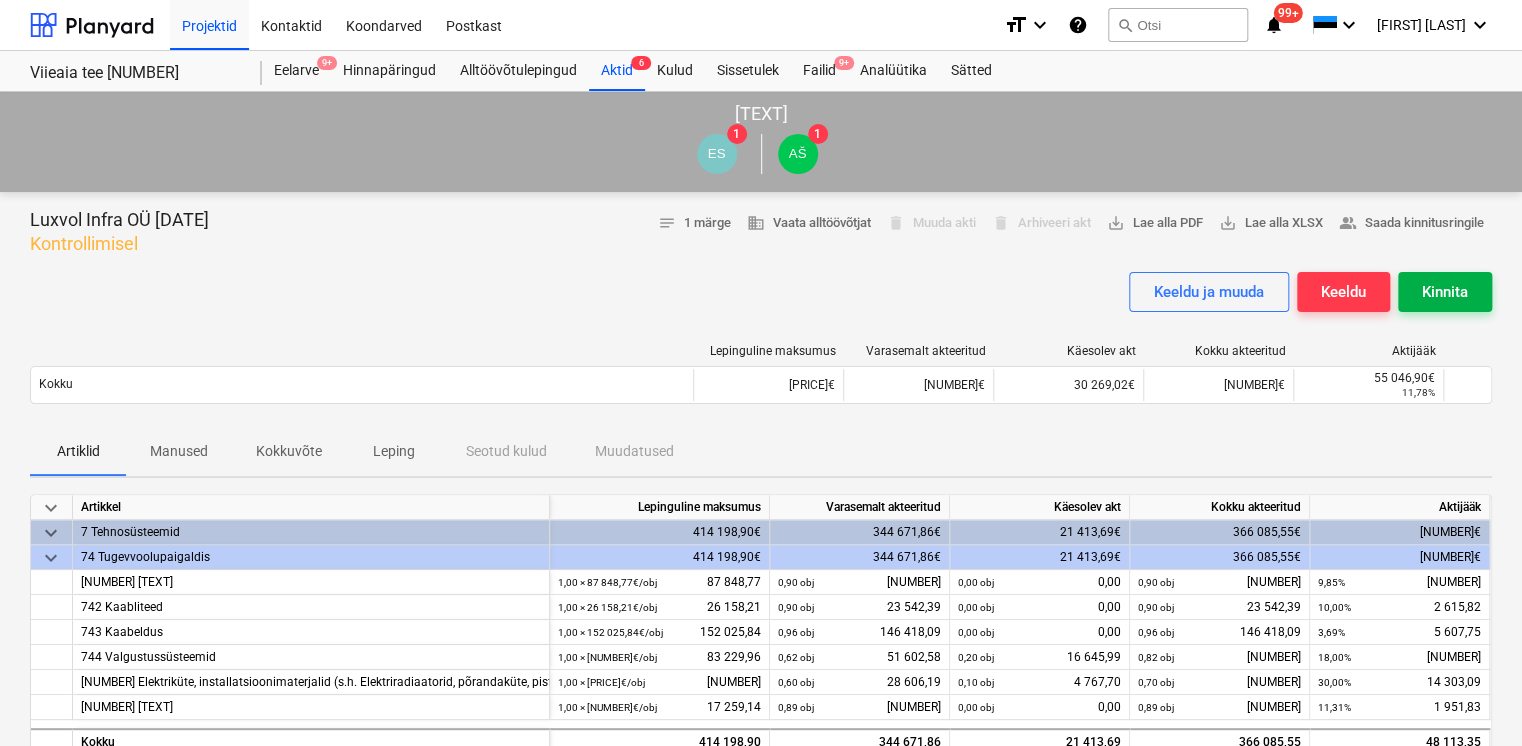 type 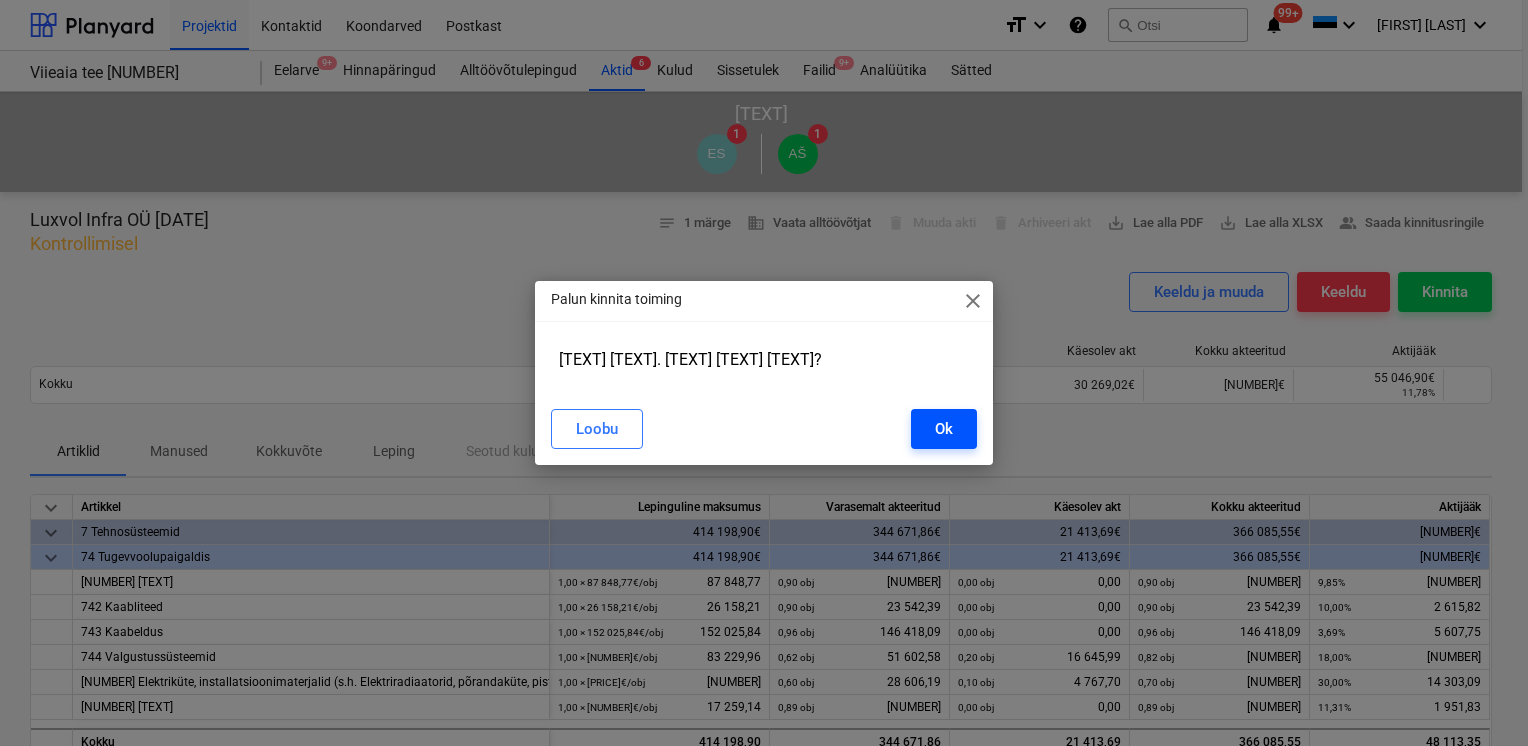 type 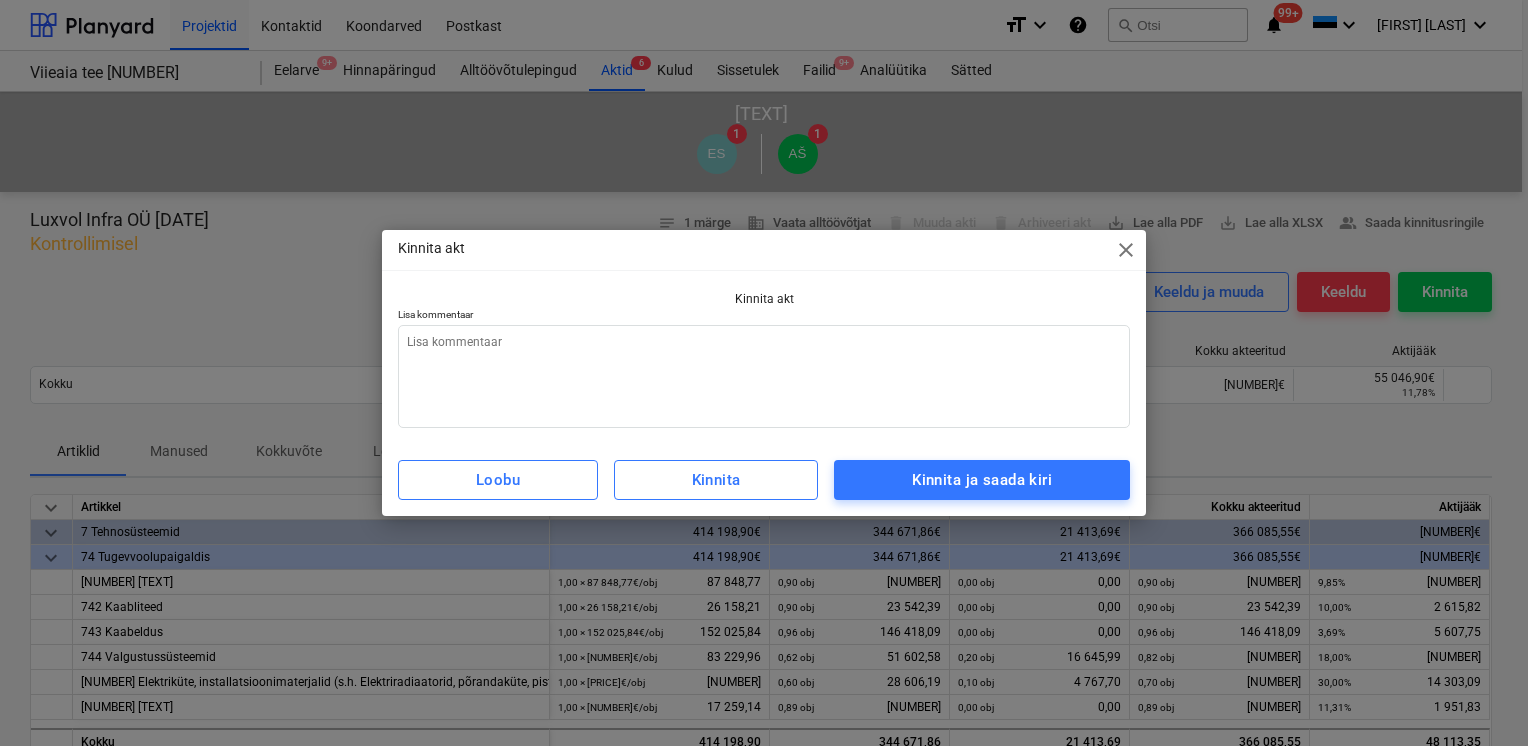 type on "x" 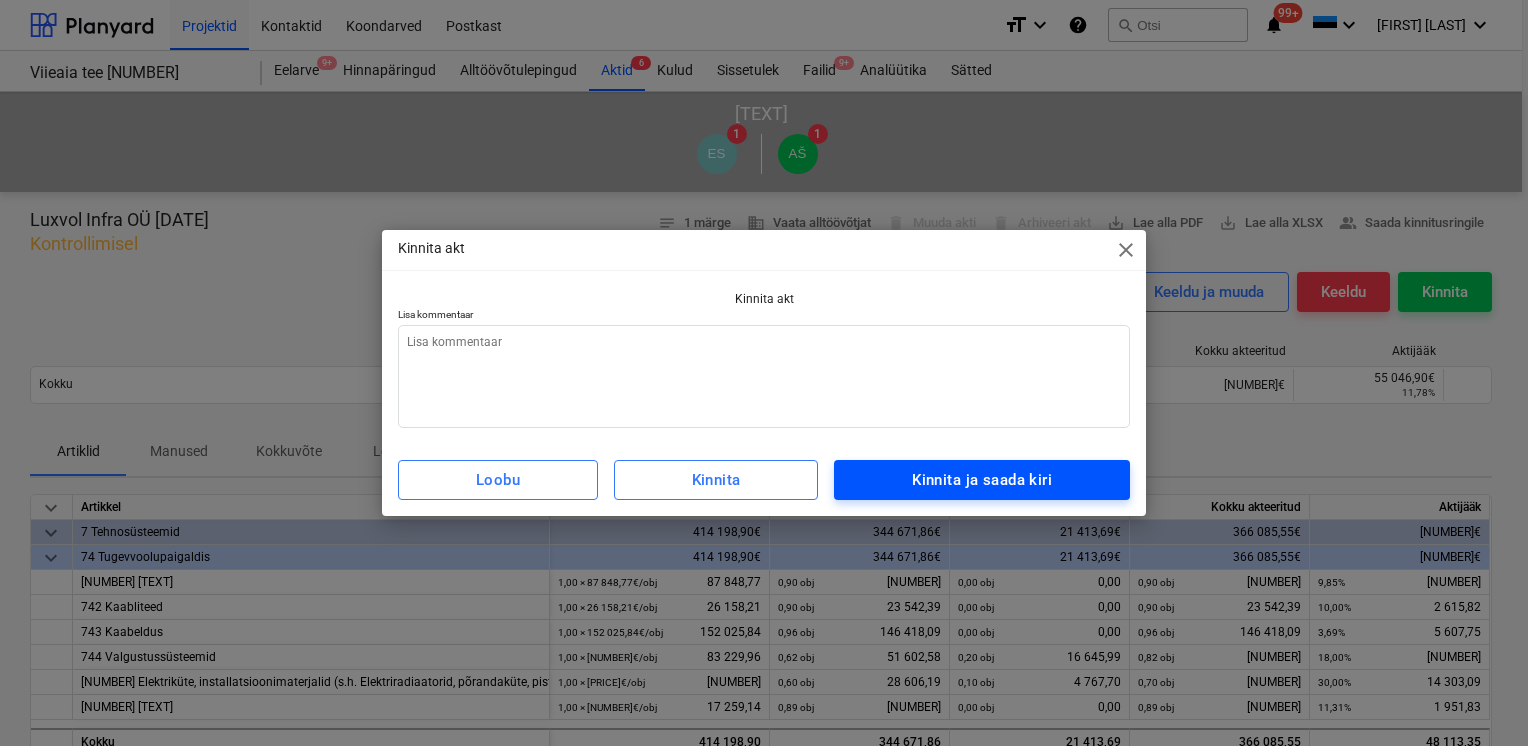 type 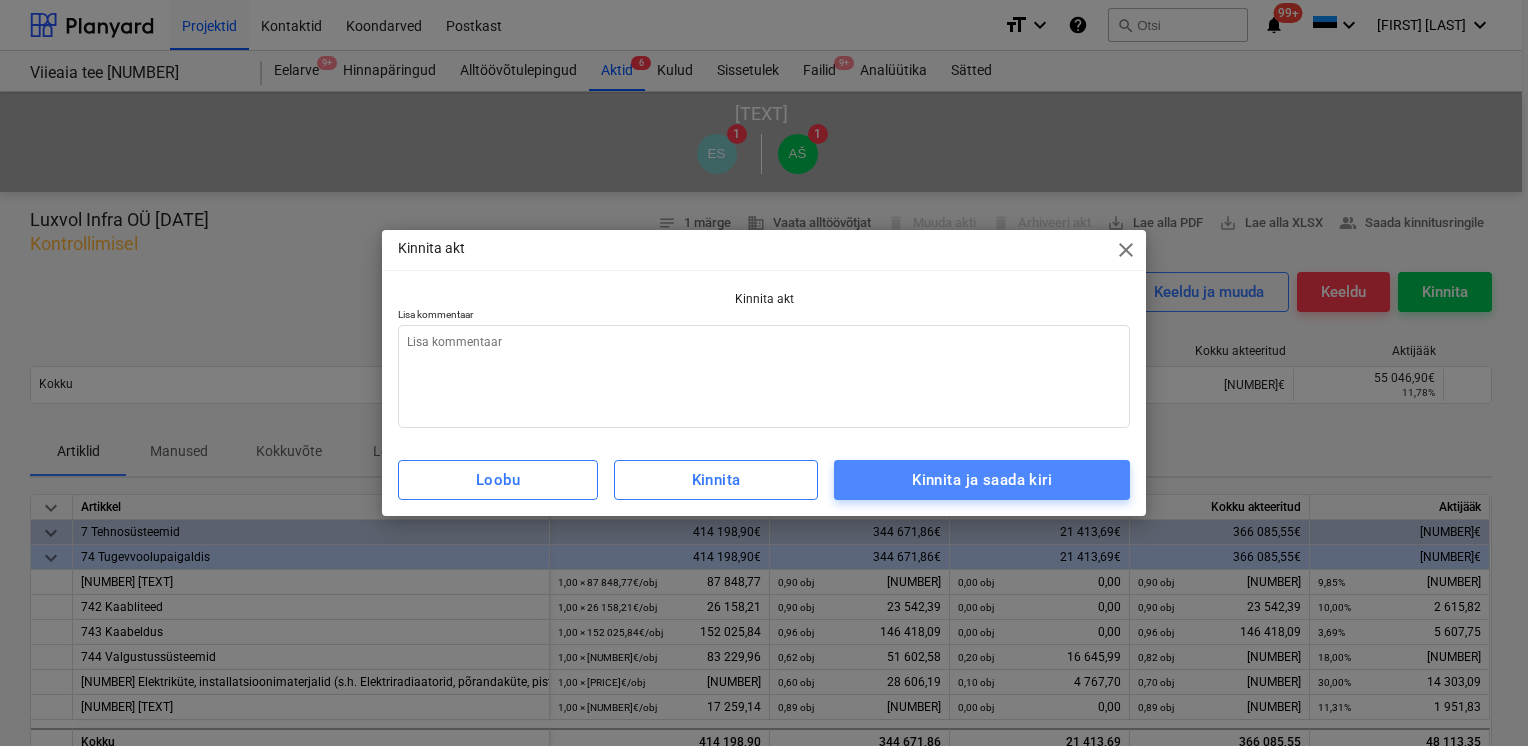 click on "Kinnita ja saada kiri" at bounding box center (982, 480) 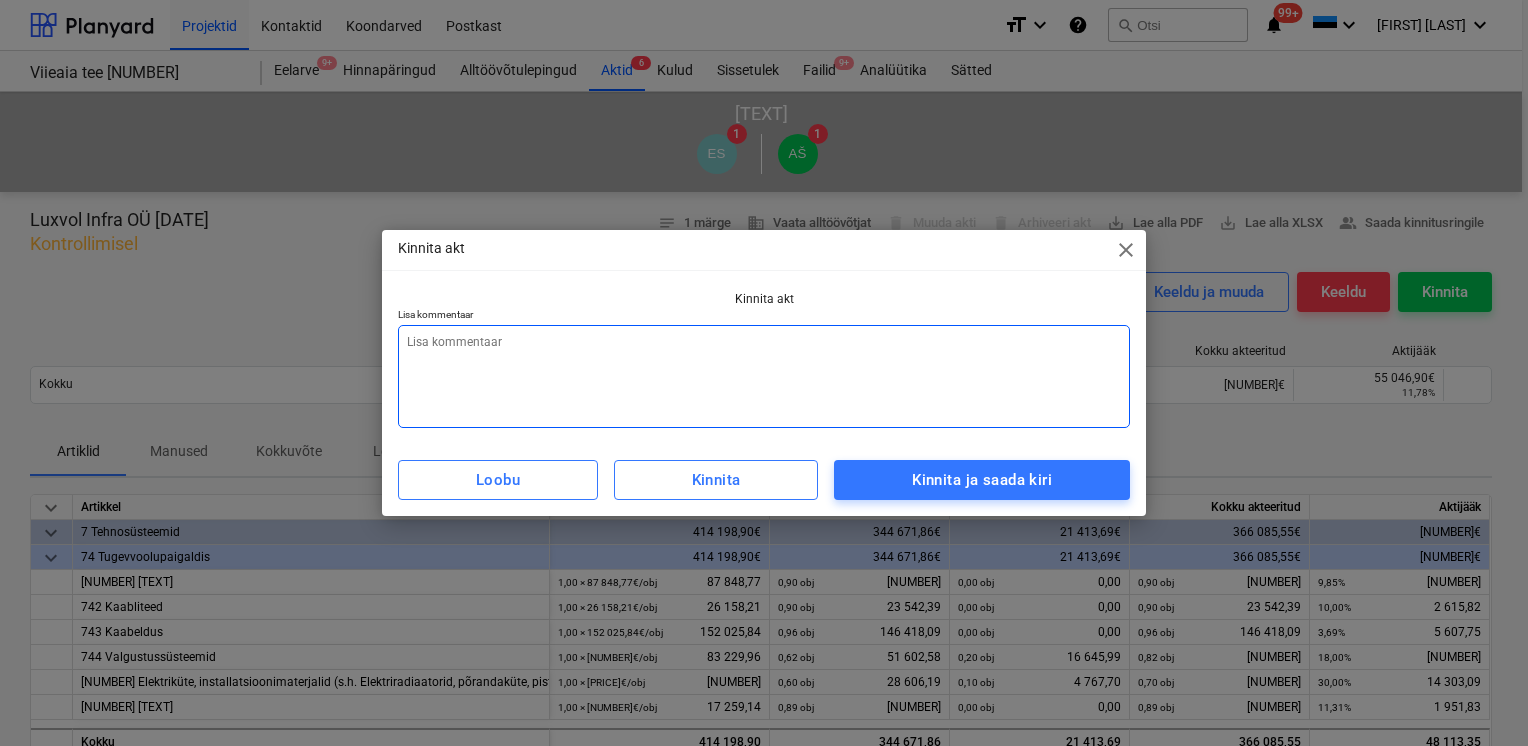 type on "x" 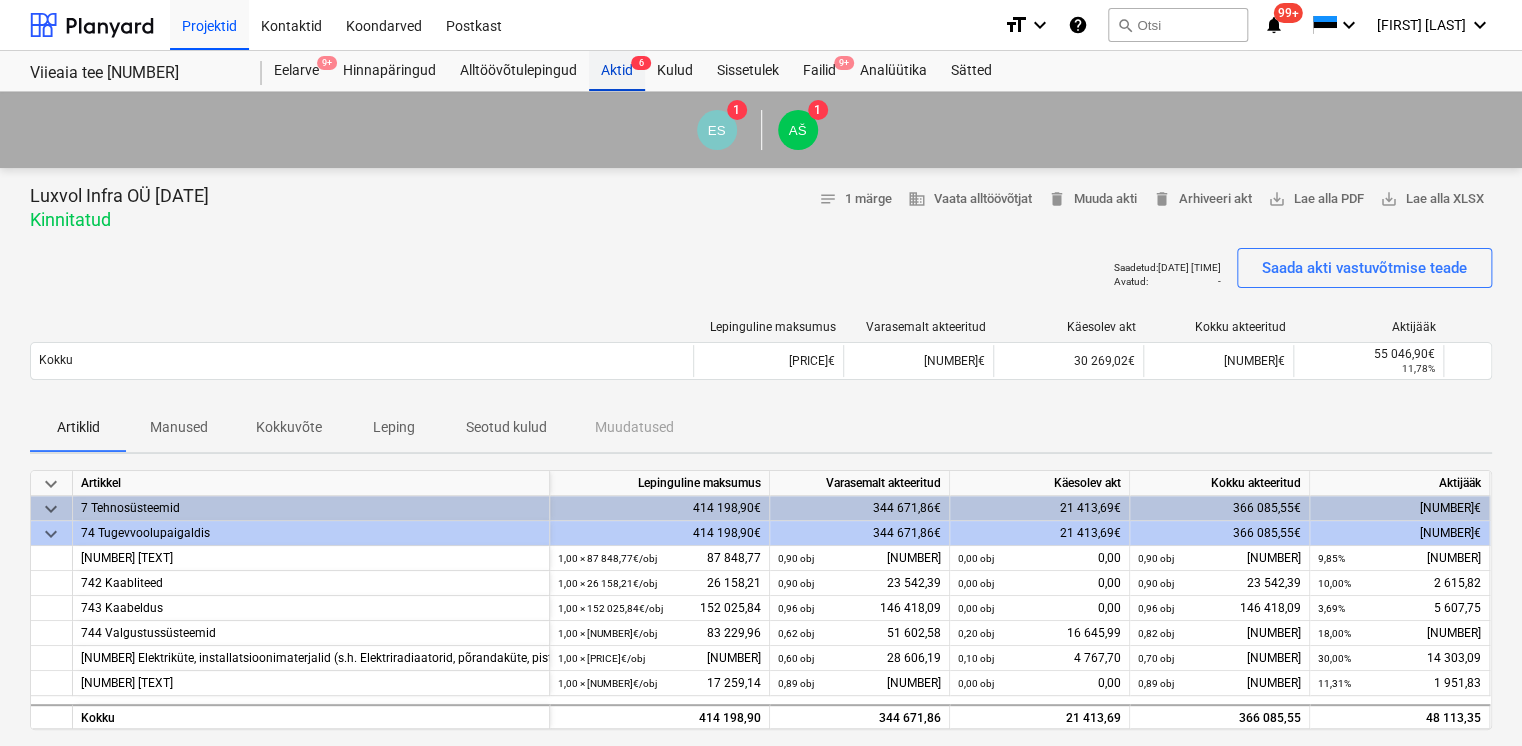 click on "Aktid 6" at bounding box center [617, 71] 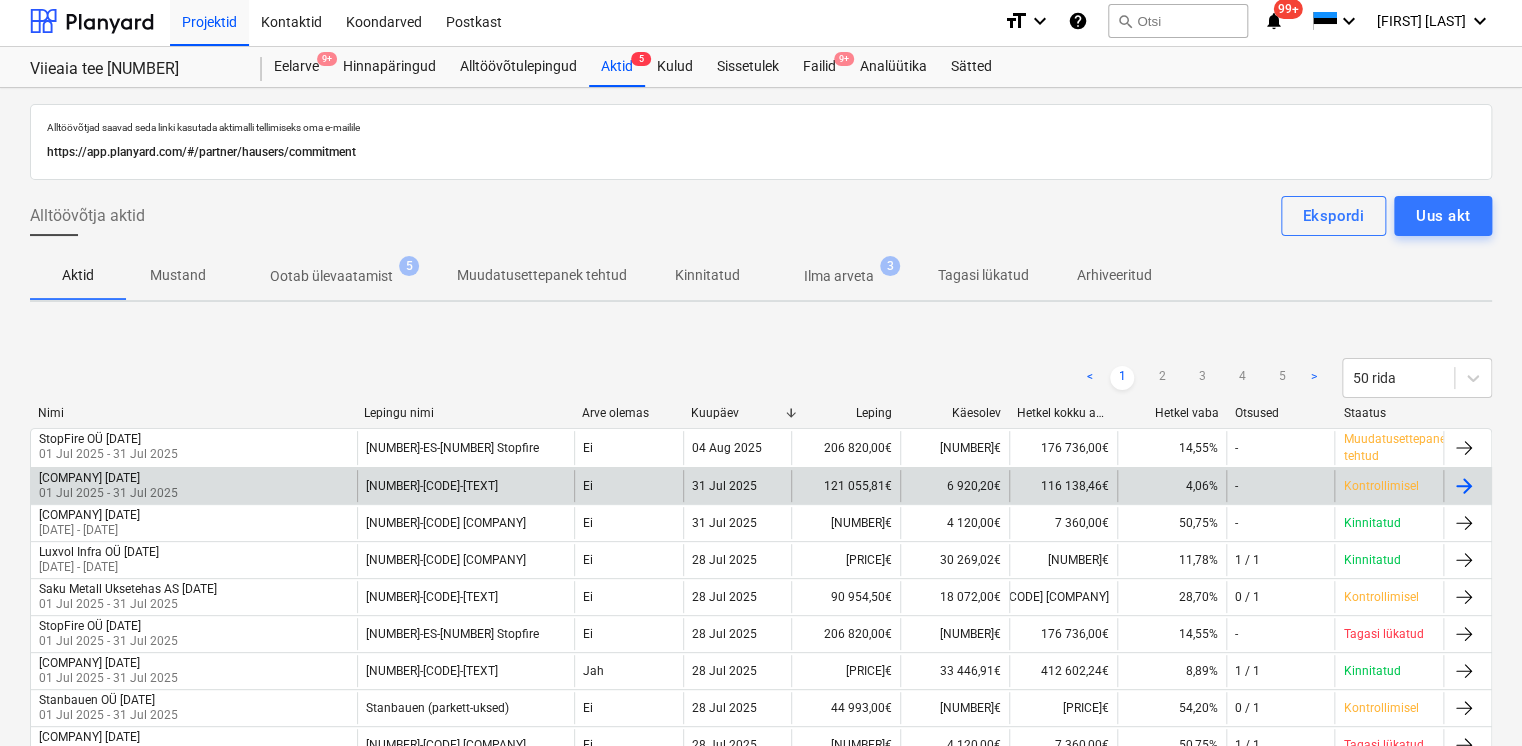 scroll, scrollTop: 0, scrollLeft: 0, axis: both 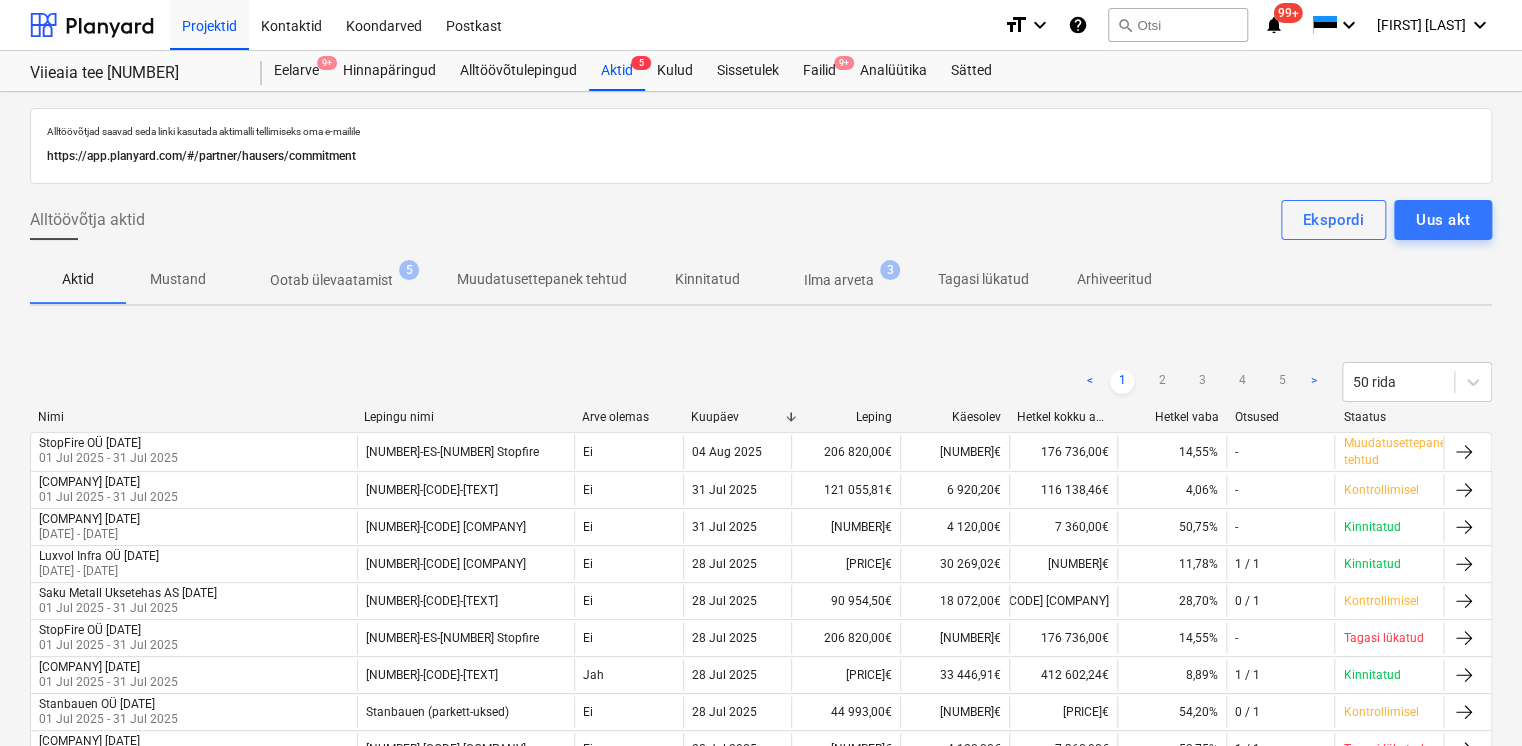 type 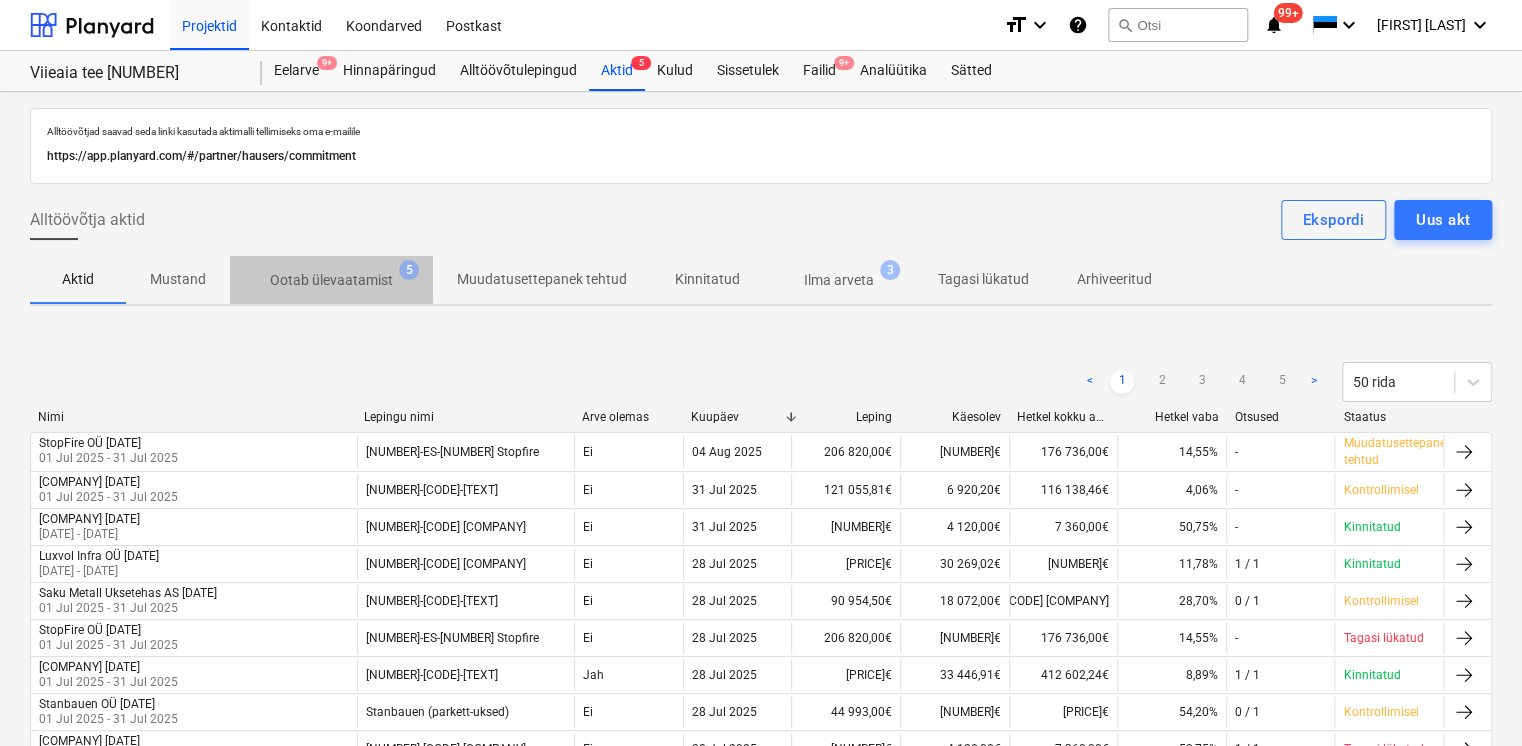 click on "Ootab ülevaatamist" at bounding box center [331, 280] 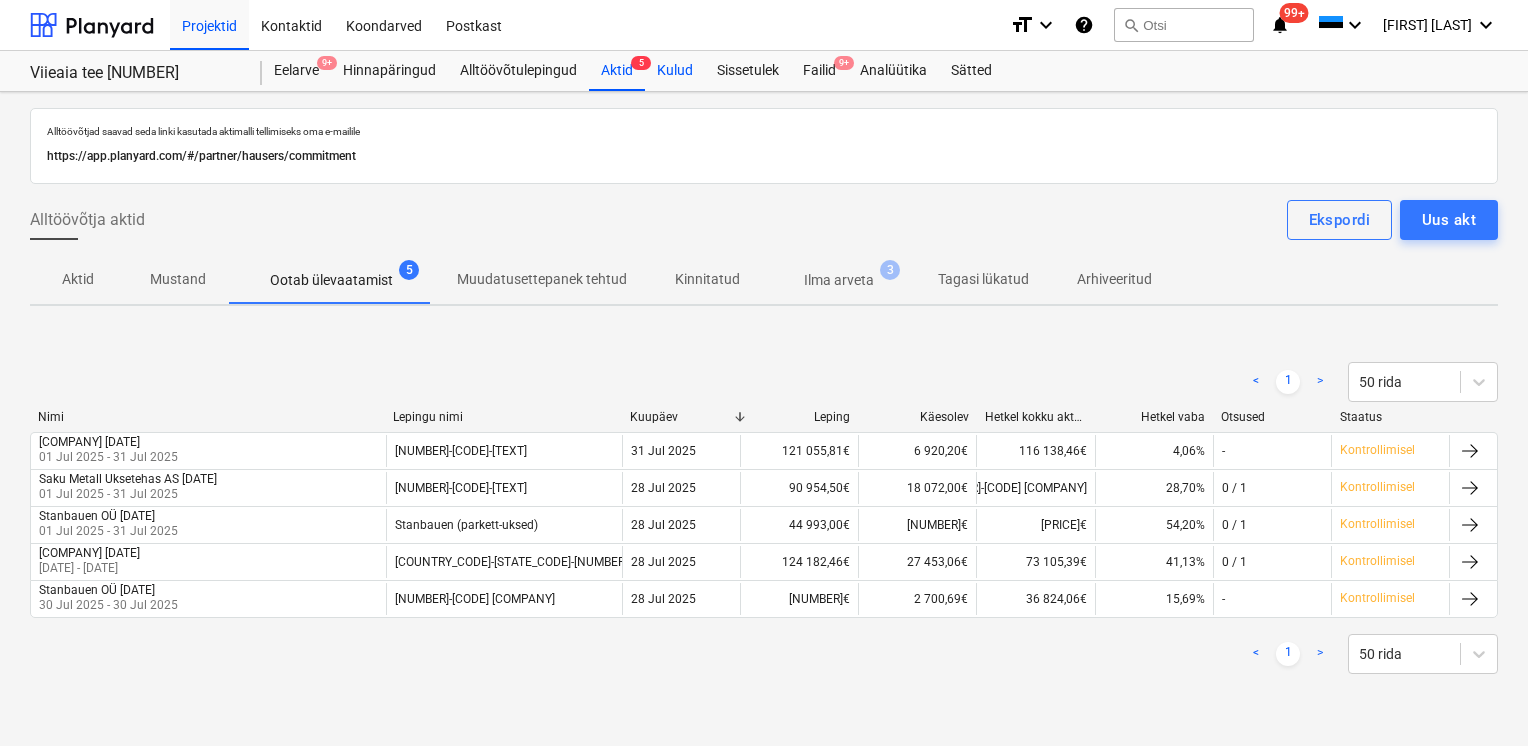 click on "Kulud" at bounding box center [675, 71] 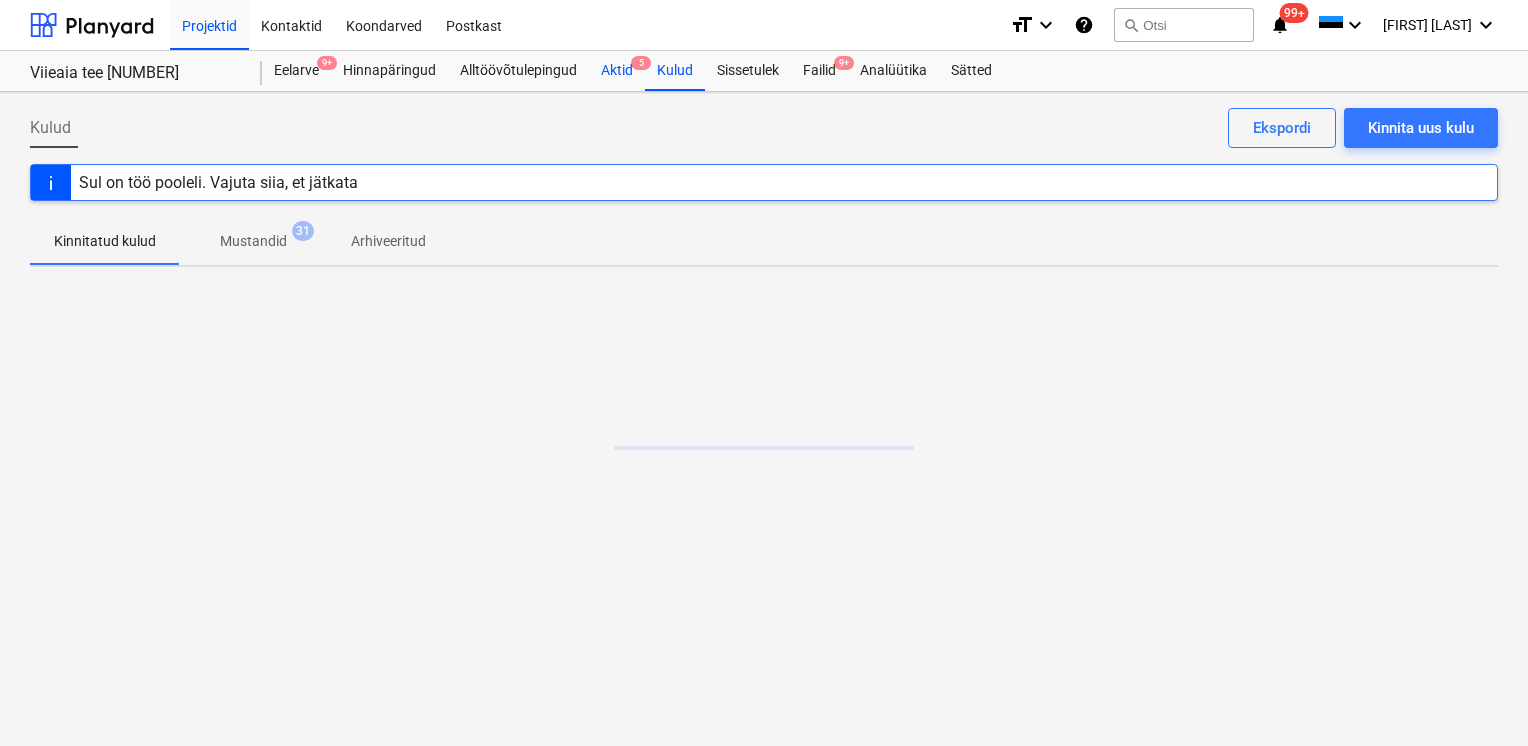 click on "Aktid 5" at bounding box center (617, 71) 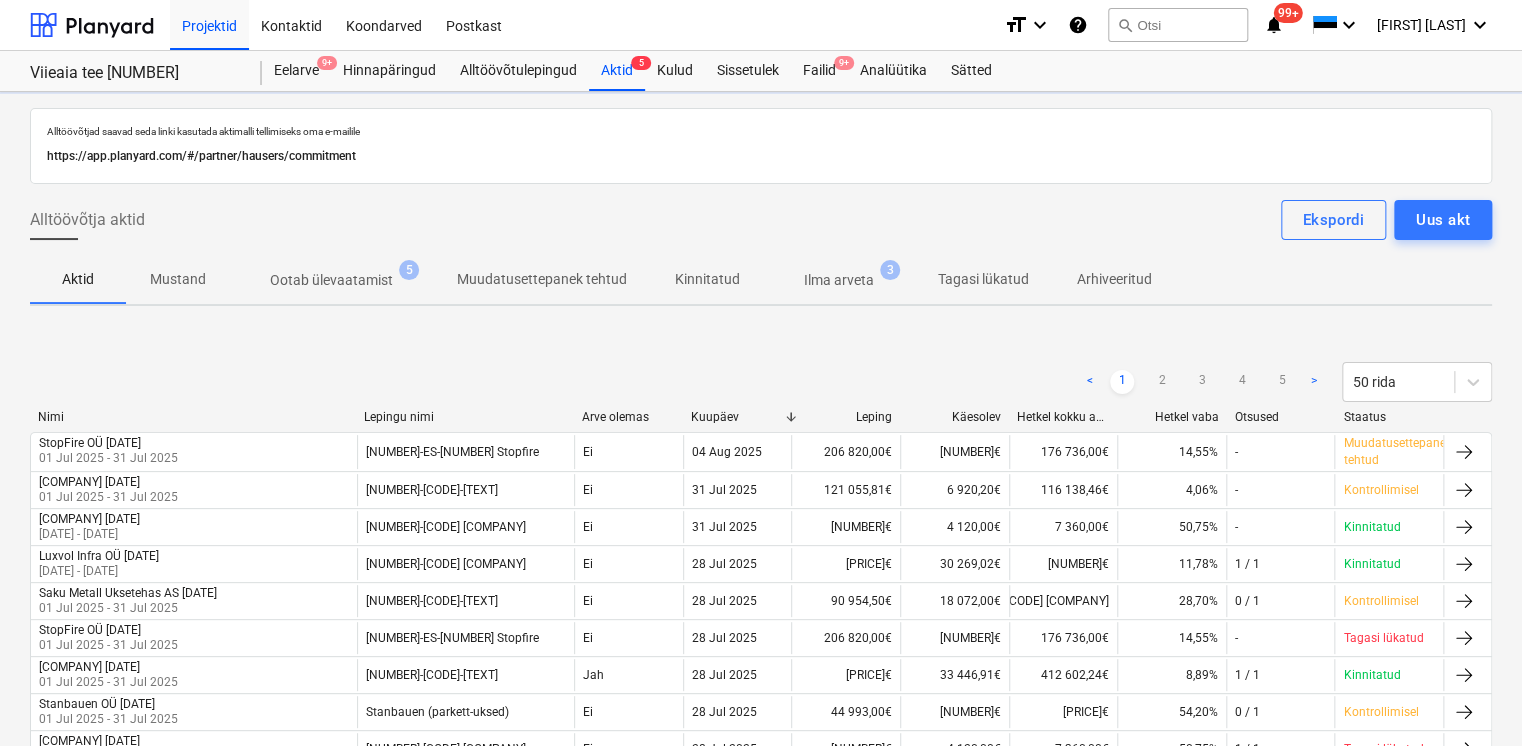 type 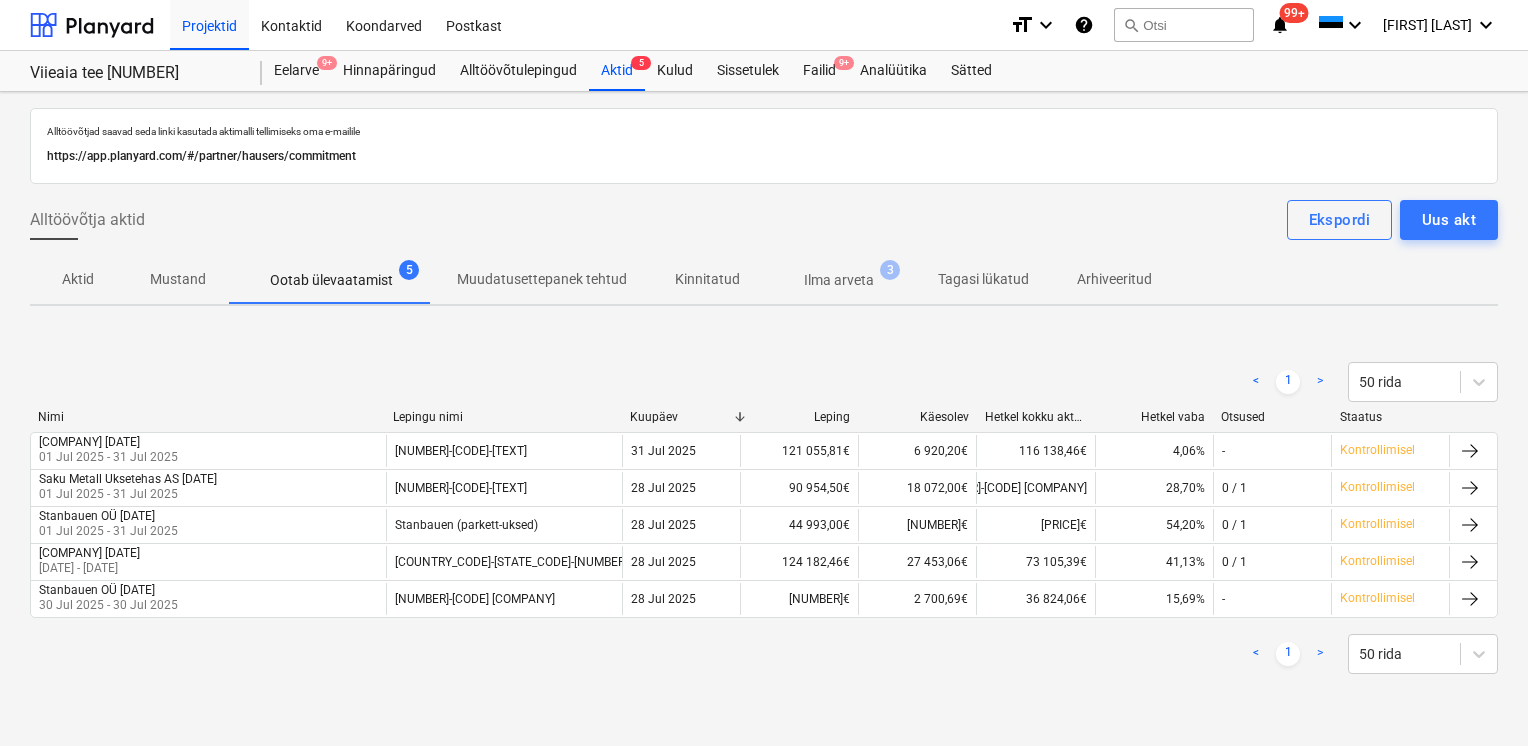type 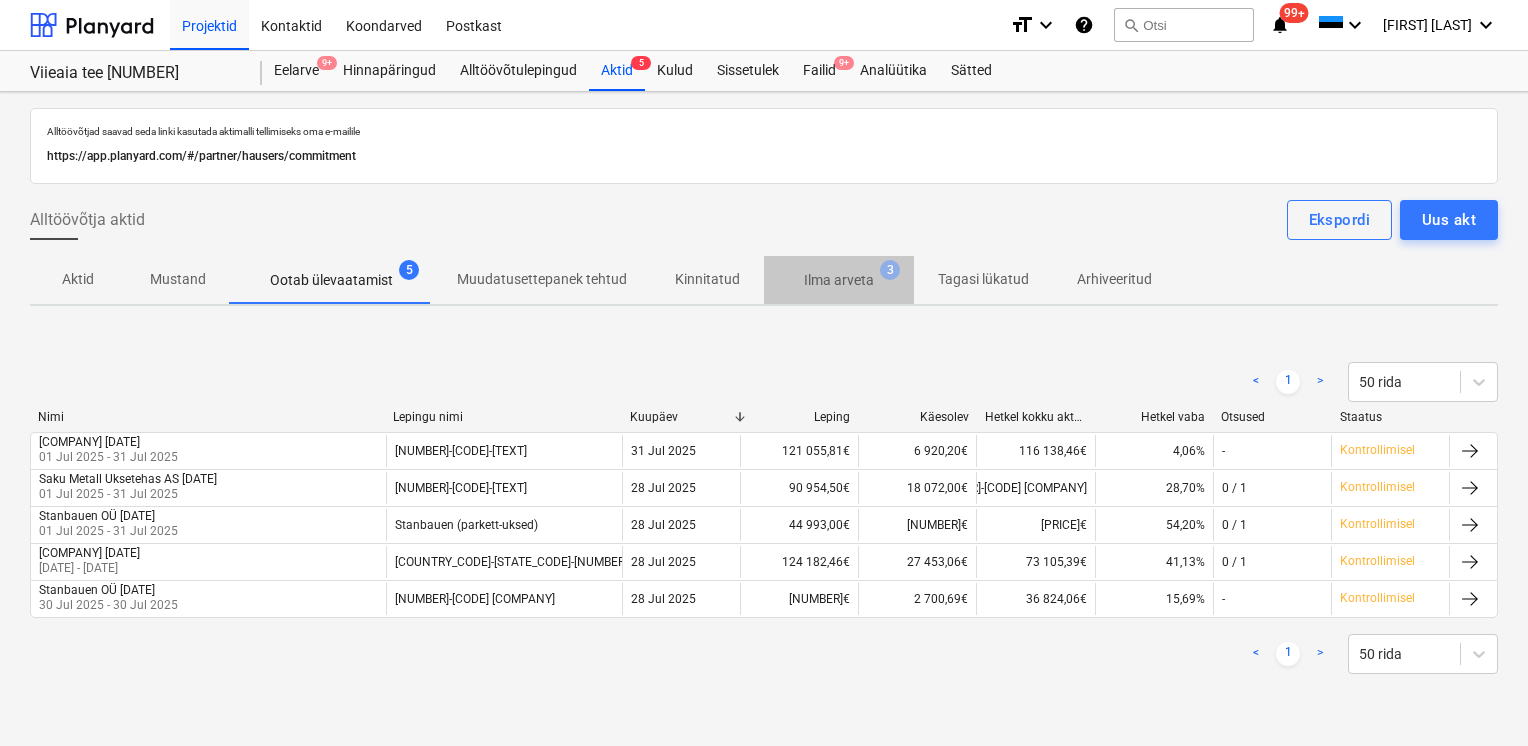 click on "Ilma arveta" at bounding box center [839, 280] 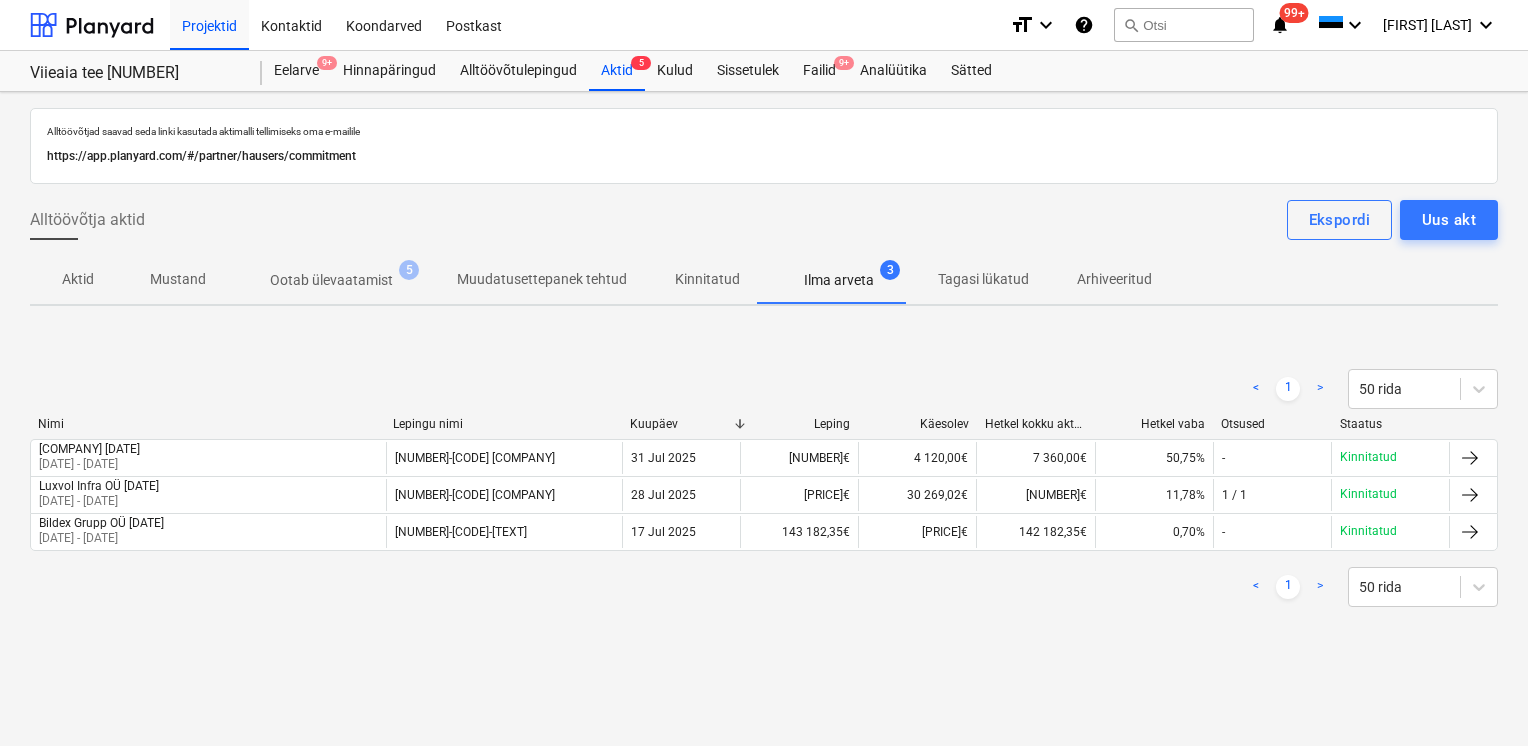 click on "Ootab ülevaatamist" at bounding box center [331, 280] 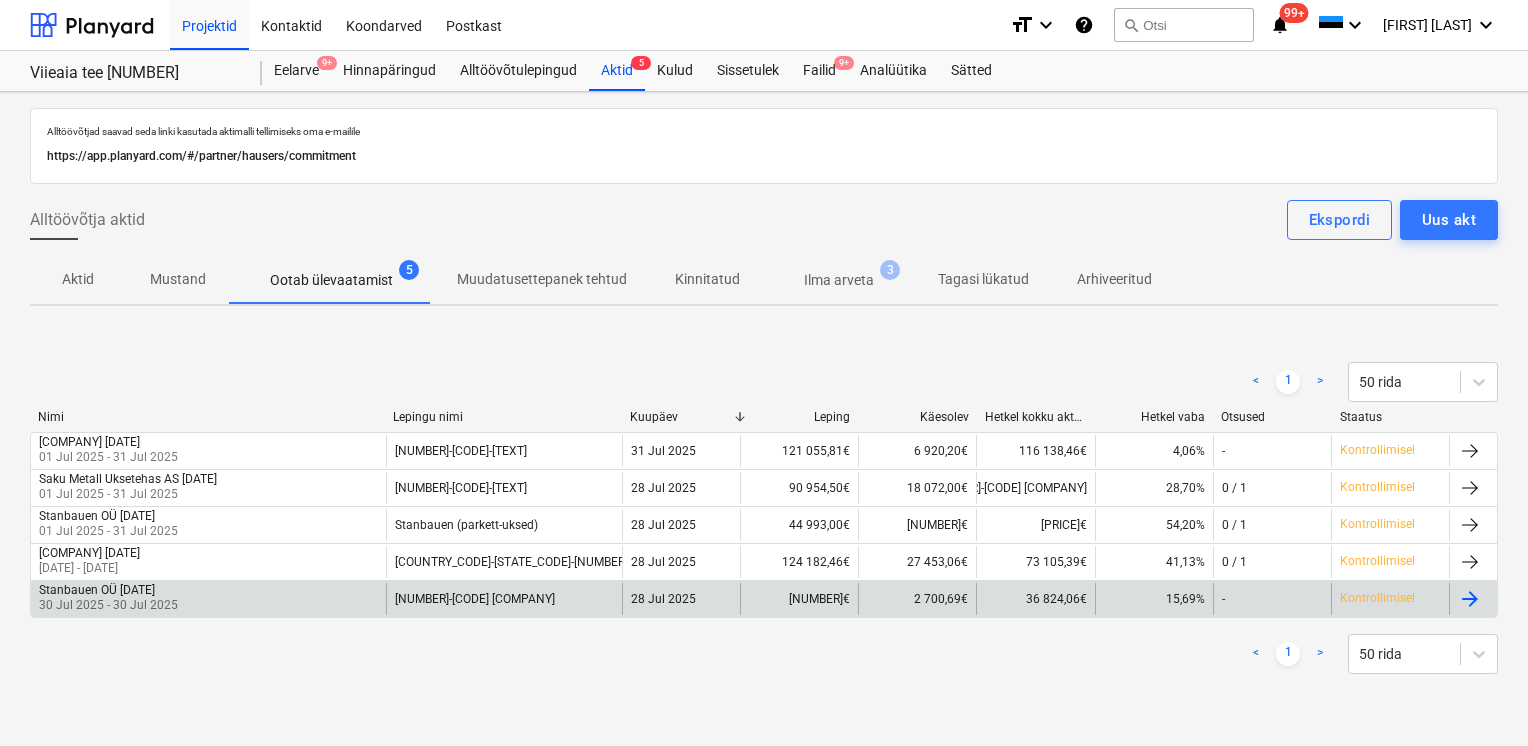 click on "30 Jul 2025 - 30 Jul 2025" at bounding box center (108, 605) 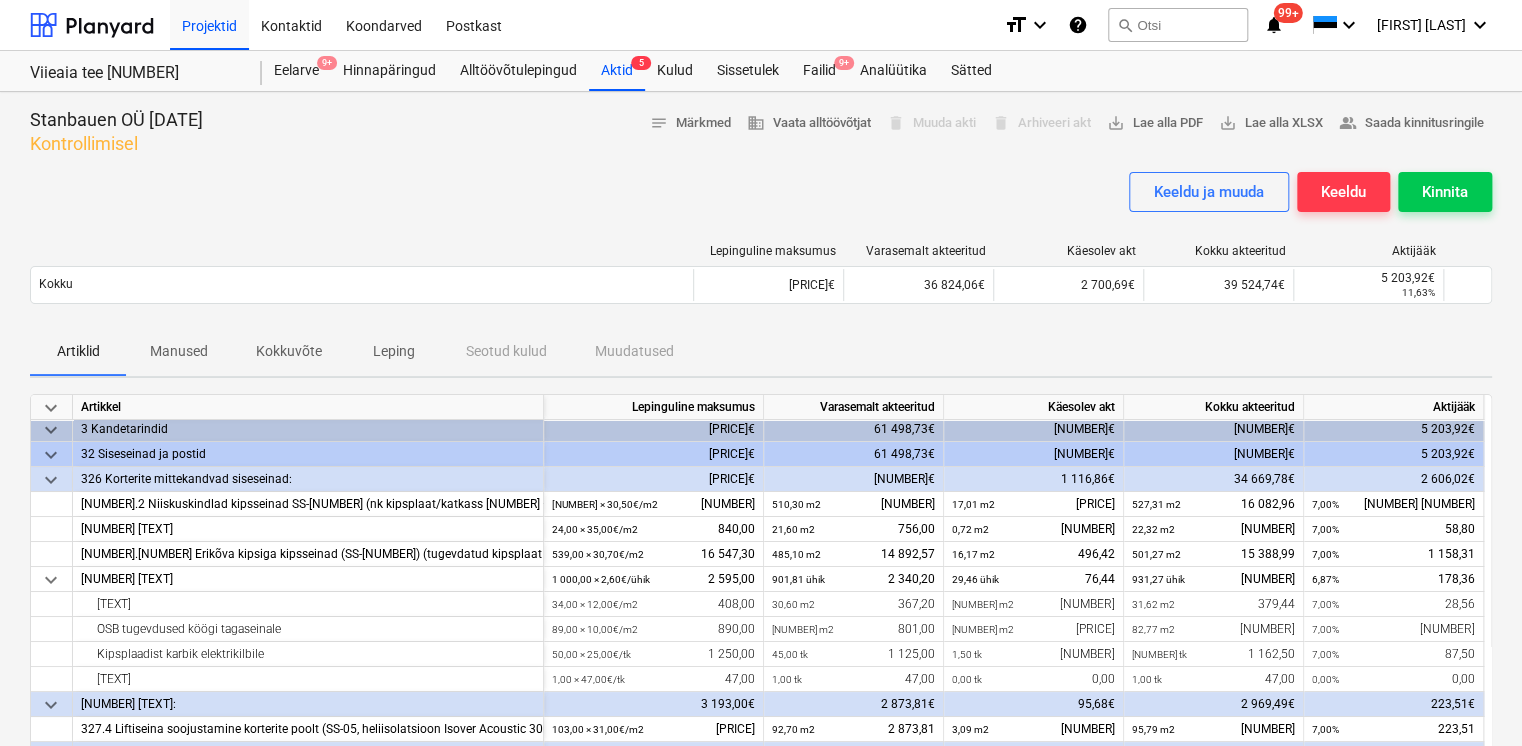 scroll, scrollTop: 4, scrollLeft: 0, axis: vertical 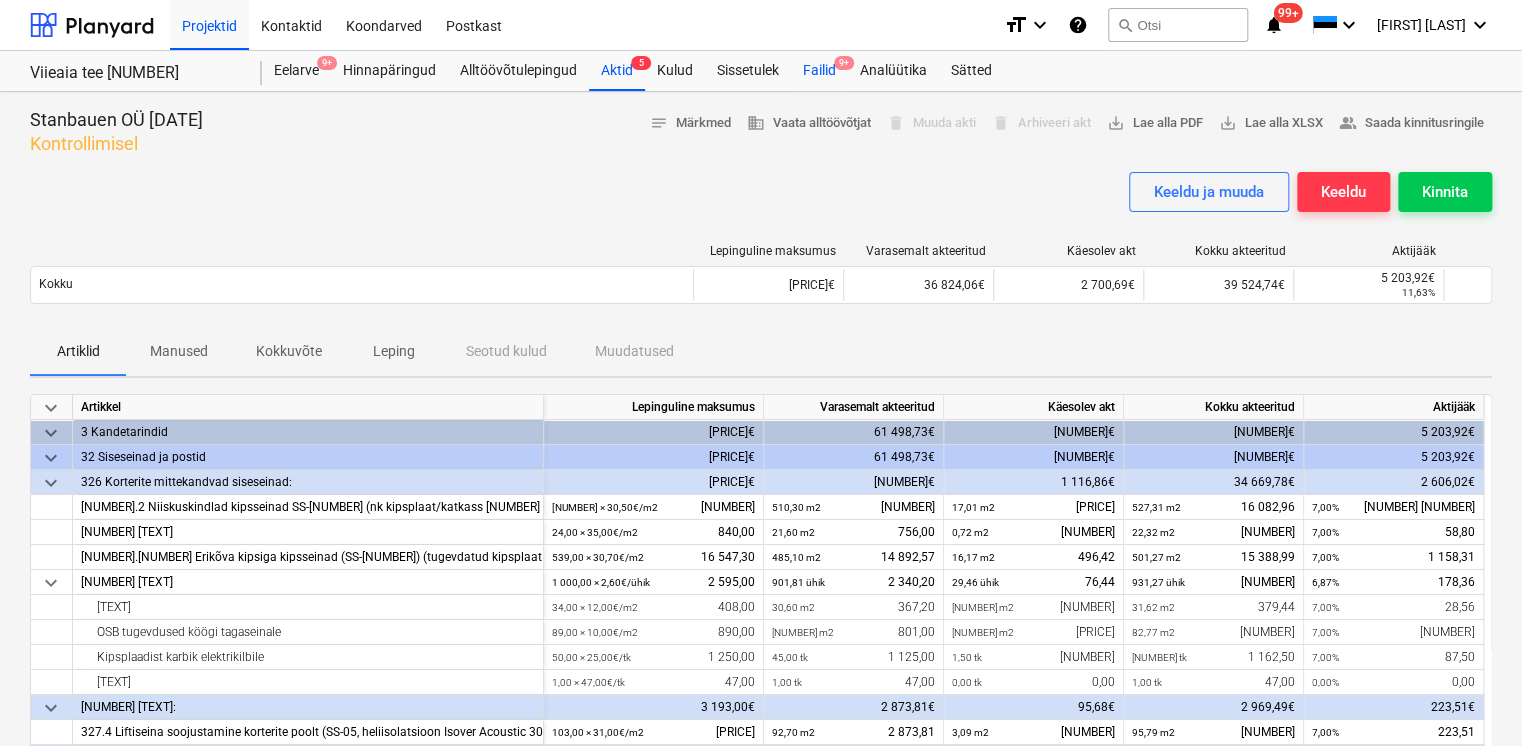 click on "Failid 9+" at bounding box center [819, 71] 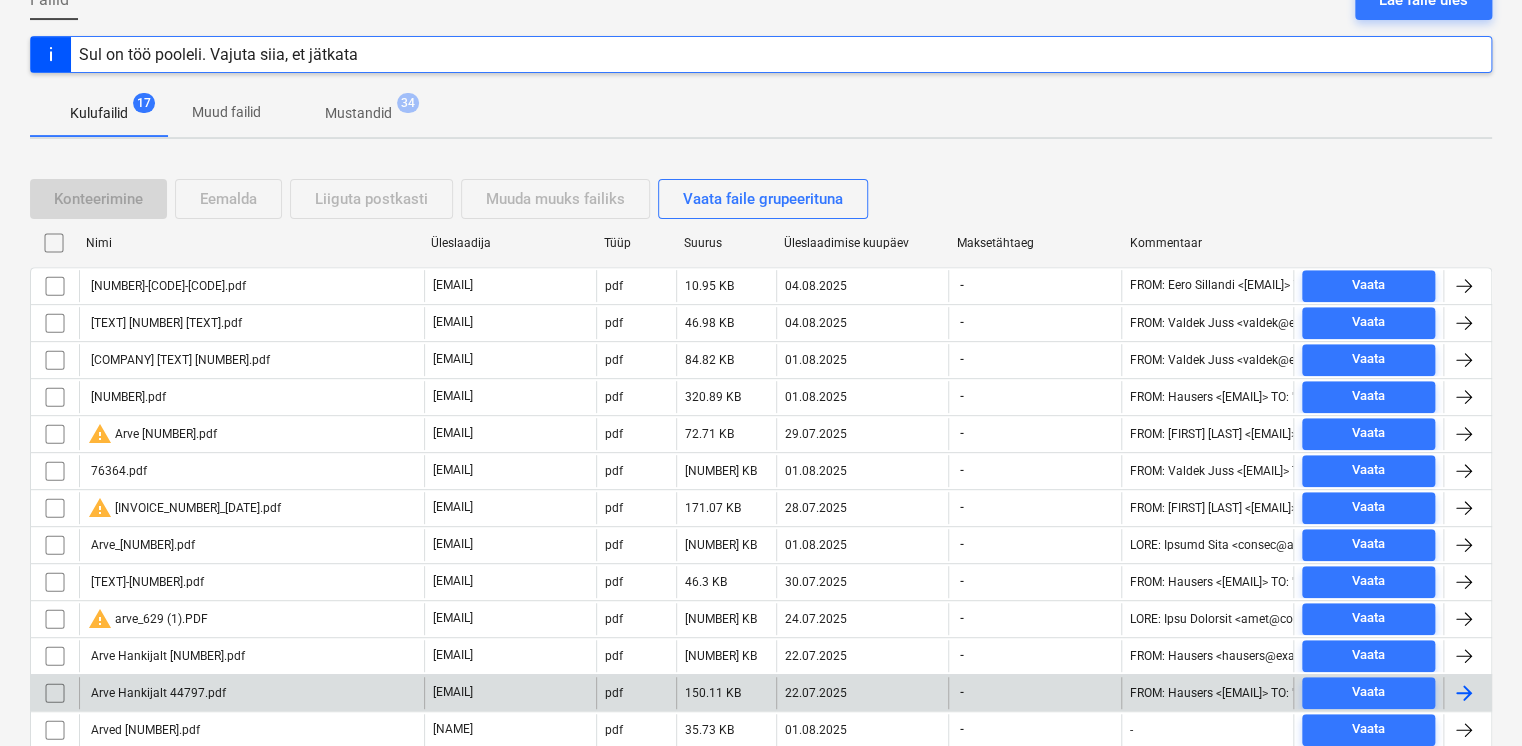 scroll, scrollTop: 437, scrollLeft: 0, axis: vertical 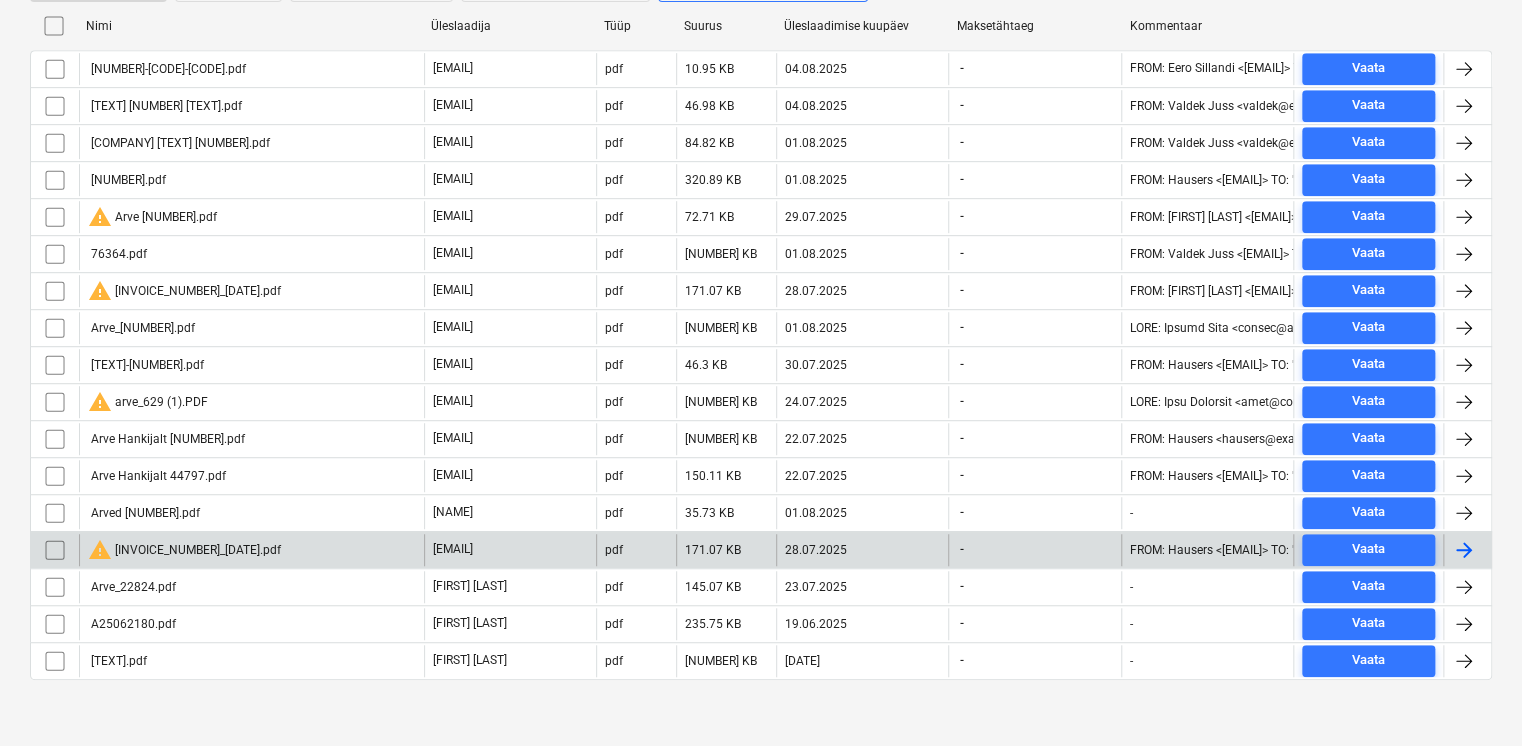 click on "warning   MA2514892_28.07.25.pdf" at bounding box center [184, 550] 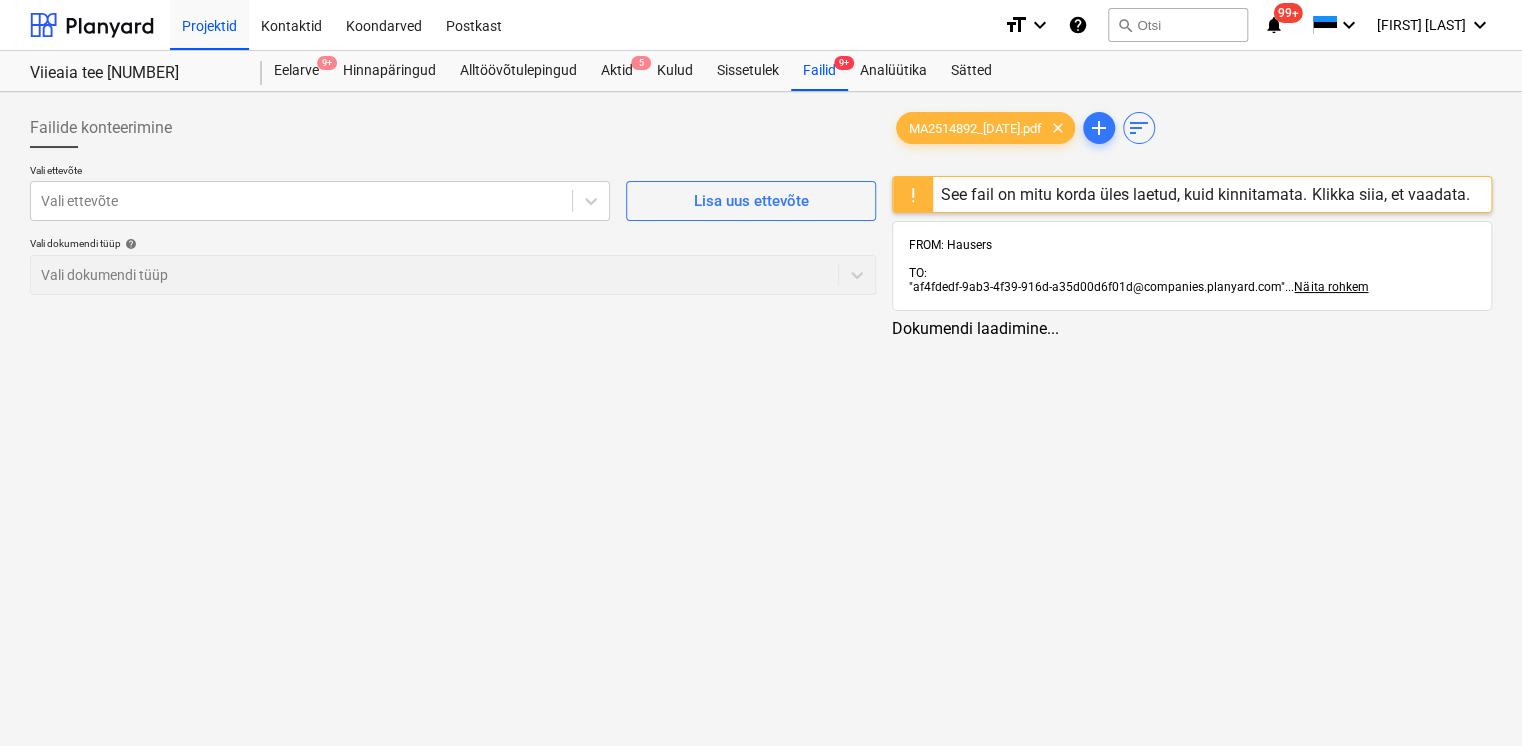scroll, scrollTop: 0, scrollLeft: 0, axis: both 